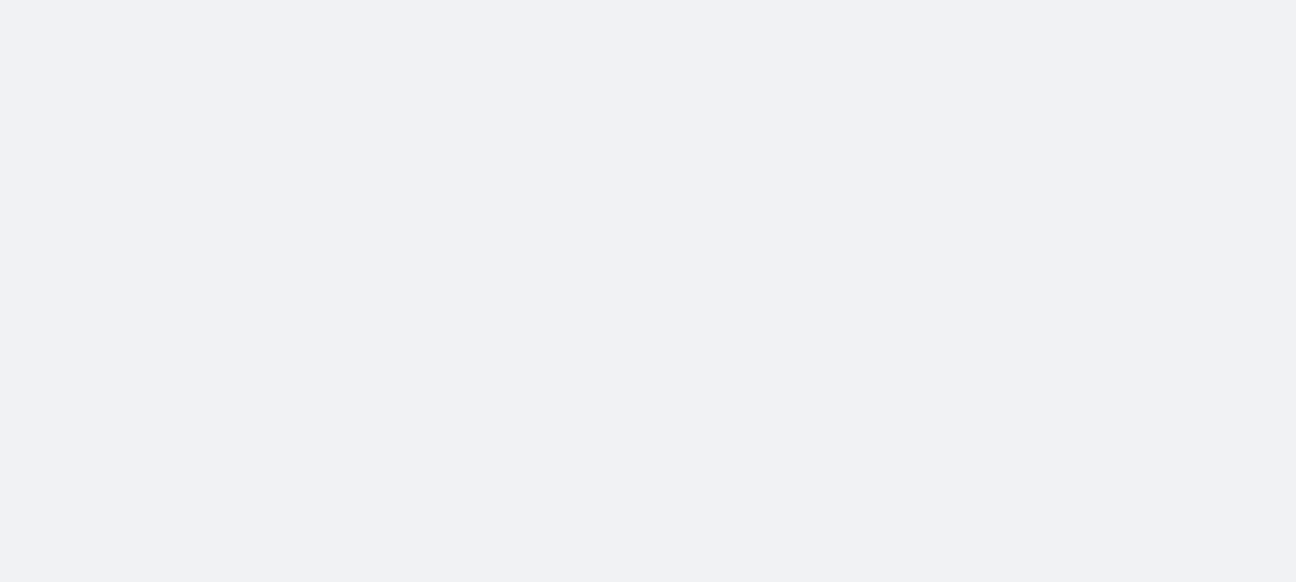 scroll, scrollTop: 0, scrollLeft: 0, axis: both 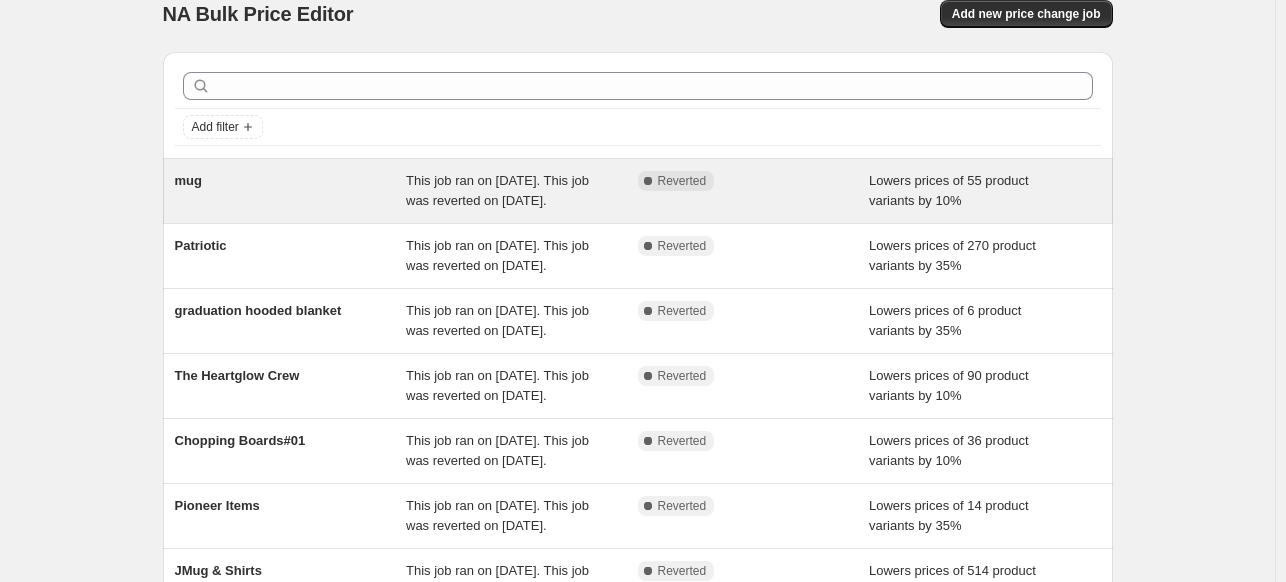 click on "mug" at bounding box center (291, 191) 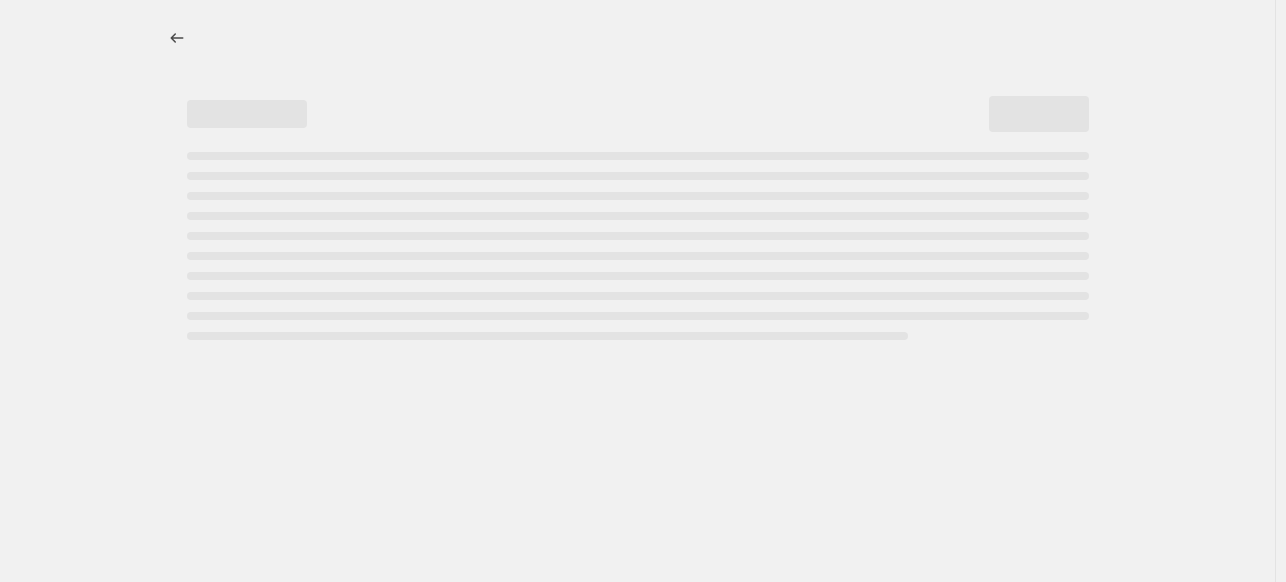 scroll, scrollTop: 0, scrollLeft: 0, axis: both 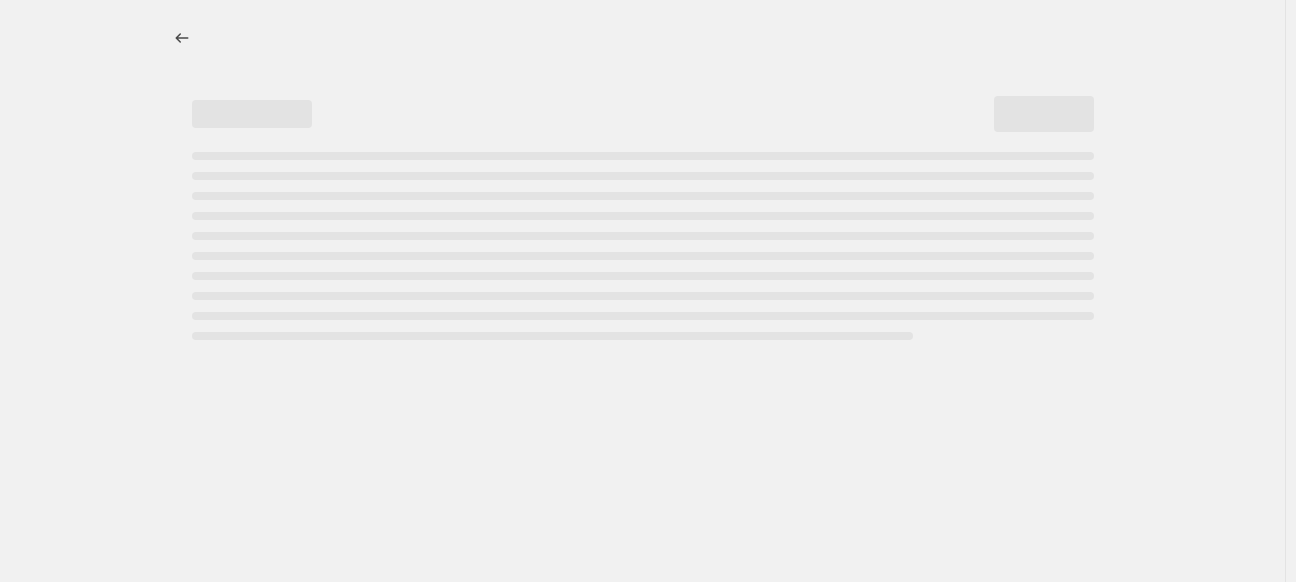 select on "percentage" 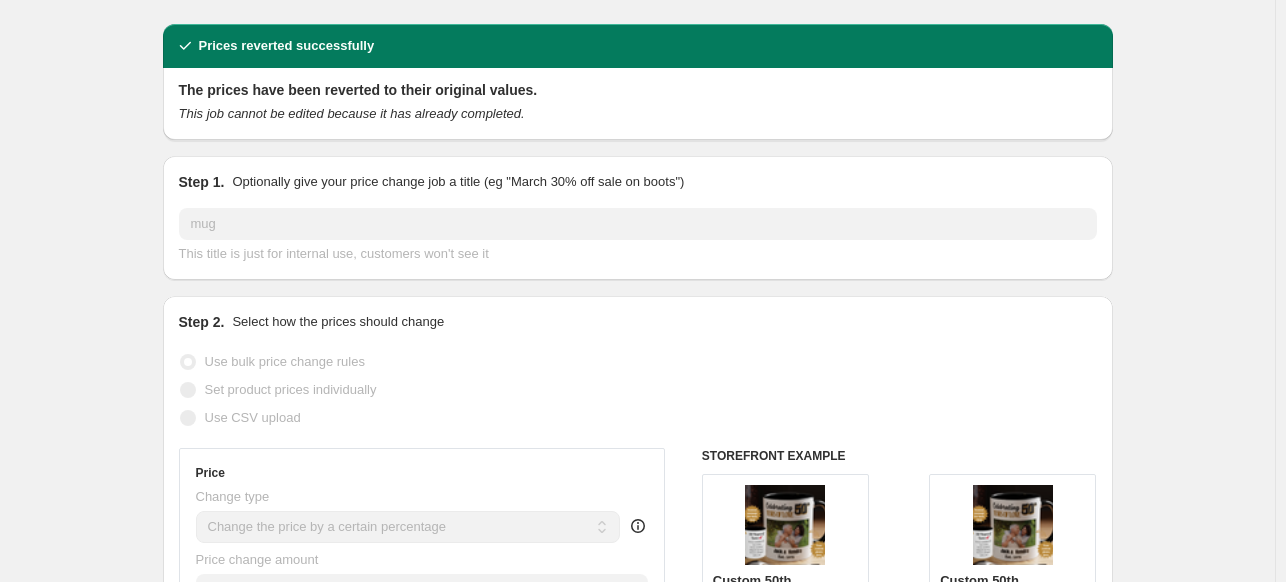 scroll, scrollTop: 0, scrollLeft: 0, axis: both 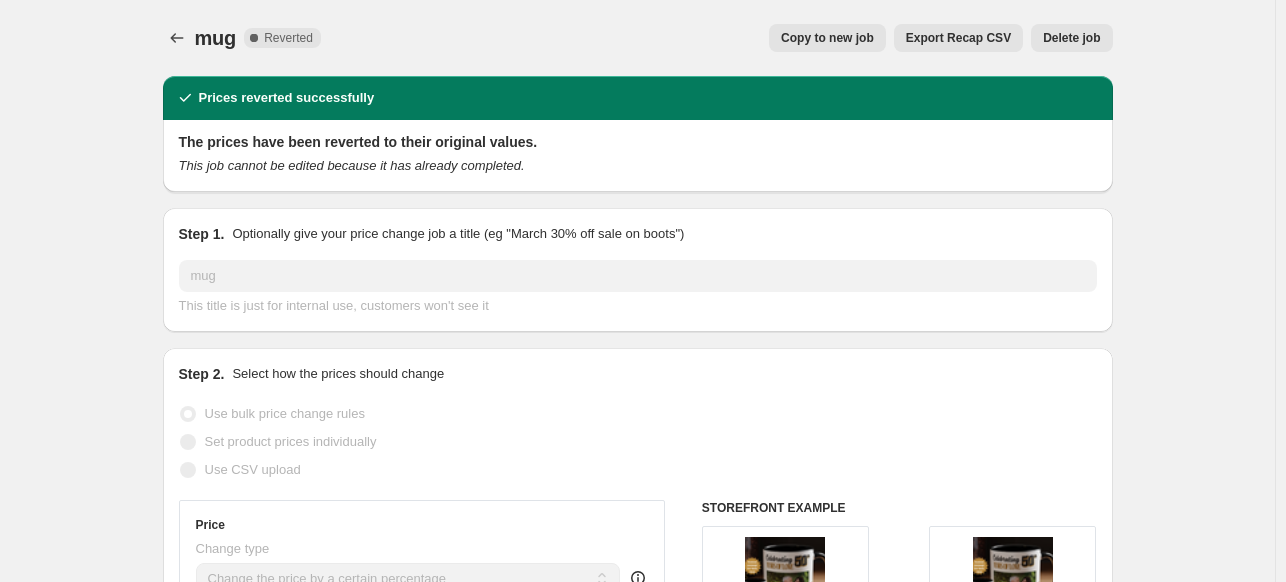 click on "mug. This page is ready mug Complete Reverted Copy to new job Export Recap CSV Delete job More actions Copy to new job Export Recap CSV Delete job Prices reverted successfully The prices have been reverted to their original values. This job cannot be edited because it has already completed. Step 1. Optionally give your price change job a title (eg "March 30% off sale on boots") mug This title is just for internal use, customers won't see it Step 2. Select how the prices should change Use bulk price change rules Set product prices individually Use CSV upload Price Change type Change the price to a certain amount Change the price by a certain amount Change the price by a certain percentage Change the price to the current compare at price (price before sale) Change the price by a certain amount relative to the compare at price Change the price by a certain percentage relative to the compare at price Don't change the price Change the price by a certain percentage relative to the cost per item Price change amount" at bounding box center [637, 1433] 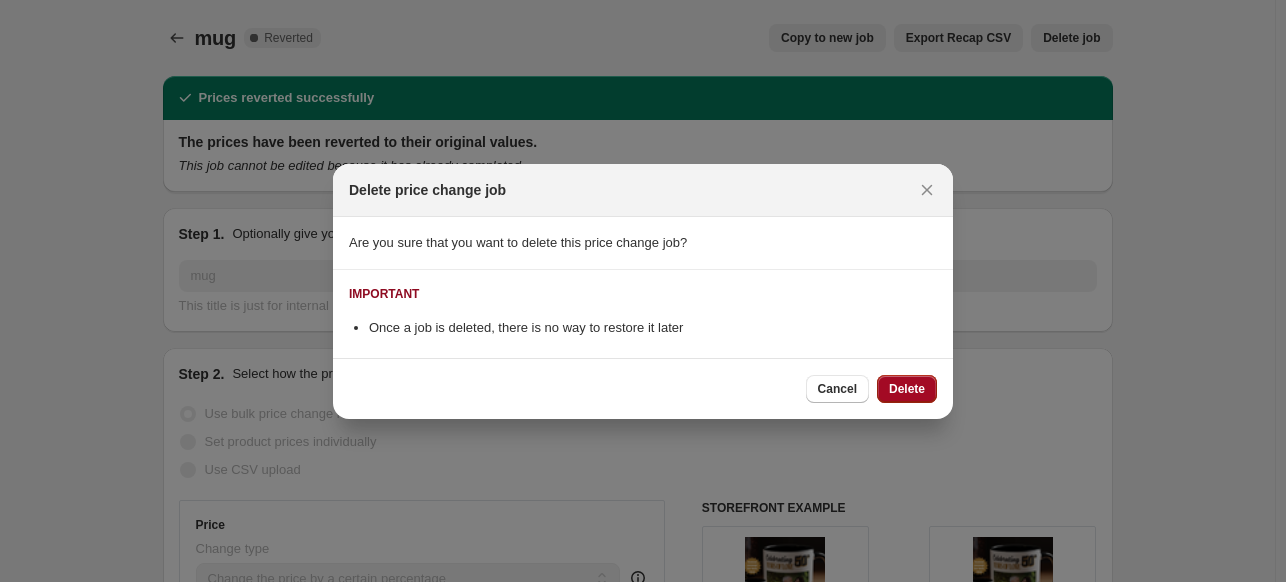 click on "Delete" at bounding box center [907, 389] 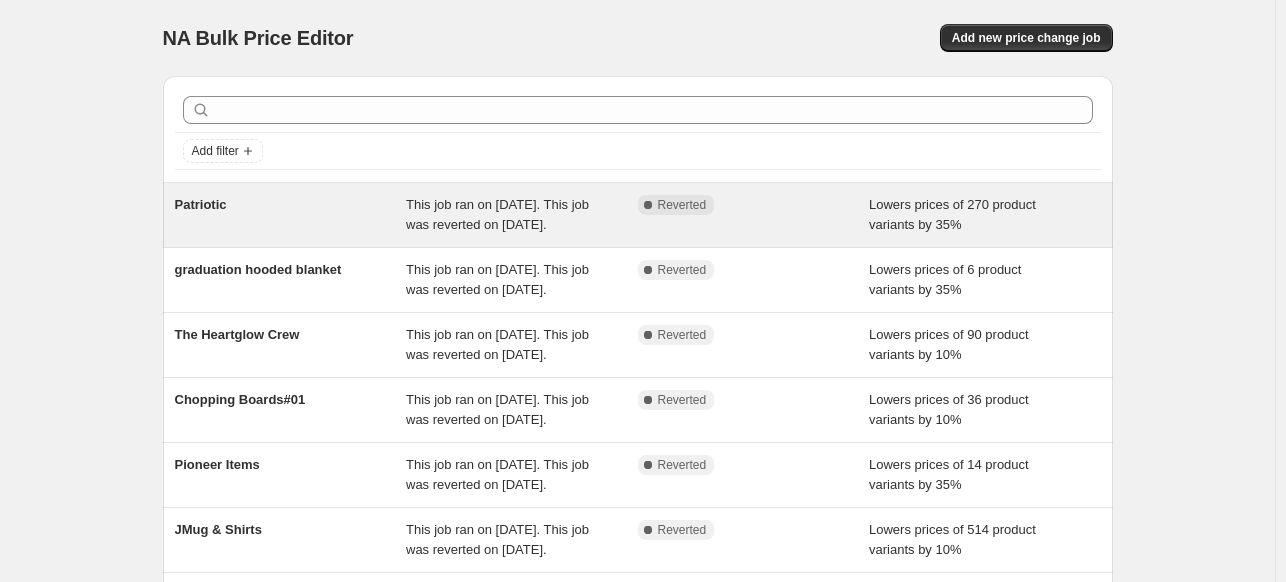 click on "Complete Reverted" at bounding box center (739, 205) 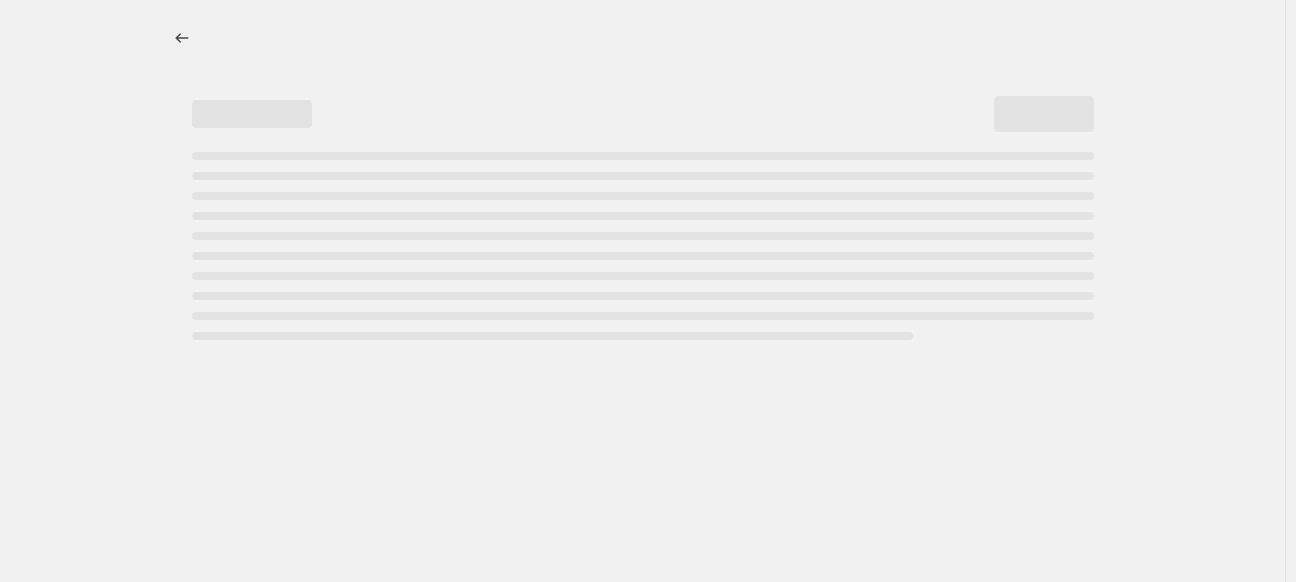 select on "percentage" 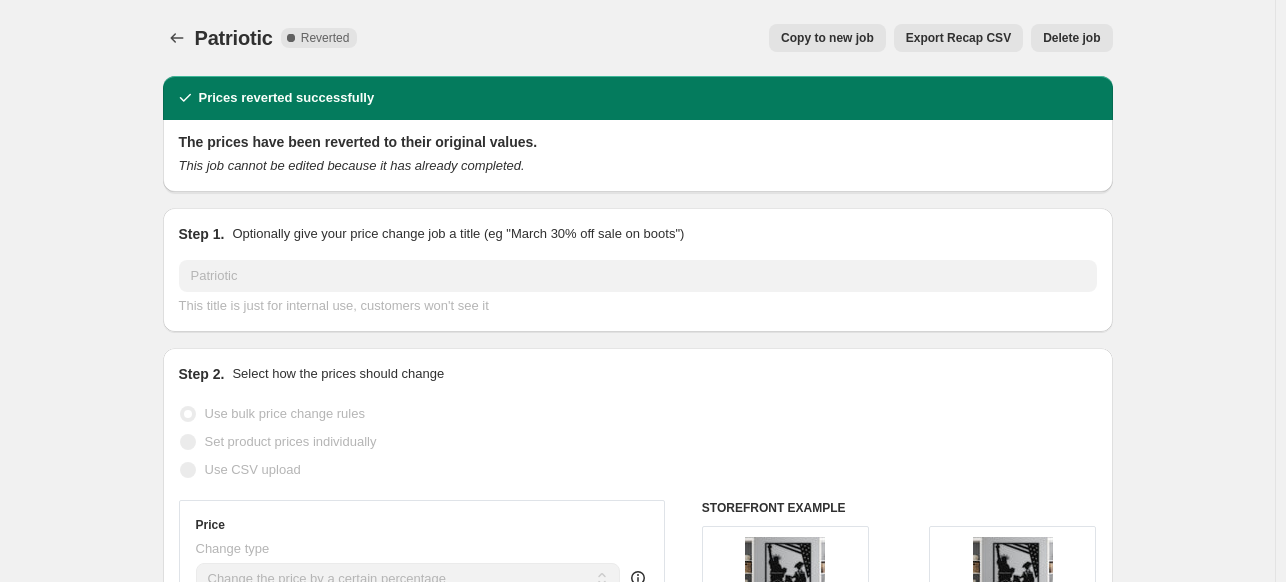 click on "Delete job" at bounding box center [1071, 38] 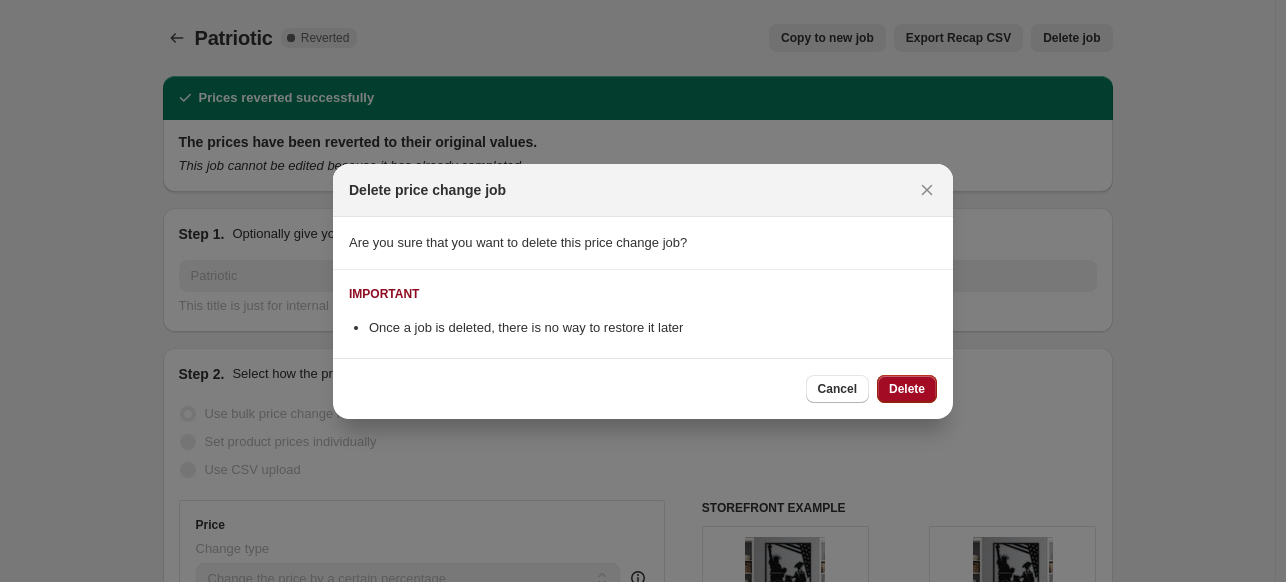 click on "Delete" at bounding box center [907, 389] 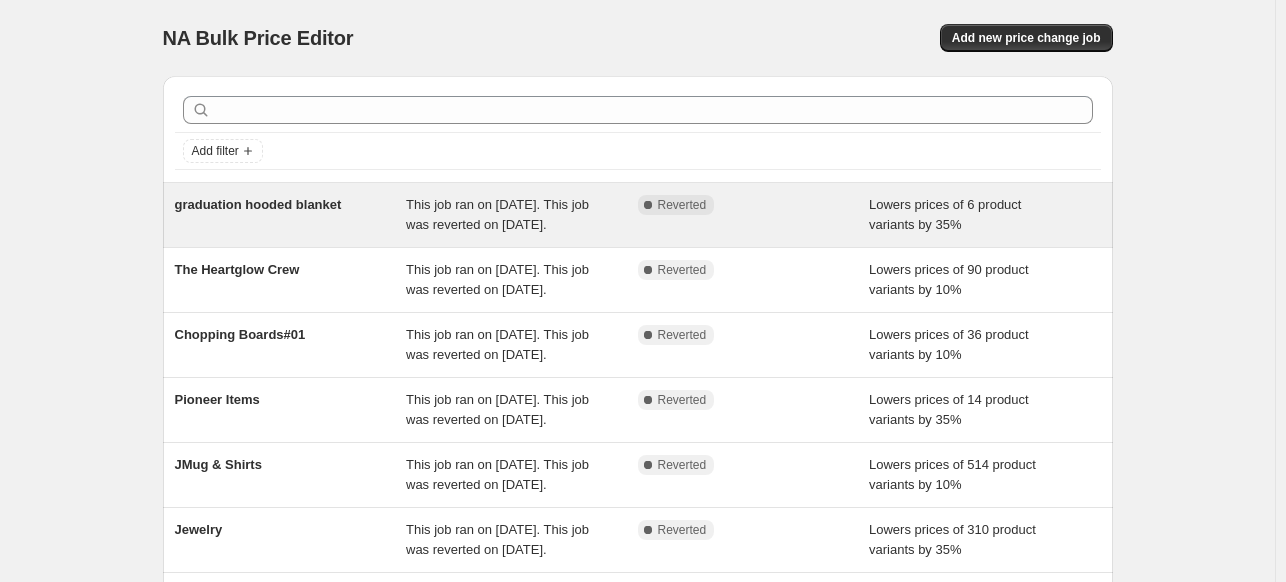 click on "Lowers prices of 6 product variants by 35%" at bounding box center (985, 215) 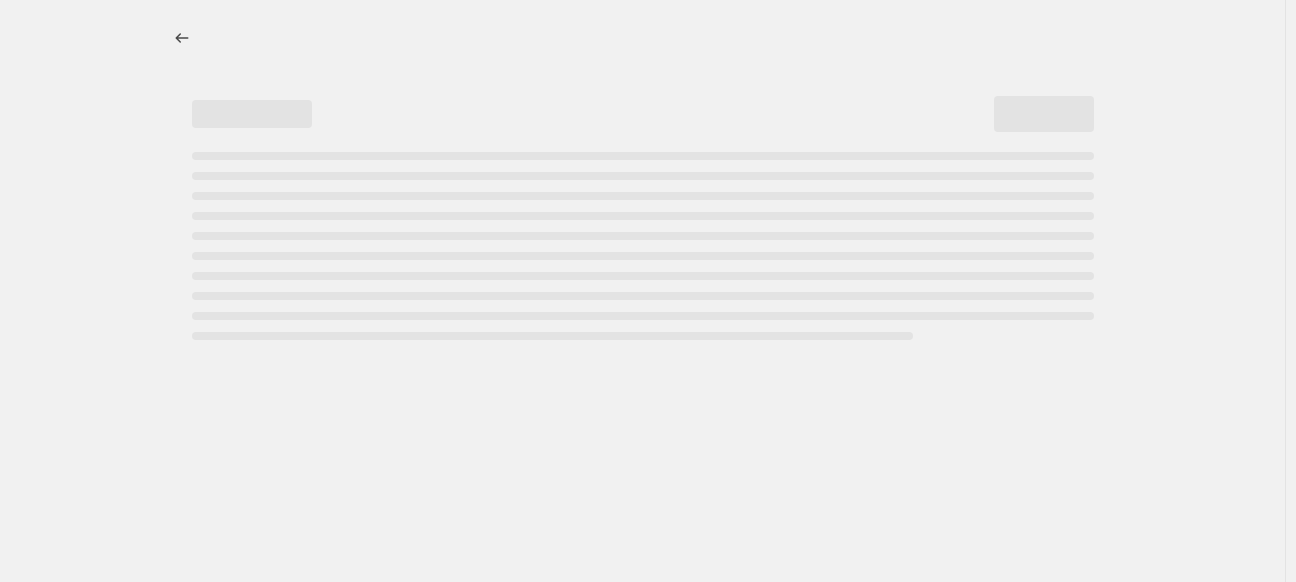 select on "percentage" 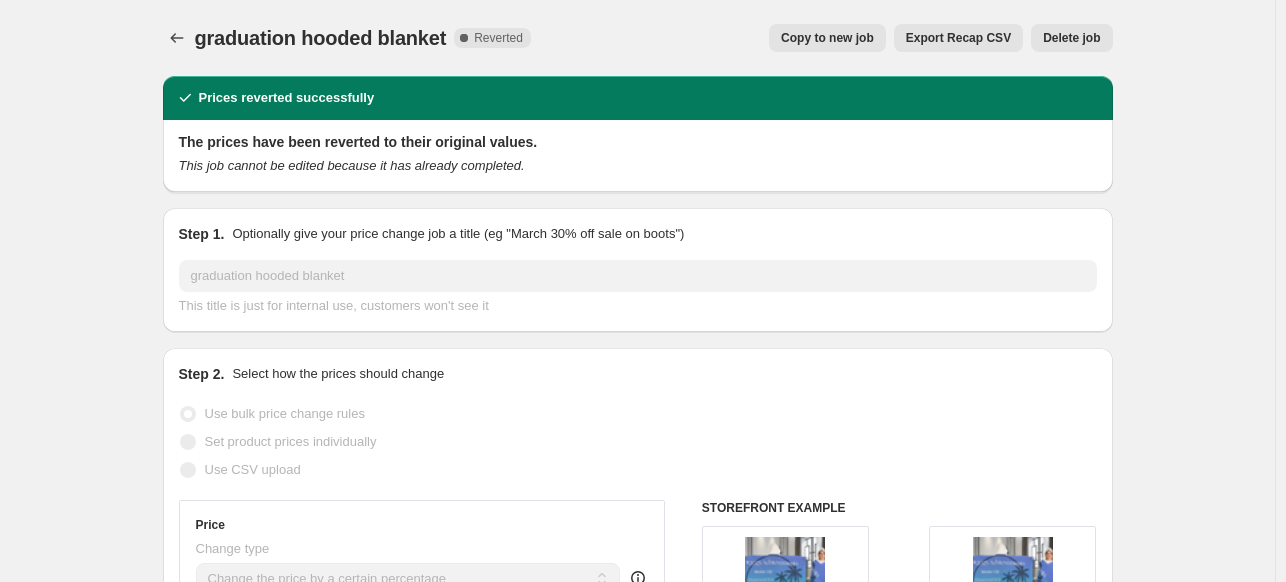 click on "Delete job" at bounding box center [1071, 38] 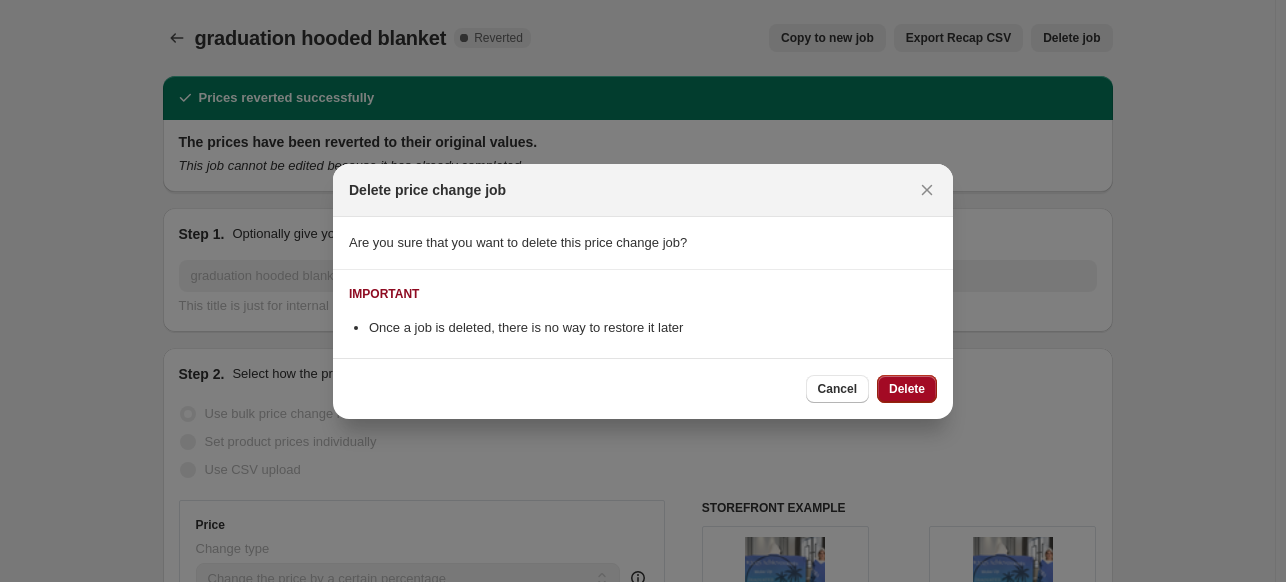 click on "Delete" at bounding box center (907, 389) 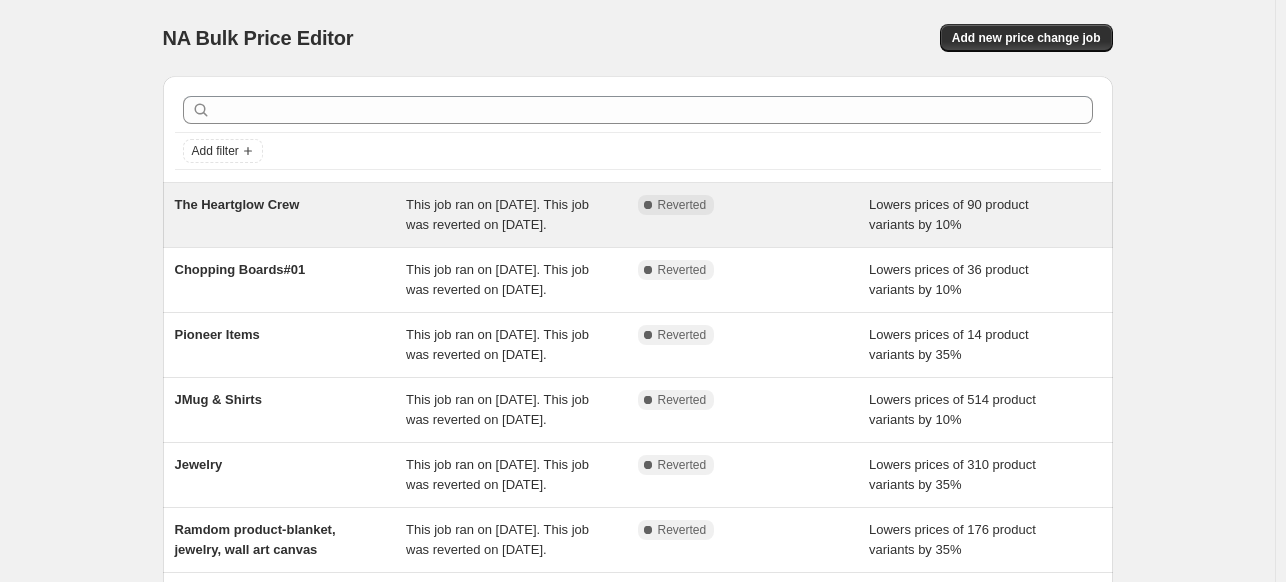 click on "Lowers prices of 90 product variants by 10%" at bounding box center [985, 215] 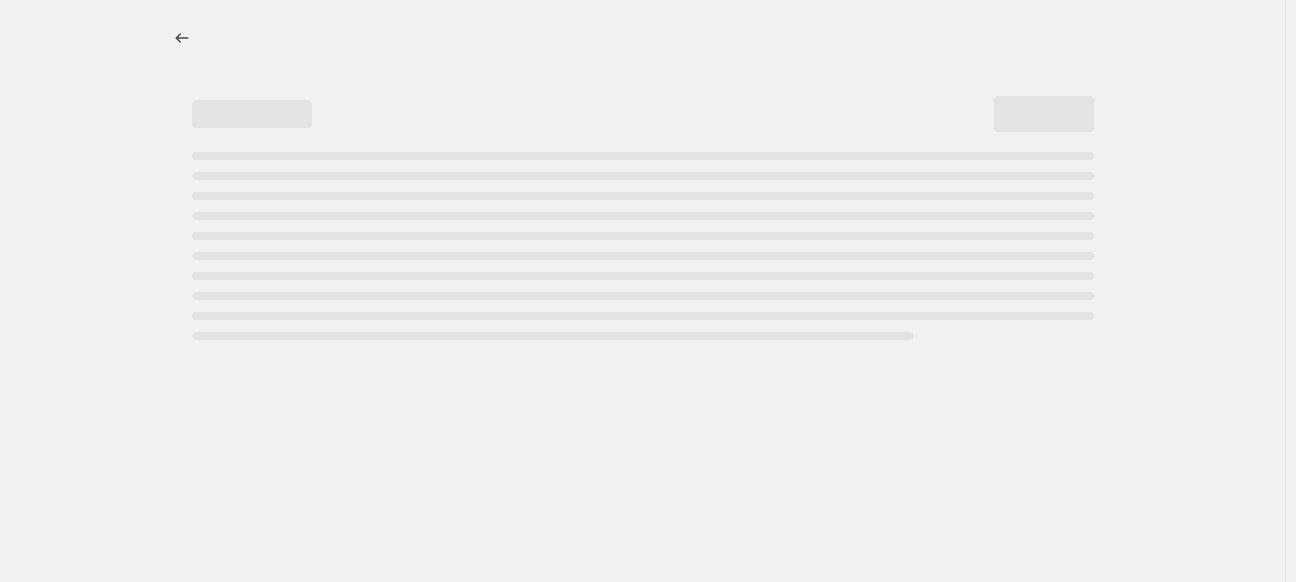 select on "percentage" 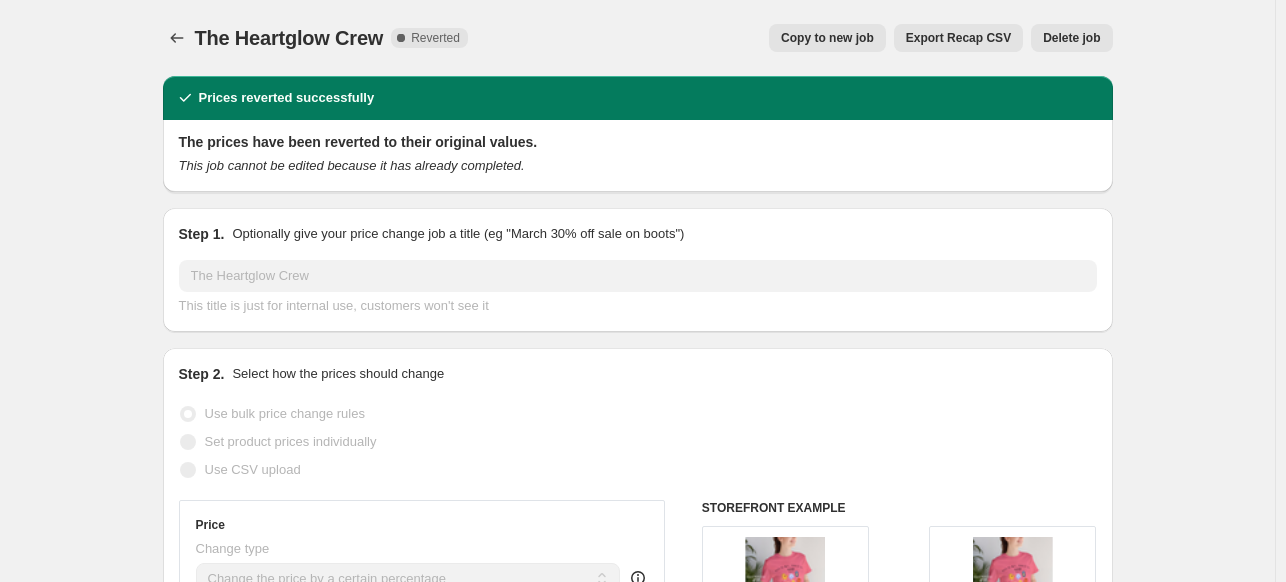 click on "Delete job" at bounding box center (1071, 38) 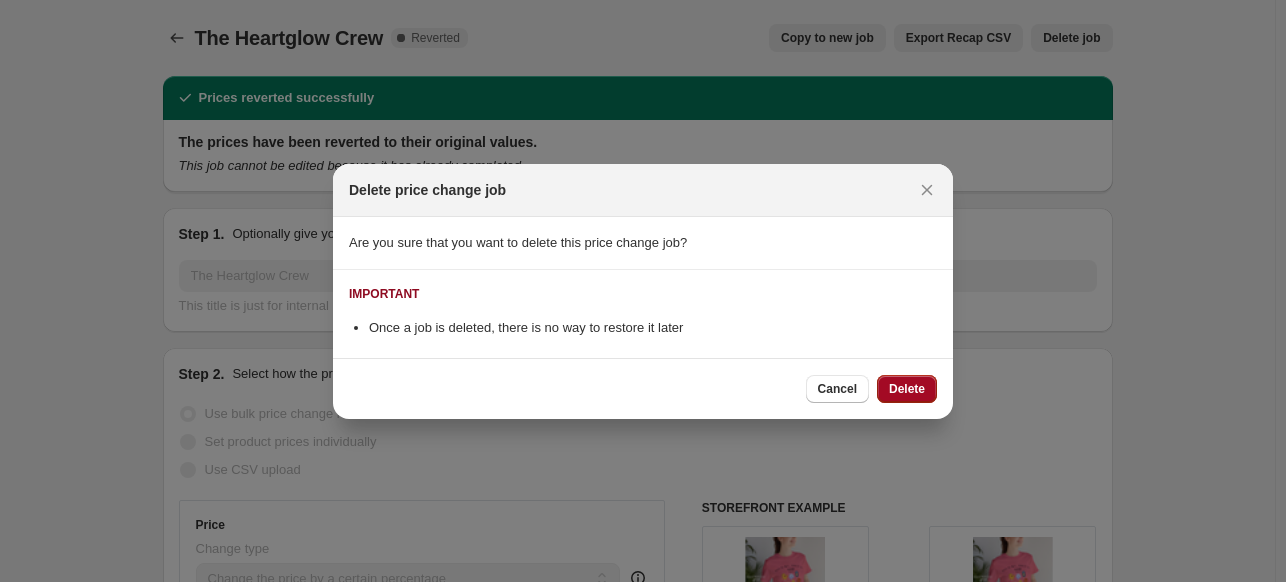 click on "Delete" at bounding box center [907, 389] 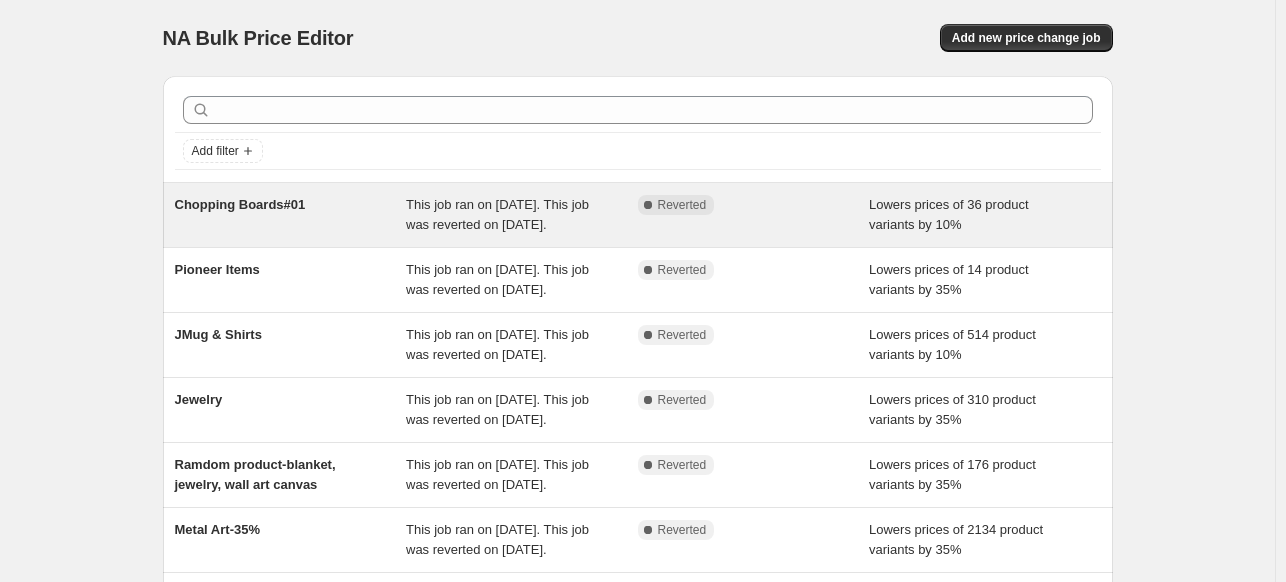 click on "Lowers prices of 36 product variants by 10%" at bounding box center (985, 215) 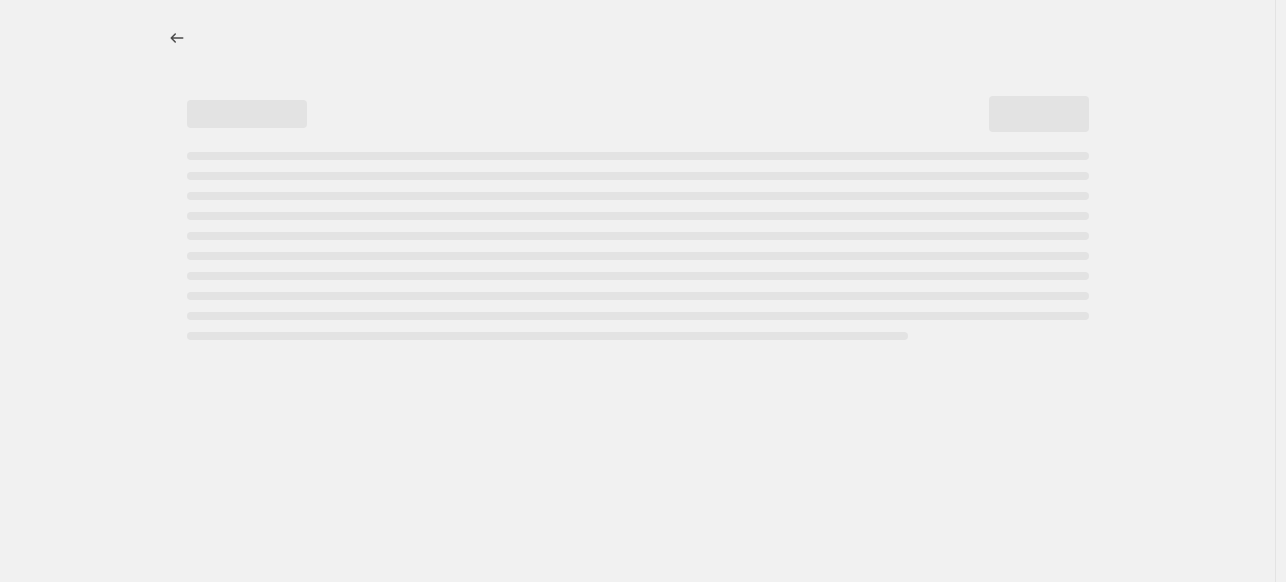 select on "percentage" 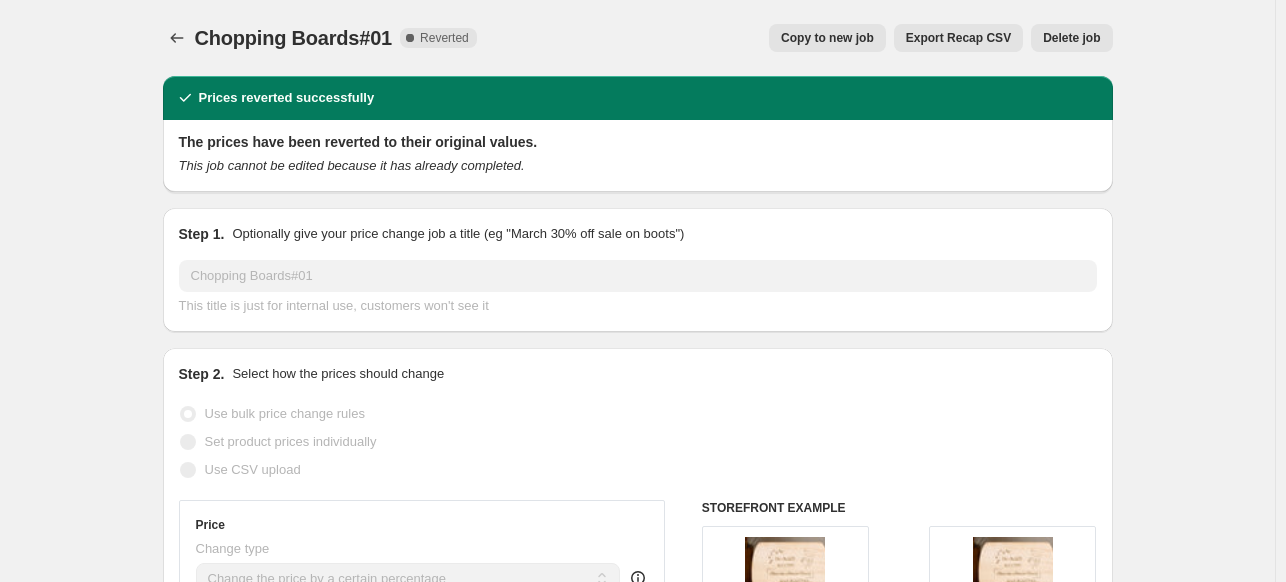 click on "Delete job" at bounding box center [1071, 38] 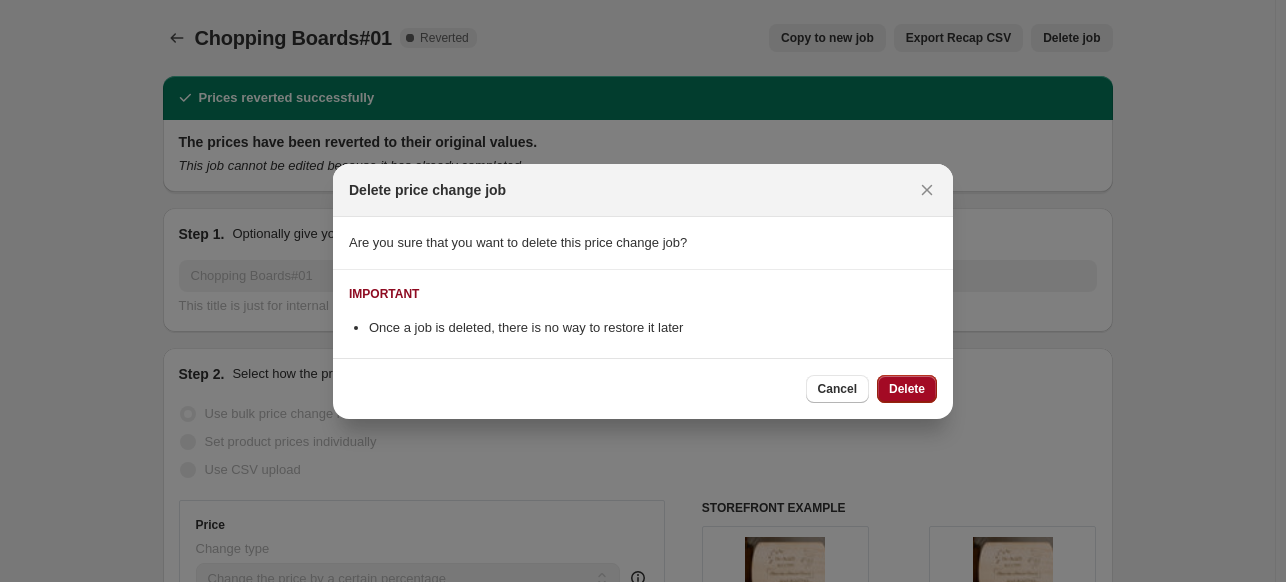 click on "Delete" at bounding box center (907, 389) 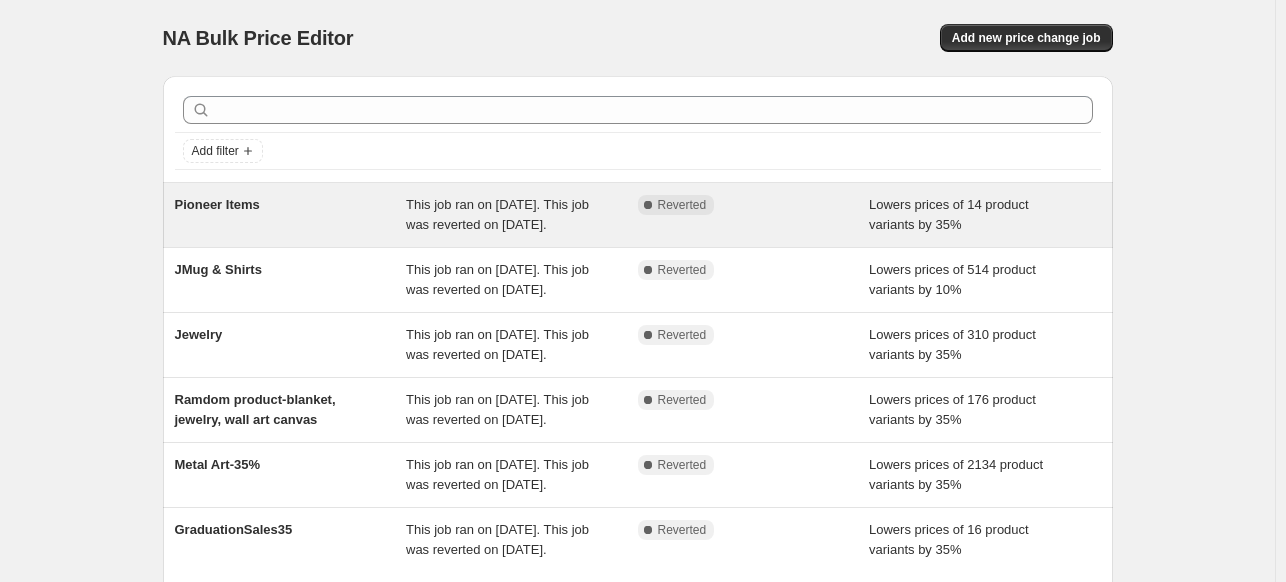 click on "Lowers prices of 14 product variants by 35%" at bounding box center (985, 215) 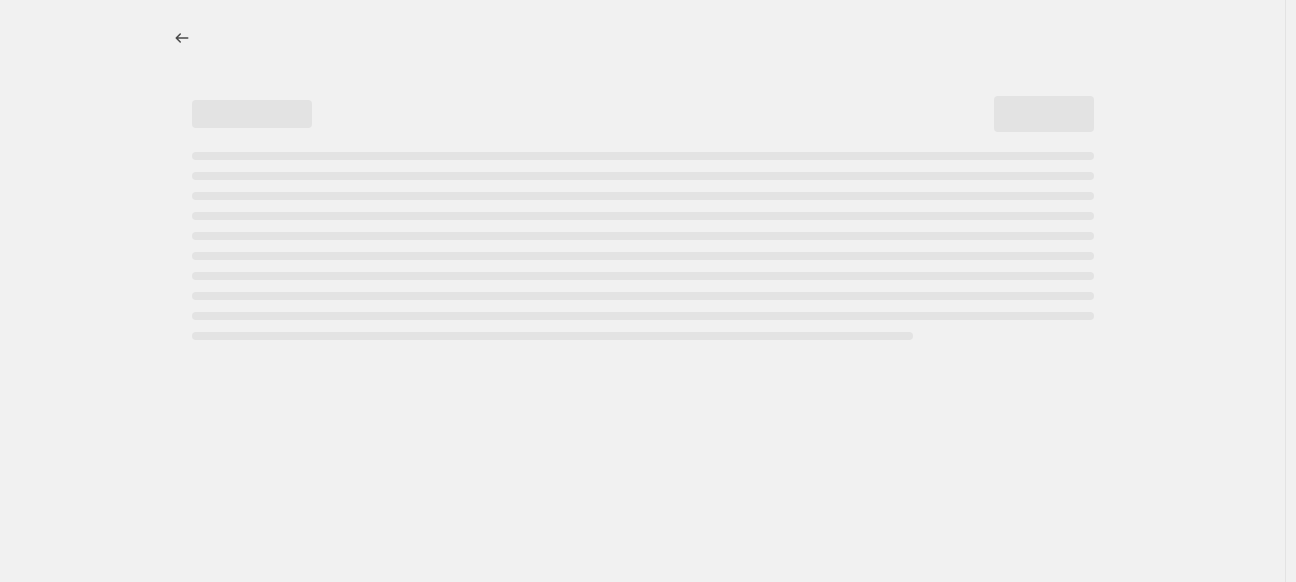 select on "percentage" 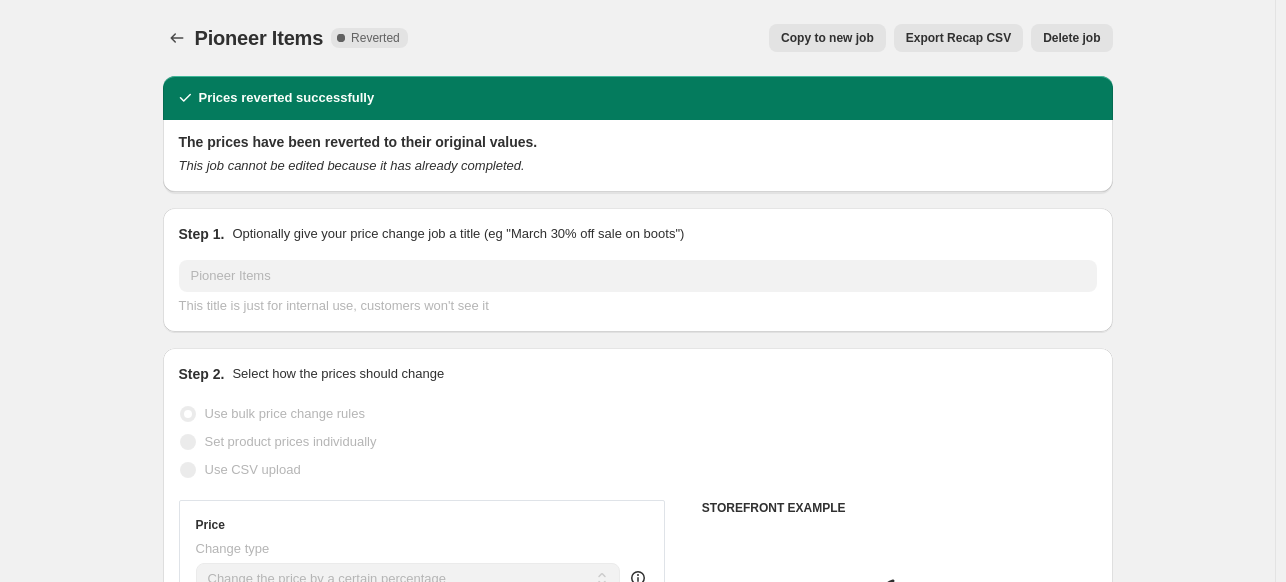 click on "Delete job" at bounding box center [1071, 38] 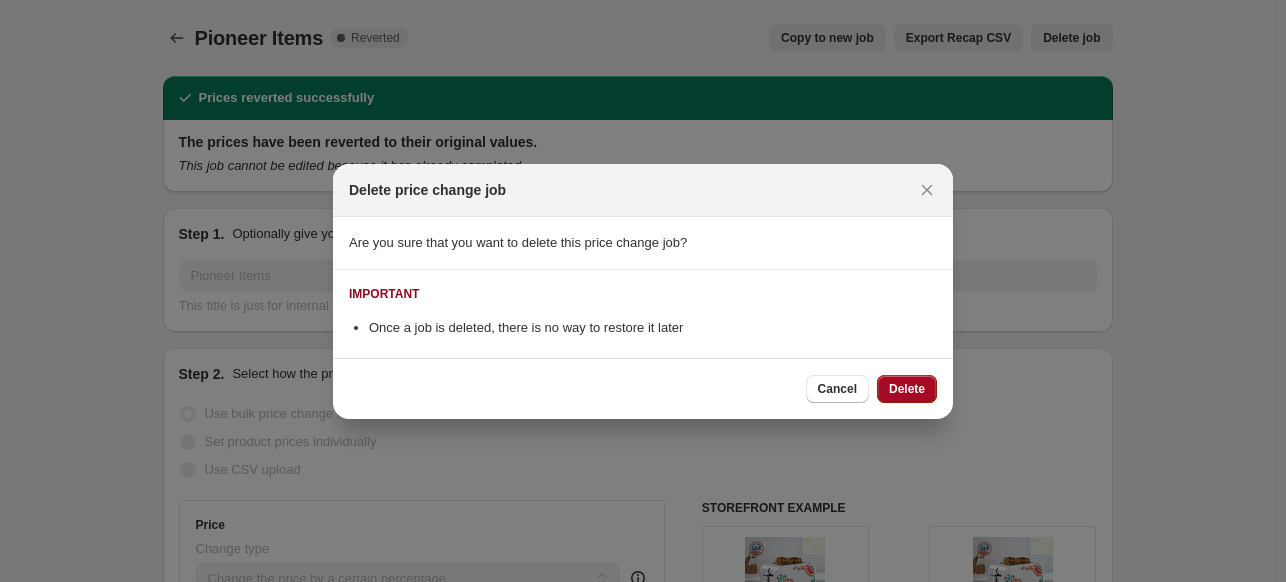 click on "Delete" at bounding box center (907, 389) 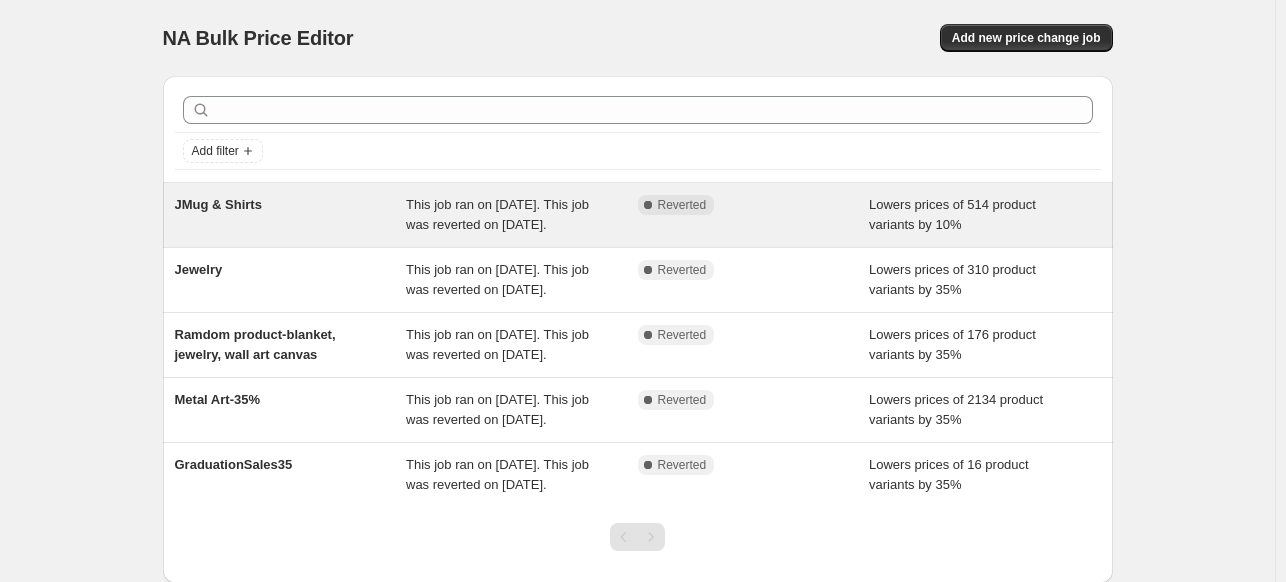 click on "Lowers prices of 514 product variants by 10%" at bounding box center [985, 215] 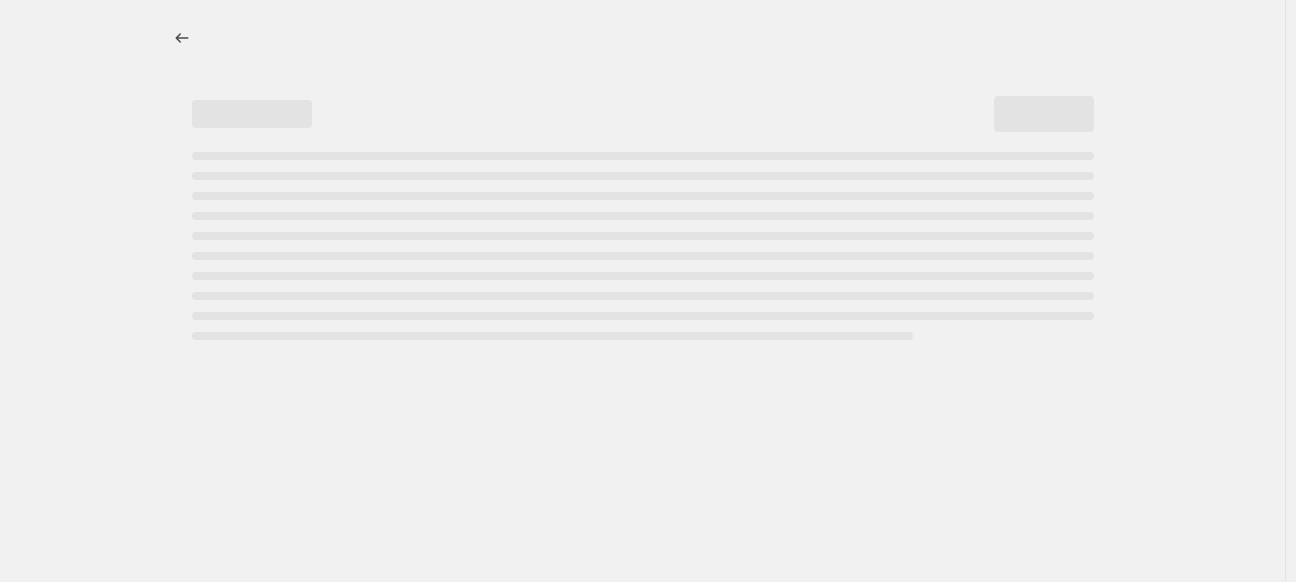 select on "percentage" 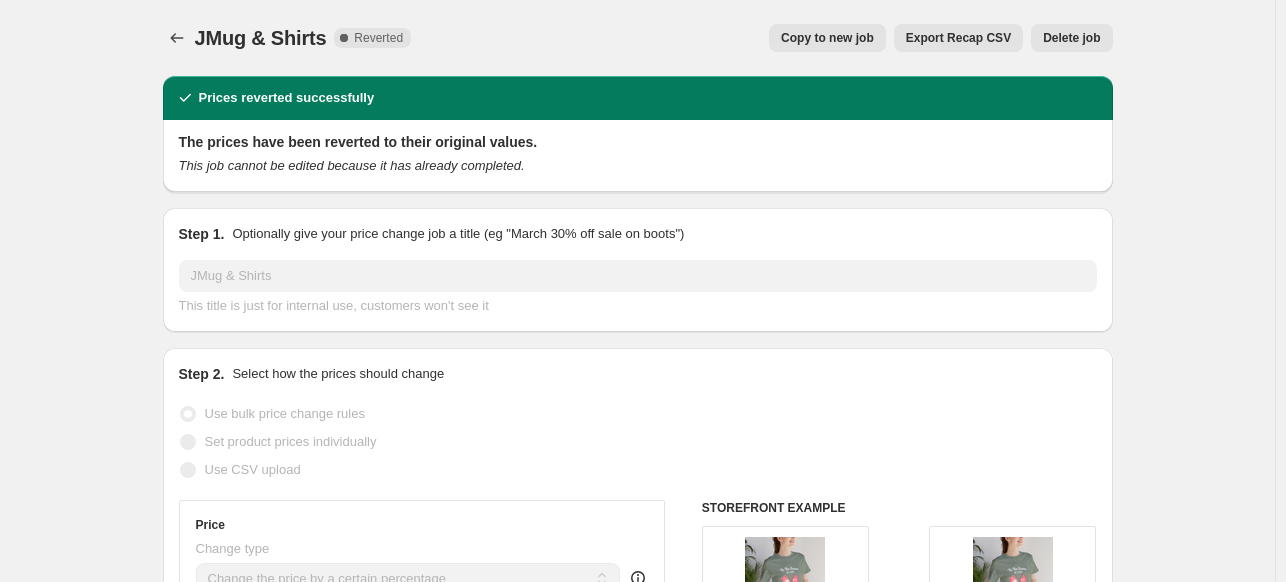 click on "Delete job" at bounding box center (1071, 38) 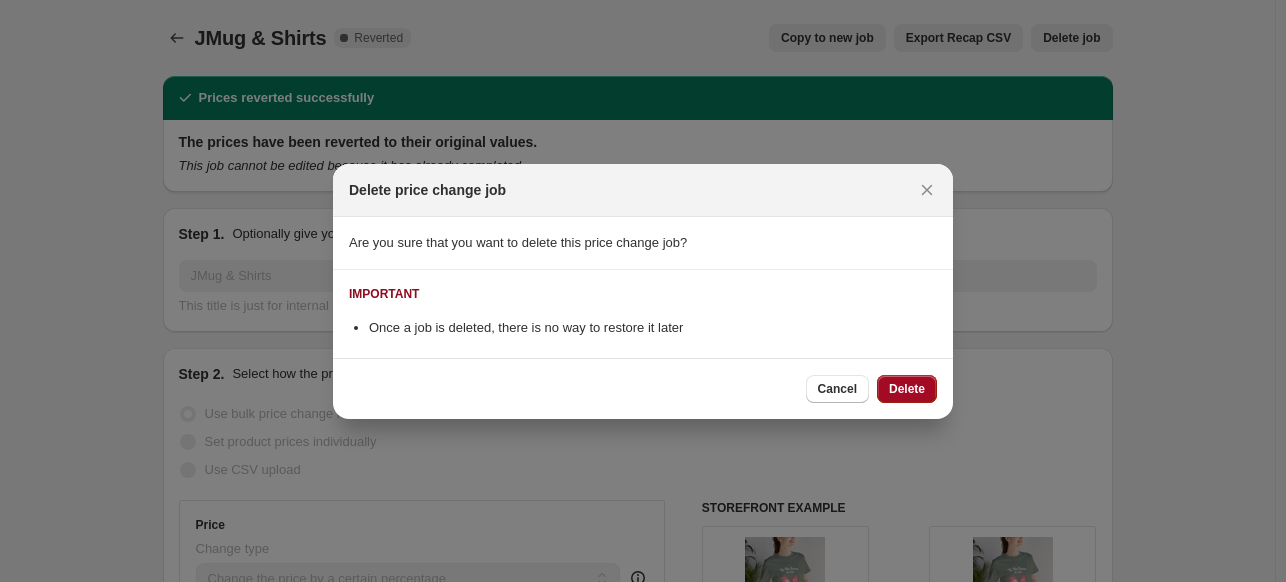 click on "Delete" at bounding box center [907, 389] 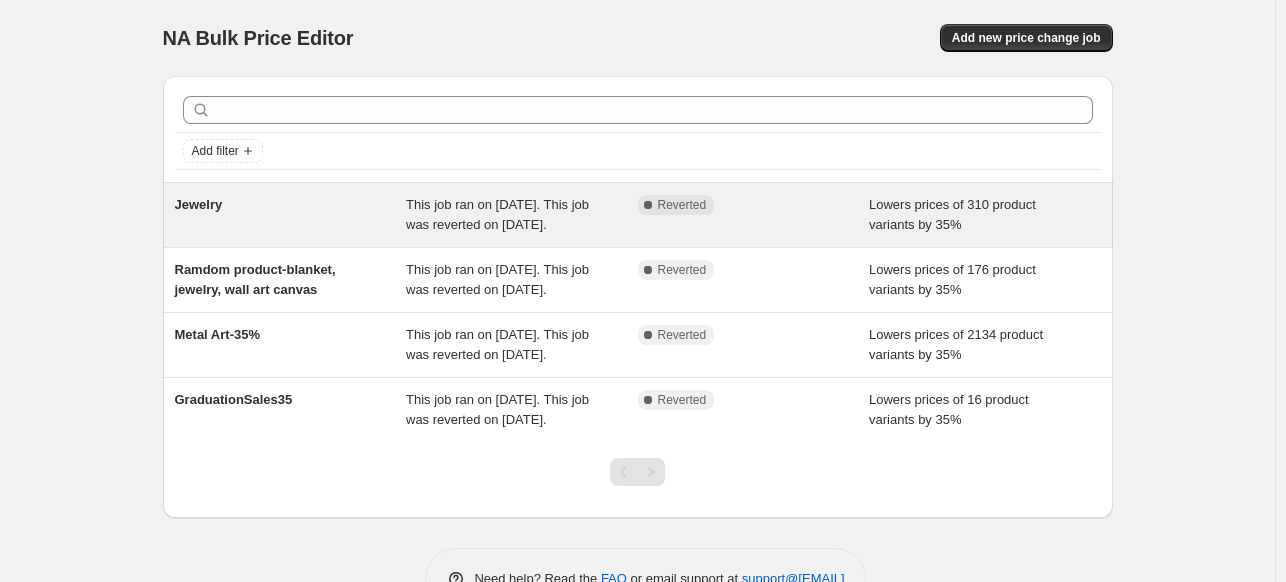 click on "Lowers prices of 310 product variants by 35%" at bounding box center (985, 215) 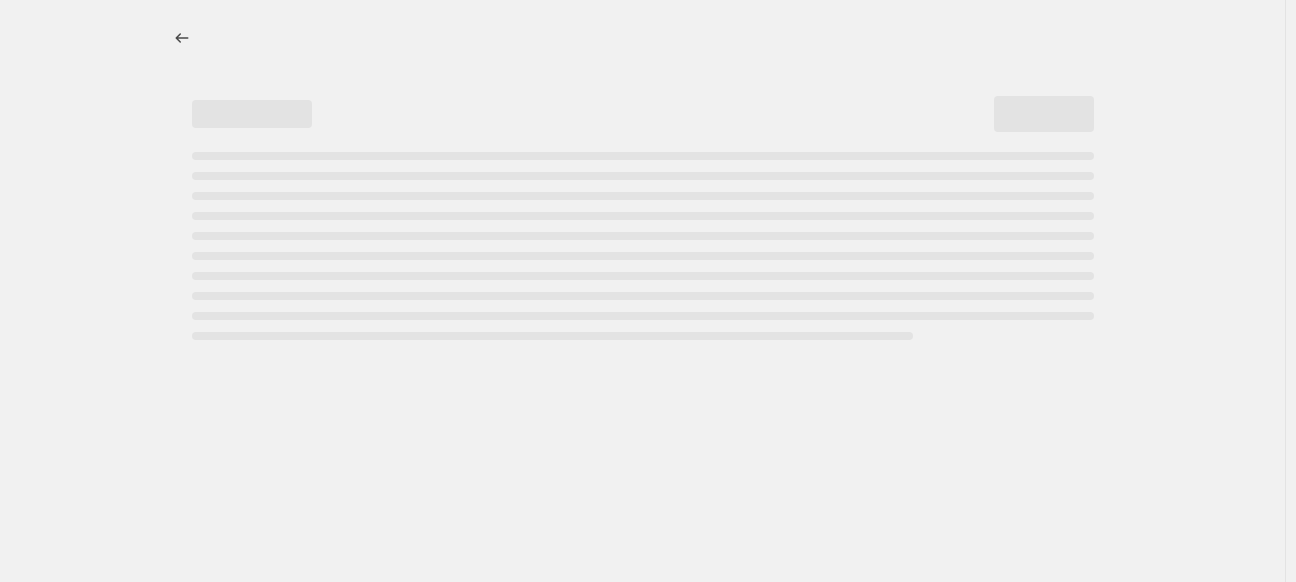 select on "percentage" 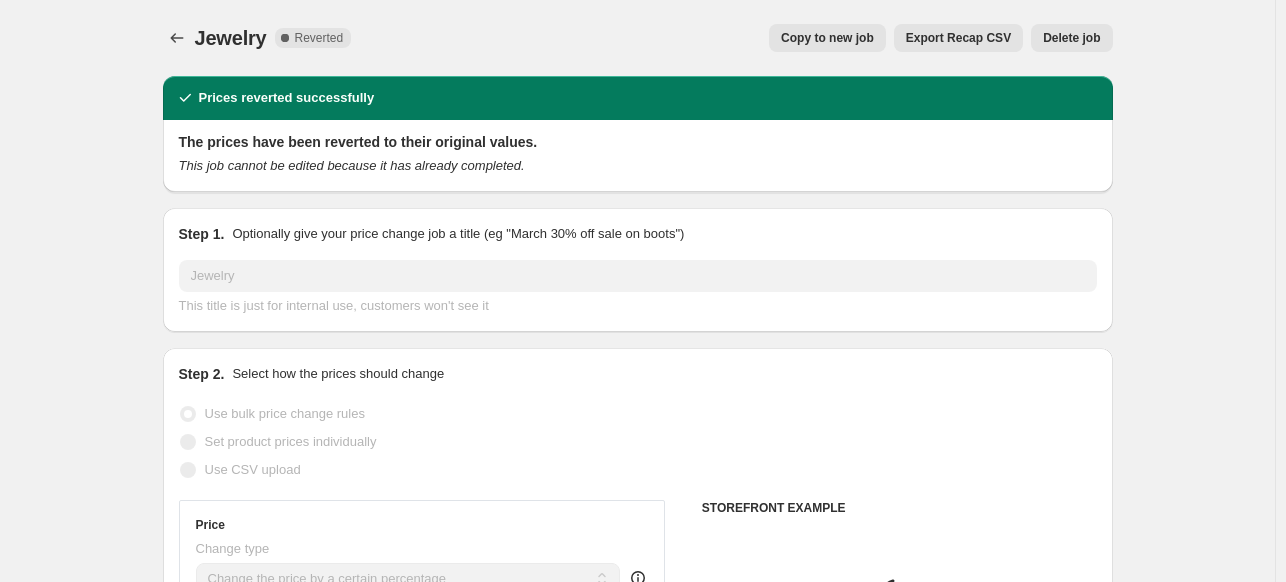 click on "Delete job" at bounding box center [1071, 38] 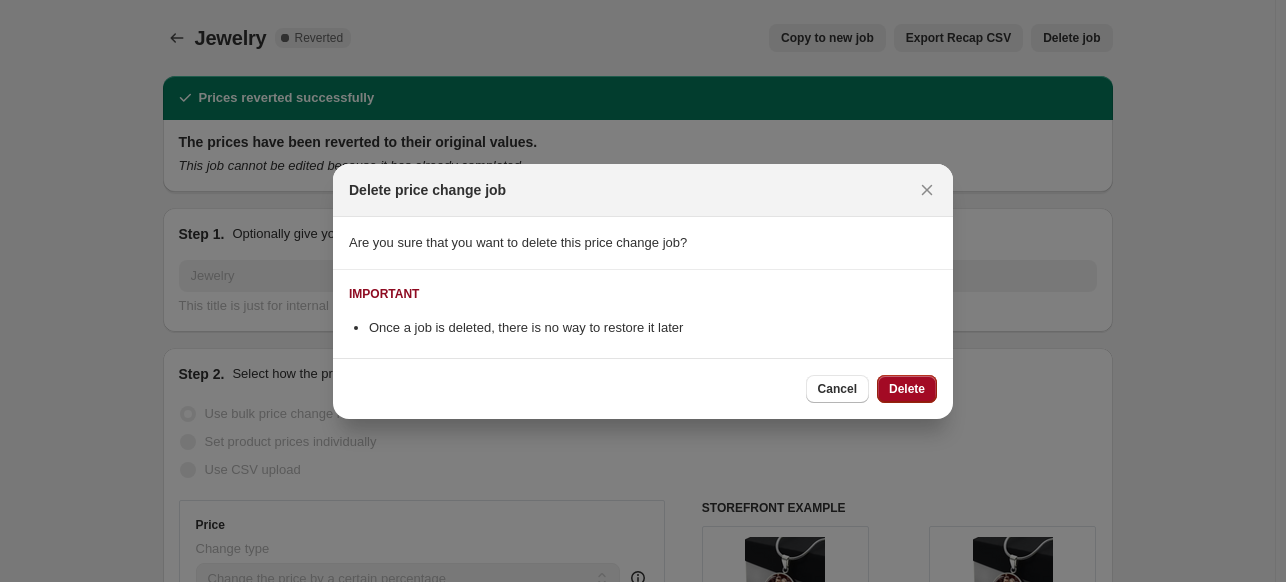 click on "Delete" at bounding box center [907, 389] 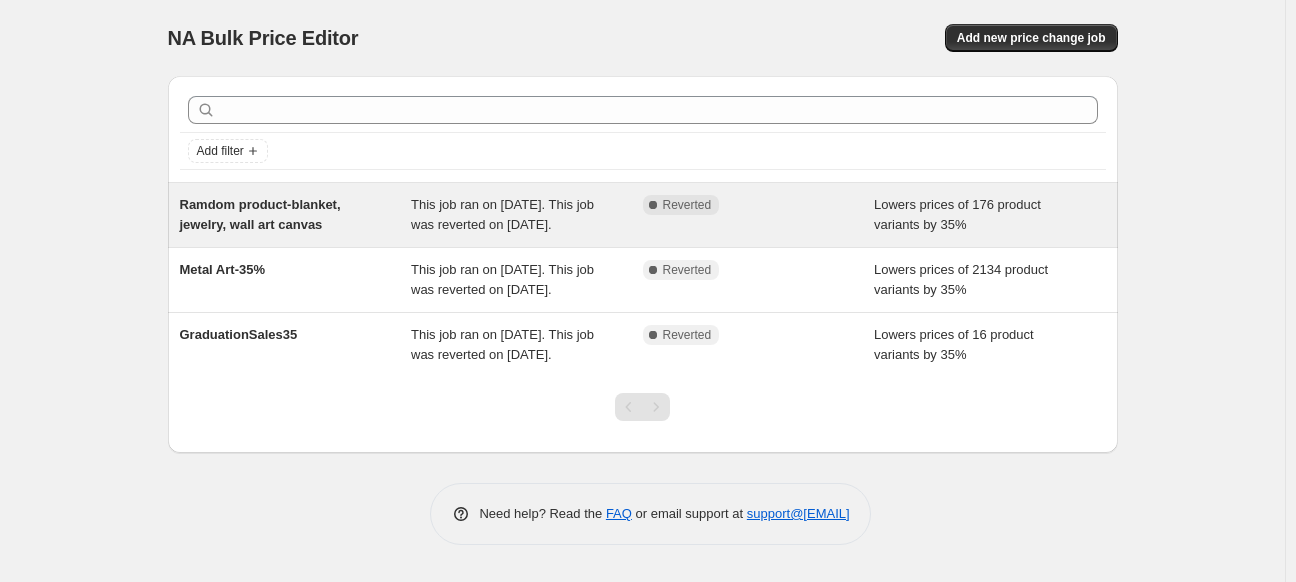 click on "Lowers prices of 176 product variants by 35%" at bounding box center [990, 215] 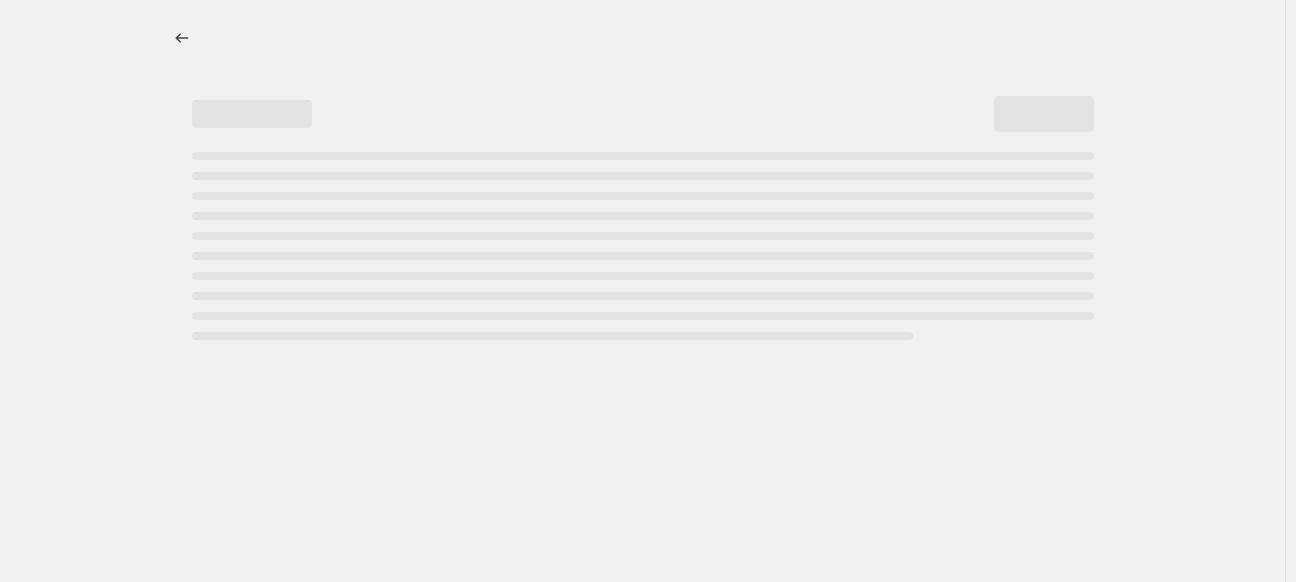 select on "percentage" 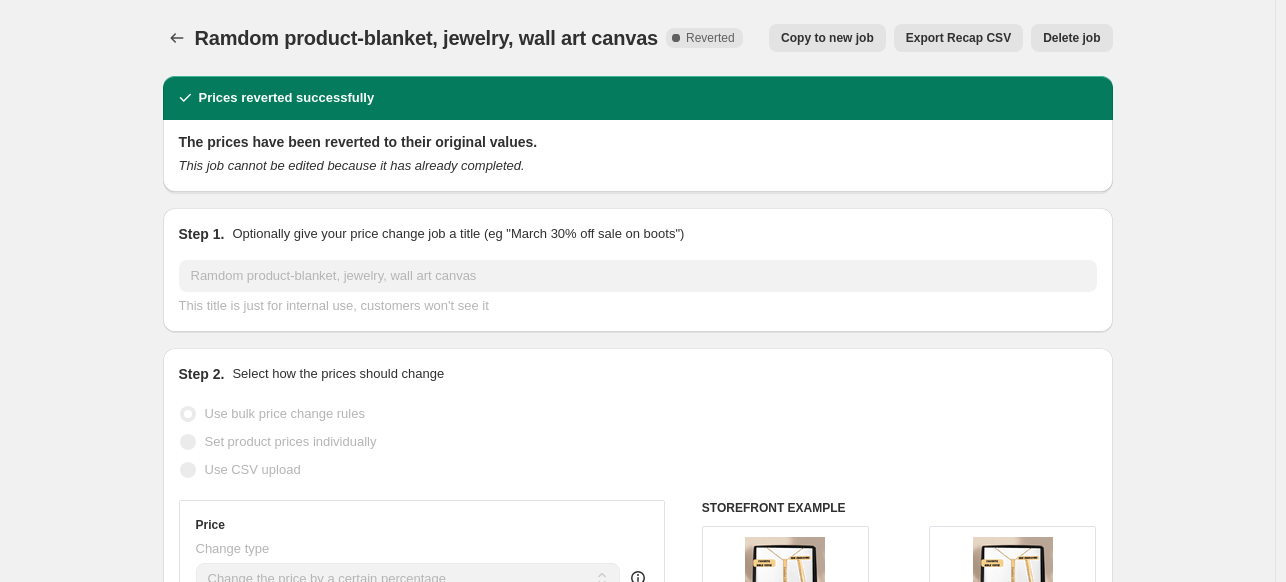 click on "Delete job" at bounding box center (1071, 38) 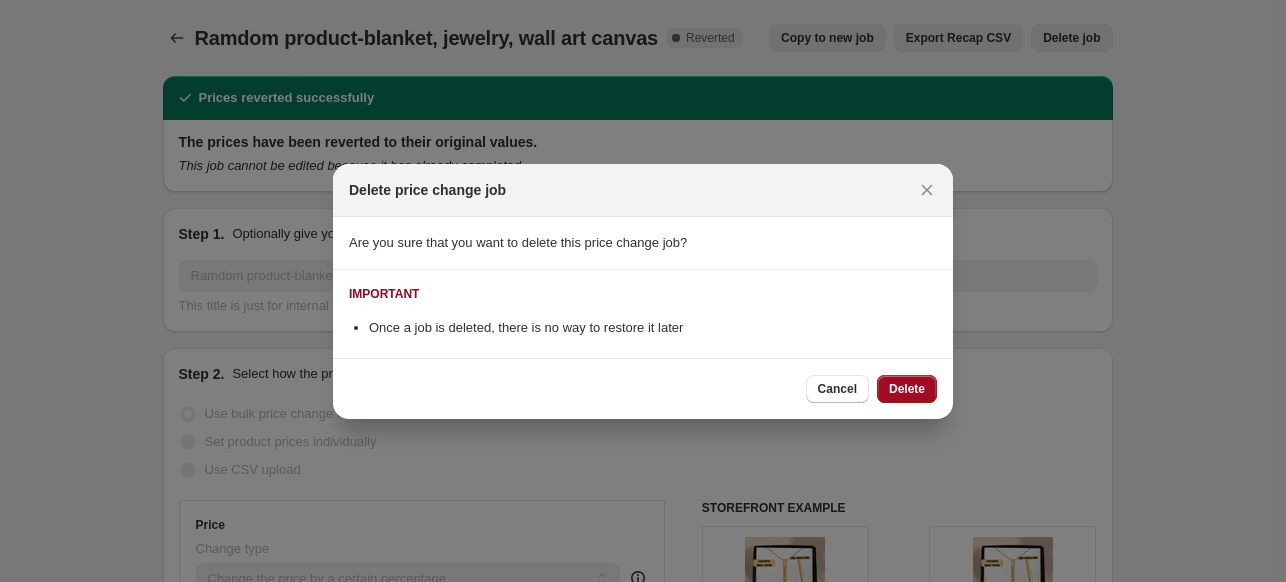 click on "Delete" at bounding box center [907, 389] 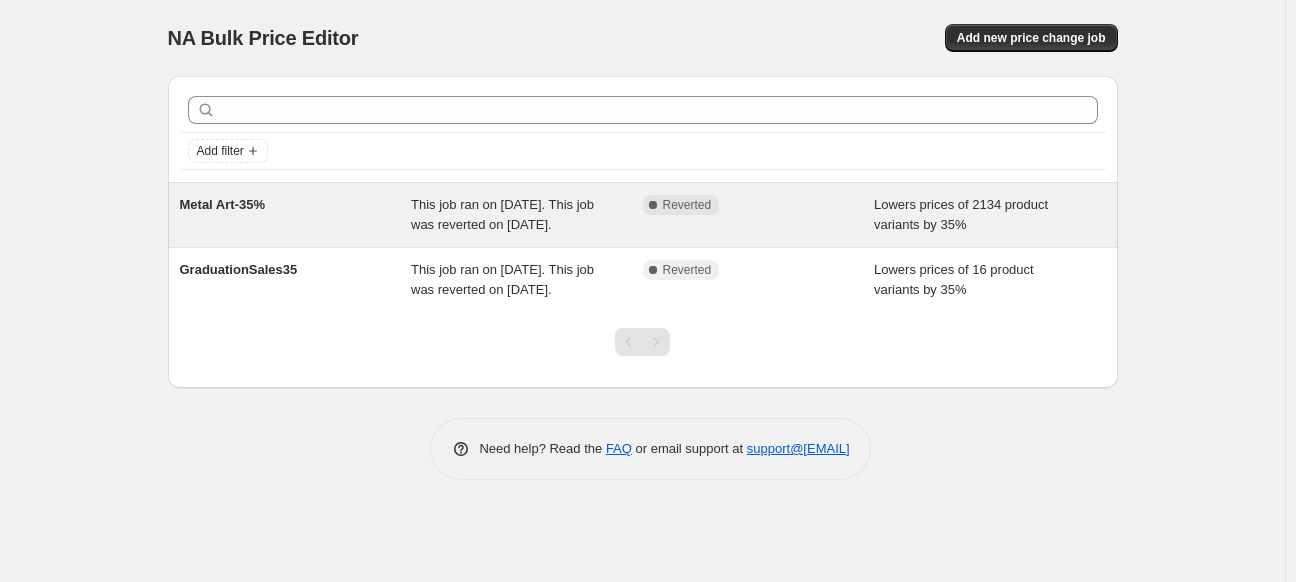 click on "Lowers prices of 2134 product variants by 35%" at bounding box center [990, 215] 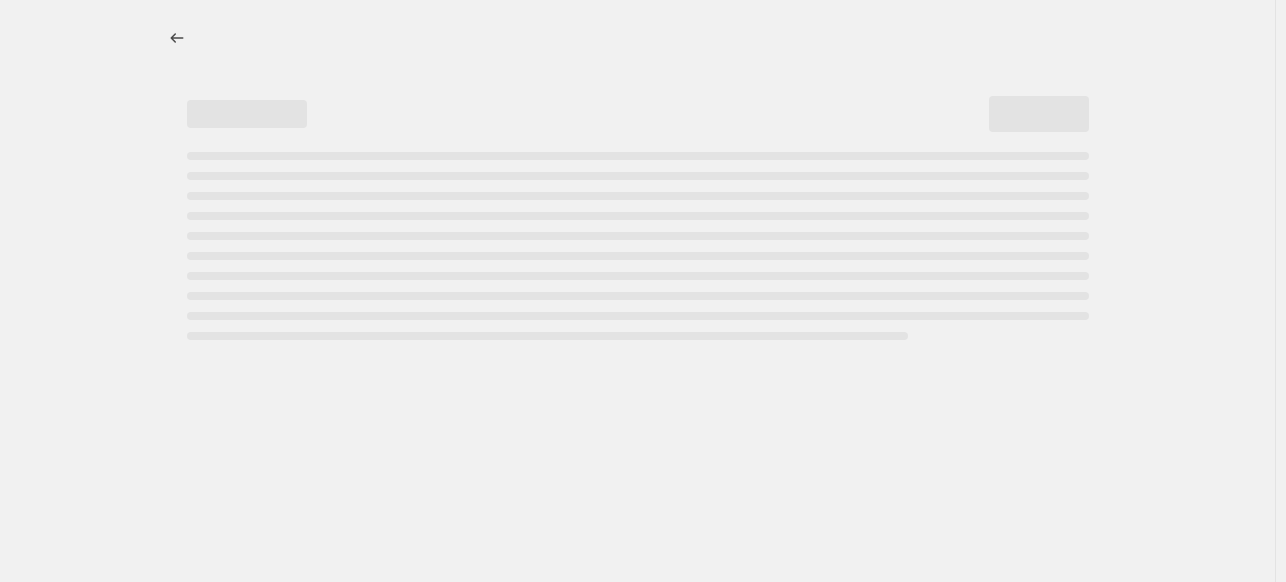 select on "percentage" 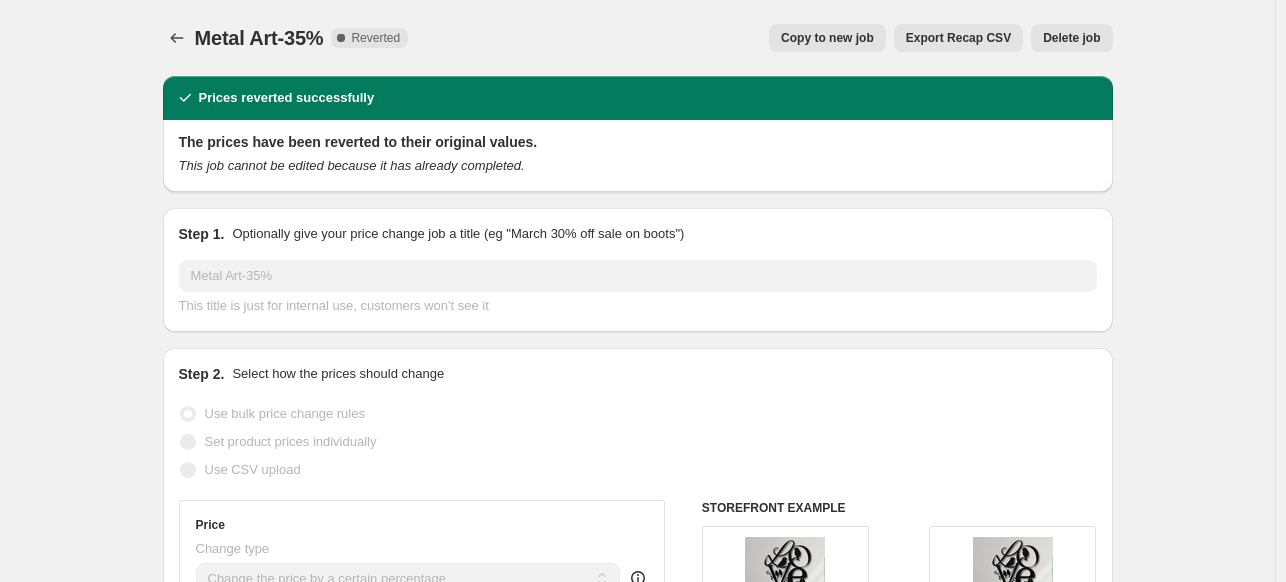 click on "Delete job" at bounding box center [1071, 38] 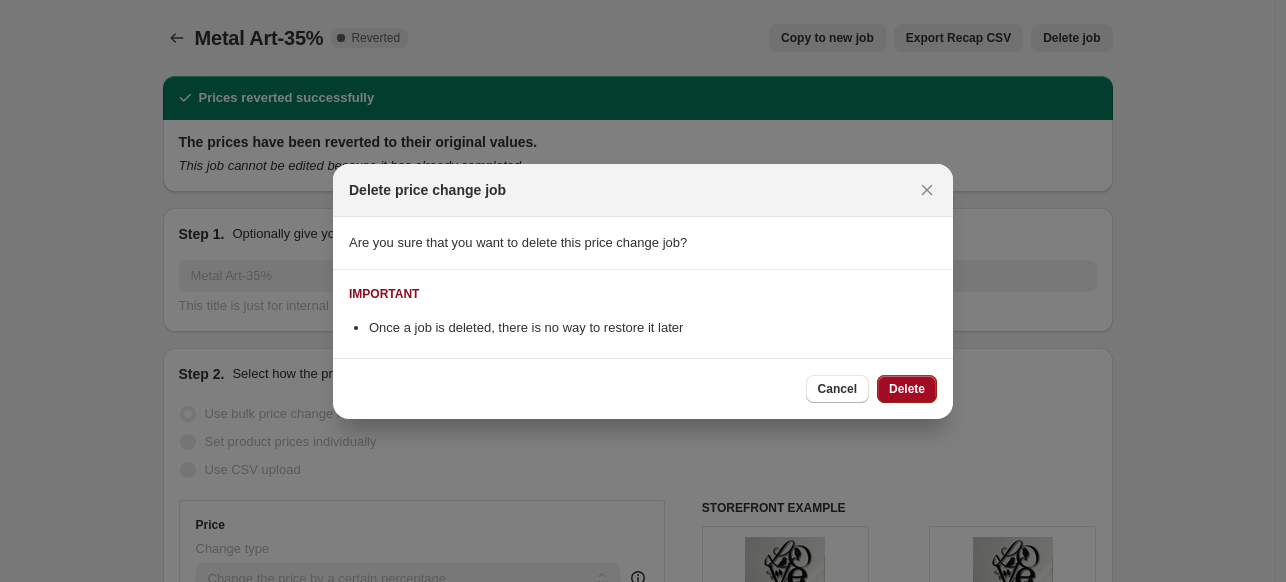 click on "Delete" at bounding box center (907, 389) 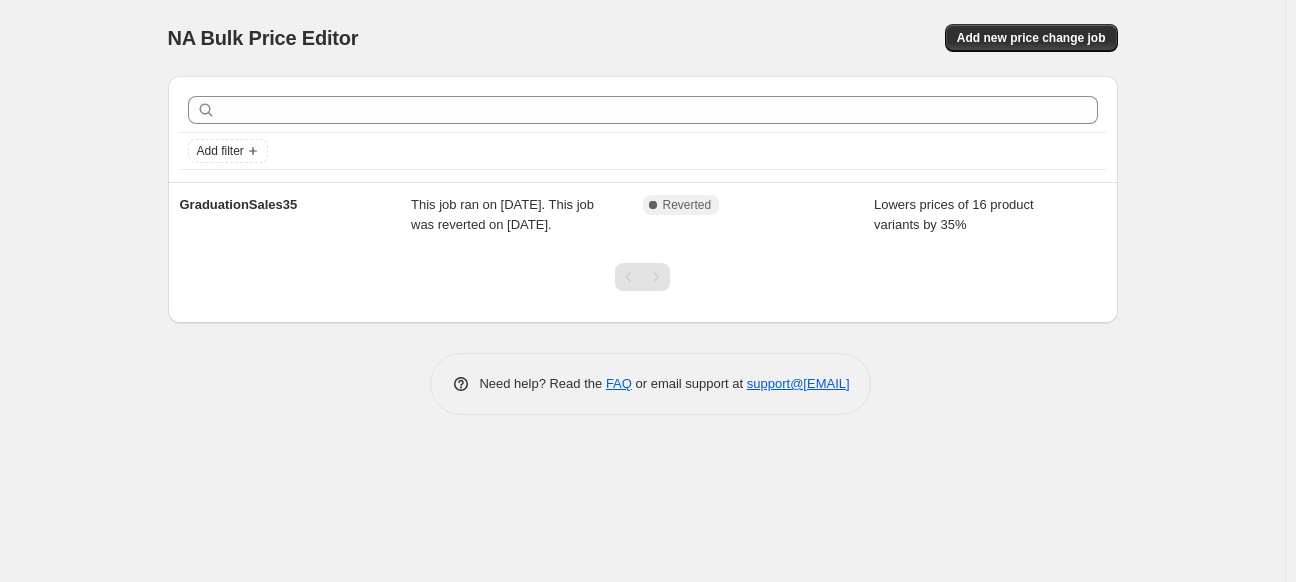 click at bounding box center (643, 285) 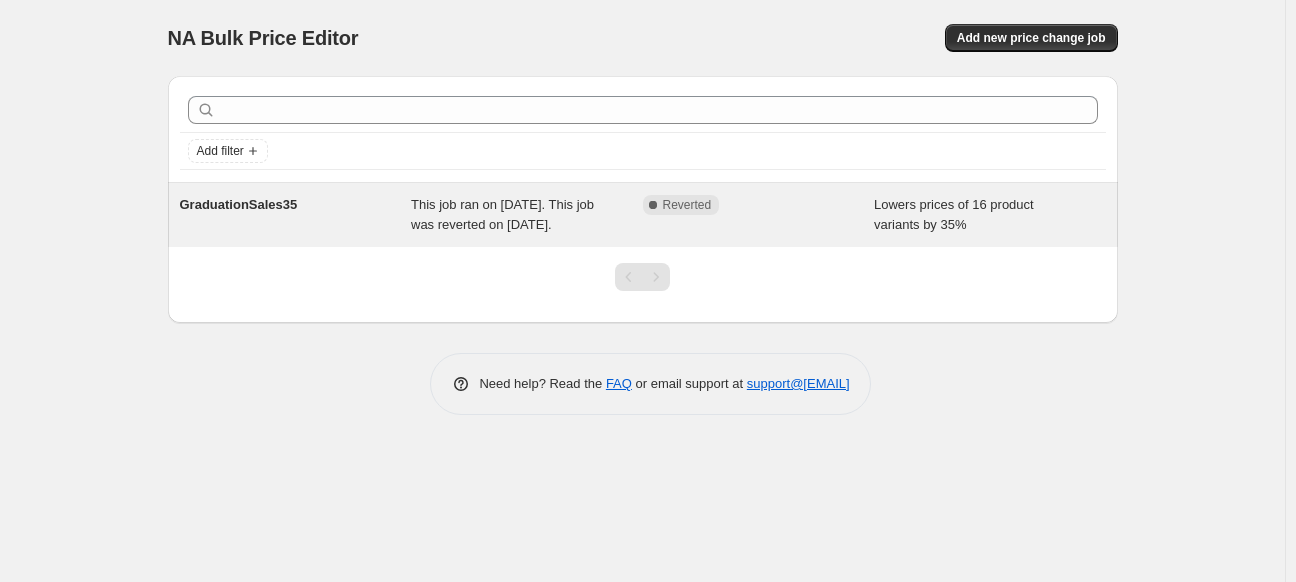 click on "Lowers prices of 16 product variants by 35%" at bounding box center [990, 215] 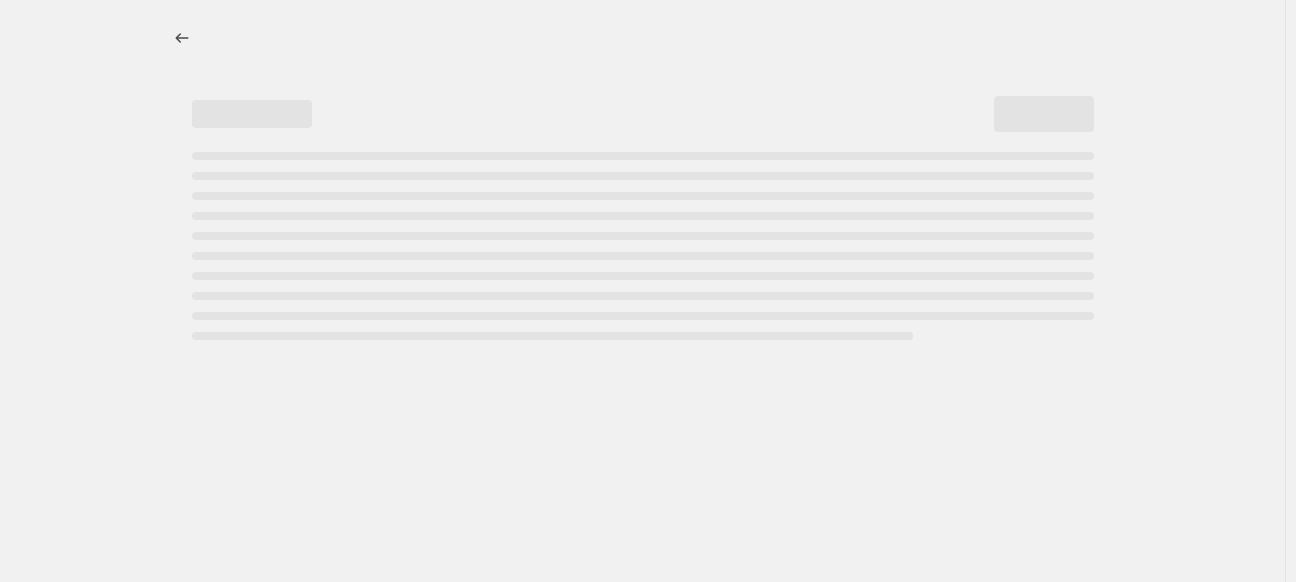 select on "percentage" 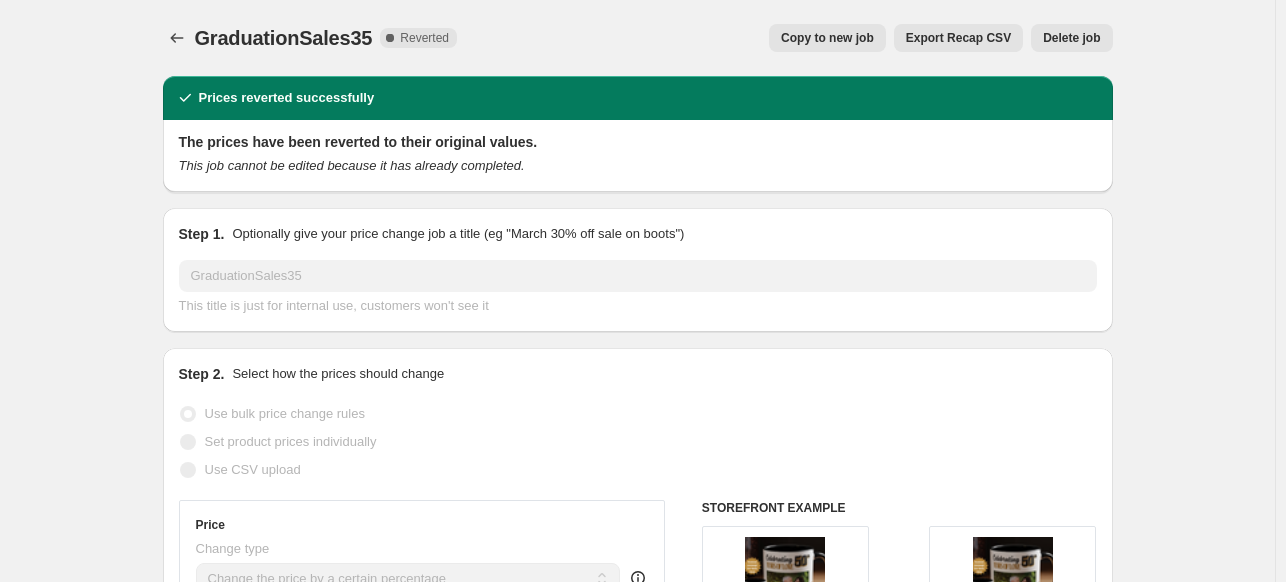 click on "Delete job" at bounding box center [1071, 38] 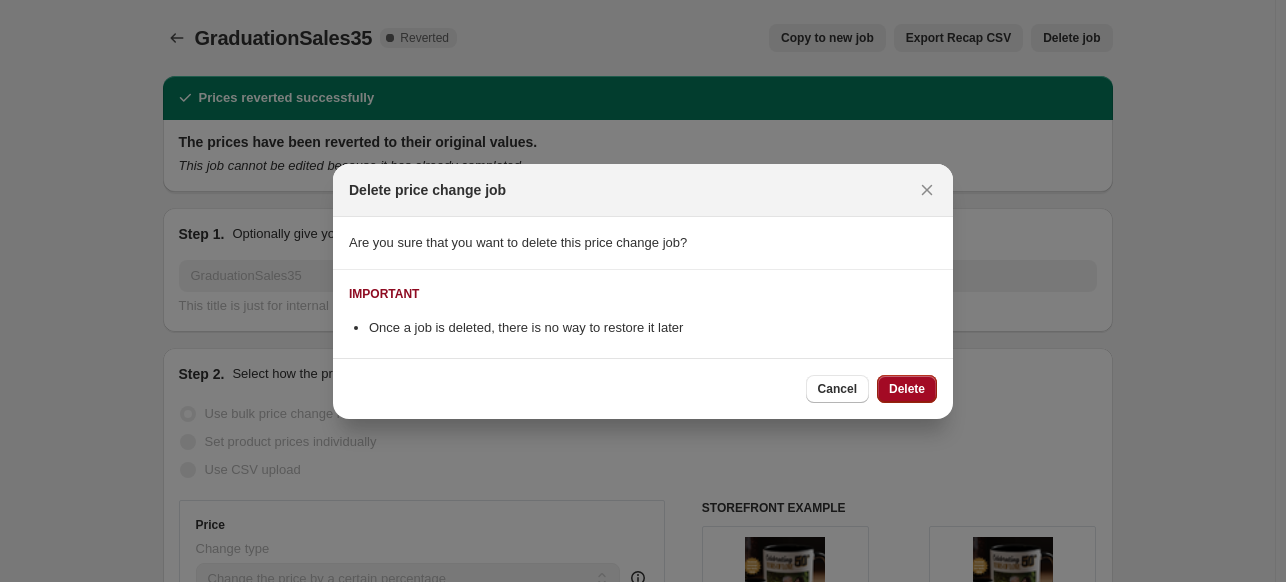 click on "Delete" at bounding box center (907, 389) 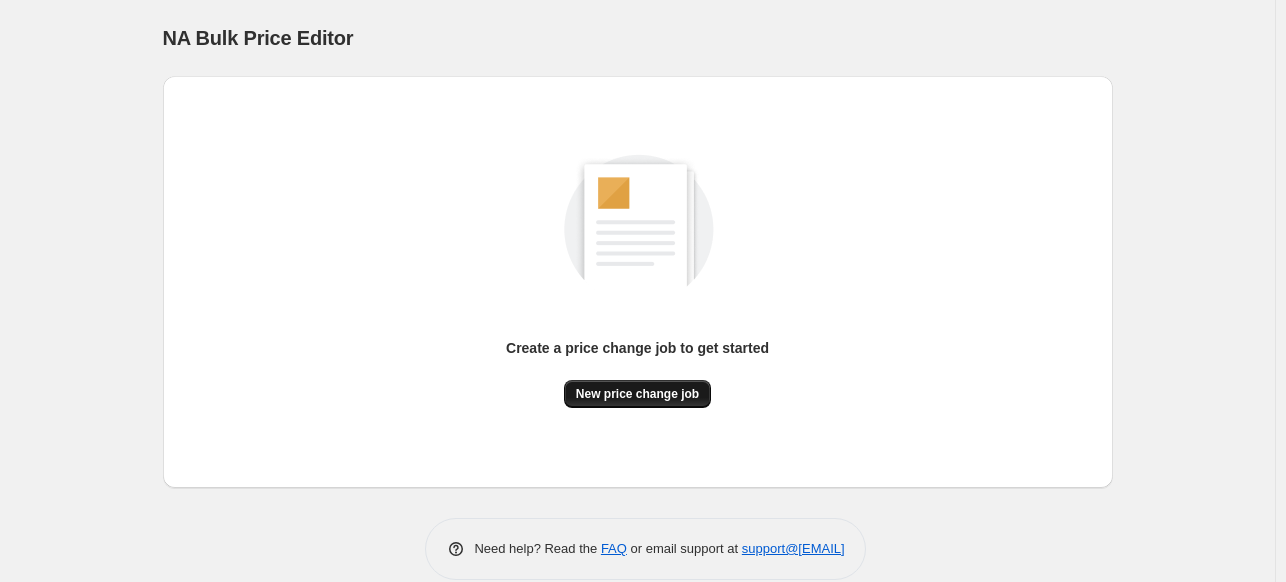 click on "New price change job" at bounding box center [637, 394] 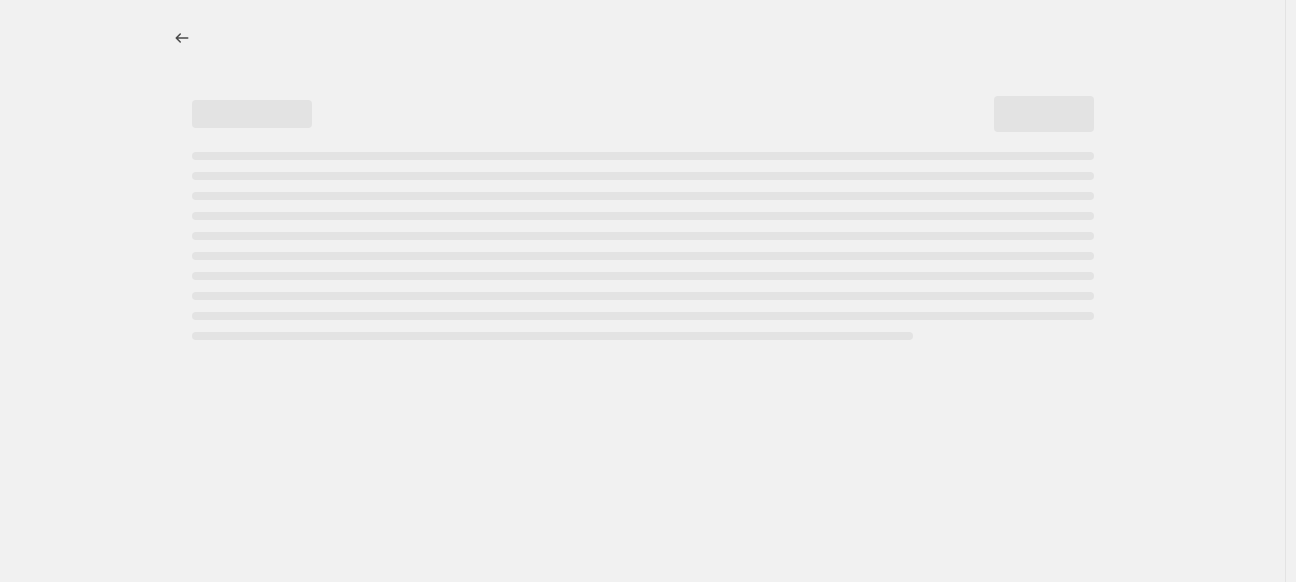 select on "percentage" 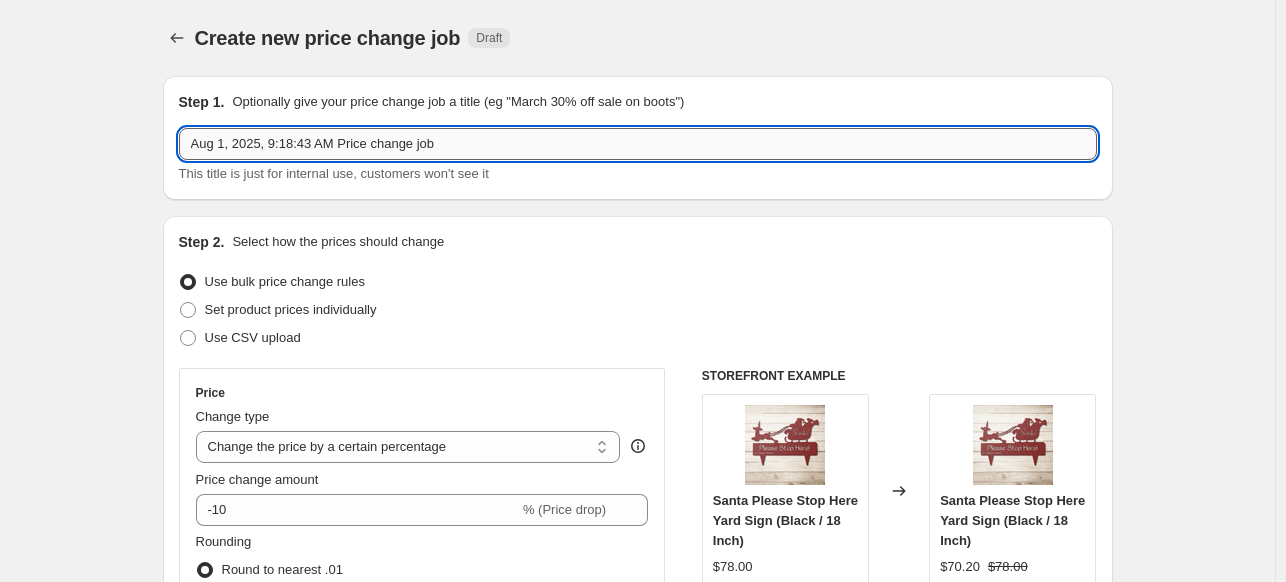 drag, startPoint x: 438, startPoint y: 149, endPoint x: 183, endPoint y: 143, distance: 255.07057 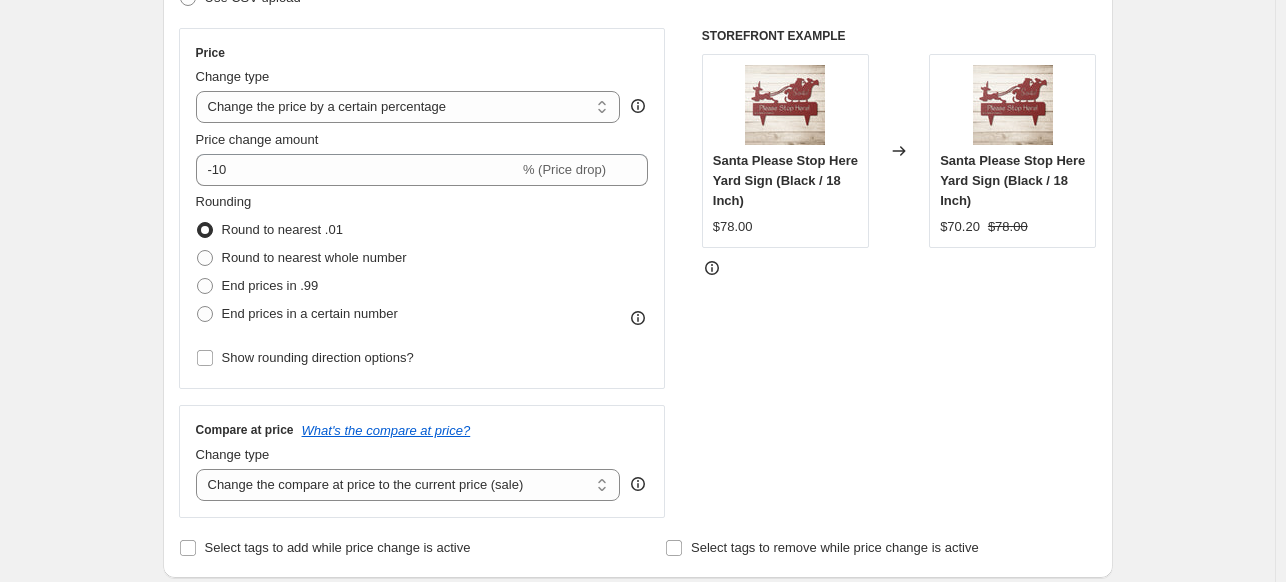 scroll, scrollTop: 343, scrollLeft: 0, axis: vertical 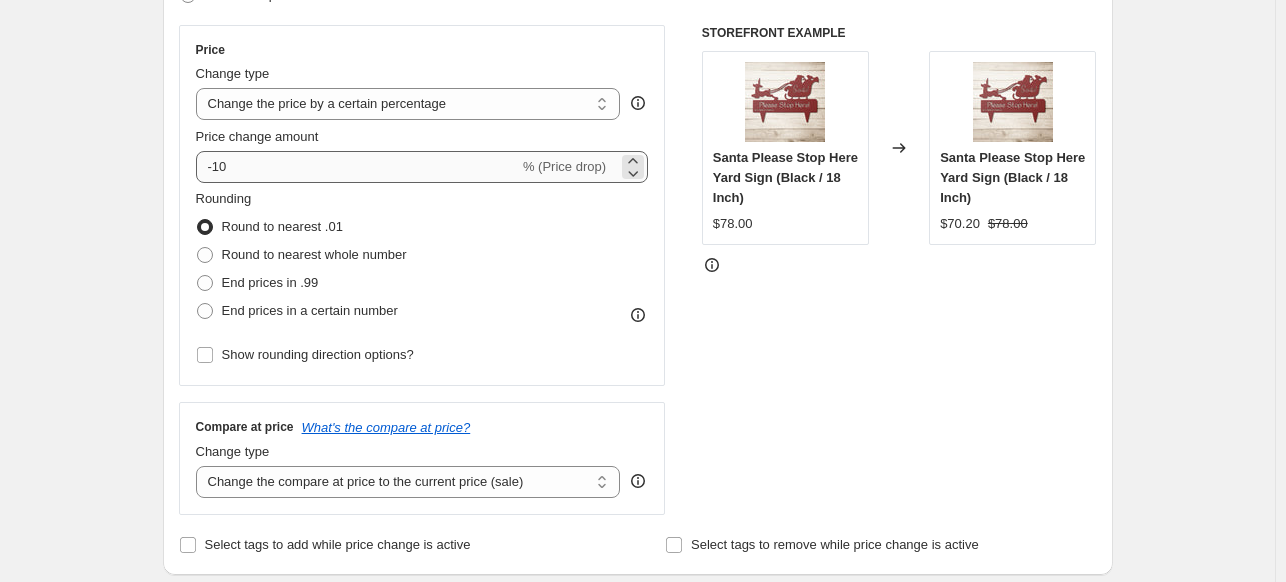 type on "Metal Art" 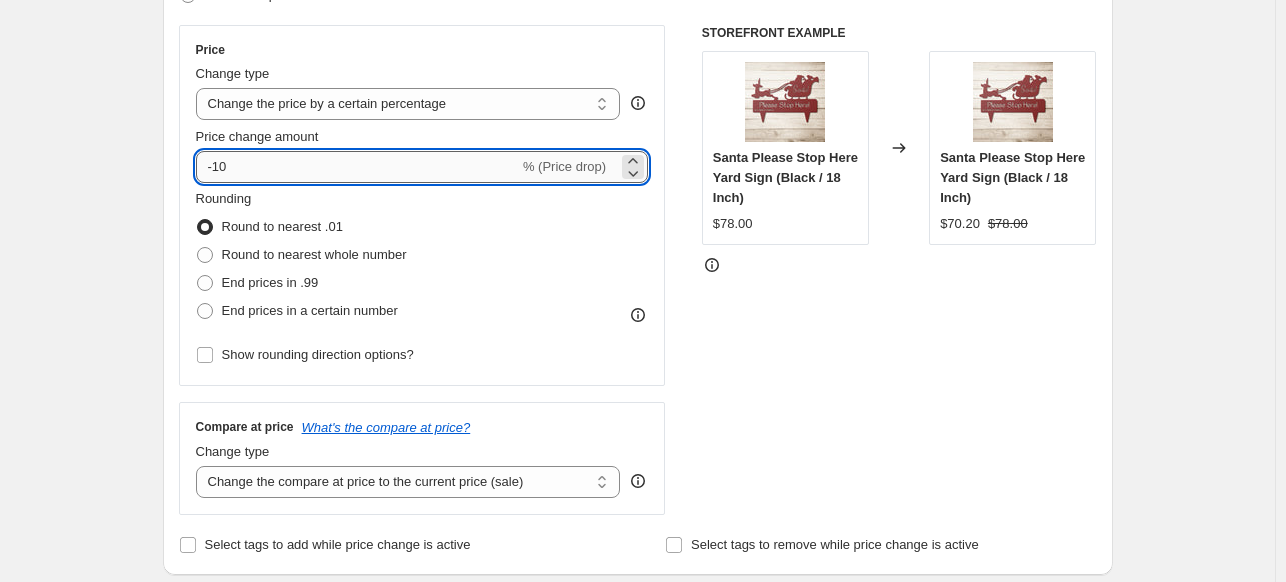 drag, startPoint x: 251, startPoint y: 165, endPoint x: 219, endPoint y: 173, distance: 32.984844 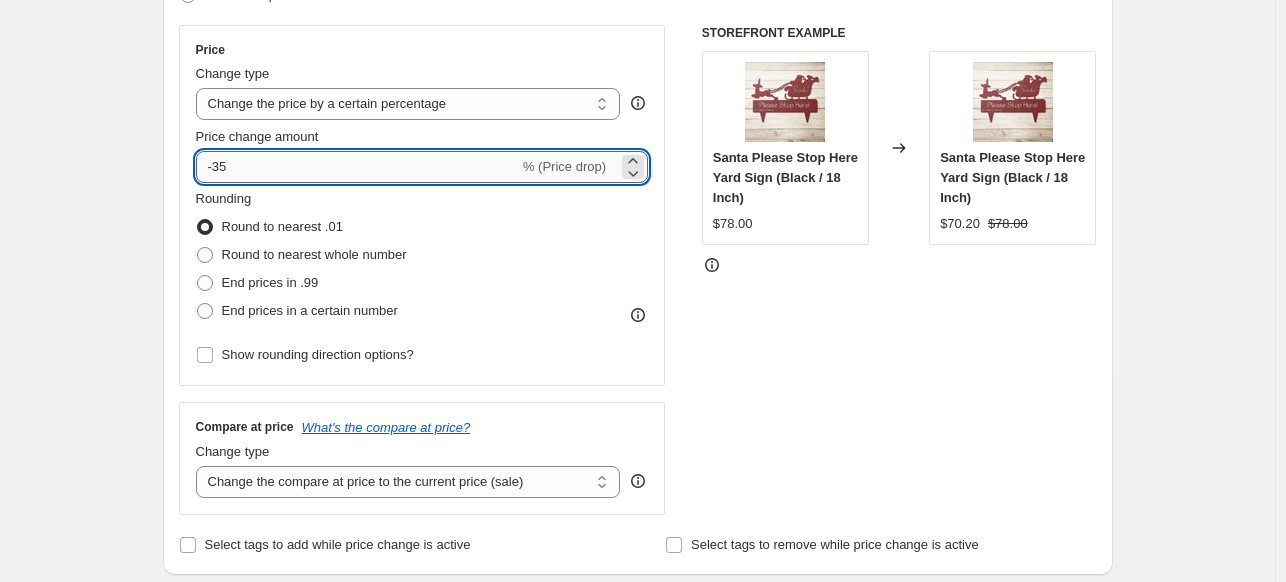 drag, startPoint x: 236, startPoint y: 168, endPoint x: 225, endPoint y: 169, distance: 11.045361 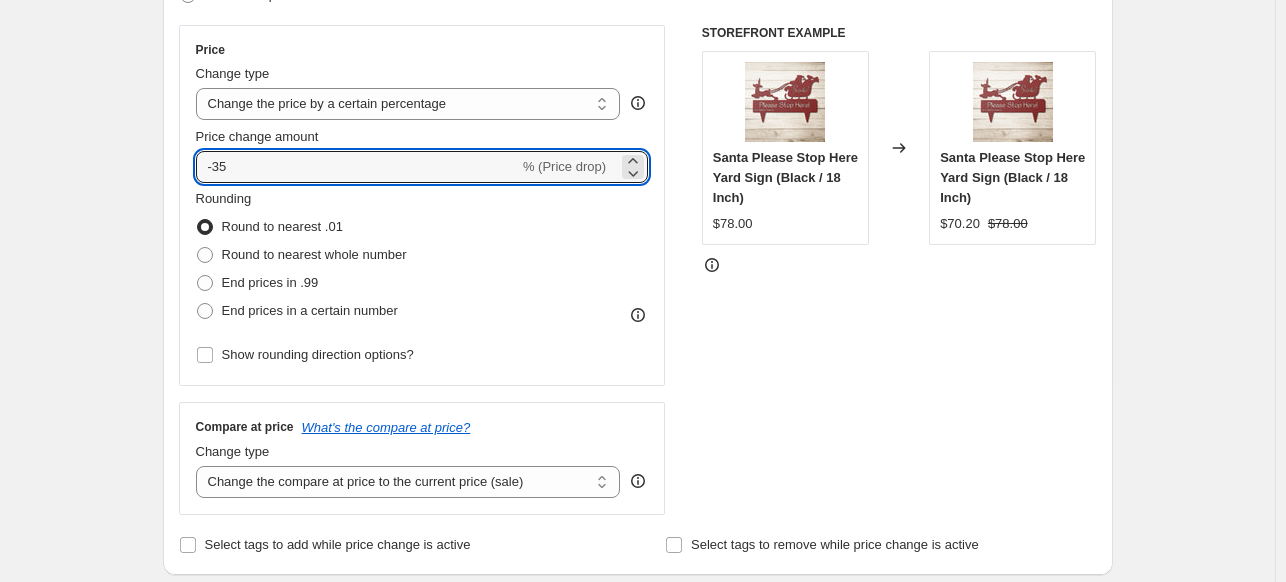 type on "-35" 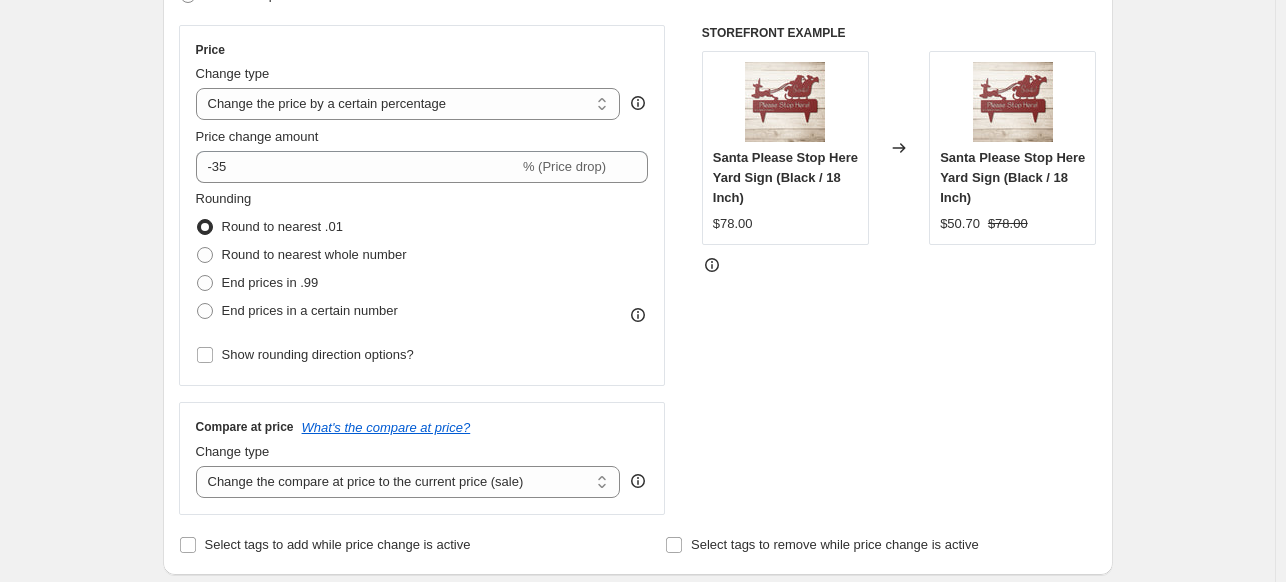 click on "Step 2. Select how the prices should change Use bulk price change rules Set product prices individually Use CSV upload Price Change type Change the price to a certain amount Change the price by a certain amount Change the price by a certain percentage Change the price to the current compare at price (price before sale) Change the price by a certain amount relative to the compare at price Change the price by a certain percentage relative to the compare at price Don't change the price Change the price by a certain percentage relative to the cost per item Change price to certain cost margin Change the price by a certain percentage Price change amount -35 % (Price drop) Rounding Round to nearest .01 Round to nearest whole number End prices in .99 End prices in a certain number Show rounding direction options? Compare at price What's the compare at price? Change type Change the compare at price to the current price (sale) Change the compare at price to a certain amount Don't change the compare at price $78.00" at bounding box center [638, 224] 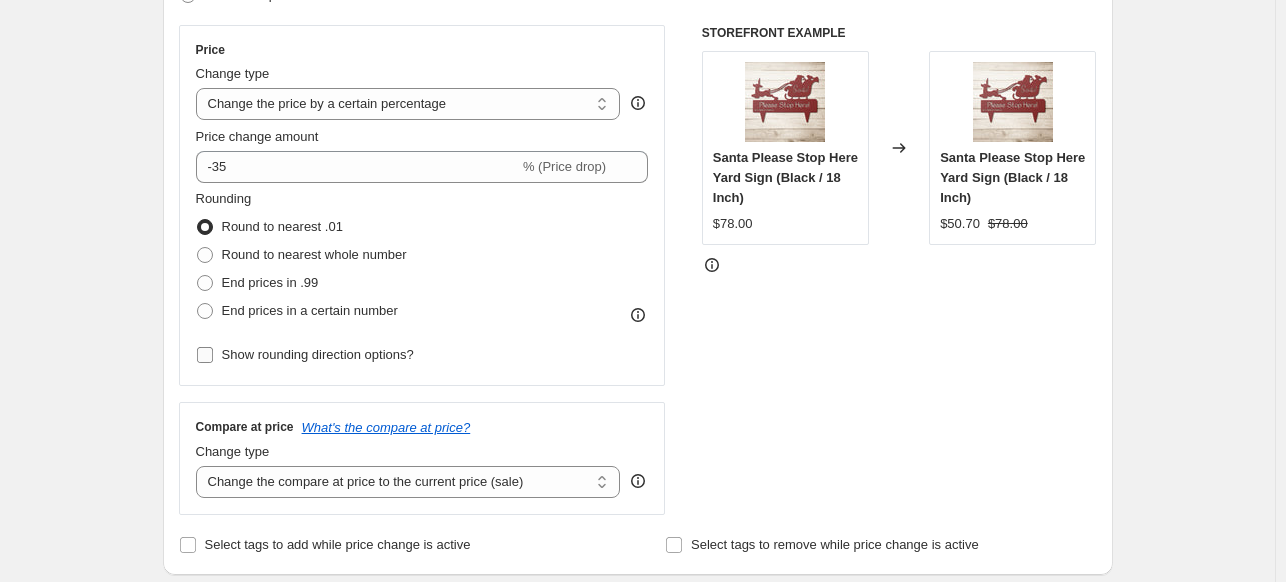 click on "Show rounding direction options?" at bounding box center [205, 355] 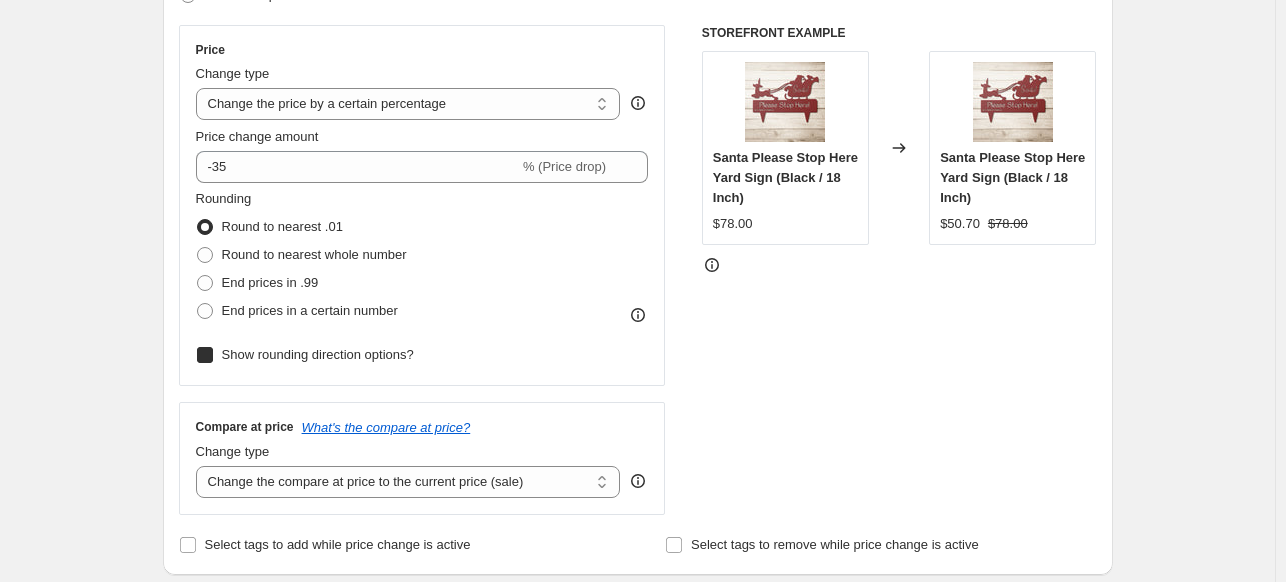 checkbox on "true" 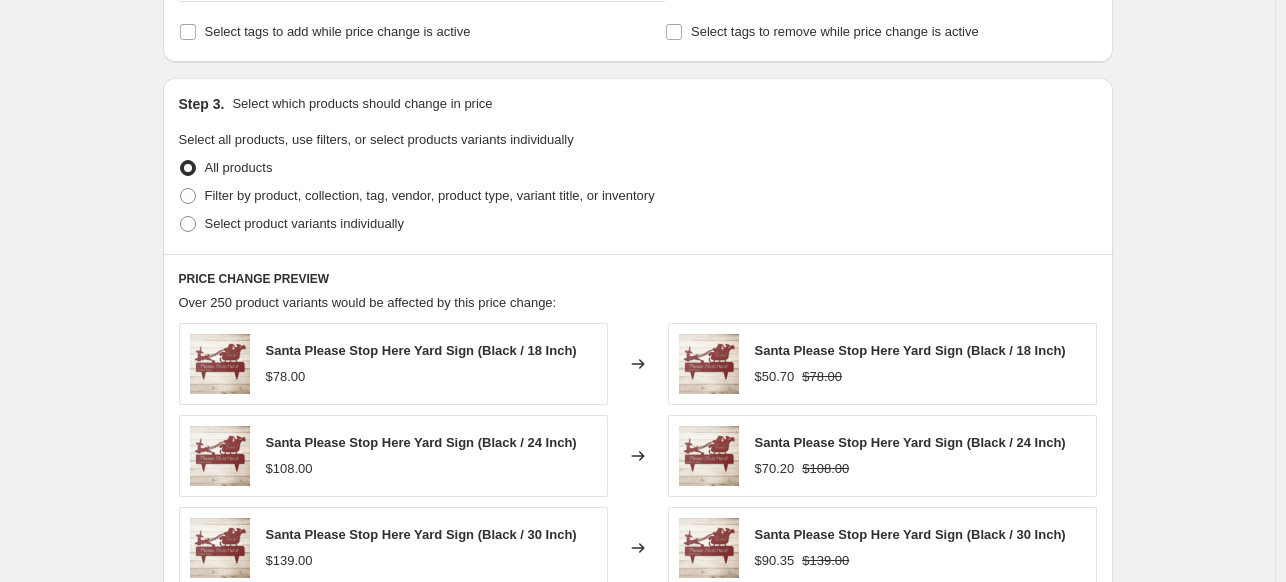 scroll, scrollTop: 1017, scrollLeft: 0, axis: vertical 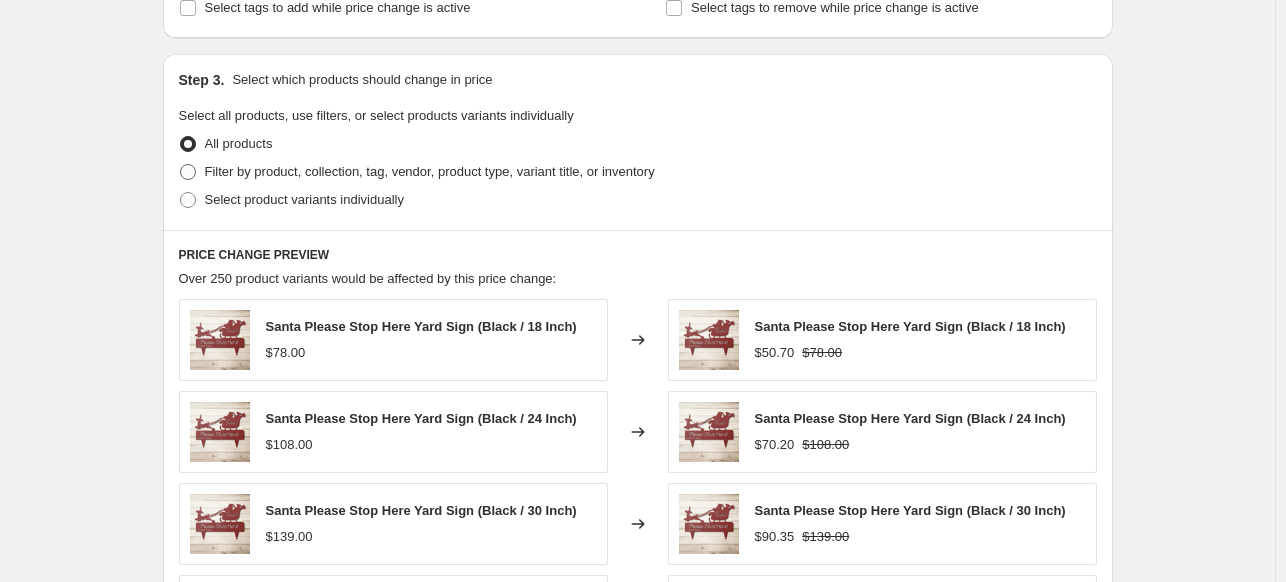 click at bounding box center (188, 172) 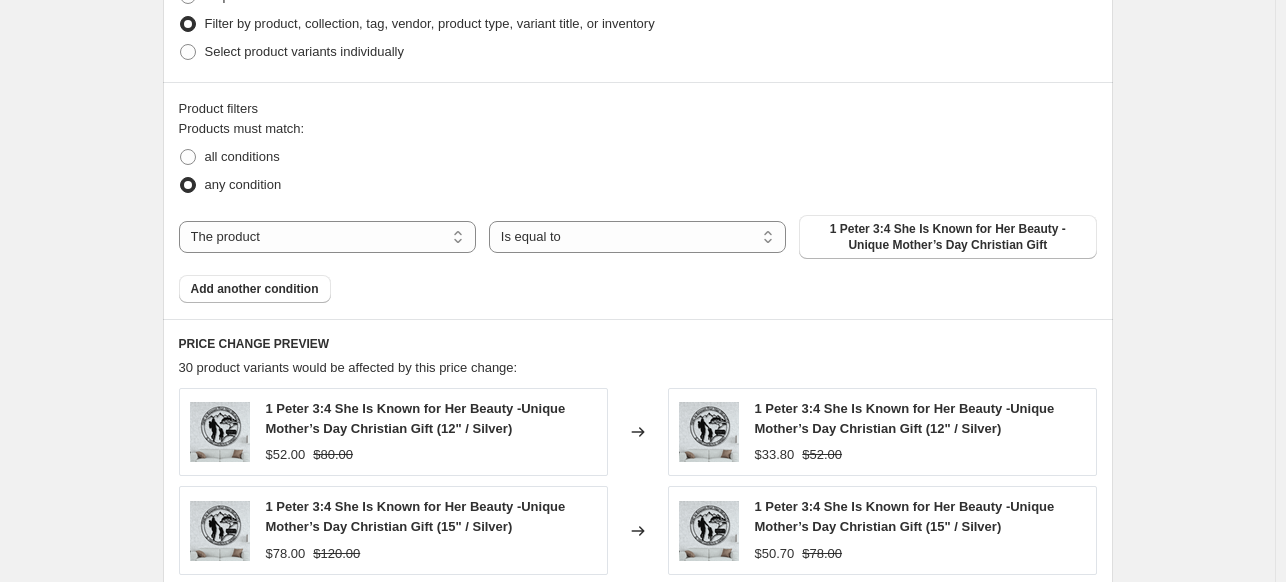 scroll, scrollTop: 1162, scrollLeft: 0, axis: vertical 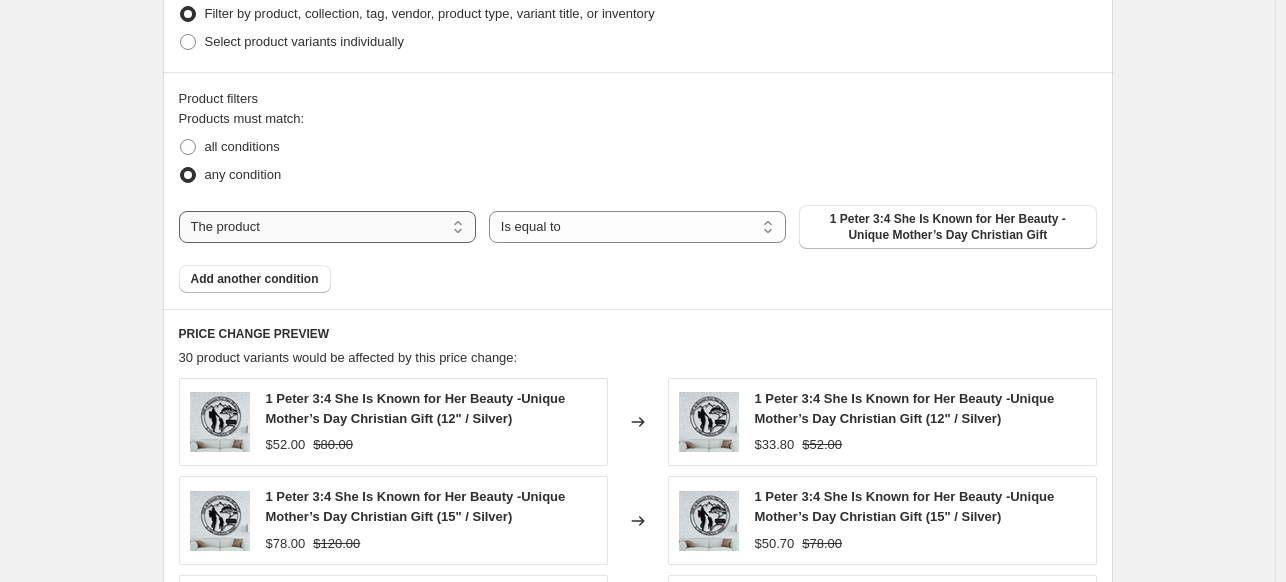 click on "The product The product's collection The product's tag The product's vendor The product's type The product's status The variant's title Inventory quantity" at bounding box center [327, 227] 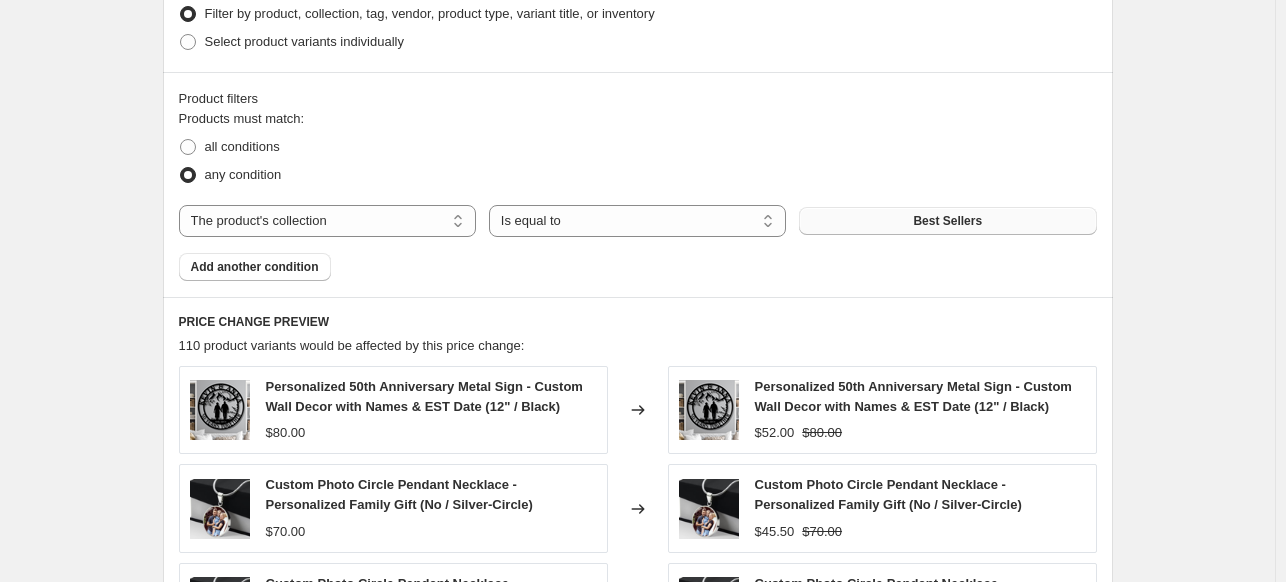click on "Best Sellers" at bounding box center (947, 221) 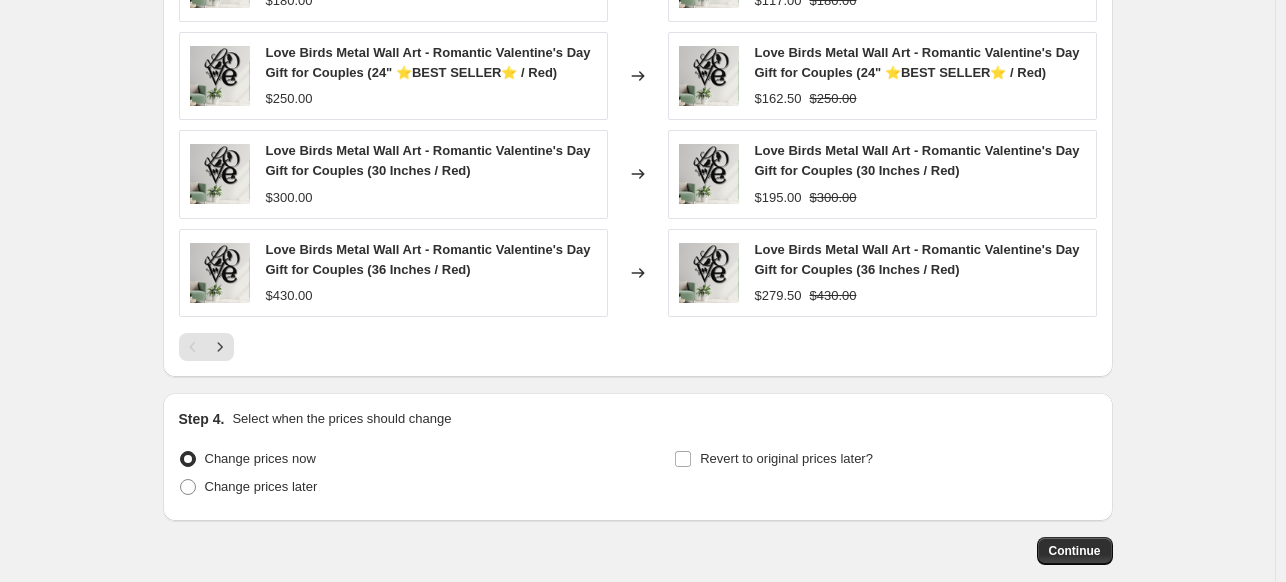 scroll, scrollTop: 1796, scrollLeft: 0, axis: vertical 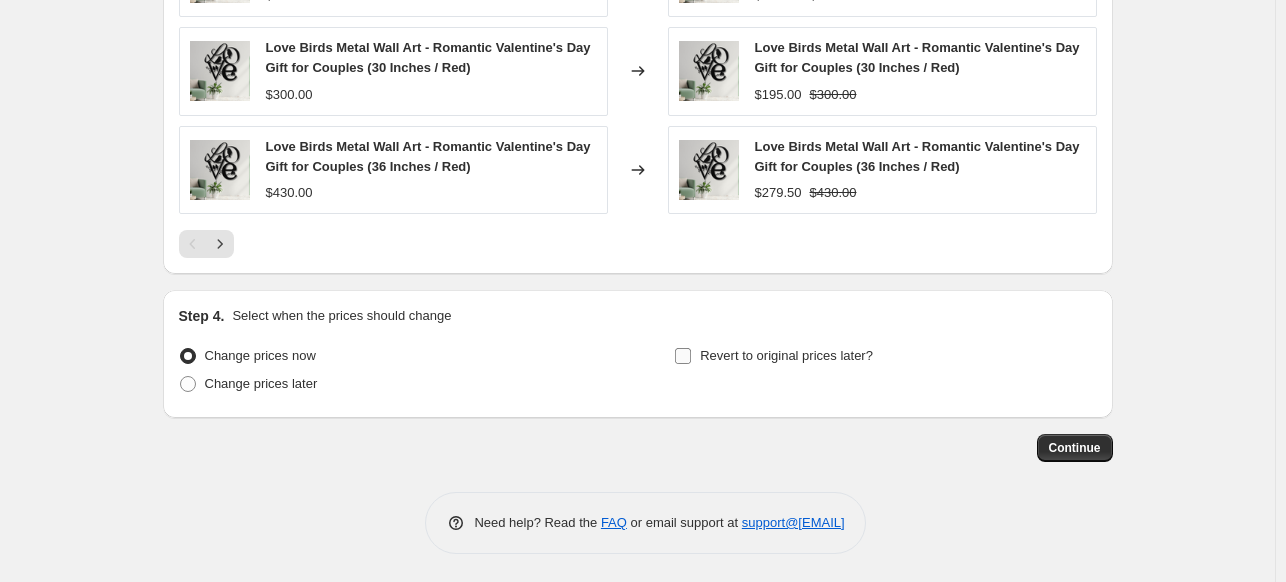 click on "Revert to original prices later?" at bounding box center [683, 356] 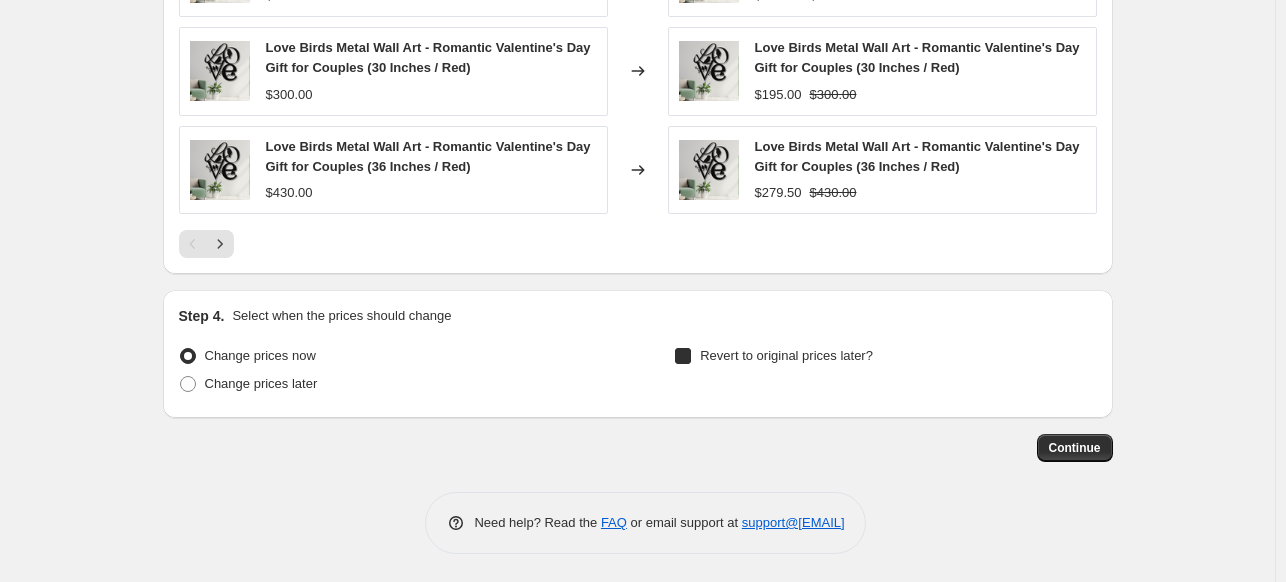 checkbox on "true" 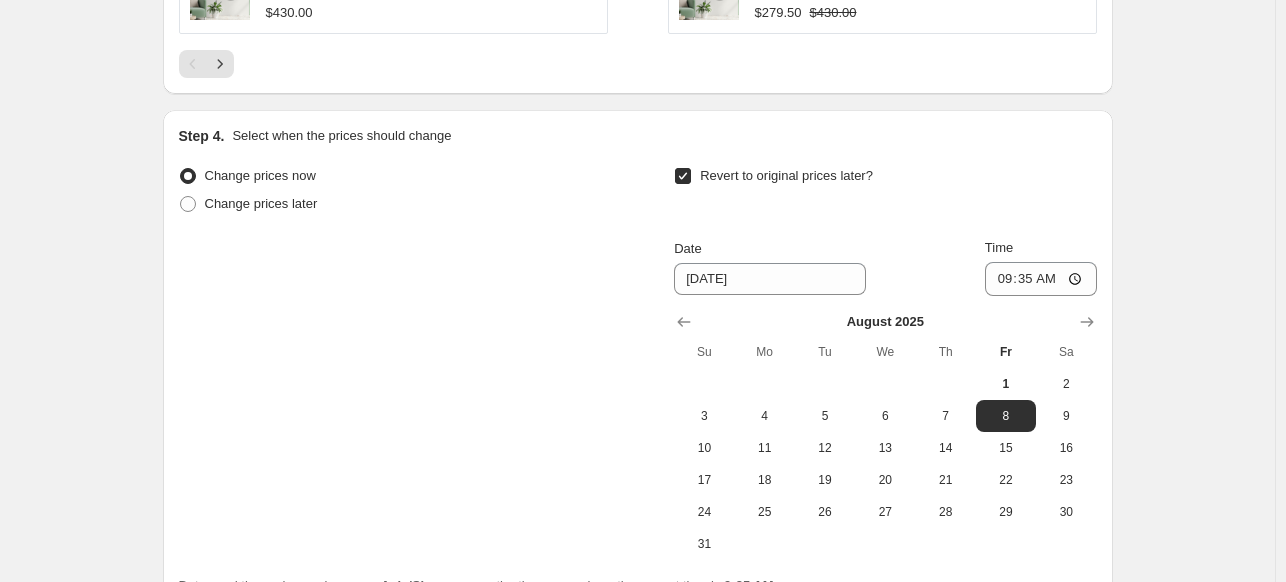 scroll, scrollTop: 2169, scrollLeft: 0, axis: vertical 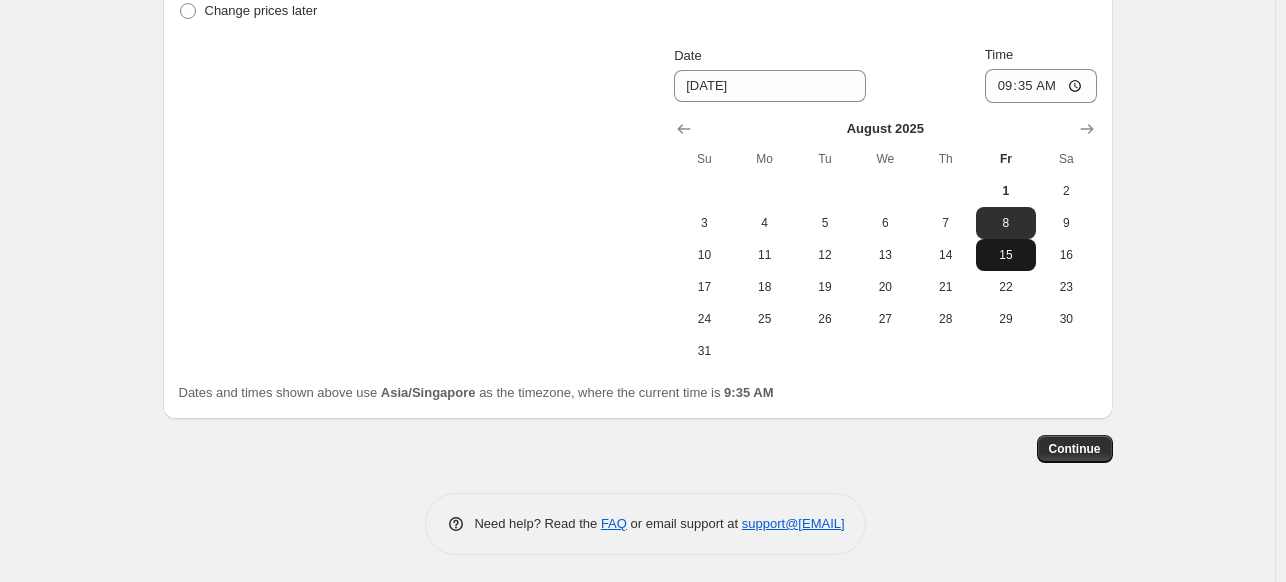 click on "15" at bounding box center [1006, 255] 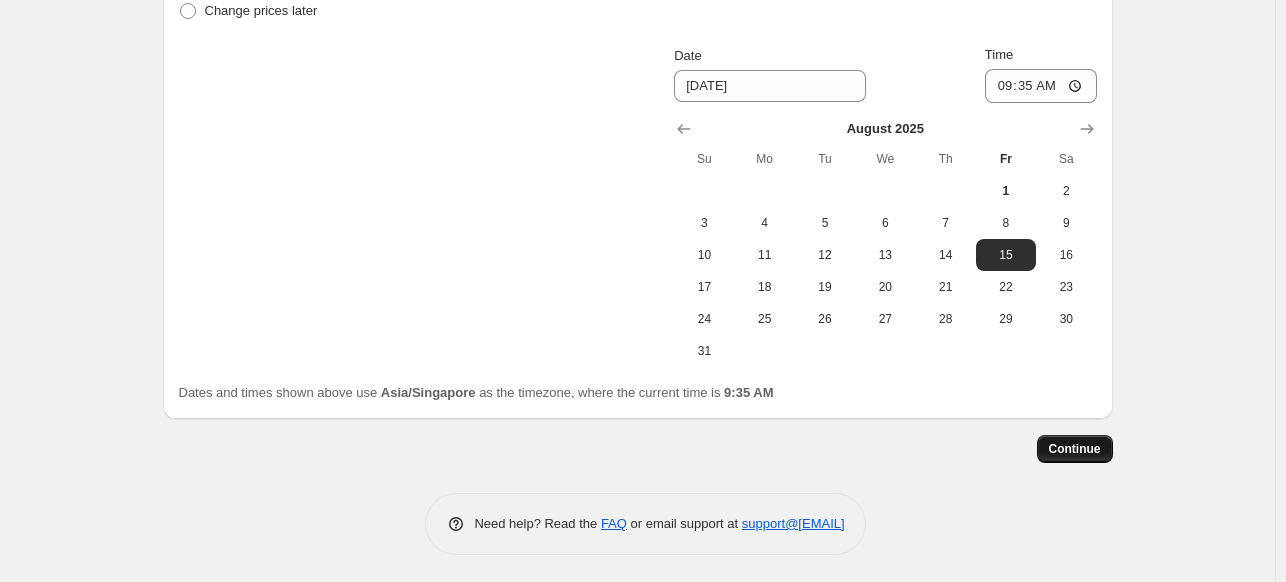 click on "Continue" at bounding box center [1075, 449] 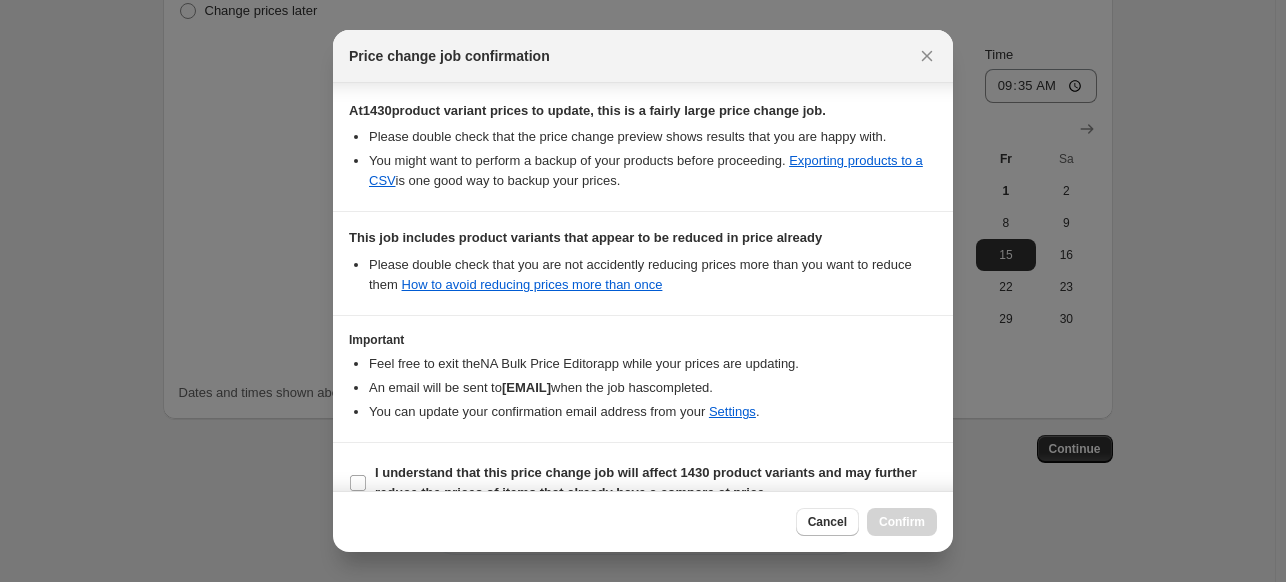 scroll, scrollTop: 388, scrollLeft: 0, axis: vertical 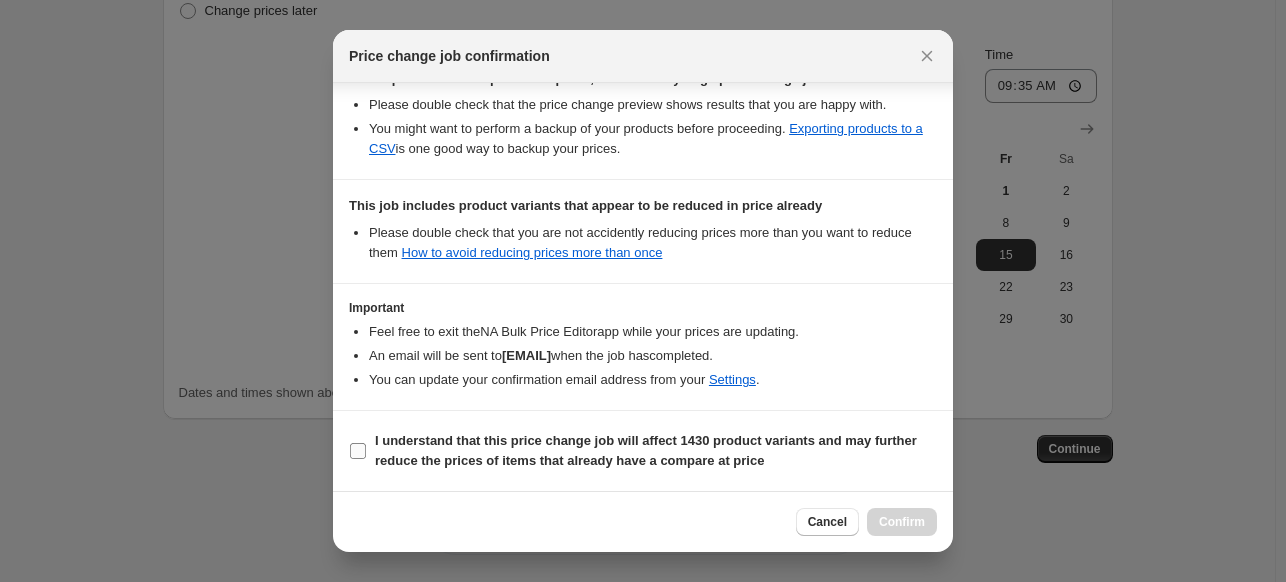 click on "I understand that this price change job will affect 1430 product variants and may further reduce the prices of items that already have a compare at price" at bounding box center (358, 451) 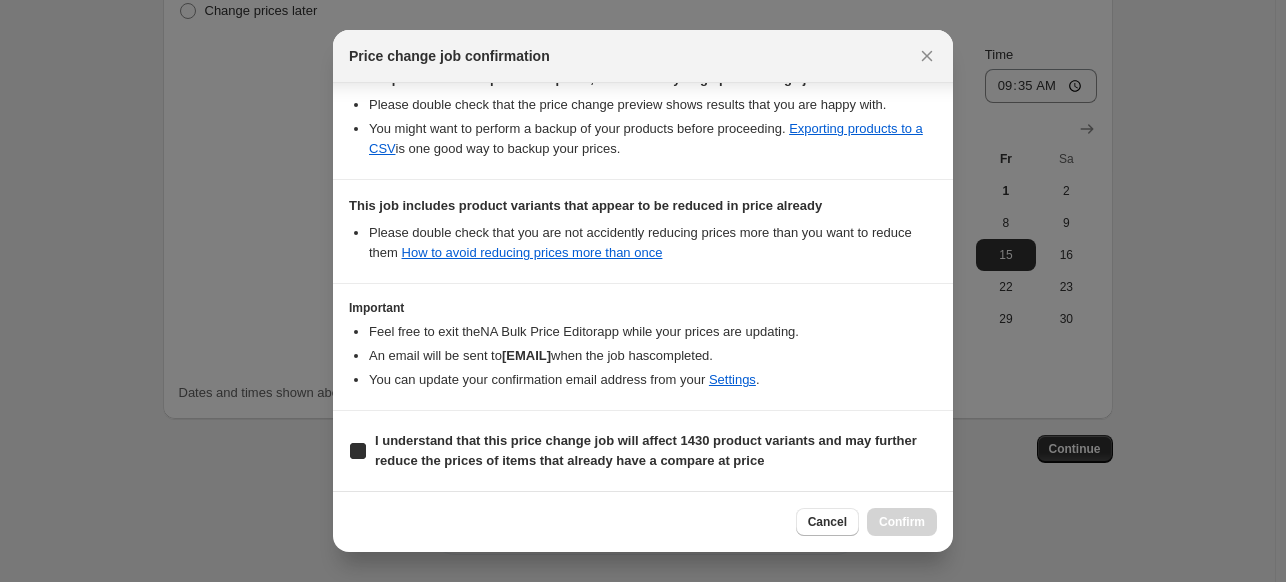 checkbox on "true" 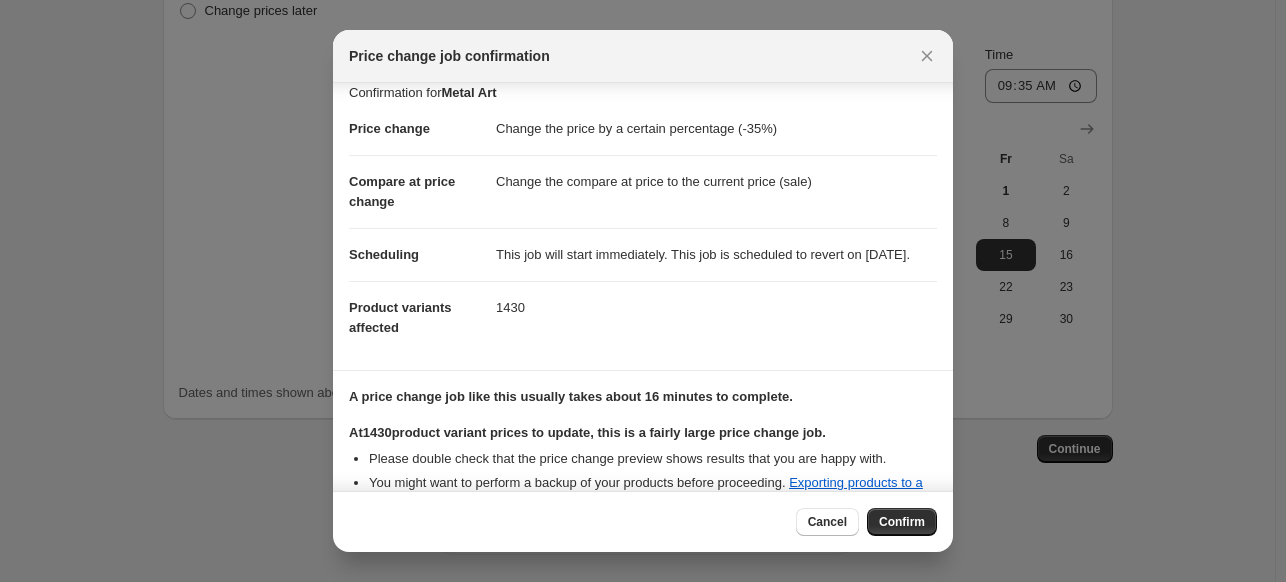 scroll, scrollTop: 0, scrollLeft: 0, axis: both 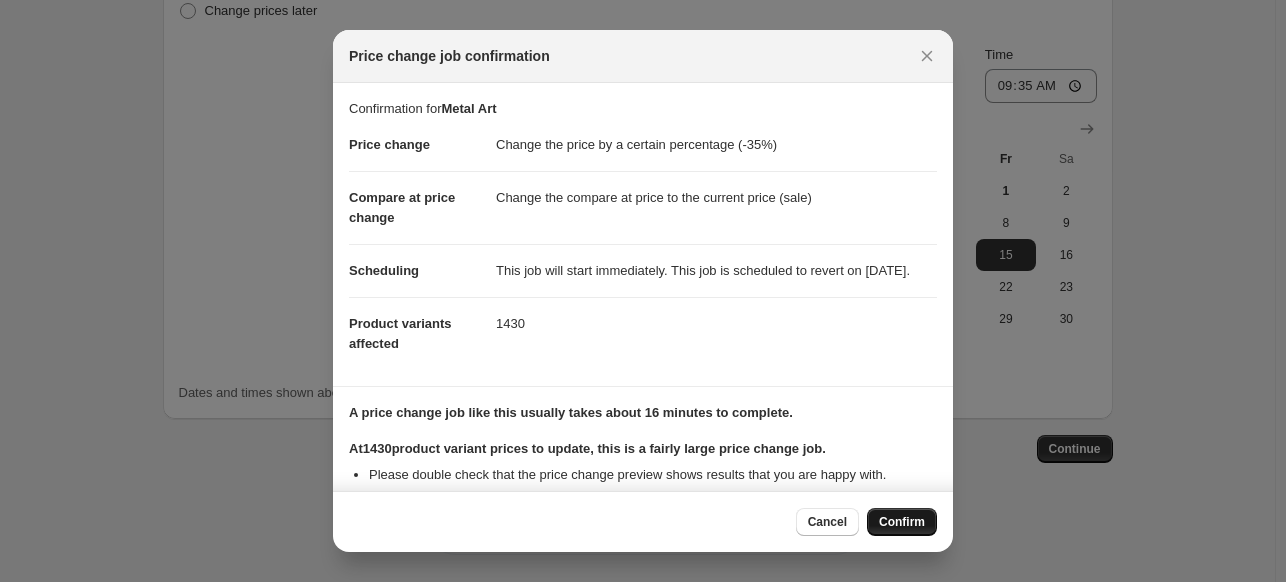 click on "Confirm" at bounding box center [902, 522] 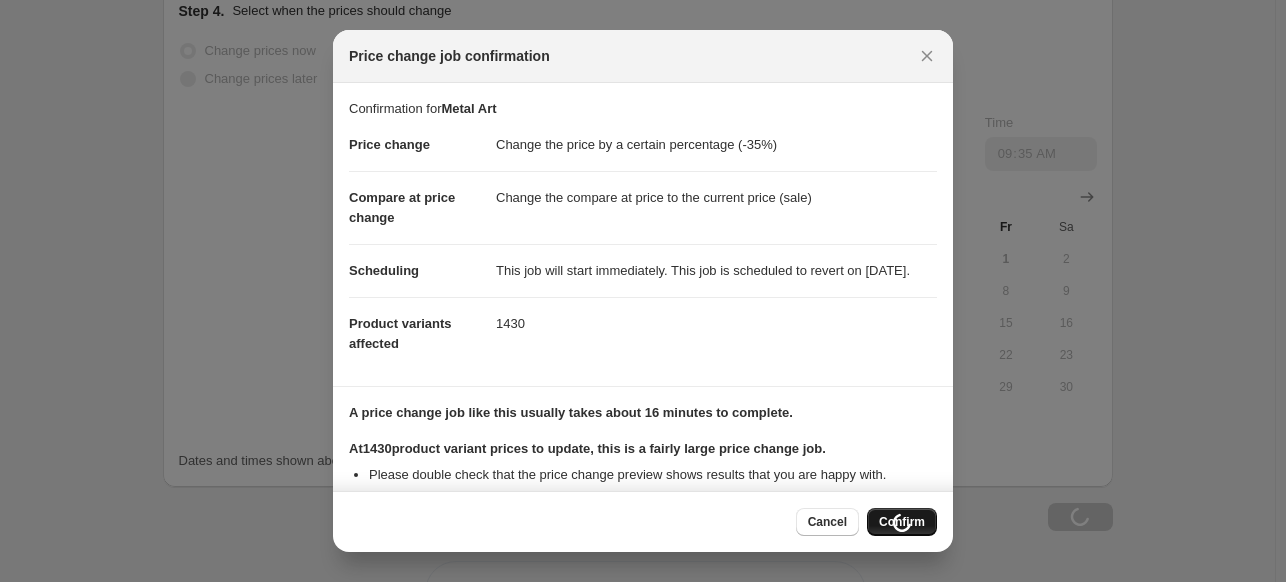 scroll, scrollTop: 2237, scrollLeft: 0, axis: vertical 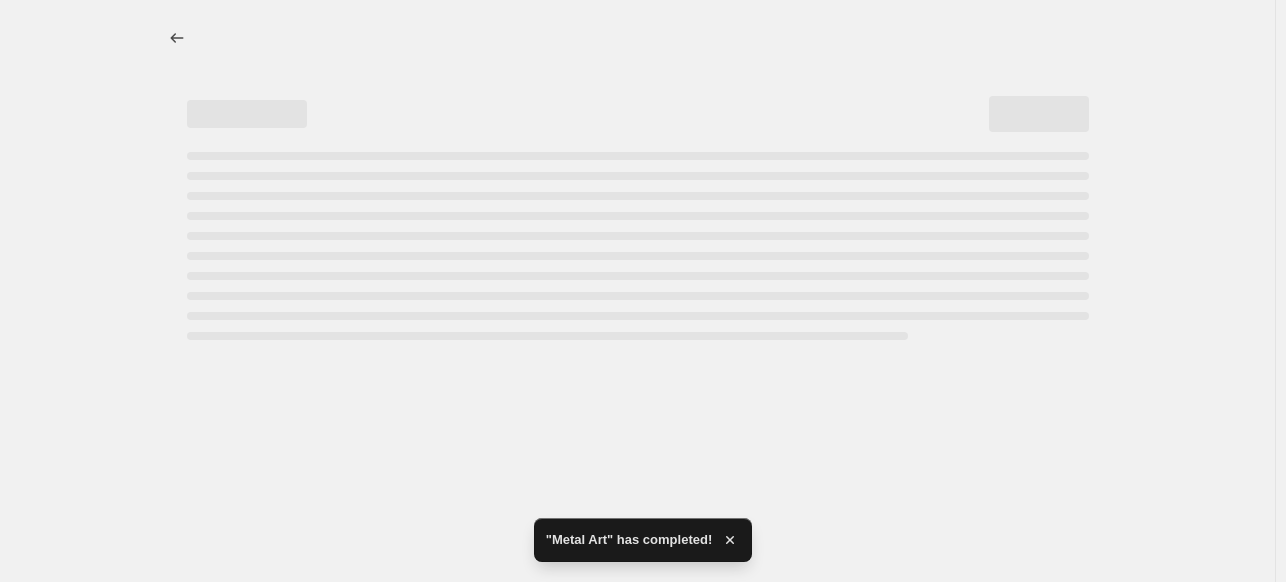 select on "percentage" 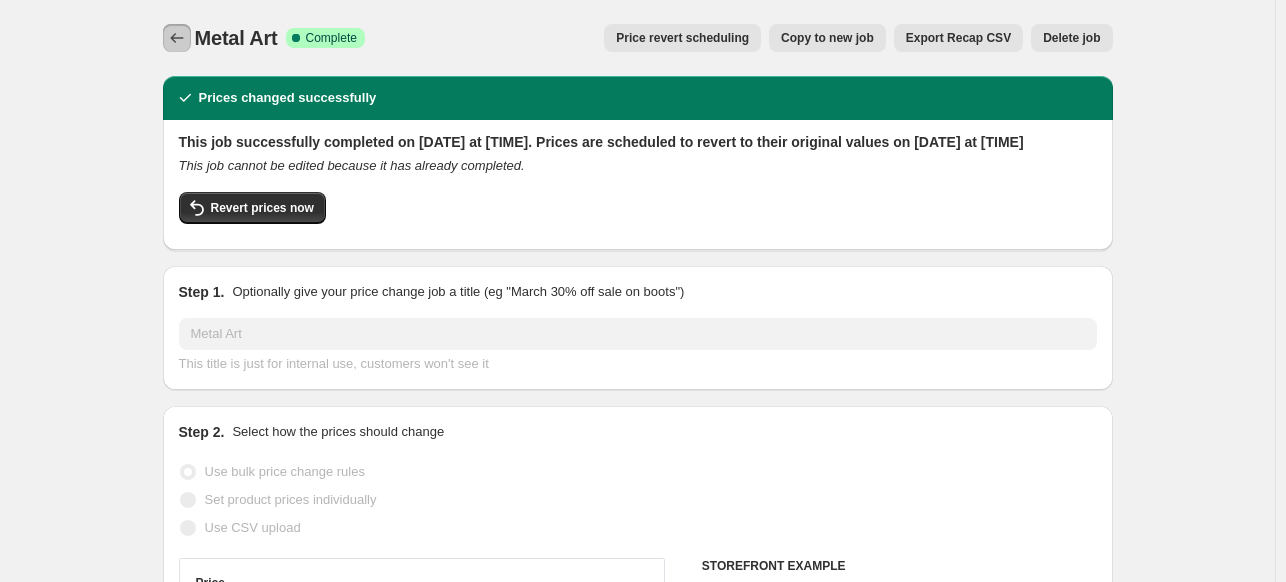 click 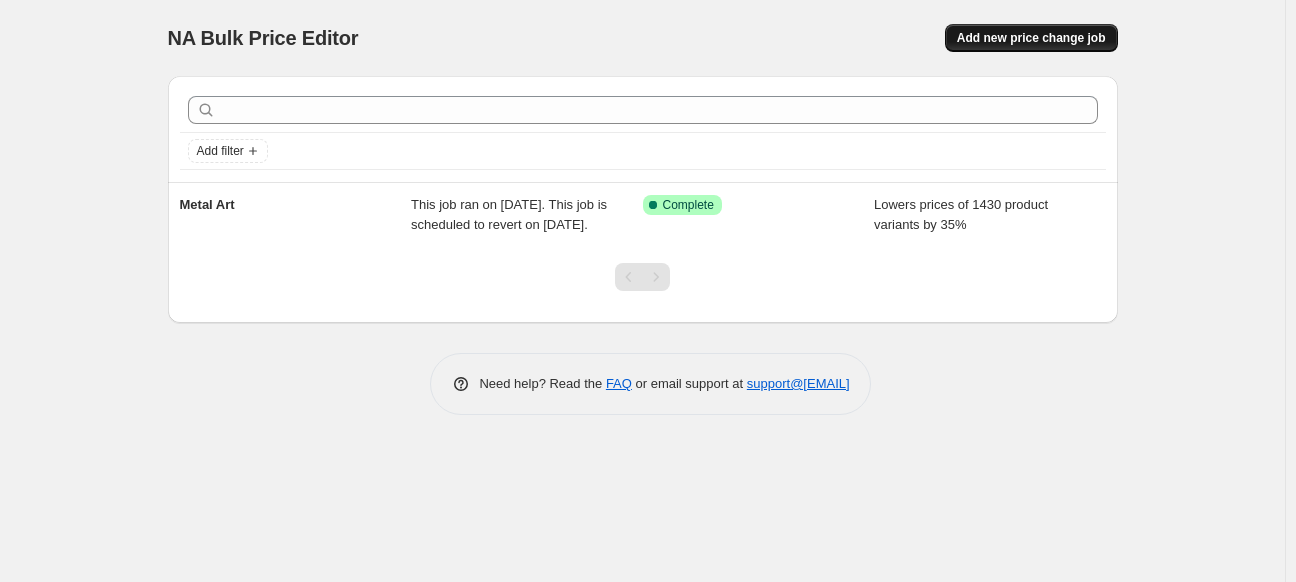 click on "Add new price change job" at bounding box center (1031, 38) 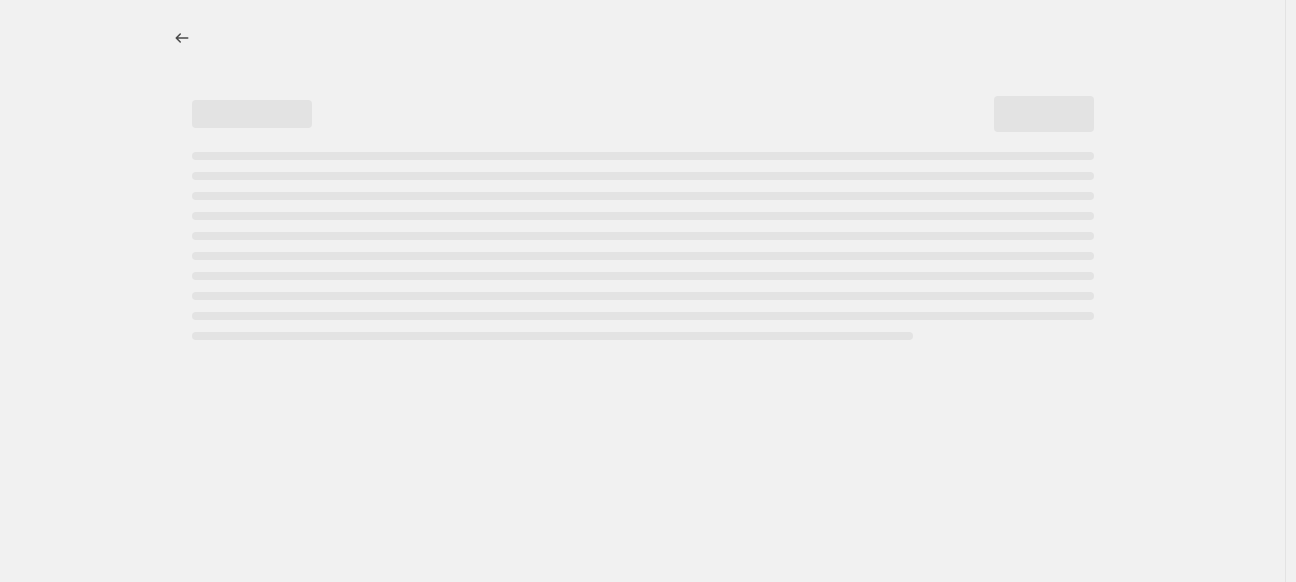 select on "percentage" 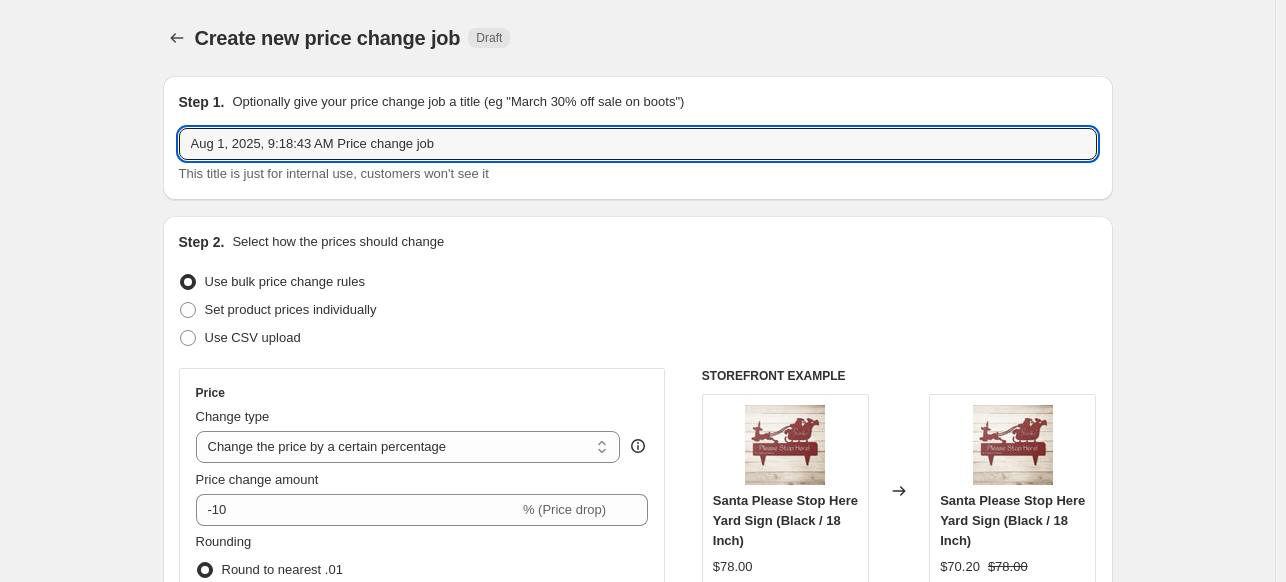 drag, startPoint x: 454, startPoint y: 149, endPoint x: 129, endPoint y: 157, distance: 325.09845 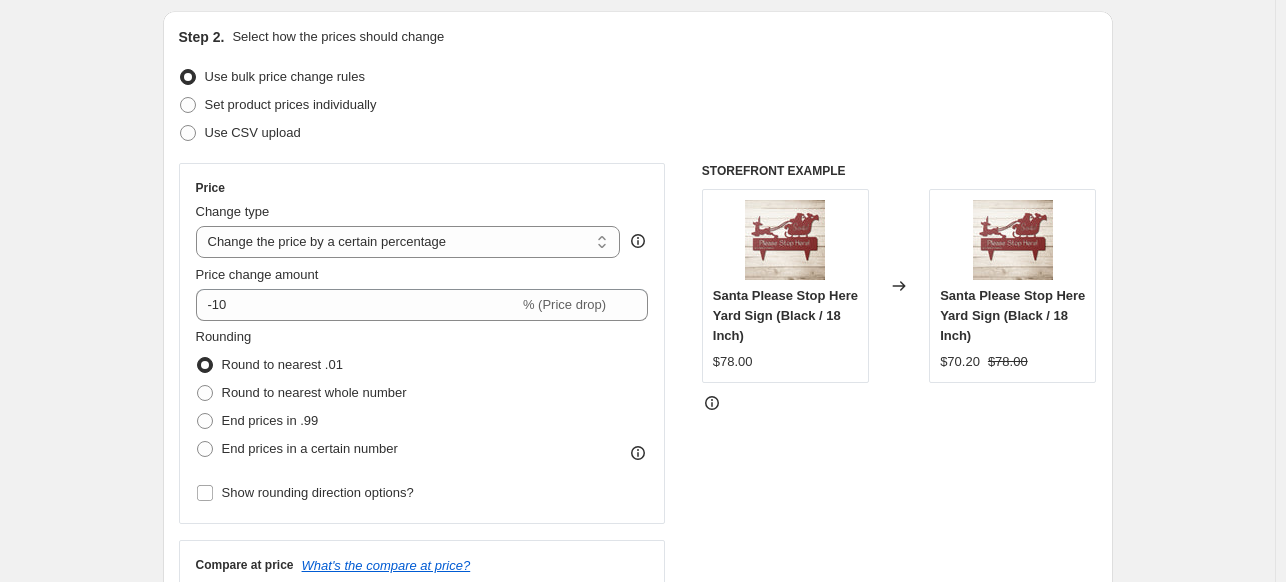 scroll, scrollTop: 208, scrollLeft: 0, axis: vertical 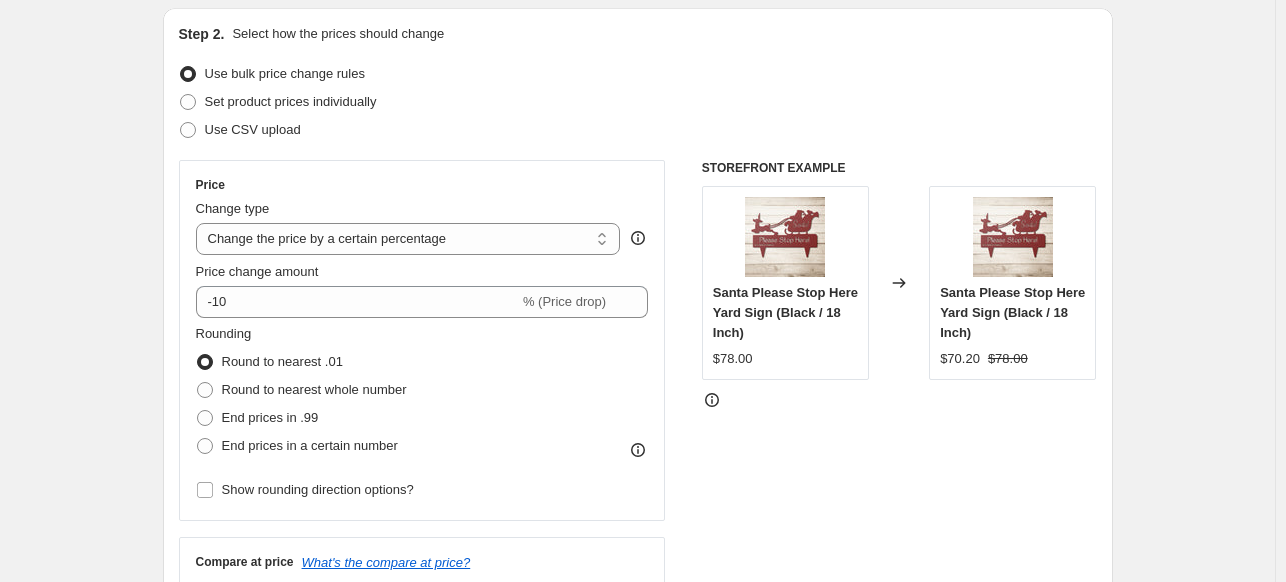type on "Wall Art Canvas" 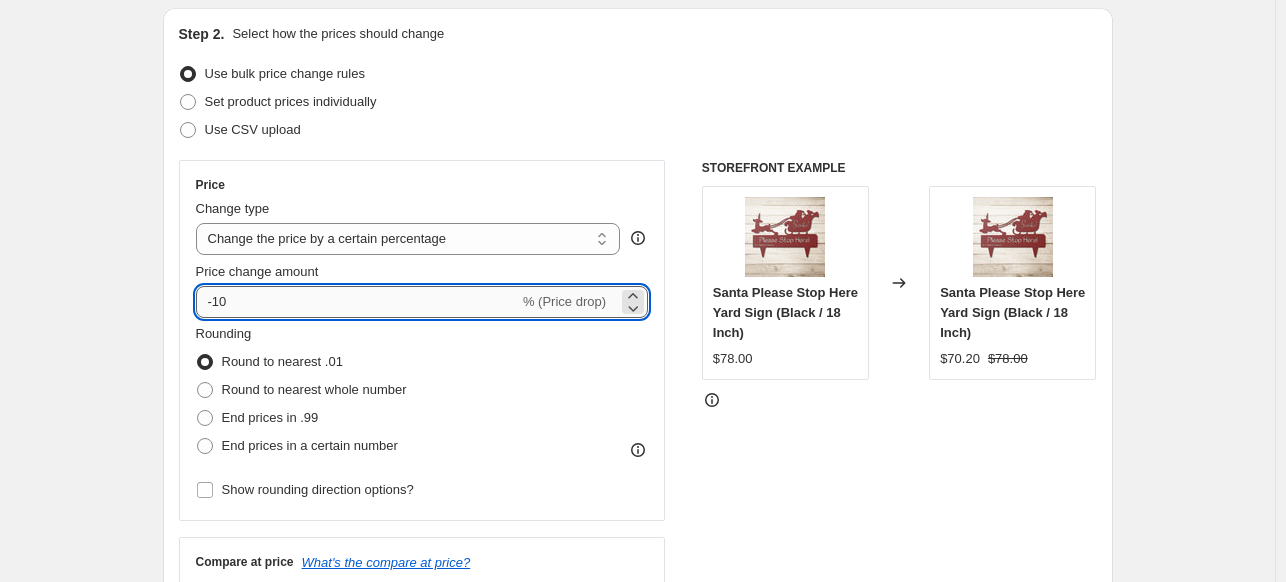 drag, startPoint x: 255, startPoint y: 305, endPoint x: 218, endPoint y: 296, distance: 38.078865 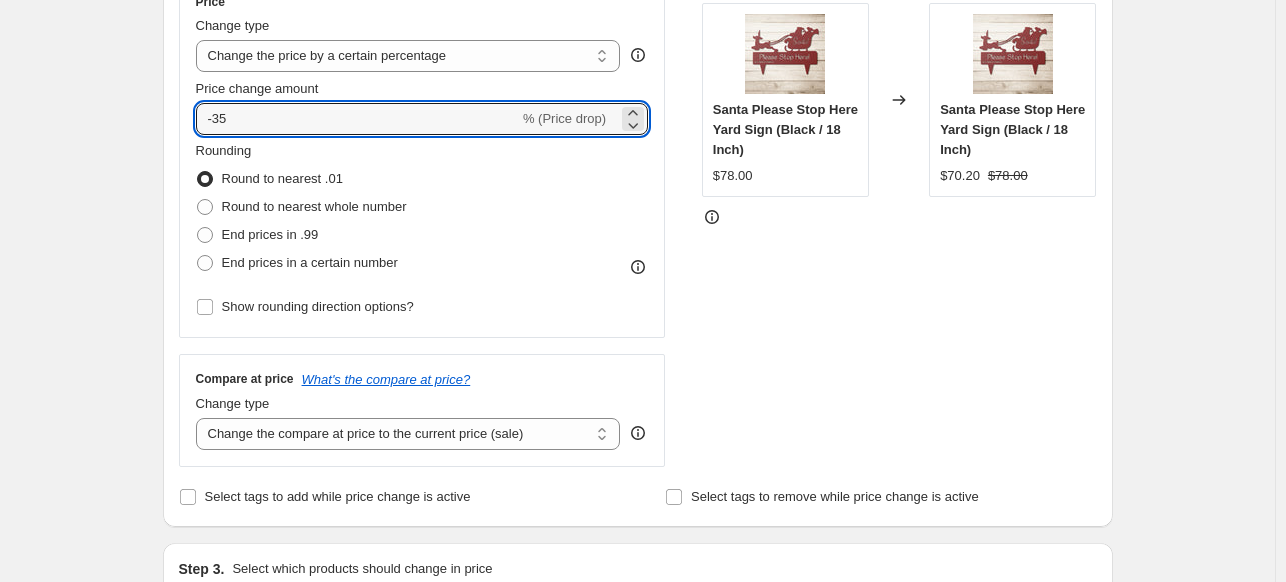 scroll, scrollTop: 393, scrollLeft: 0, axis: vertical 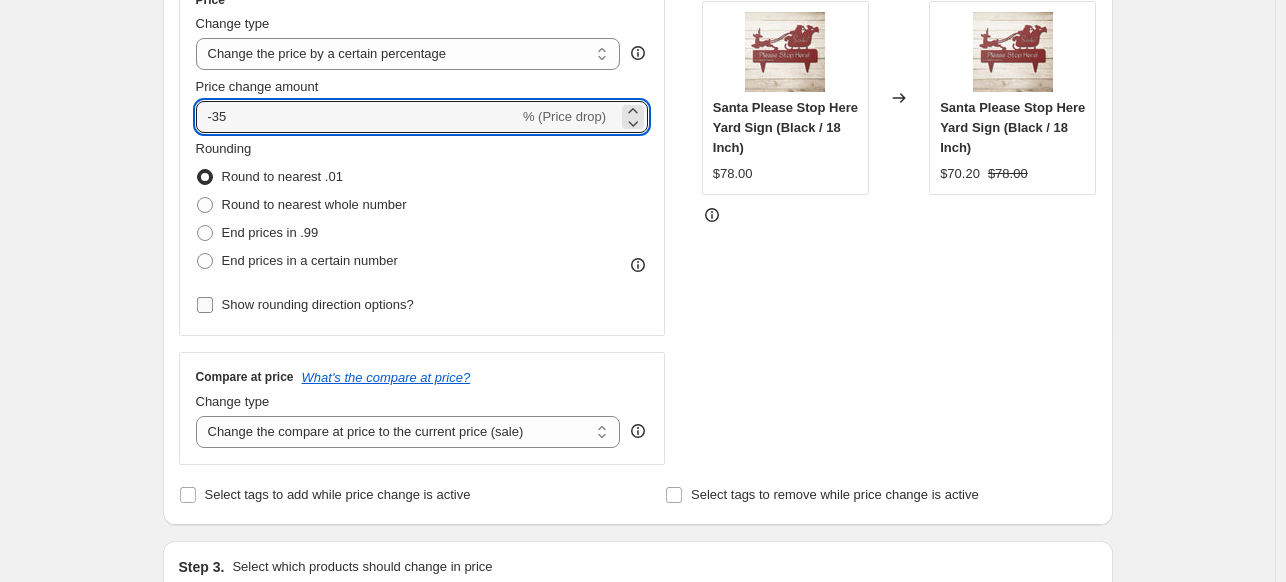 type on "-35" 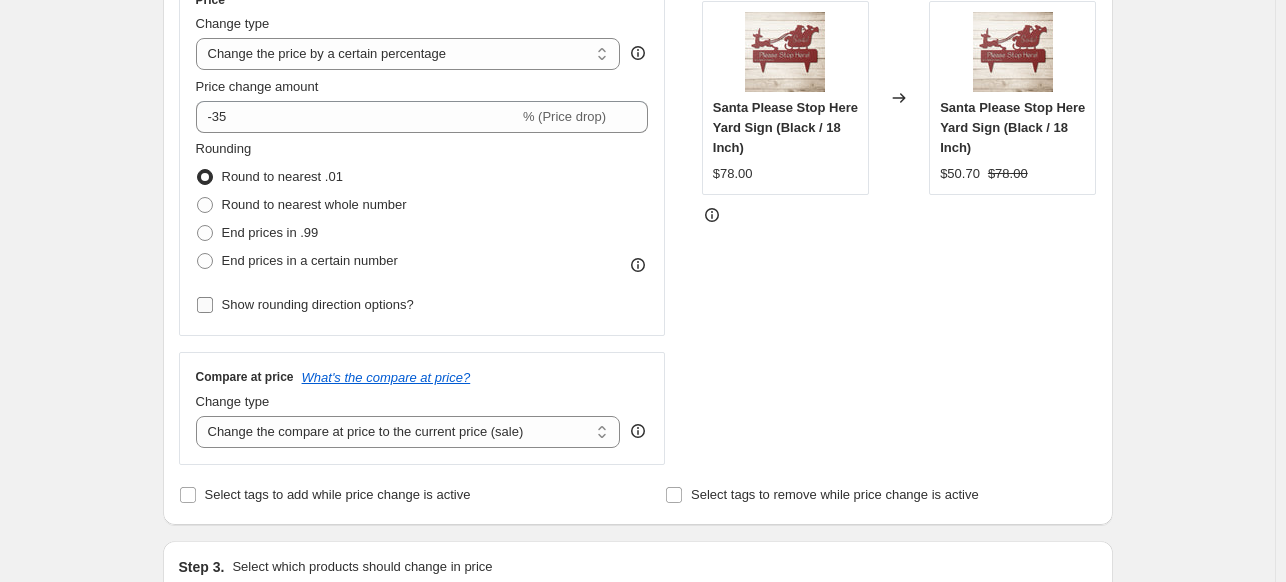 click on "Show rounding direction options?" at bounding box center (205, 305) 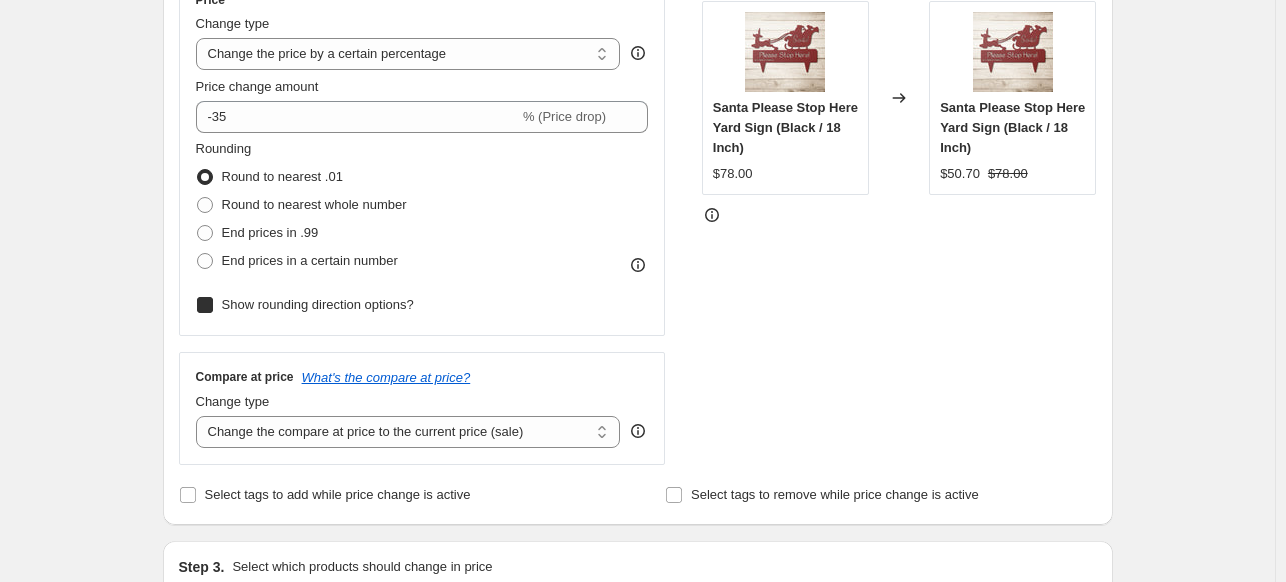 checkbox on "true" 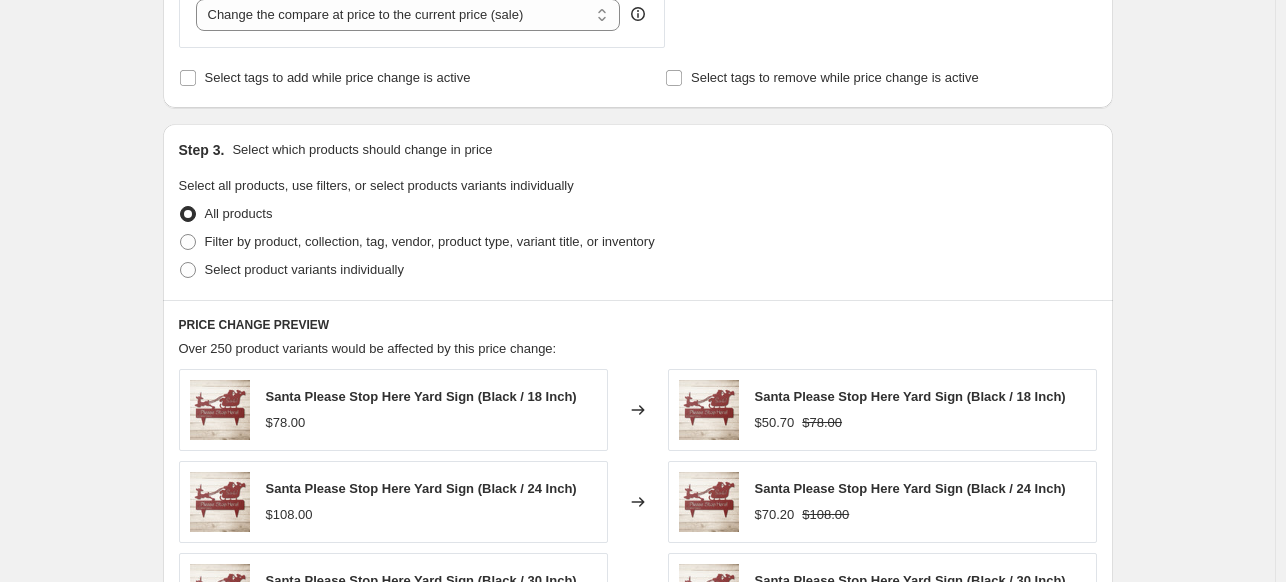 scroll, scrollTop: 937, scrollLeft: 0, axis: vertical 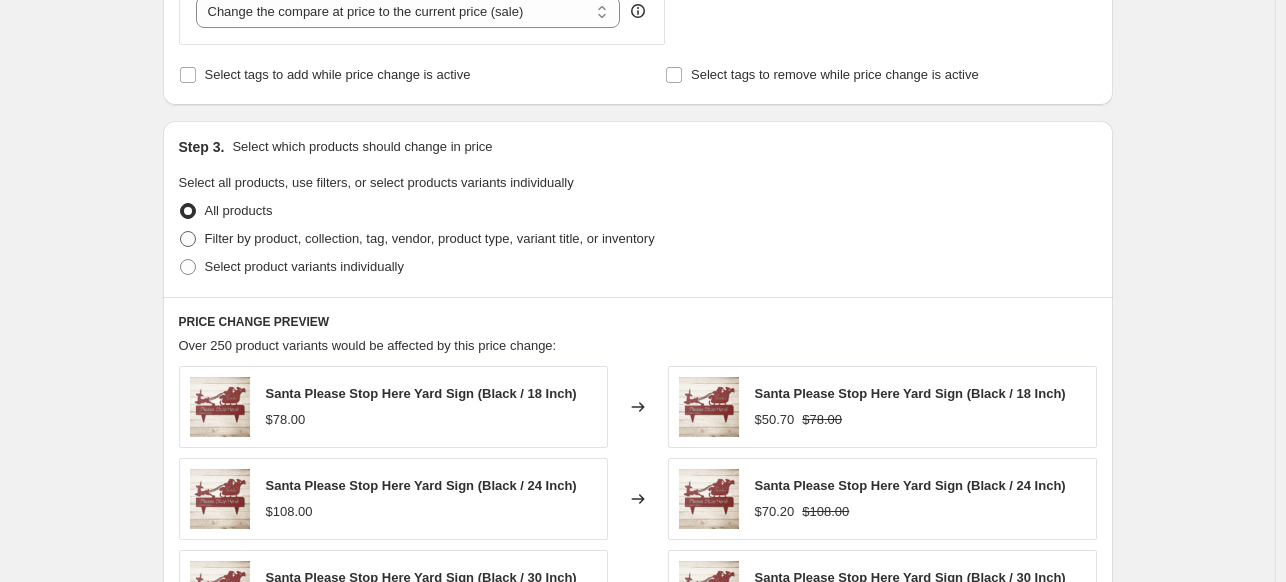 click at bounding box center (188, 239) 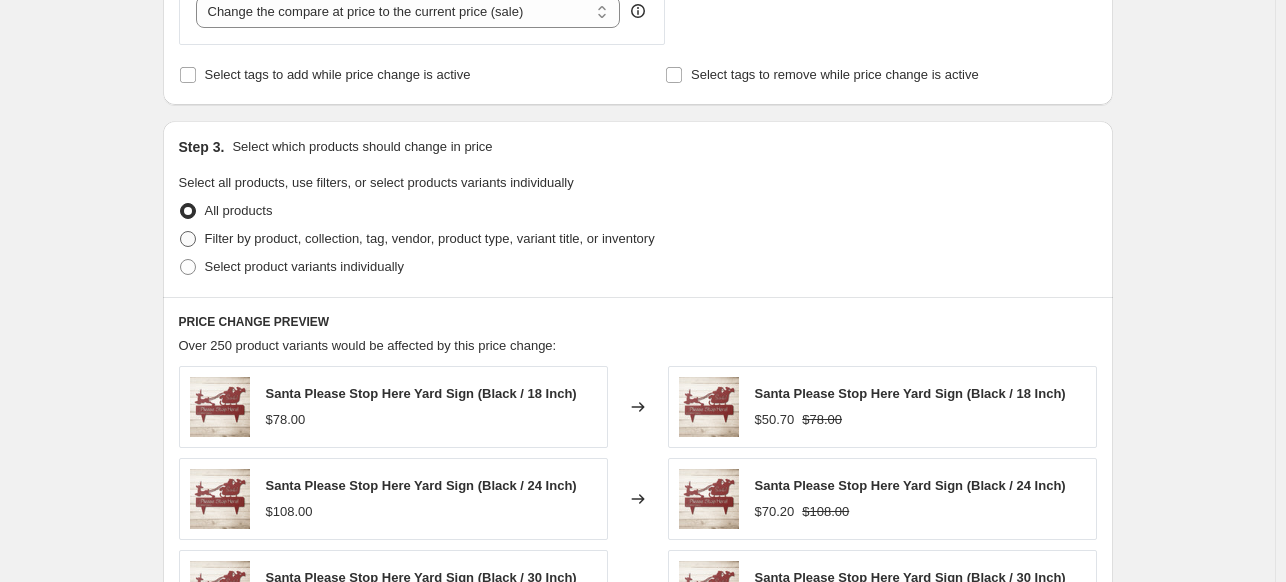 radio on "true" 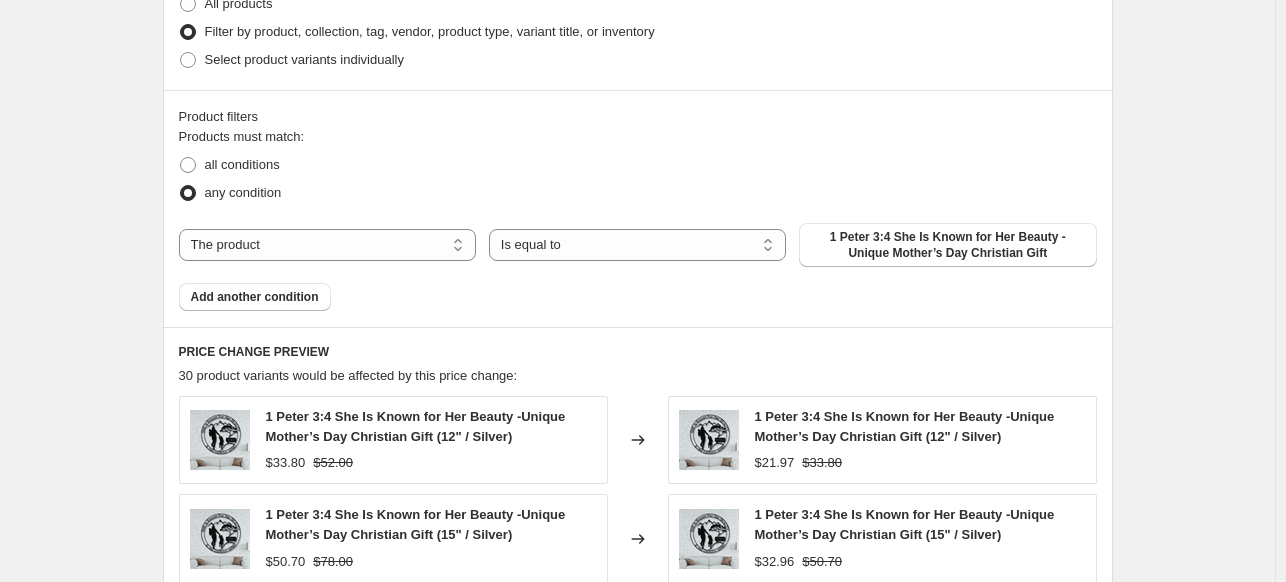 scroll, scrollTop: 1209, scrollLeft: 0, axis: vertical 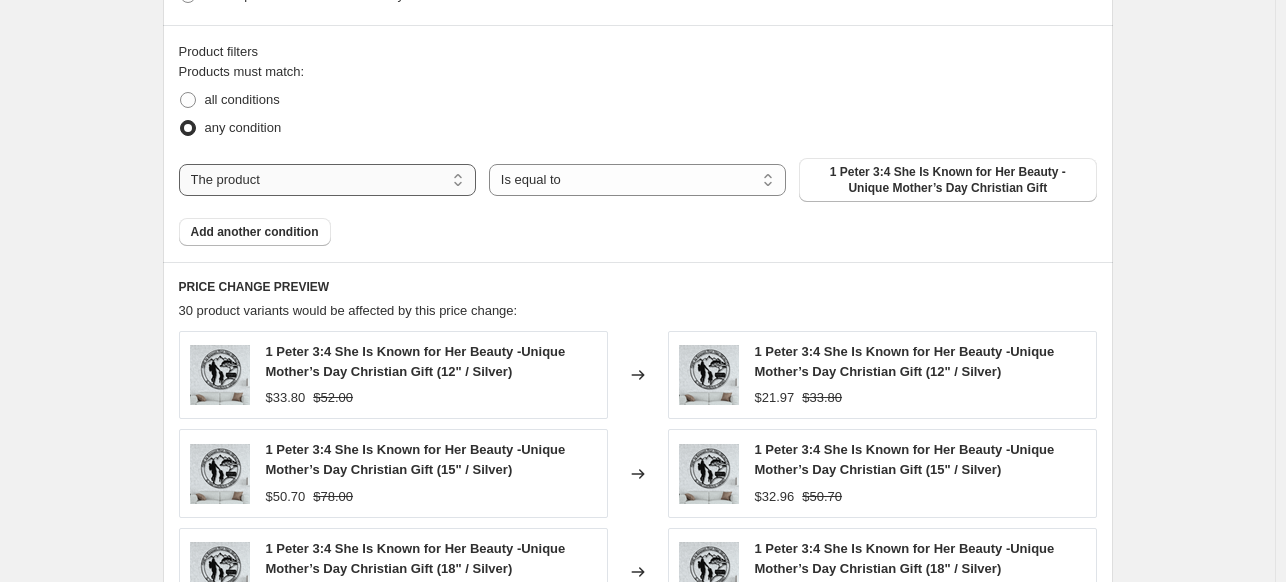 click on "The product The product's collection The product's tag The product's vendor The product's type The product's status The variant's title Inventory quantity" at bounding box center (327, 180) 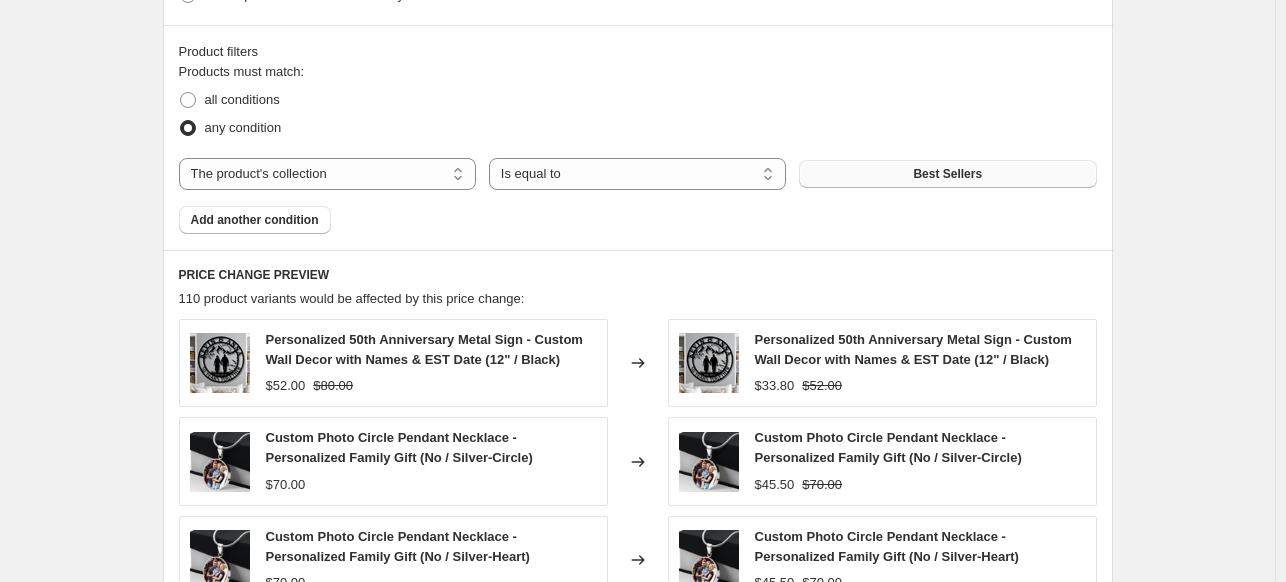 click on "Best Sellers" at bounding box center [947, 174] 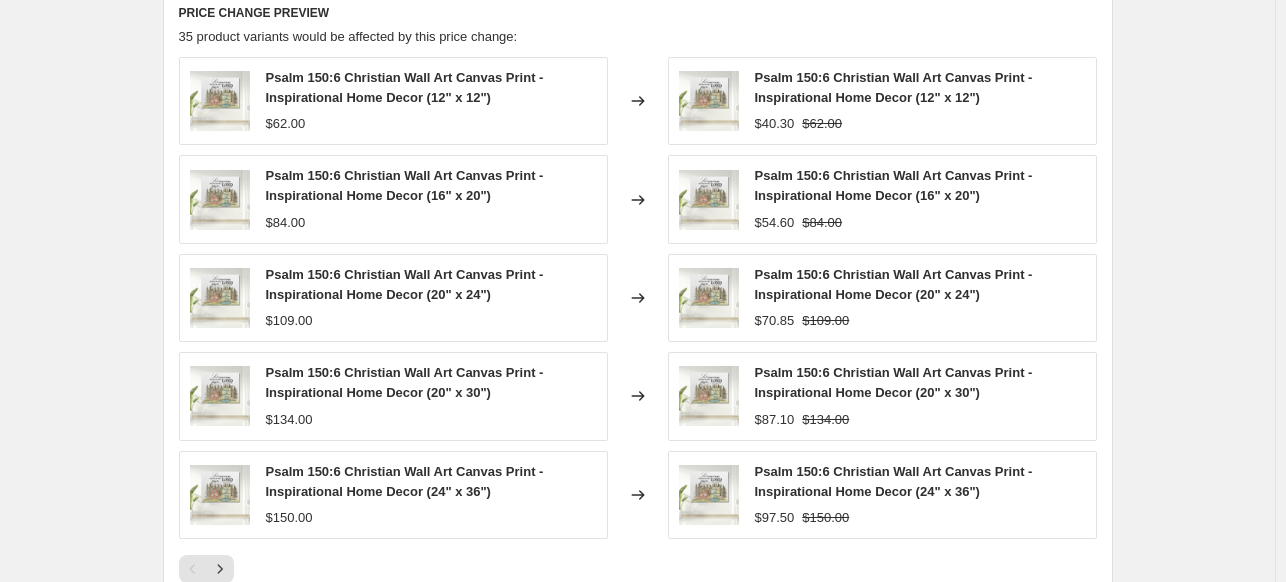 scroll, scrollTop: 1796, scrollLeft: 0, axis: vertical 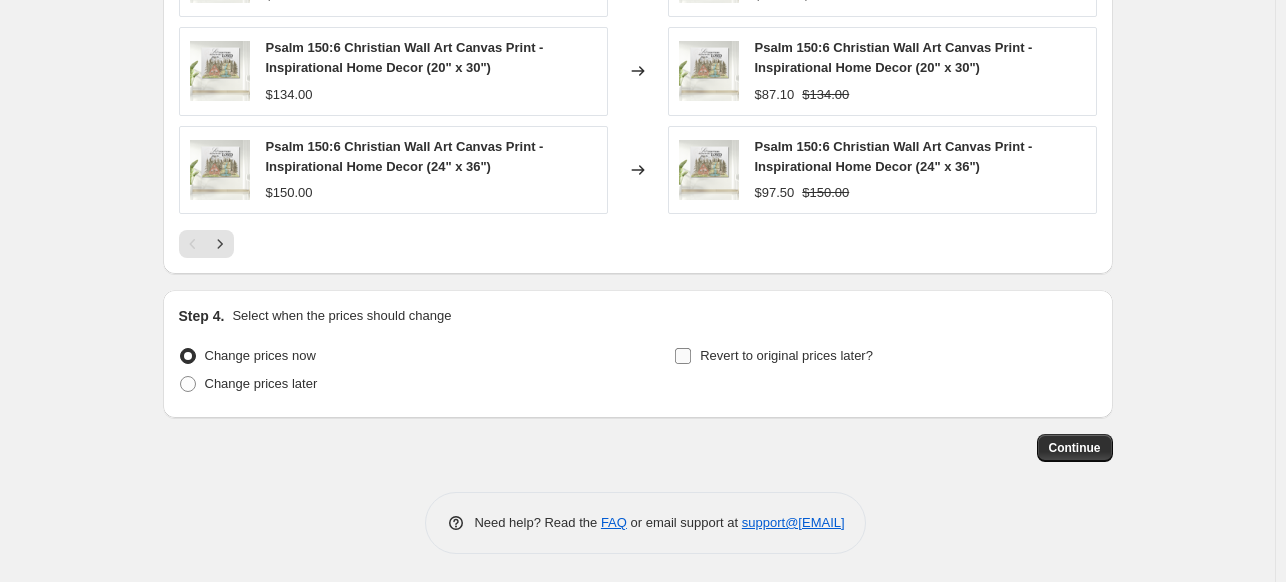 click on "Revert to original prices later?" at bounding box center (683, 356) 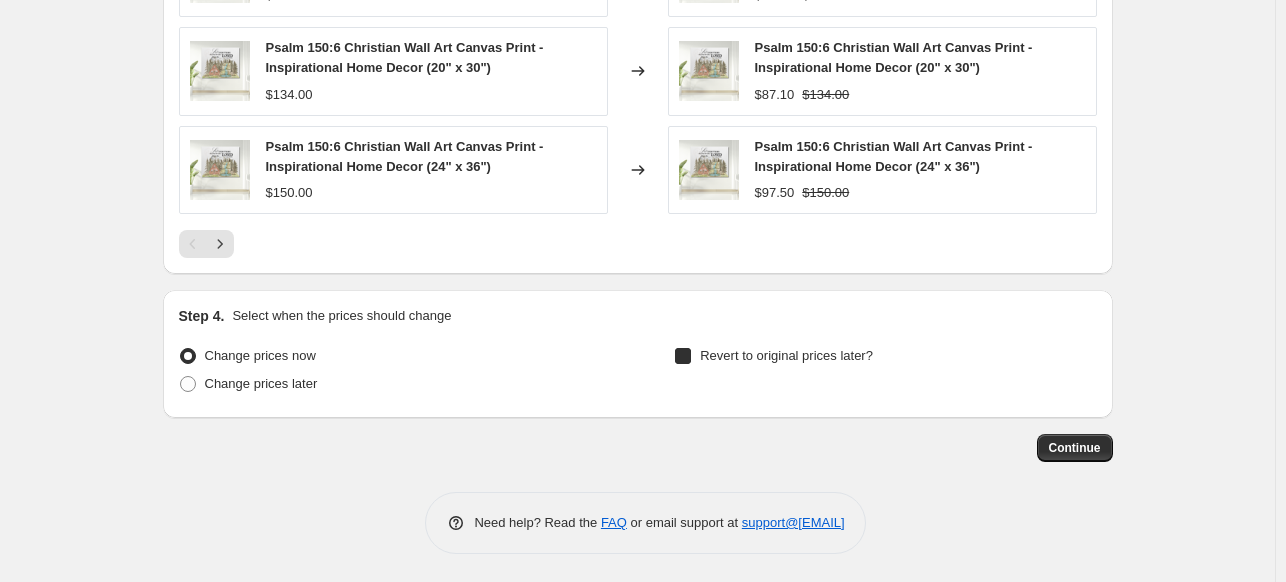 checkbox on "true" 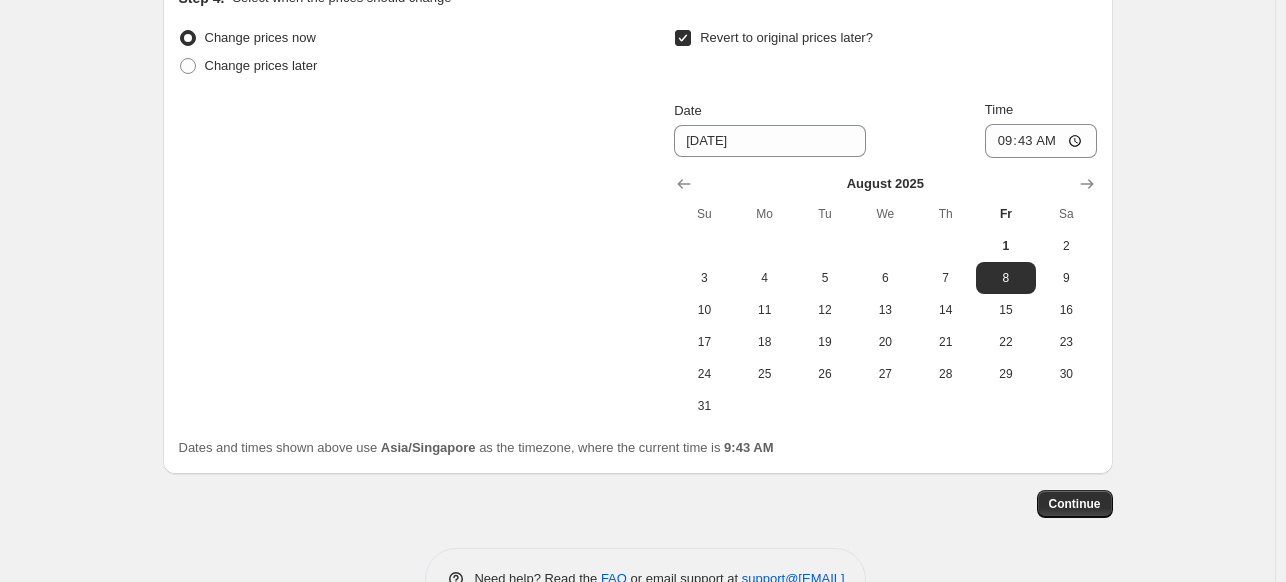 scroll, scrollTop: 2146, scrollLeft: 0, axis: vertical 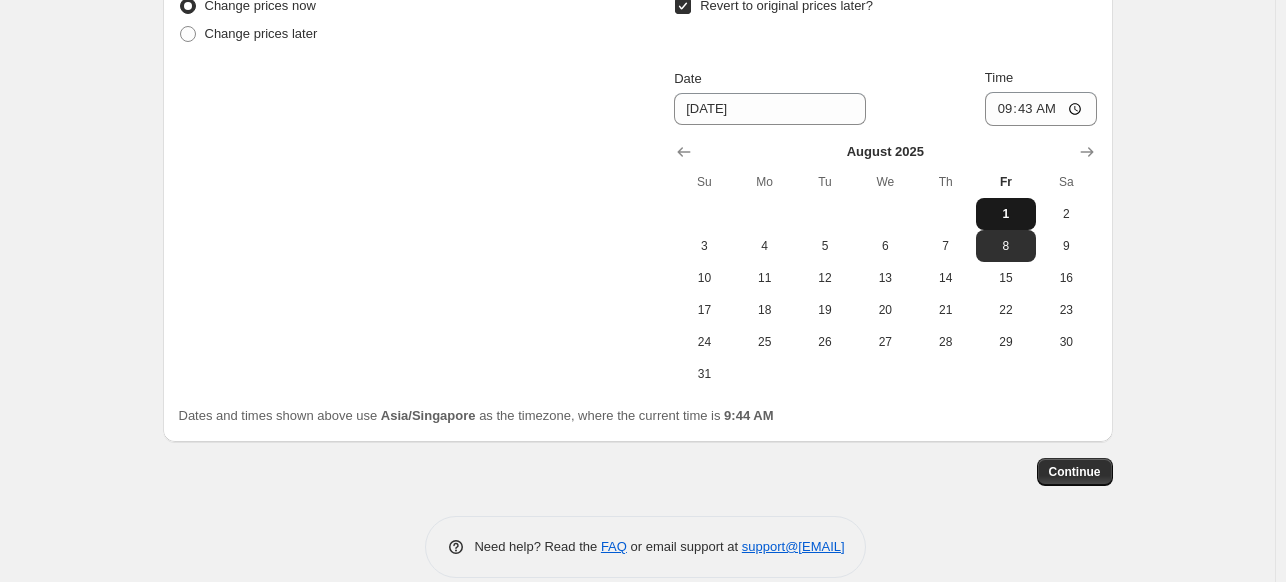 click on "1" at bounding box center [1006, 214] 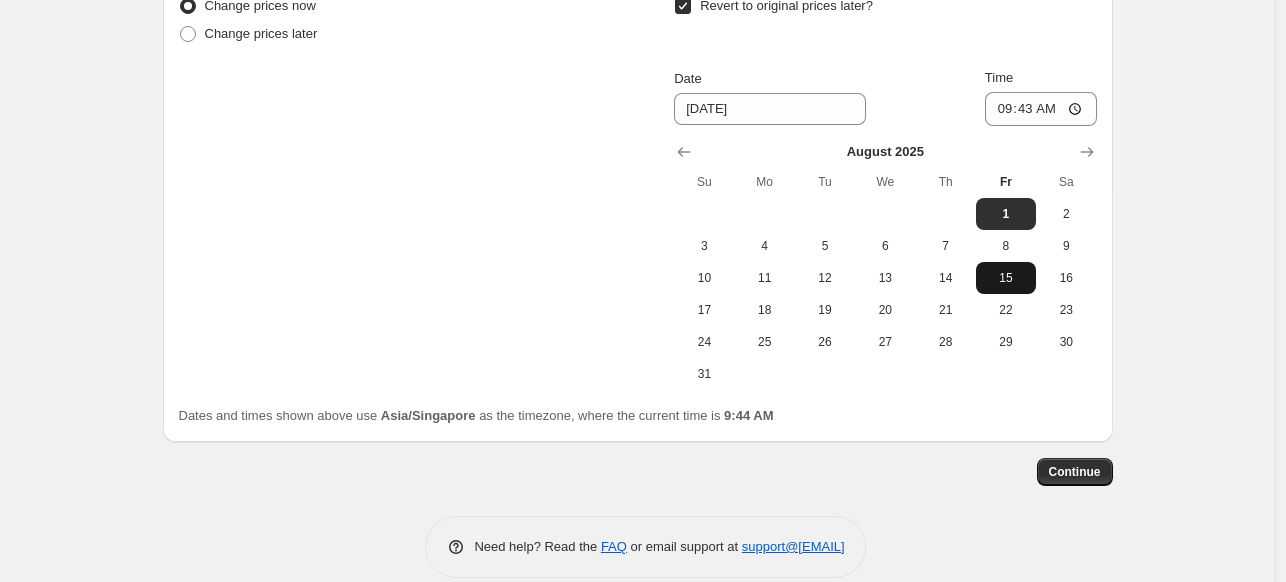 click on "15" at bounding box center [1006, 278] 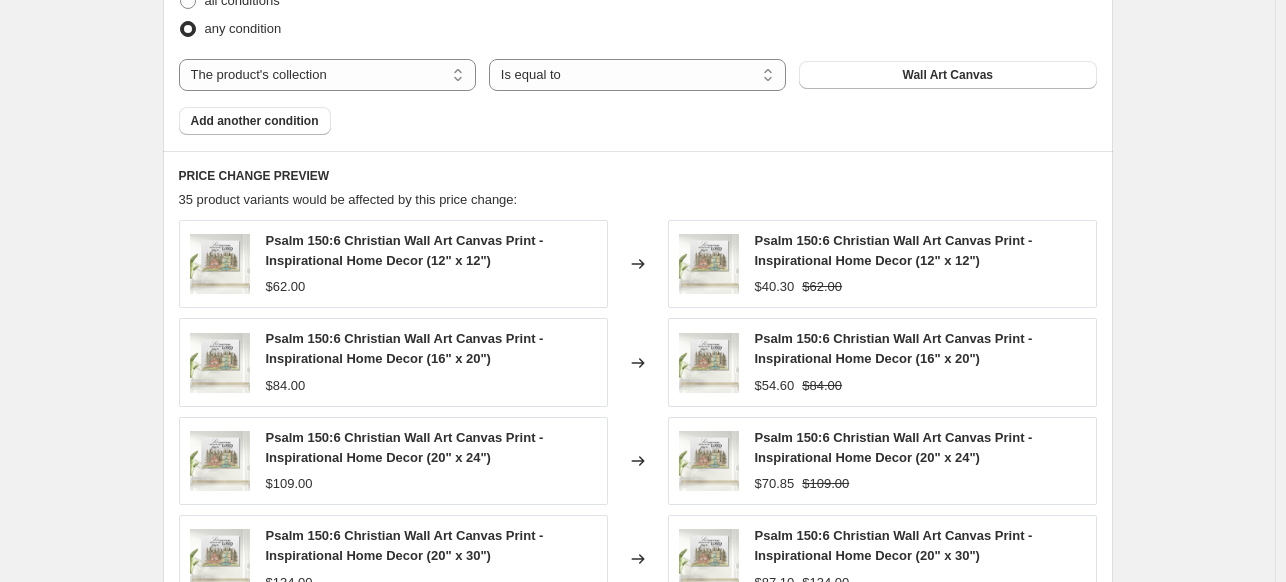 scroll, scrollTop: 2169, scrollLeft: 0, axis: vertical 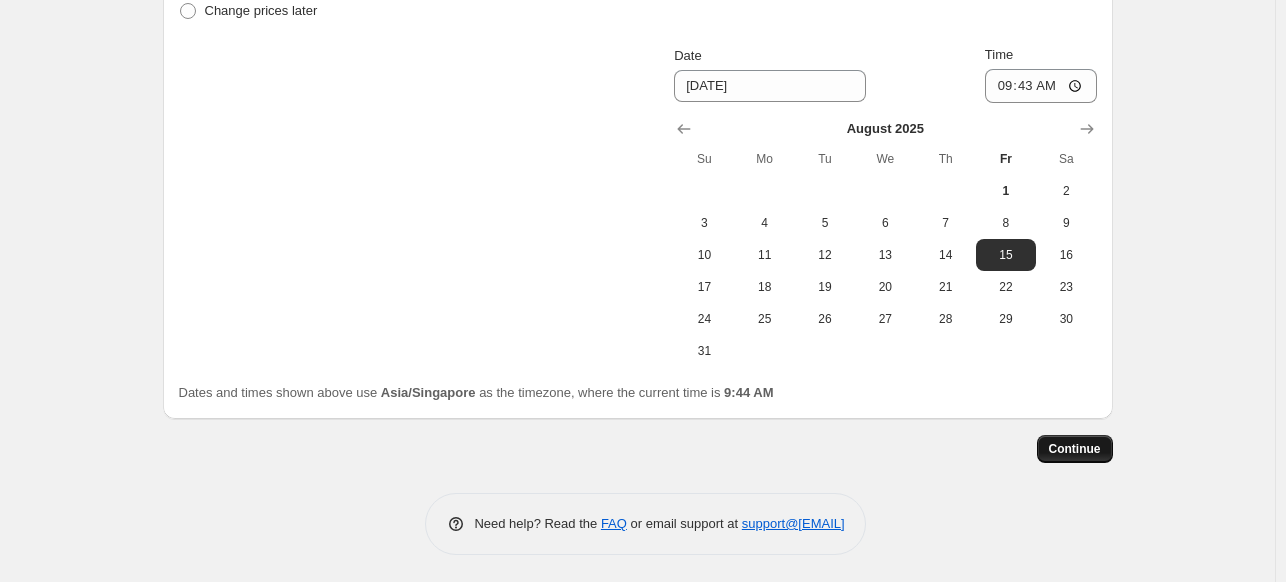 click on "Continue" at bounding box center [1075, 449] 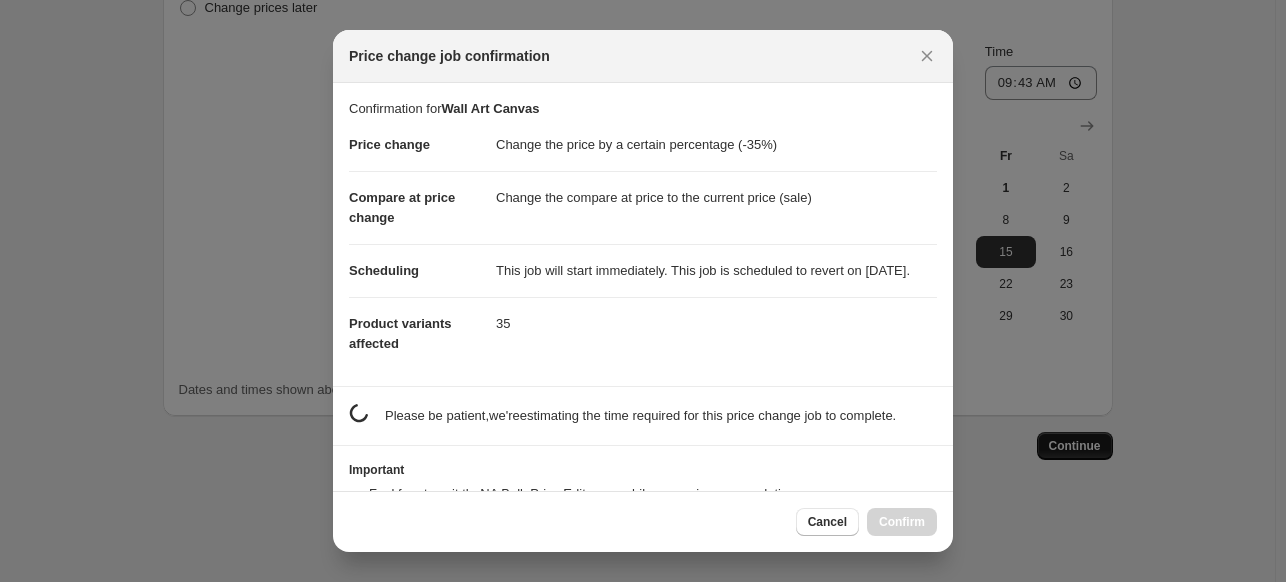 scroll, scrollTop: 0, scrollLeft: 0, axis: both 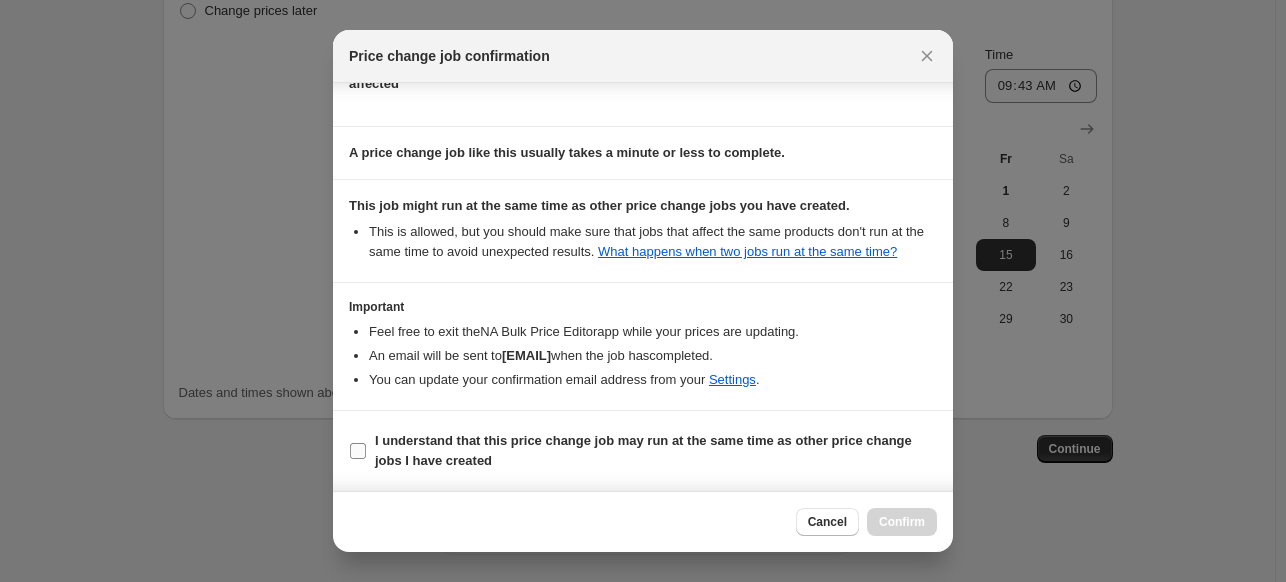 click on "I understand that this price change job may run at the same time as other price change jobs I have created" at bounding box center (358, 451) 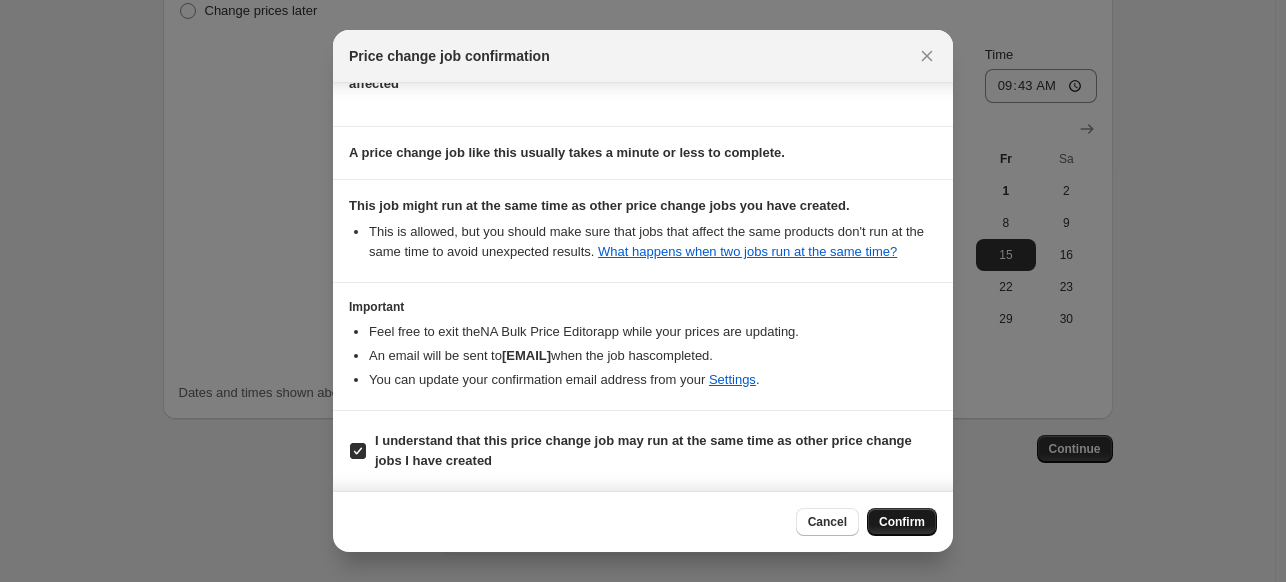 click on "Confirm" at bounding box center (902, 522) 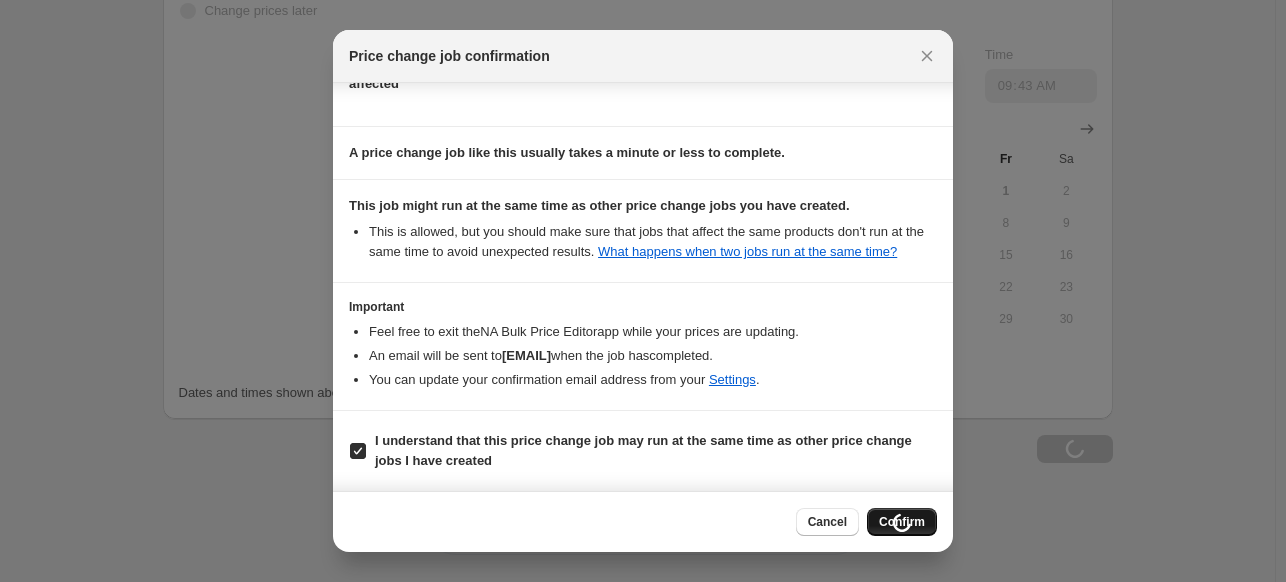 scroll, scrollTop: 2237, scrollLeft: 0, axis: vertical 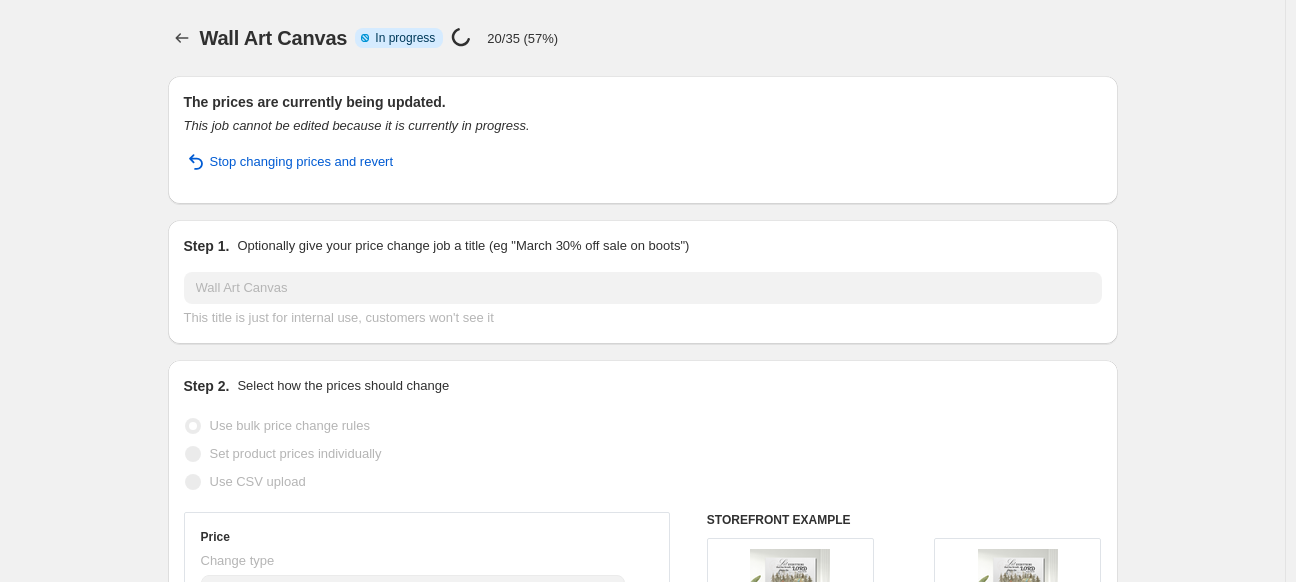 drag, startPoint x: 1293, startPoint y: 503, endPoint x: 1295, endPoint y: 17, distance: 486.00412 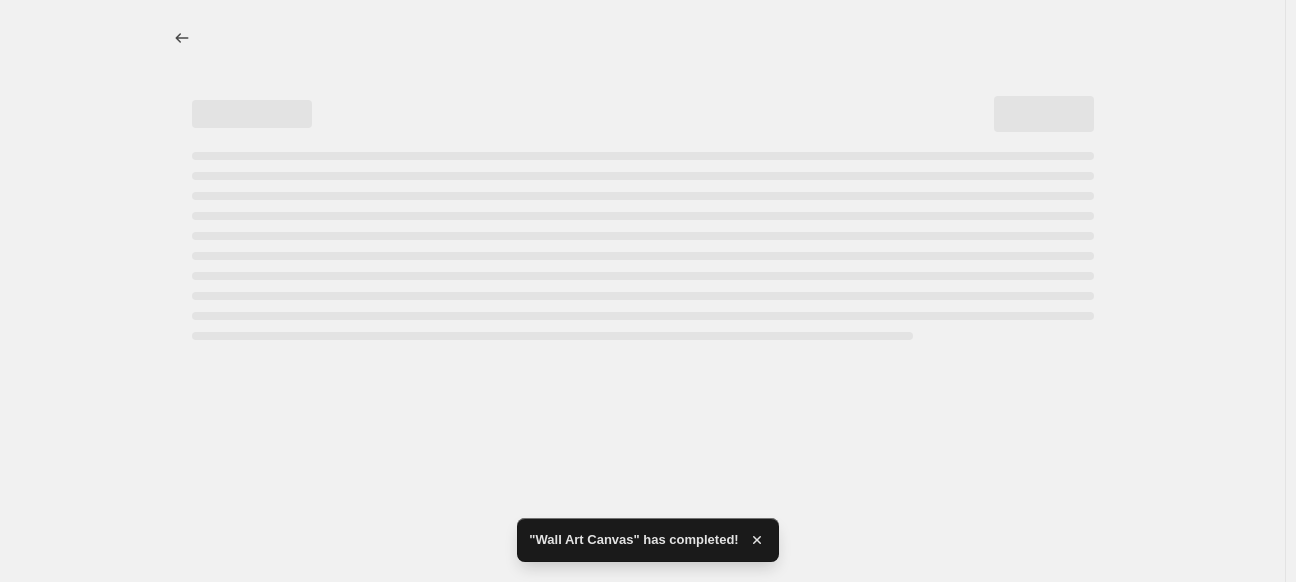 select on "percentage" 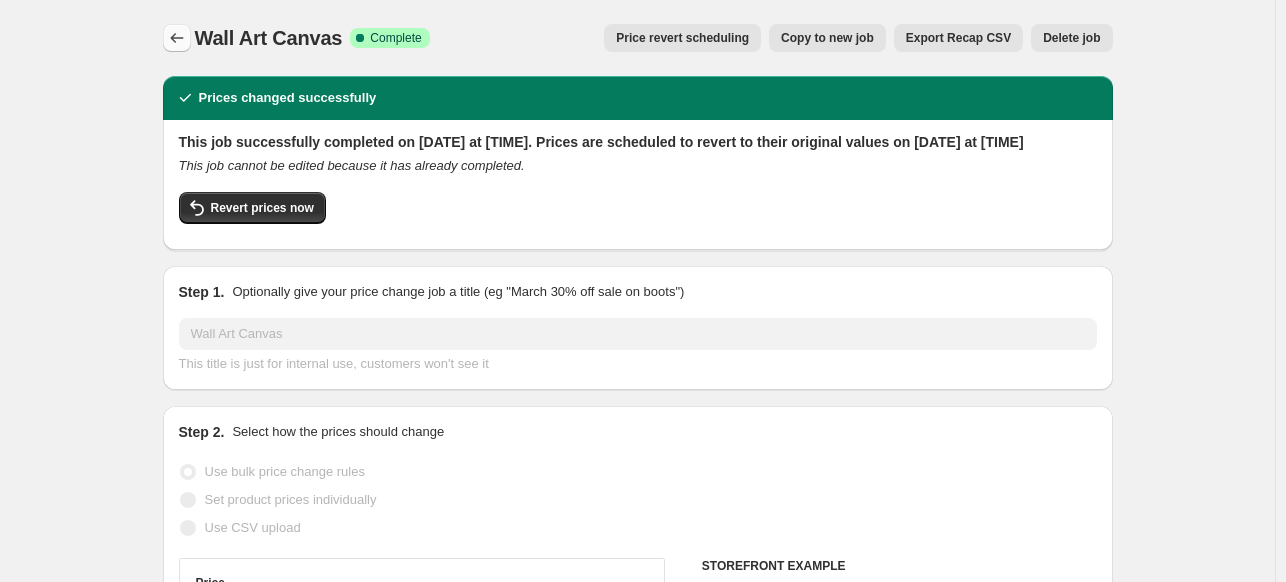 click 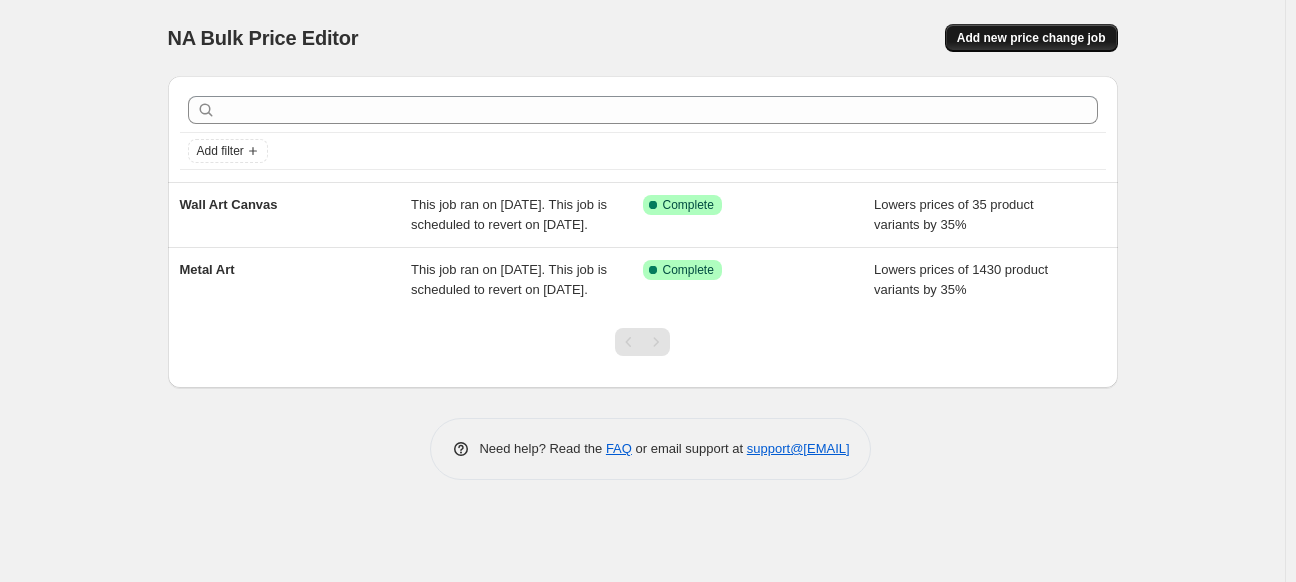 click on "Add new price change job" at bounding box center [1031, 38] 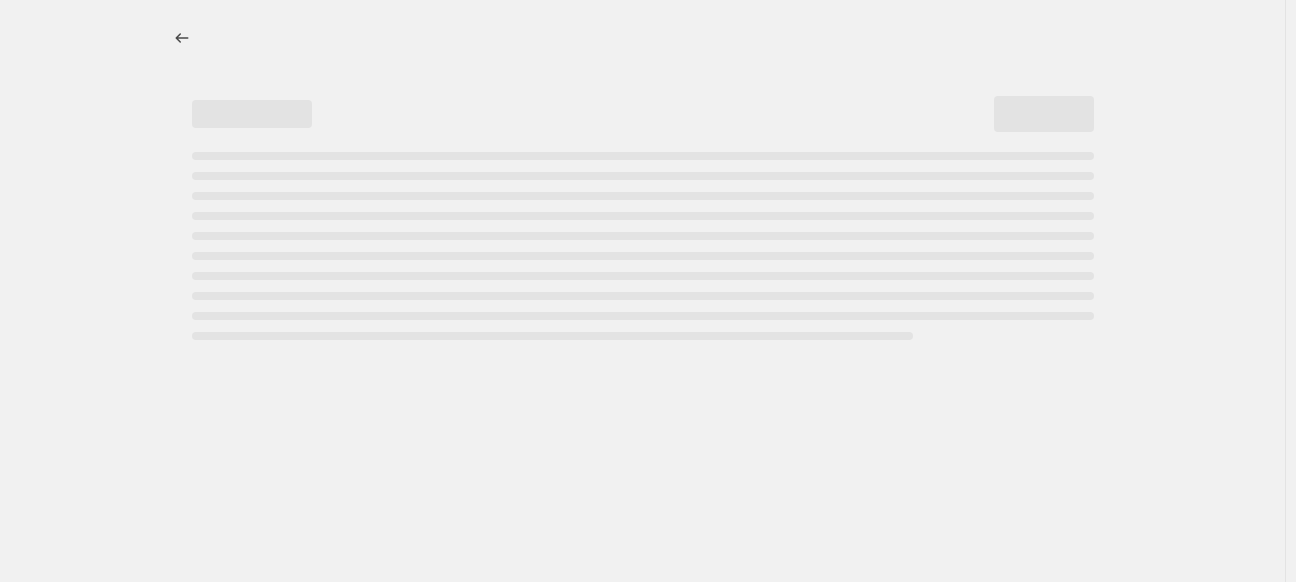 select on "percentage" 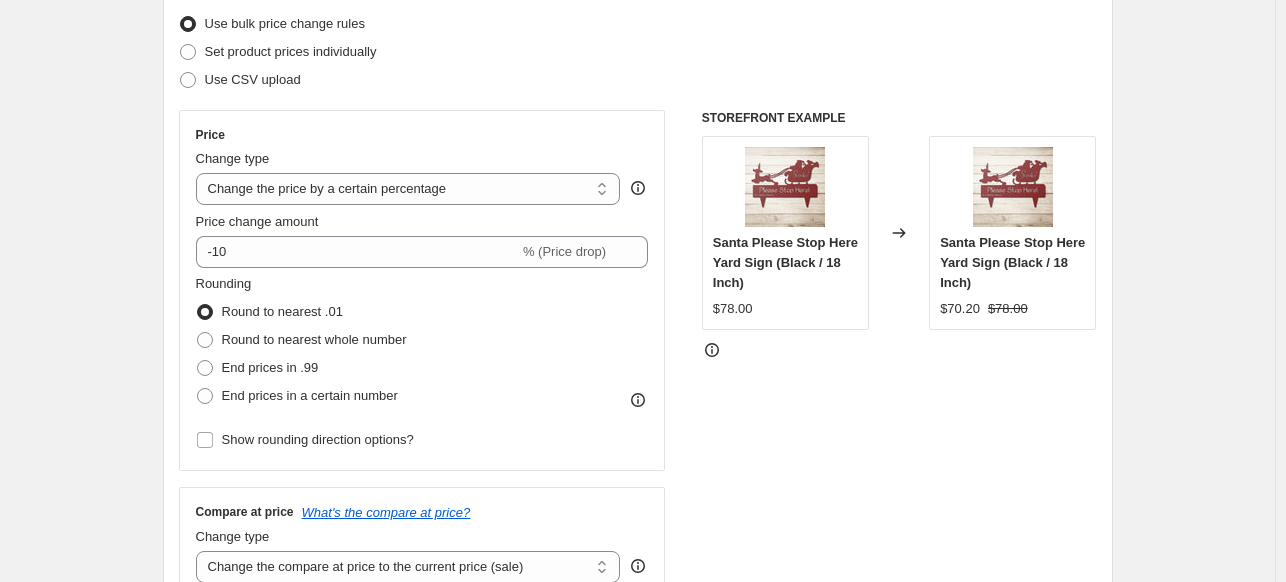 scroll, scrollTop: 264, scrollLeft: 0, axis: vertical 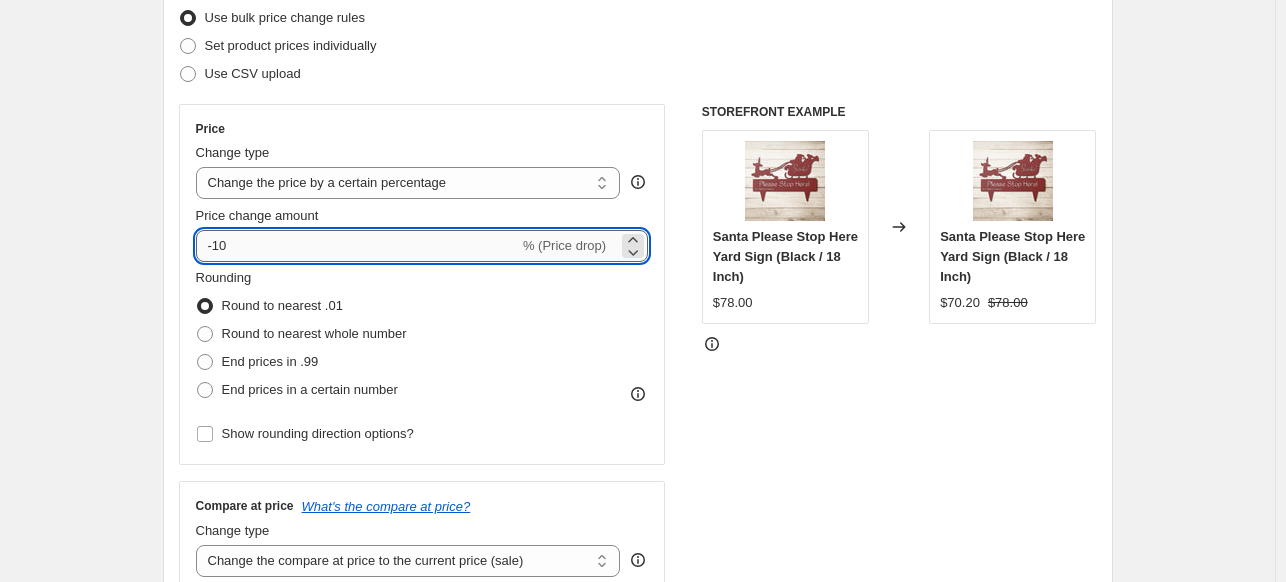 drag, startPoint x: 257, startPoint y: 246, endPoint x: 219, endPoint y: 247, distance: 38.013157 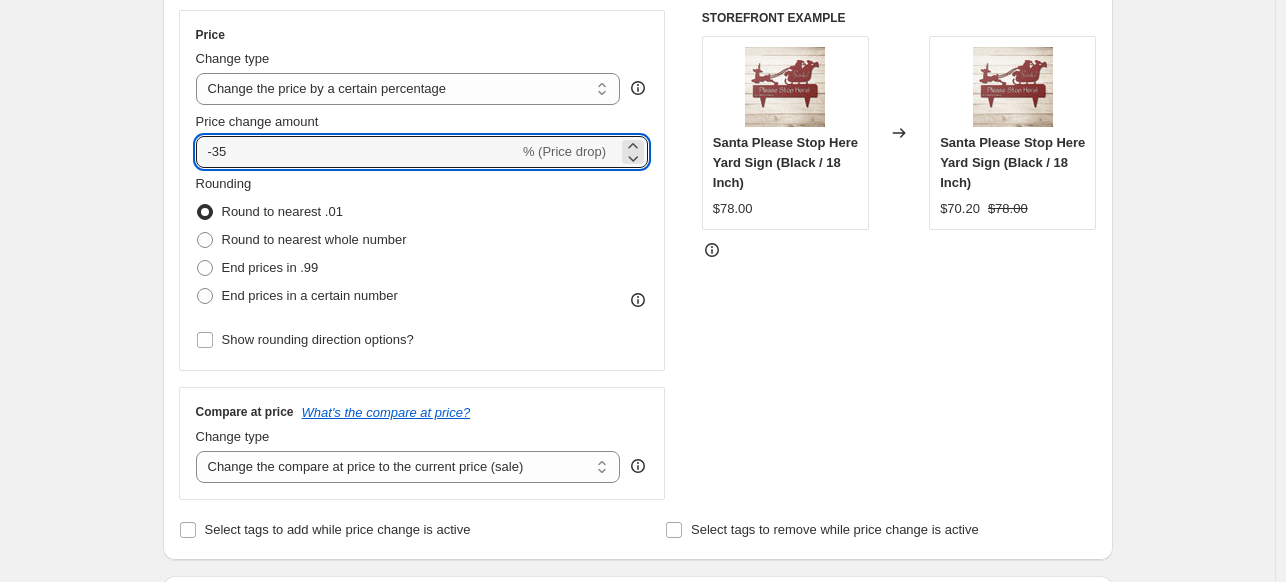 scroll, scrollTop: 389, scrollLeft: 0, axis: vertical 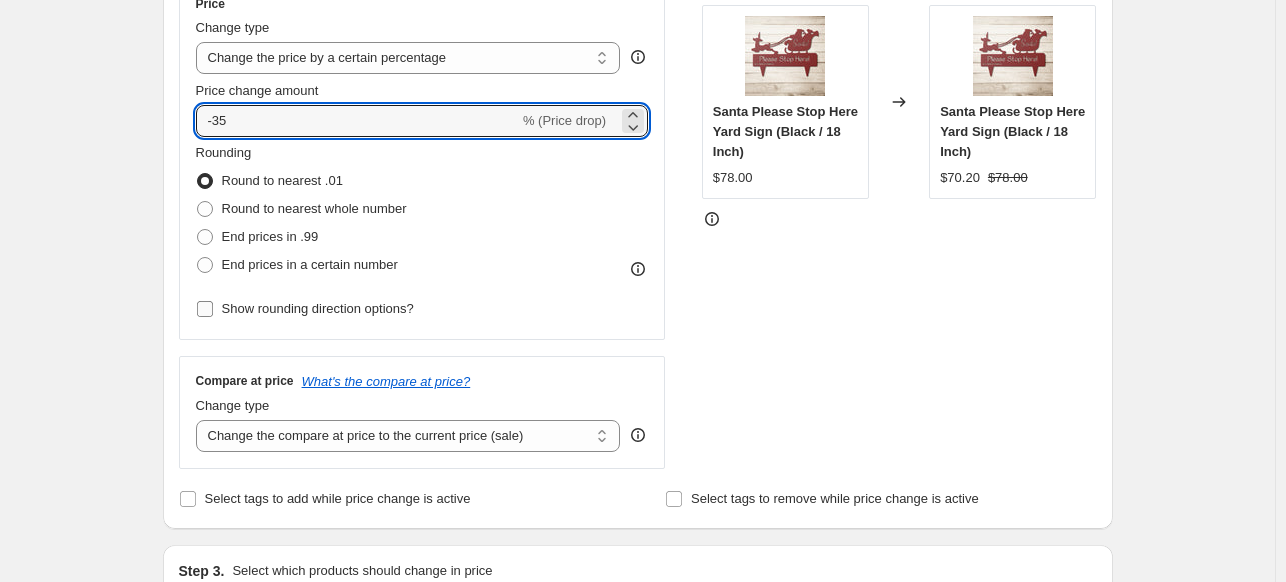 type on "-35" 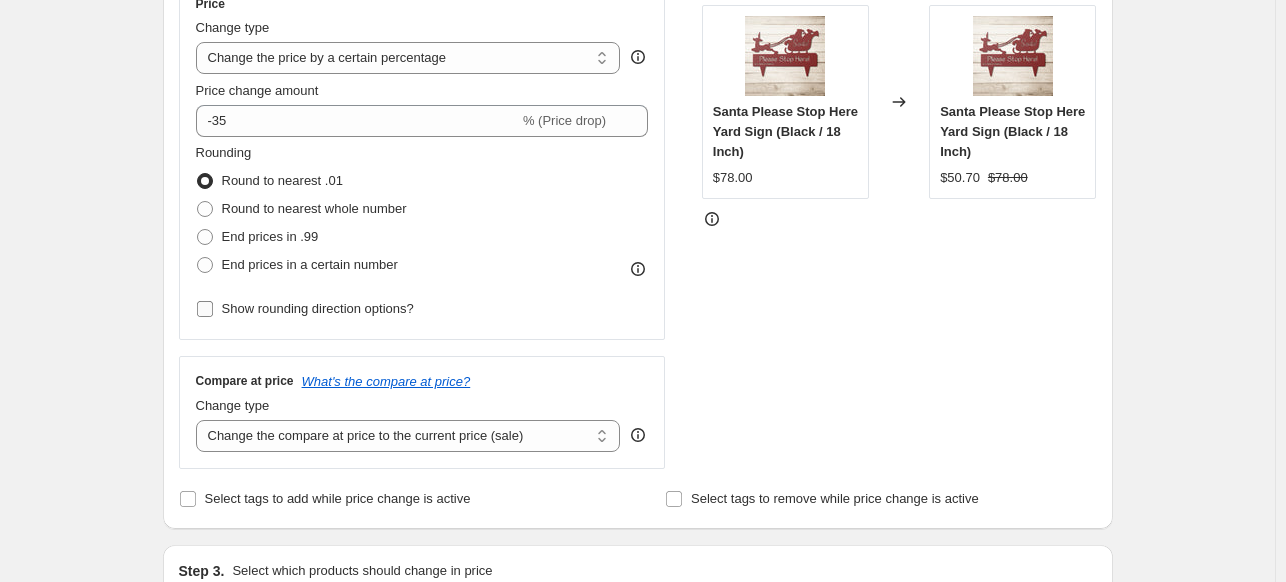 click on "Show rounding direction options?" at bounding box center [205, 309] 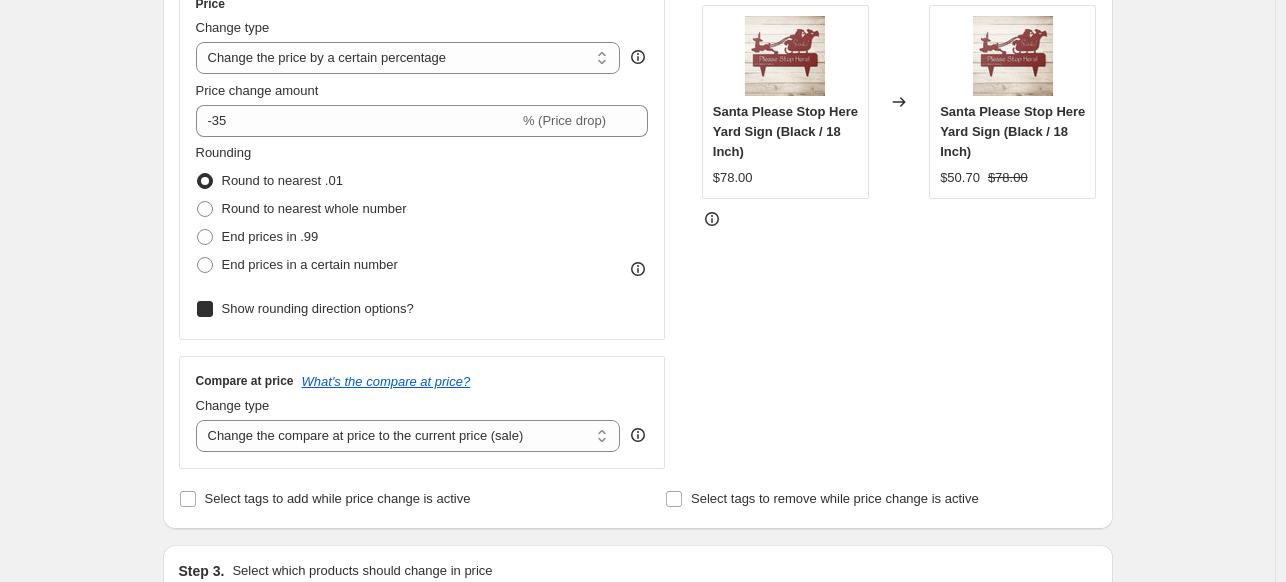 checkbox on "true" 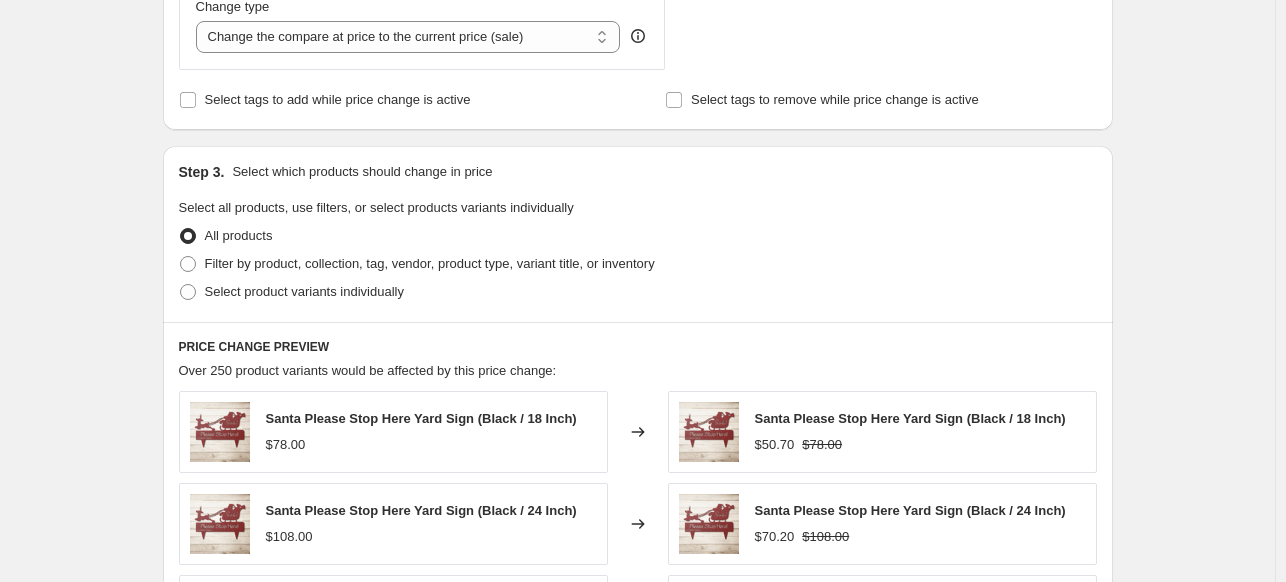 scroll, scrollTop: 918, scrollLeft: 0, axis: vertical 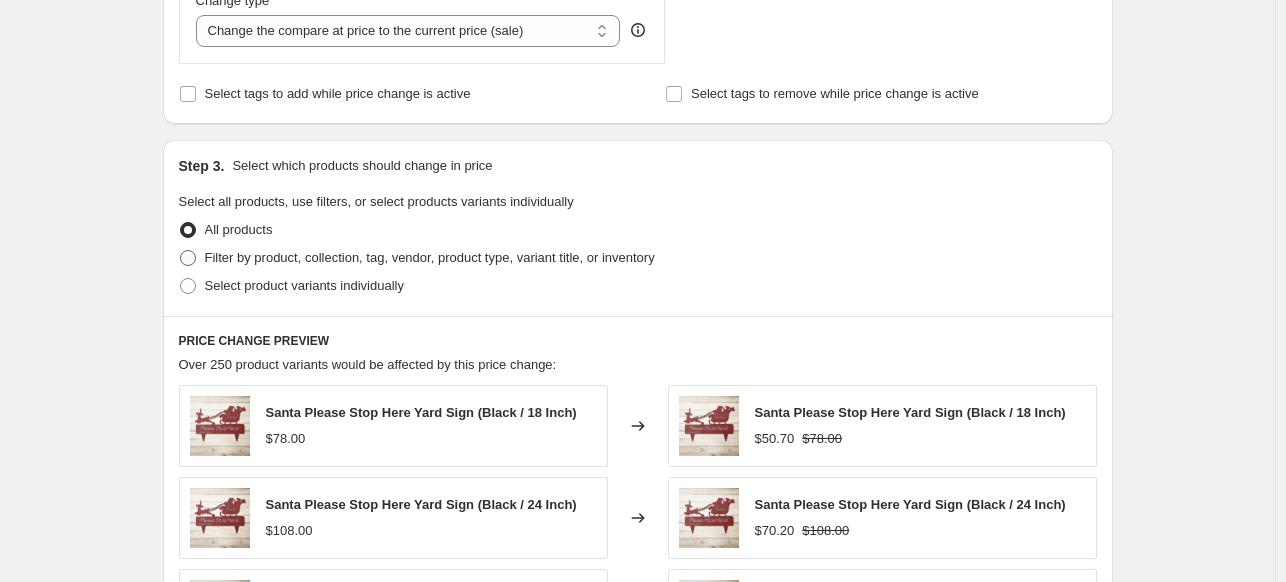 click at bounding box center [188, 258] 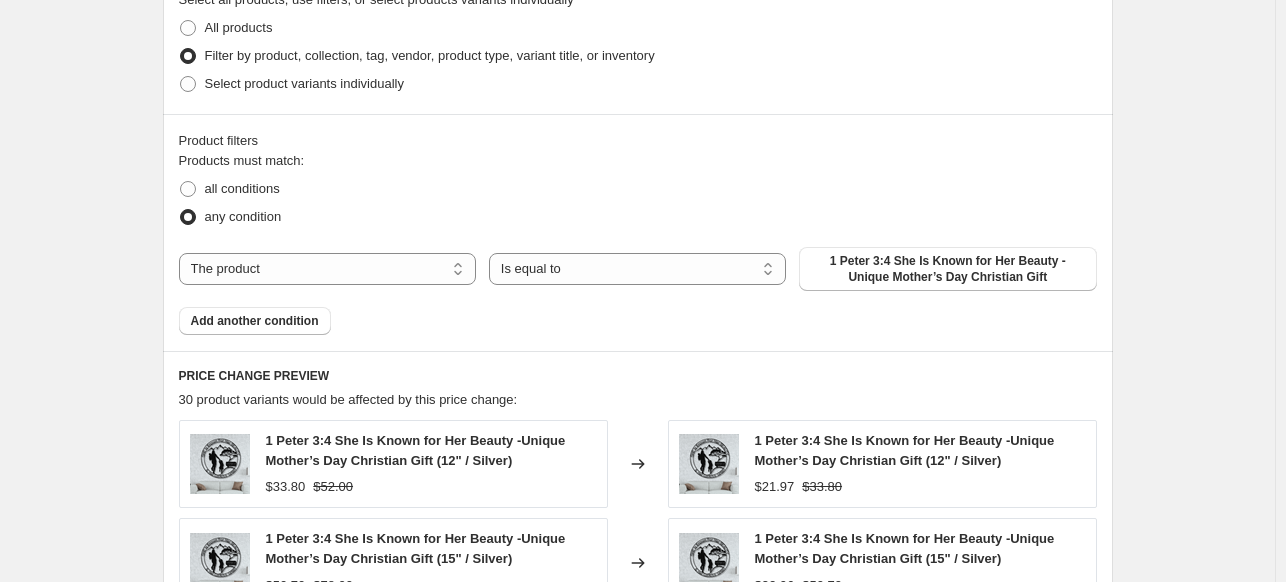 scroll, scrollTop: 1131, scrollLeft: 0, axis: vertical 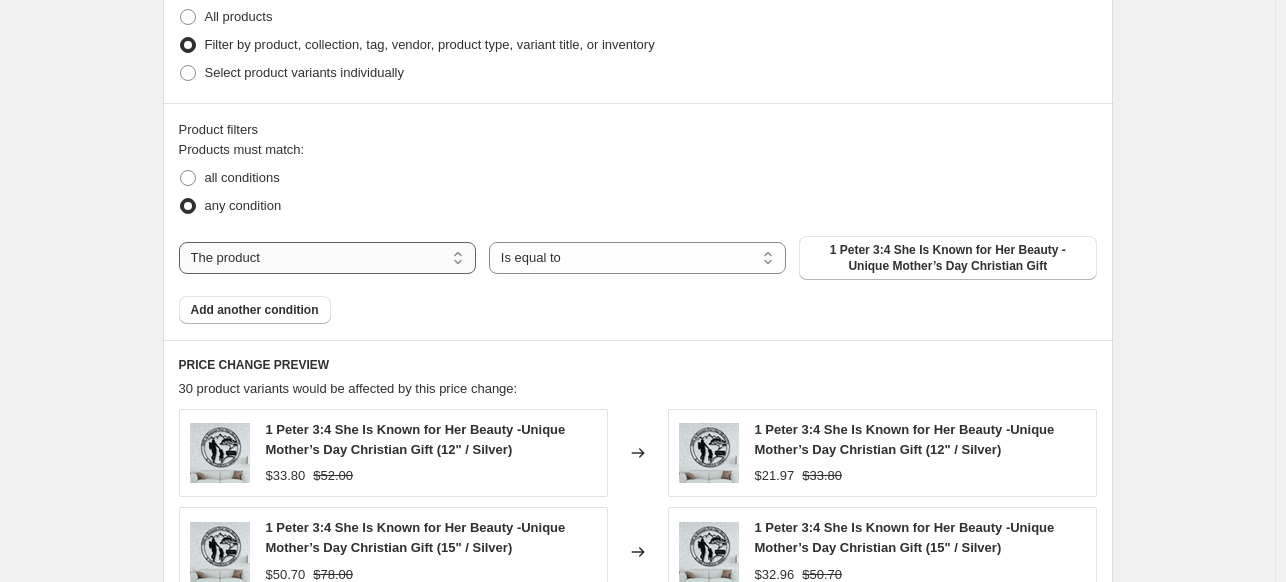 click on "The product The product's collection The product's tag The product's vendor The product's type The product's status The variant's title Inventory quantity" at bounding box center (327, 258) 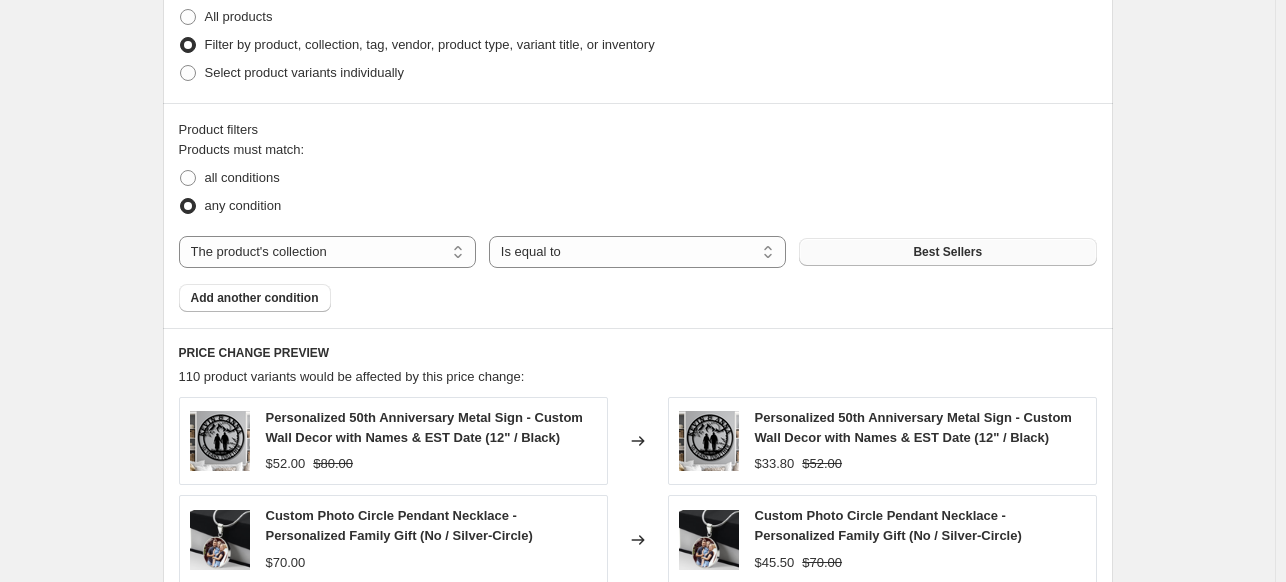 click on "Best Sellers" at bounding box center [947, 252] 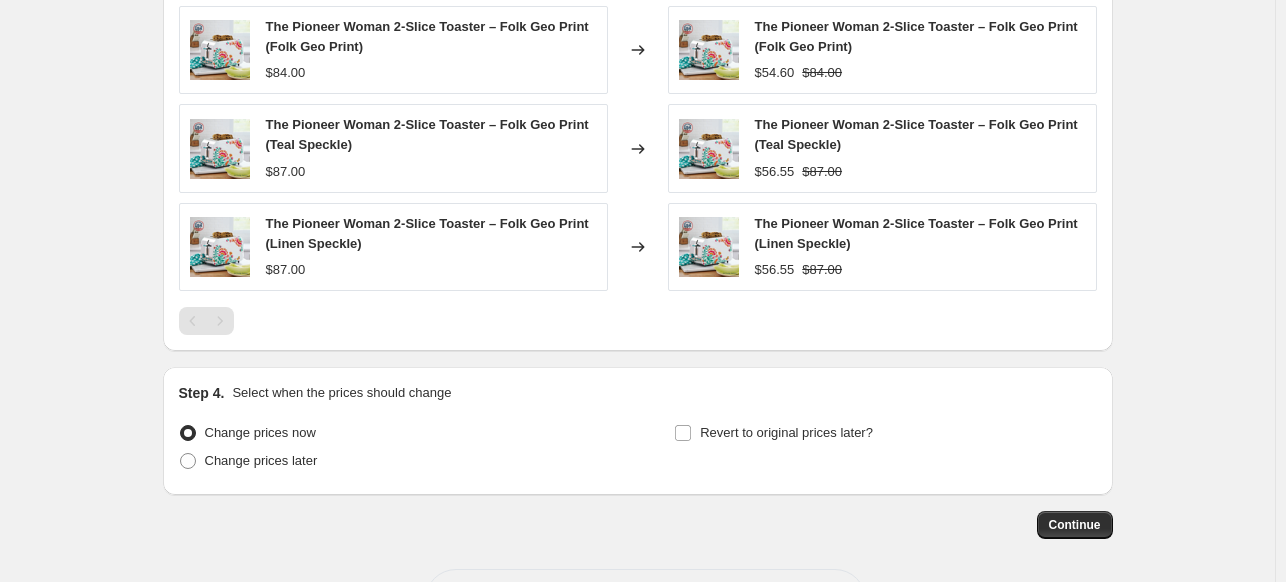 scroll, scrollTop: 1528, scrollLeft: 0, axis: vertical 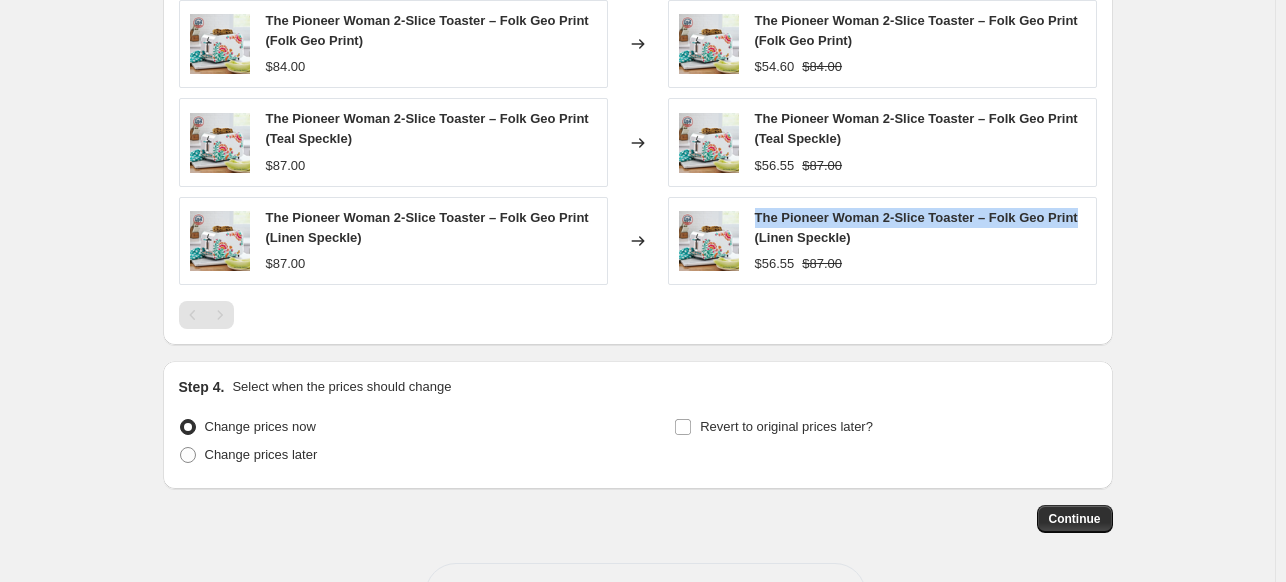 drag, startPoint x: 760, startPoint y: 214, endPoint x: 1079, endPoint y: 223, distance: 319.12692 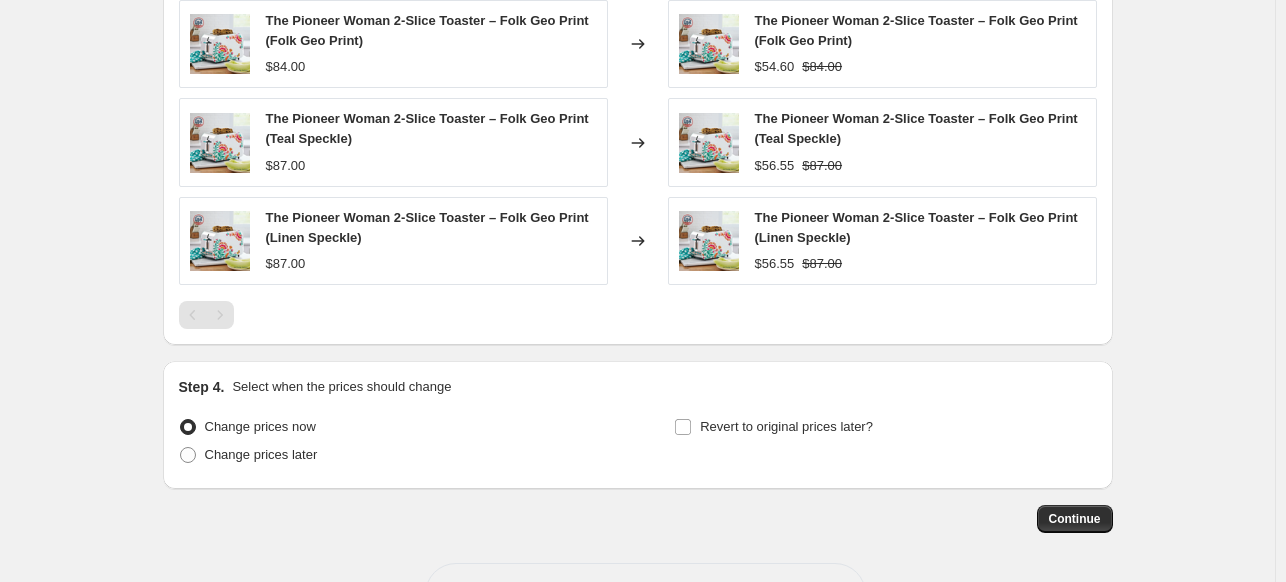 click on "Create new price change job. This page is ready Create new price change job Draft Step 1. Optionally give your price change job a title (eg "March 30% off sale on boots") Aug 1, 2025, 9:18:43 AM Price change job This title is just for internal use, customers won't see it Step 2. Select how the prices should change Use bulk price change rules Set product prices individually Use CSV upload Price Change type Change the price to a certain amount Change the price by a certain amount Change the price by a certain percentage Change the price to the current compare at price (price before sale) Change the price by a certain amount relative to the compare at price Change the price by a certain percentage relative to the compare at price Don't change the price Change the price by a certain percentage relative to the cost per item Change price to certain cost margin Change the price by a certain percentage Price change amount -35 % (Price drop) Rounding Round to nearest .01 Round to nearest whole number End prices in .99" at bounding box center (637, -437) 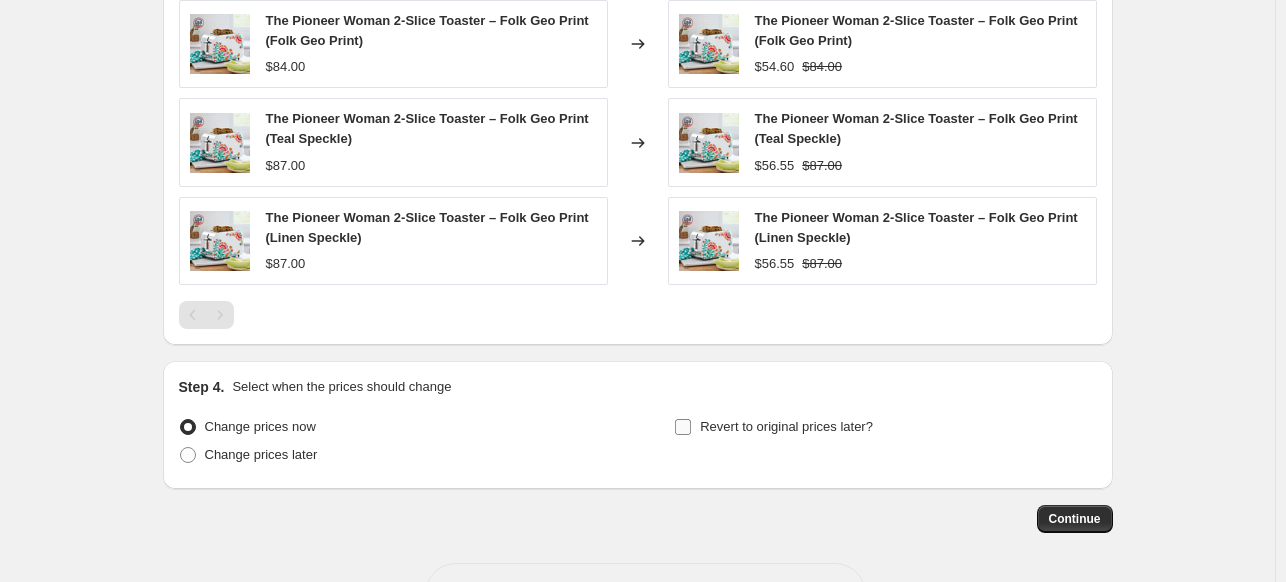 click on "Revert to original prices later?" at bounding box center (683, 427) 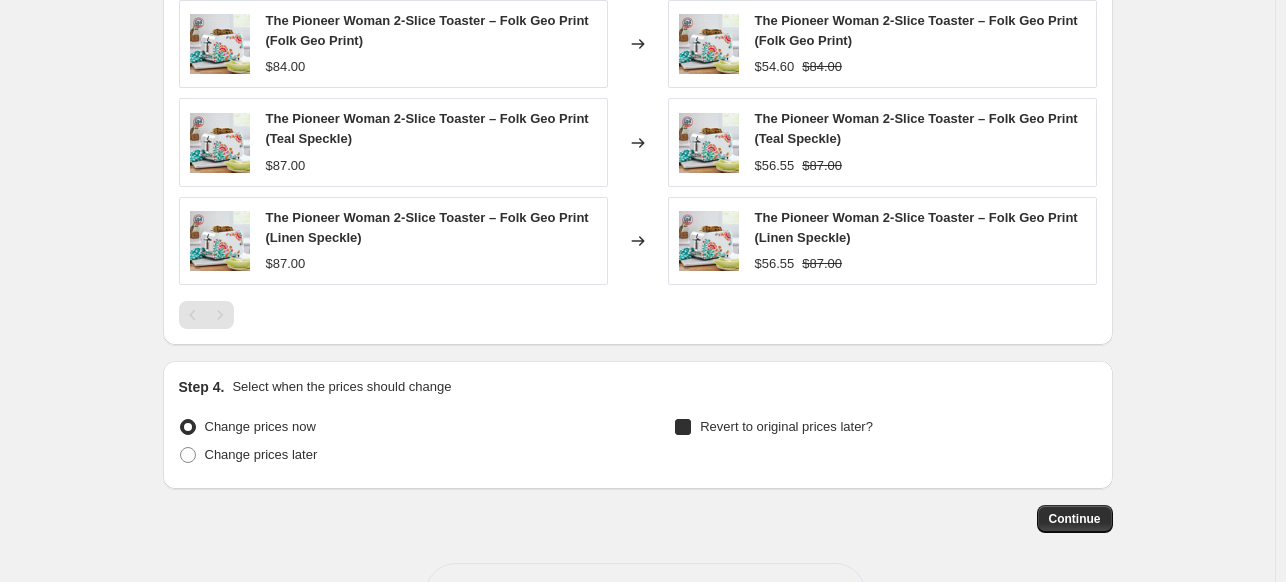 checkbox on "true" 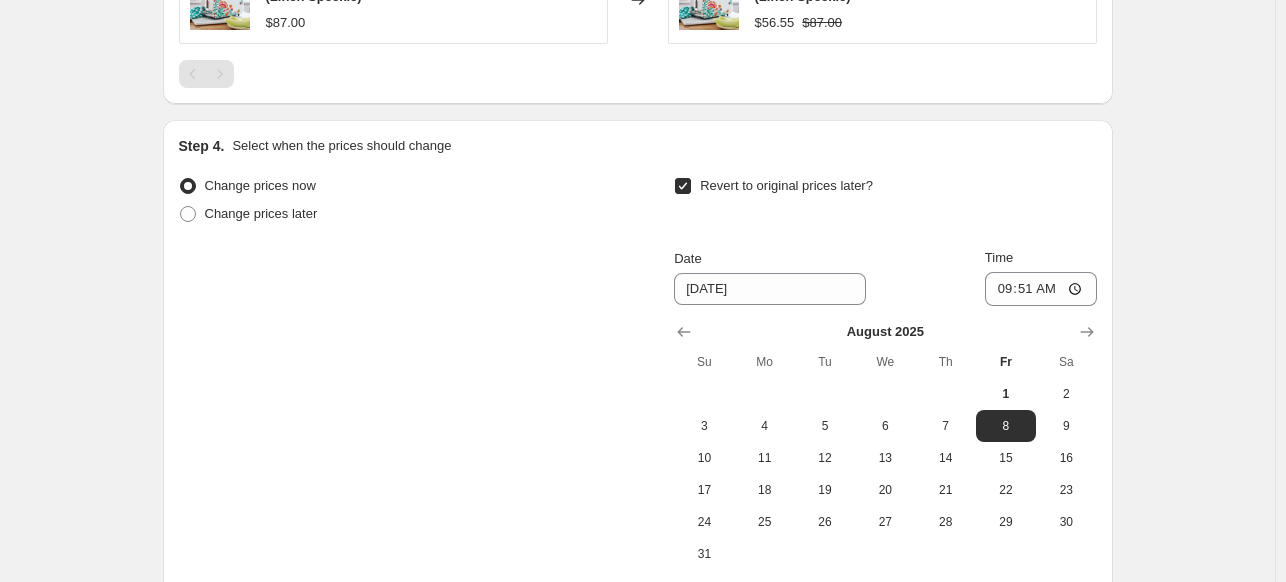 scroll, scrollTop: 1802, scrollLeft: 0, axis: vertical 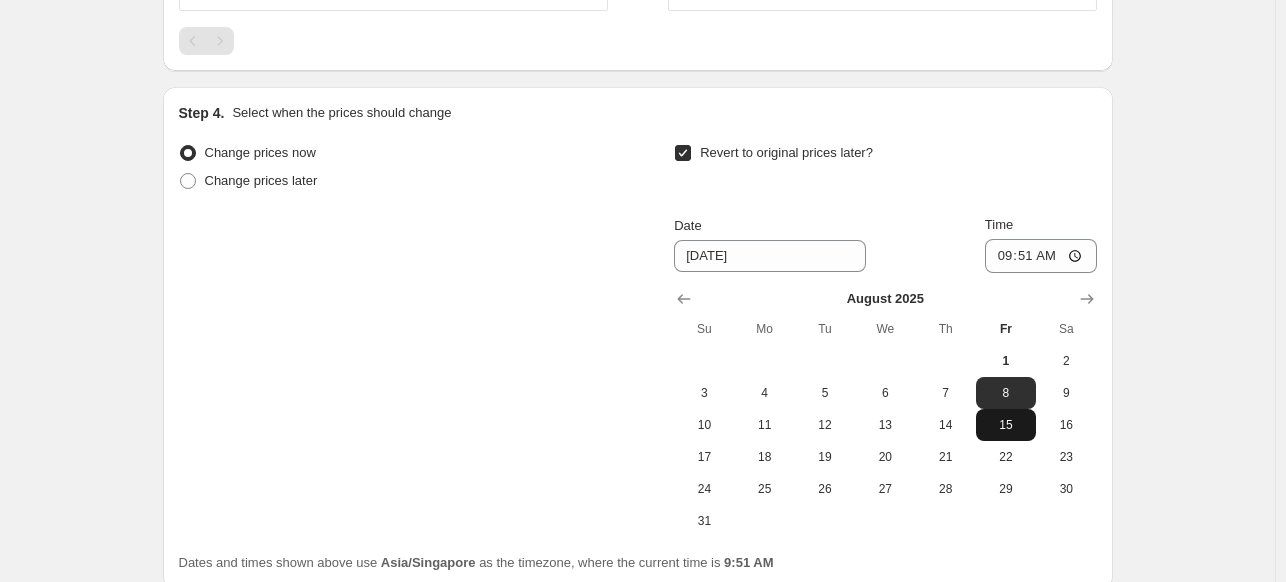 click on "15" at bounding box center [1006, 425] 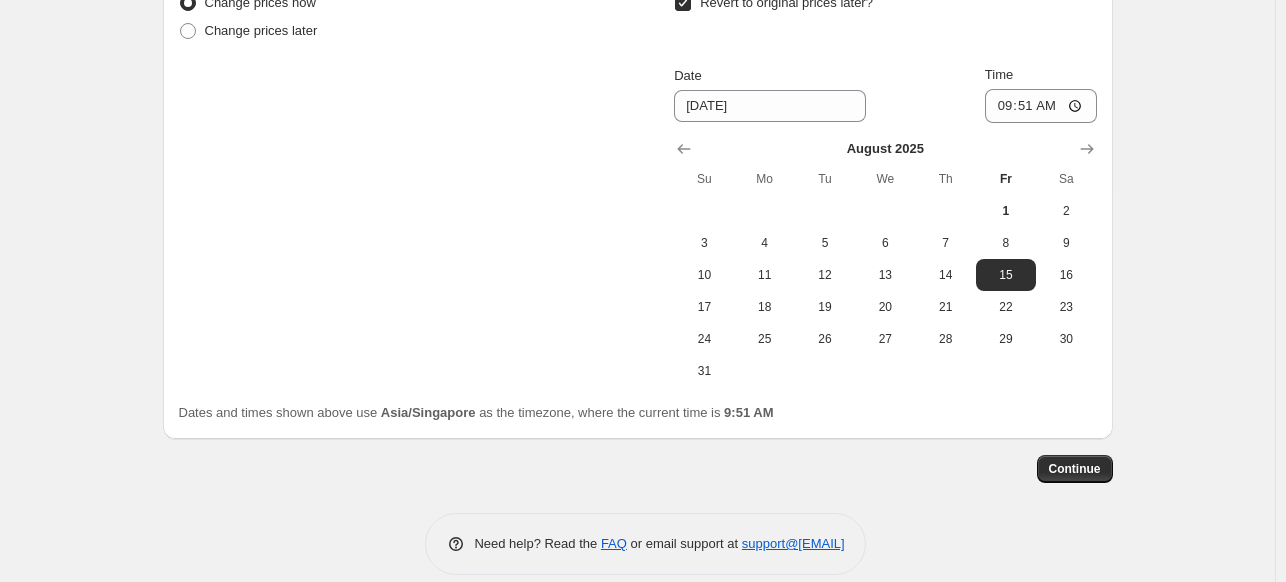 scroll, scrollTop: 1973, scrollLeft: 0, axis: vertical 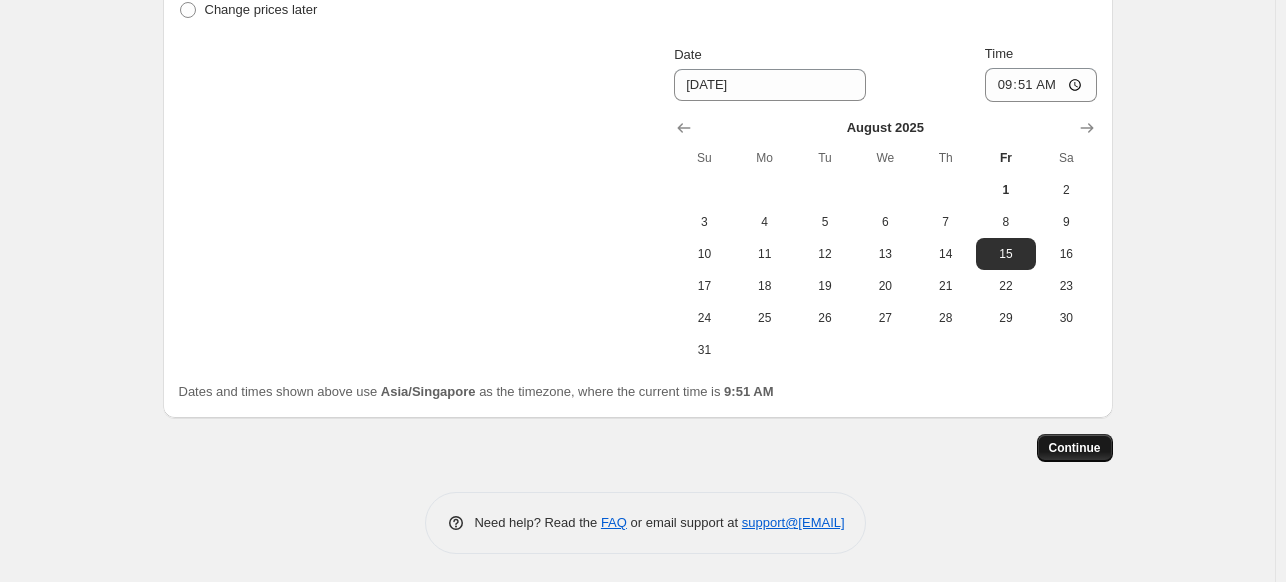 click on "Continue" at bounding box center [1075, 448] 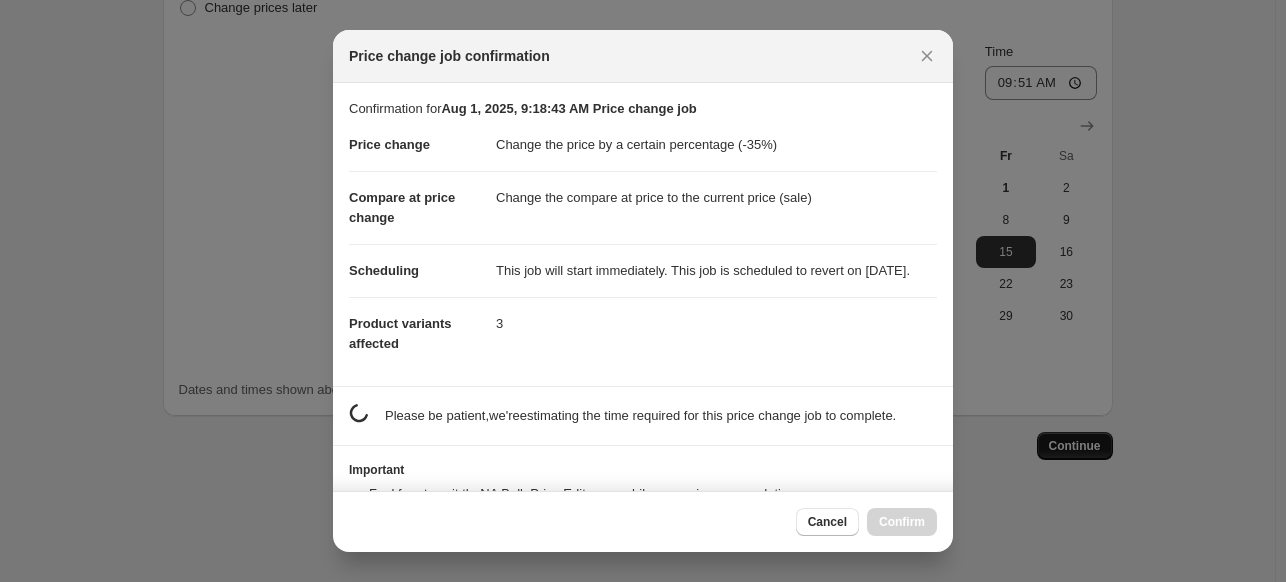 scroll, scrollTop: 0, scrollLeft: 0, axis: both 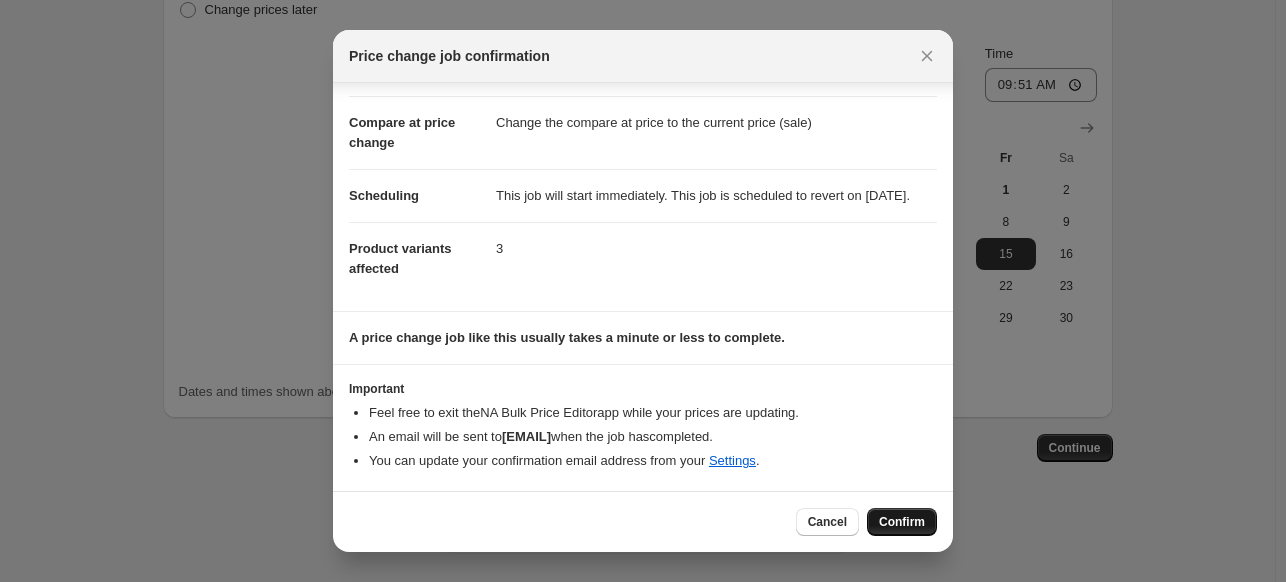 click on "Confirm" at bounding box center (902, 522) 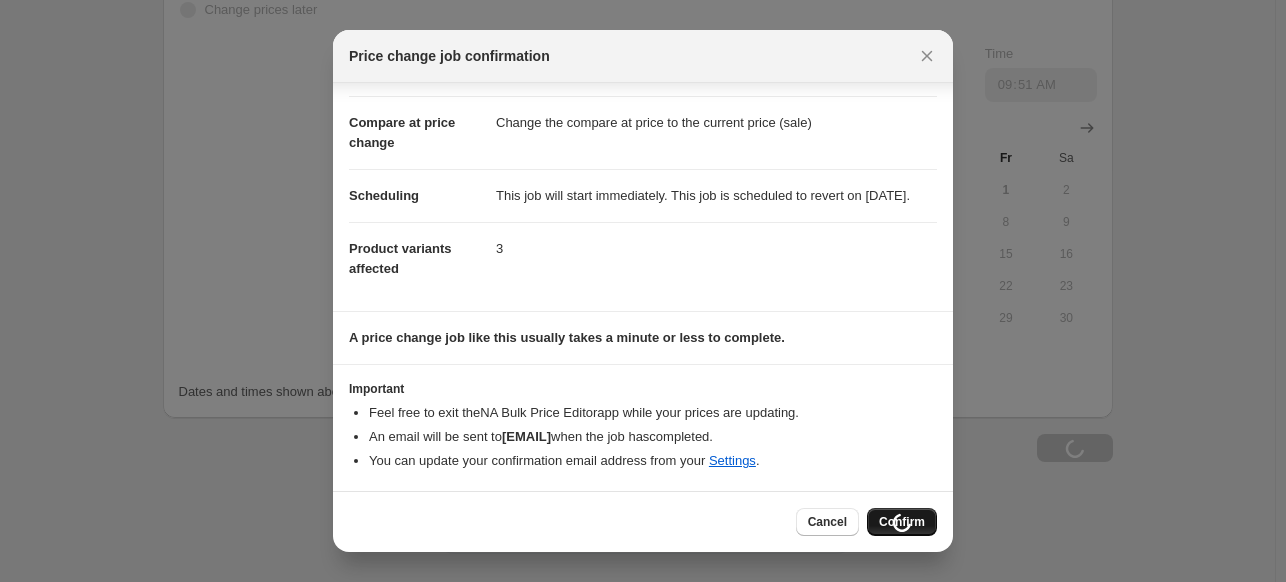 scroll, scrollTop: 2041, scrollLeft: 0, axis: vertical 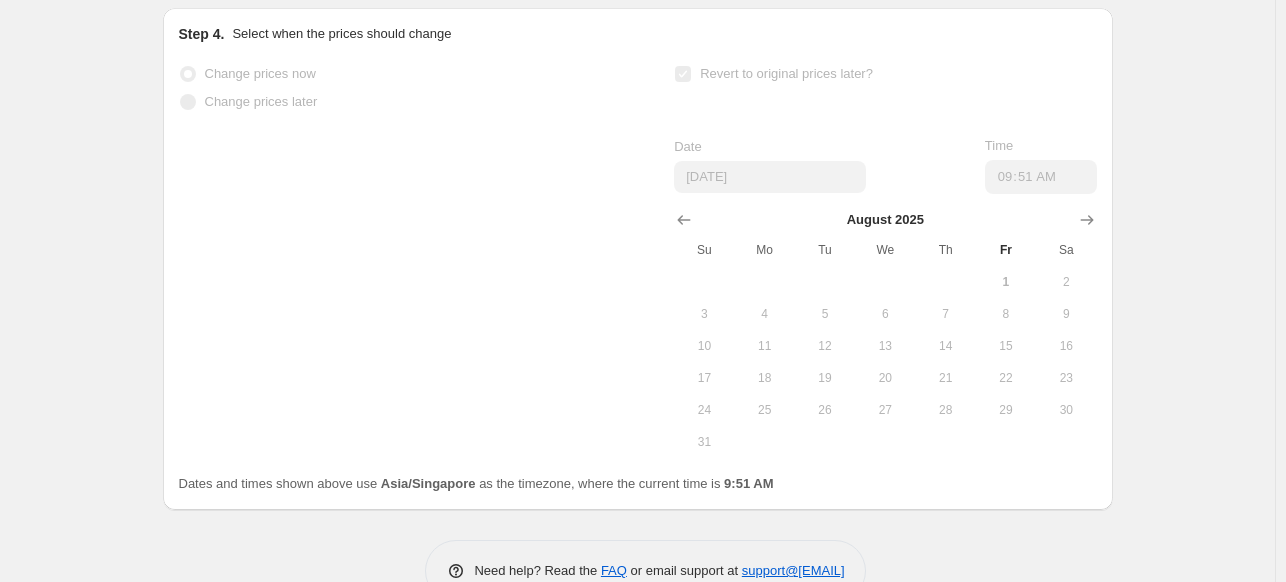 select on "percentage" 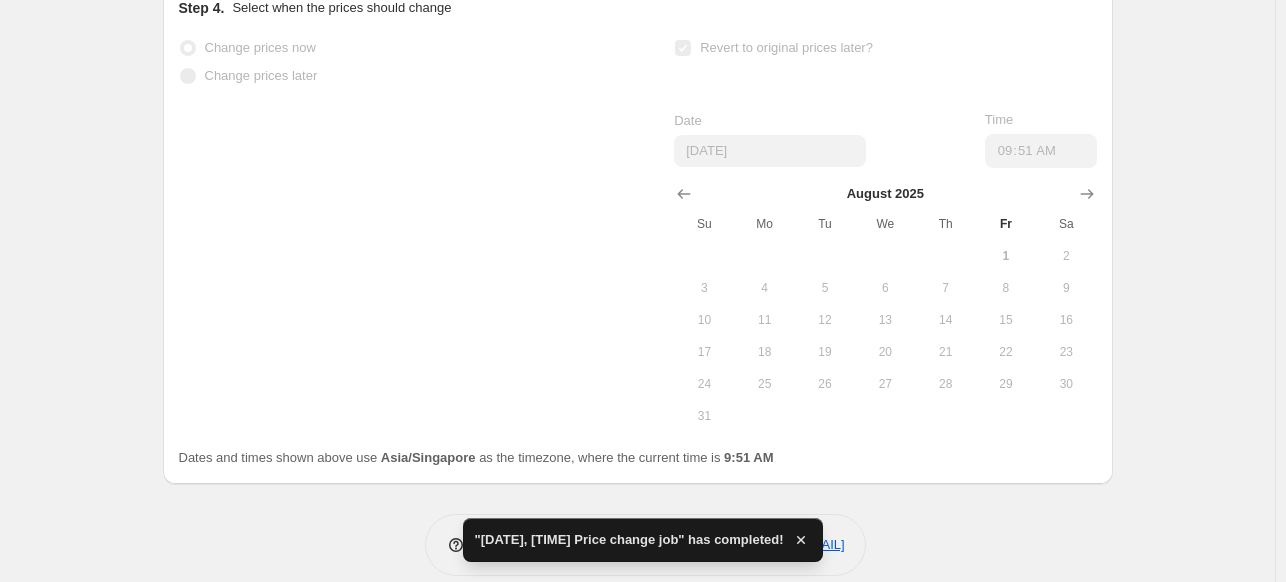 scroll, scrollTop: 0, scrollLeft: 0, axis: both 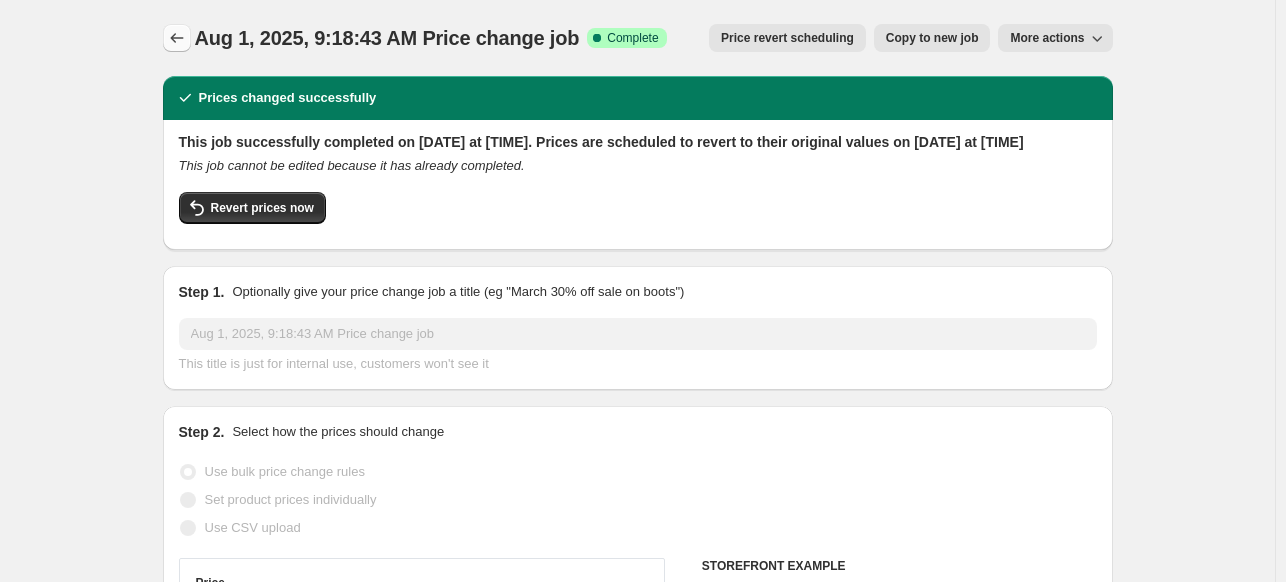 click 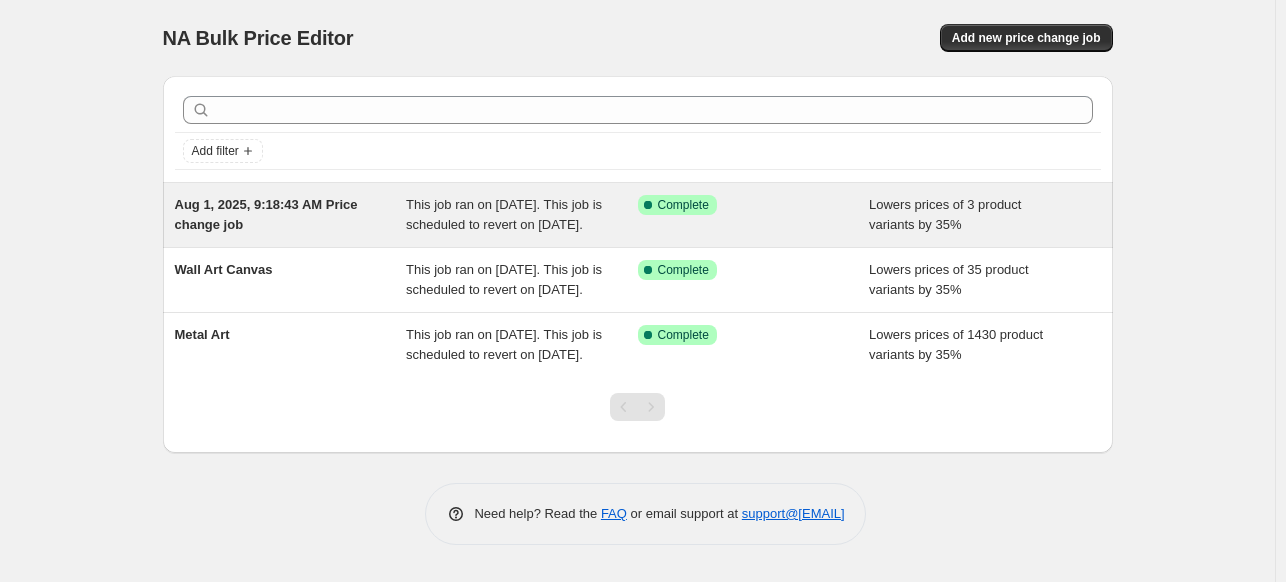 click on "Success Complete Complete" at bounding box center [754, 215] 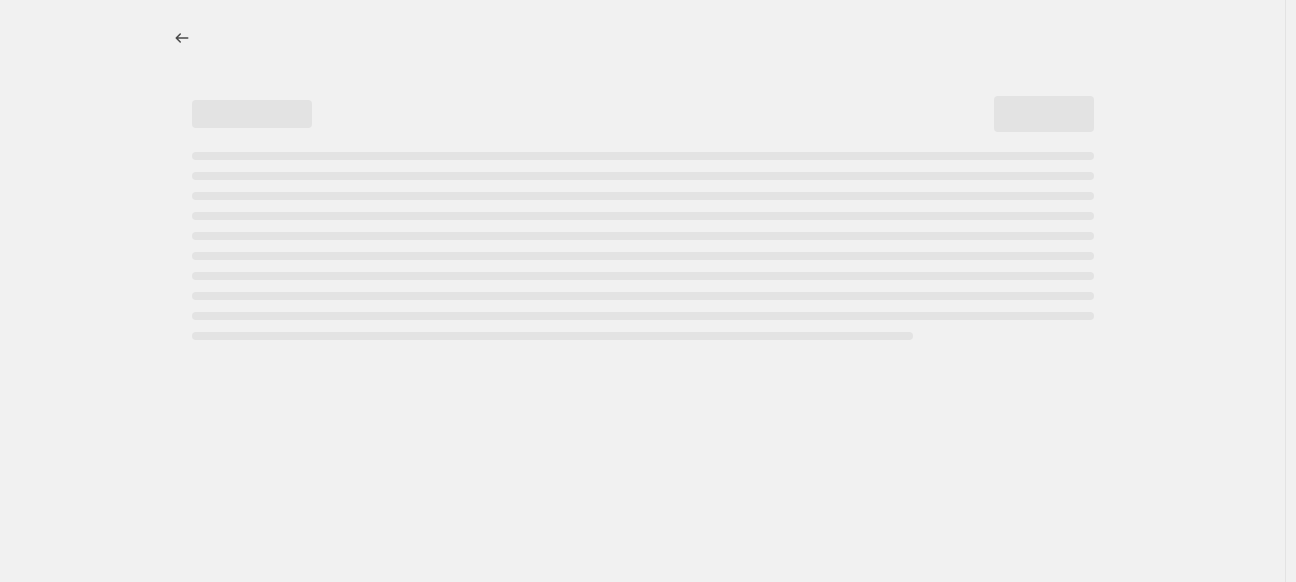 select on "percentage" 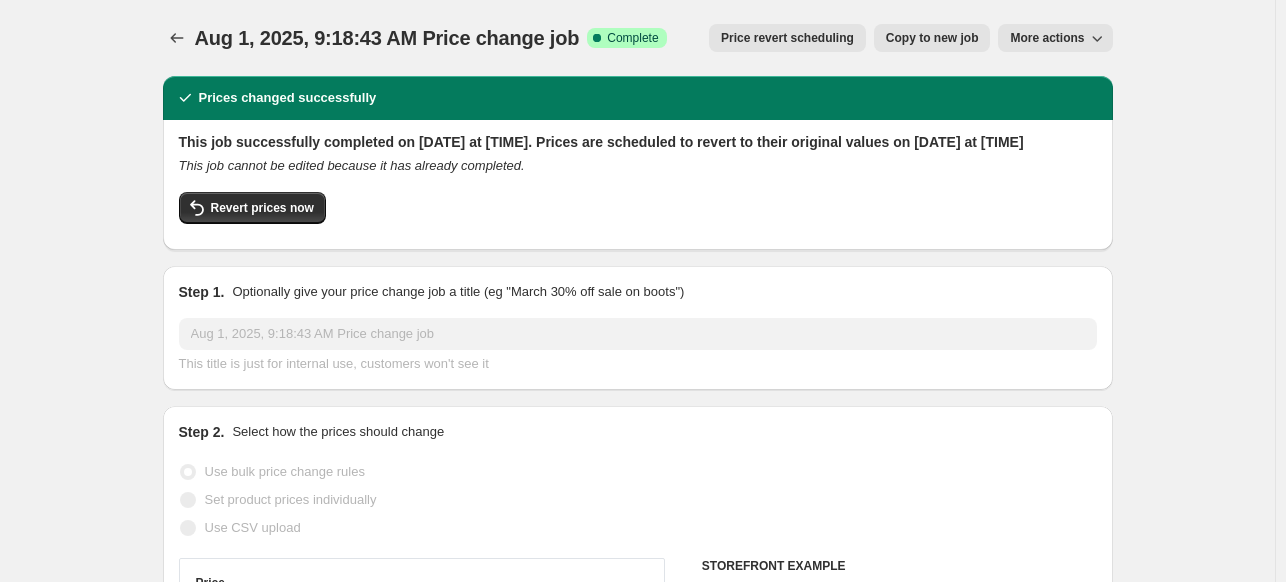 click 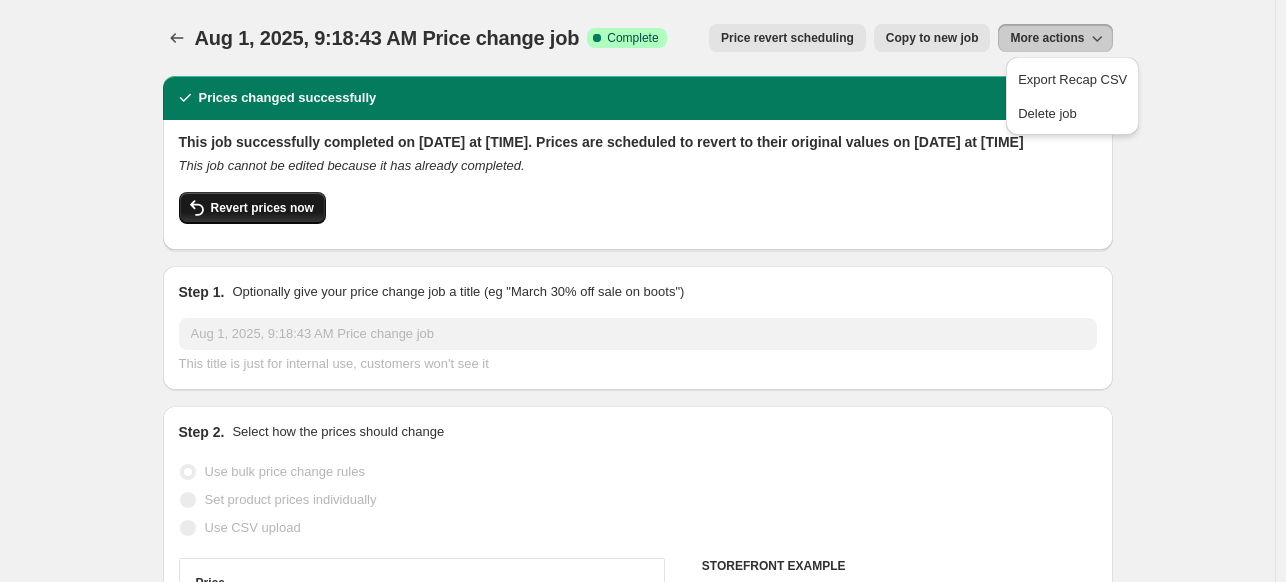 click on "Revert prices now" at bounding box center [262, 208] 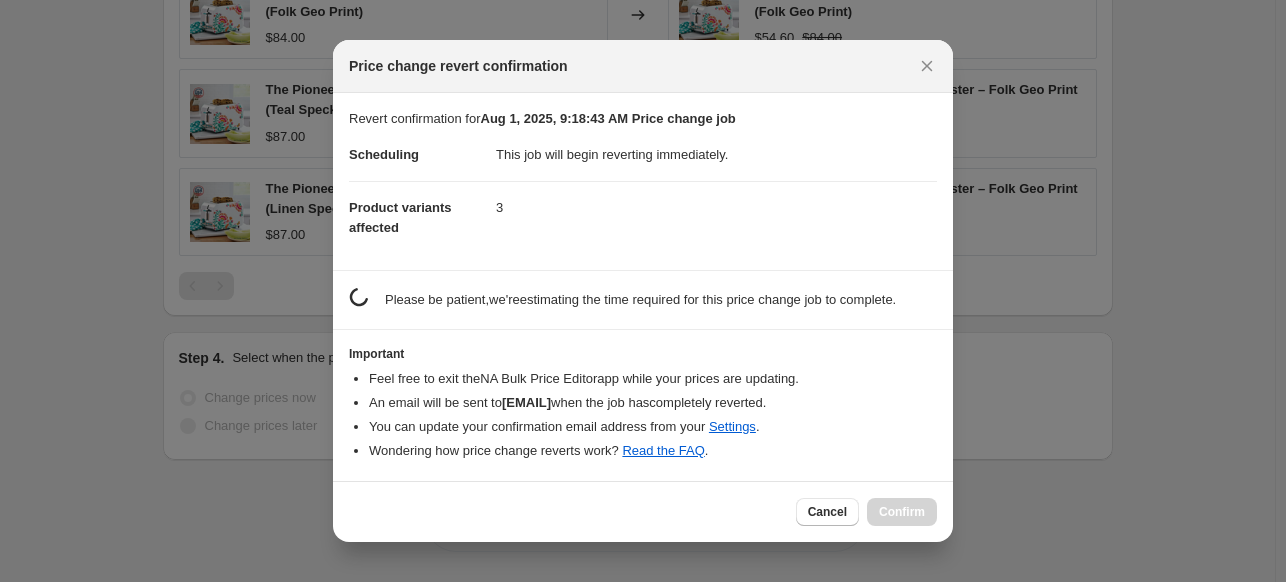 scroll, scrollTop: 0, scrollLeft: 0, axis: both 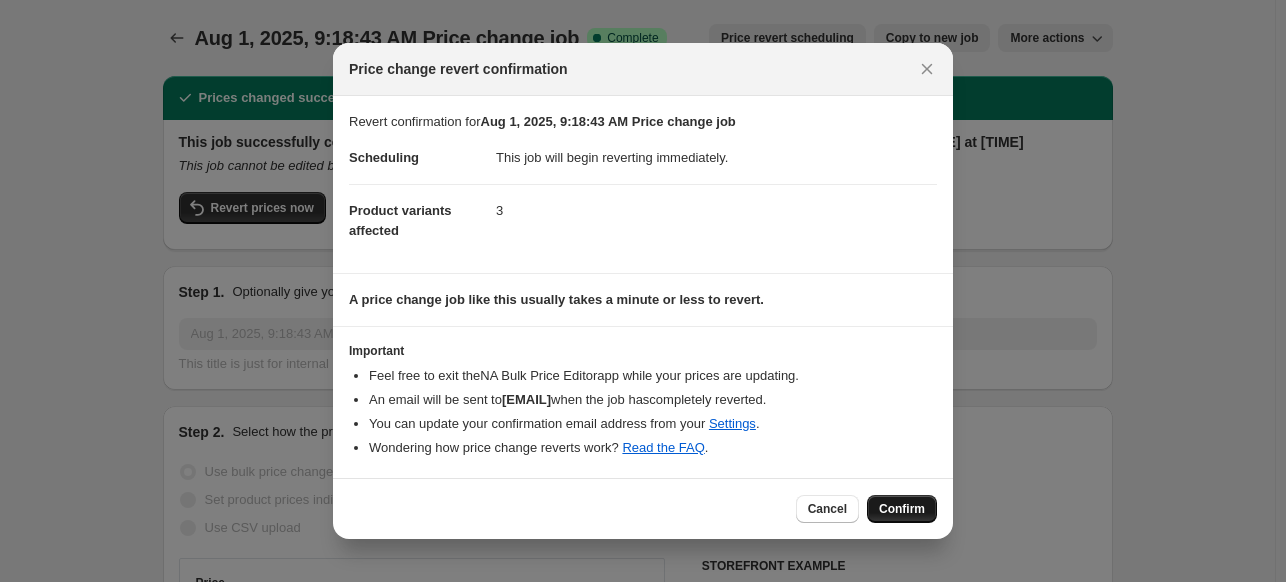 click on "Confirm" at bounding box center [902, 509] 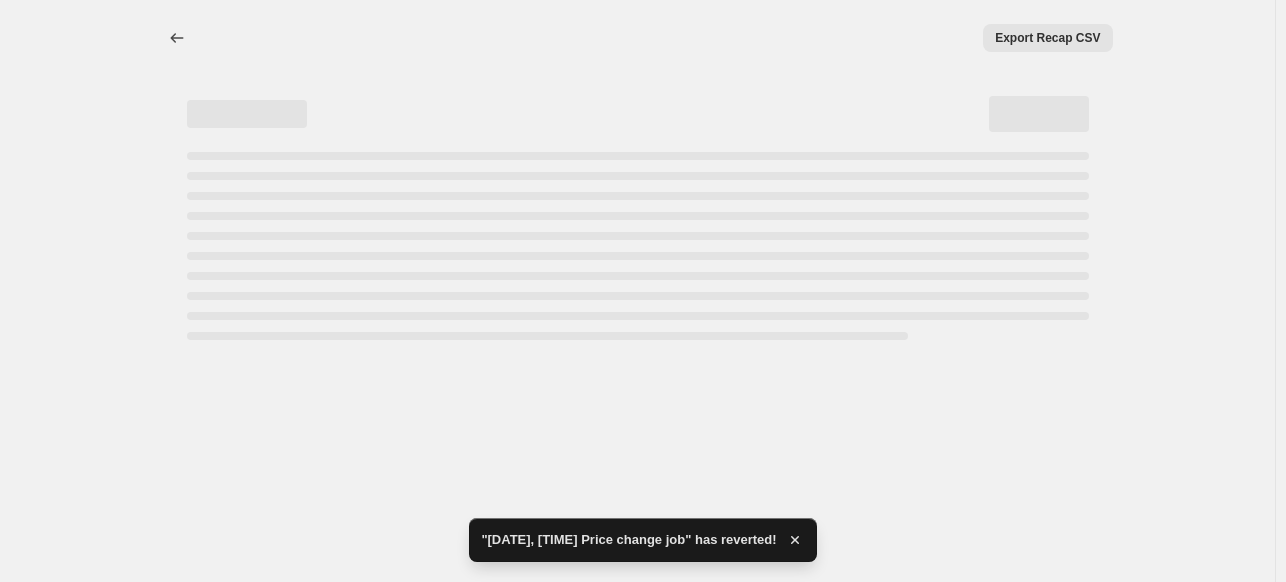 select on "percentage" 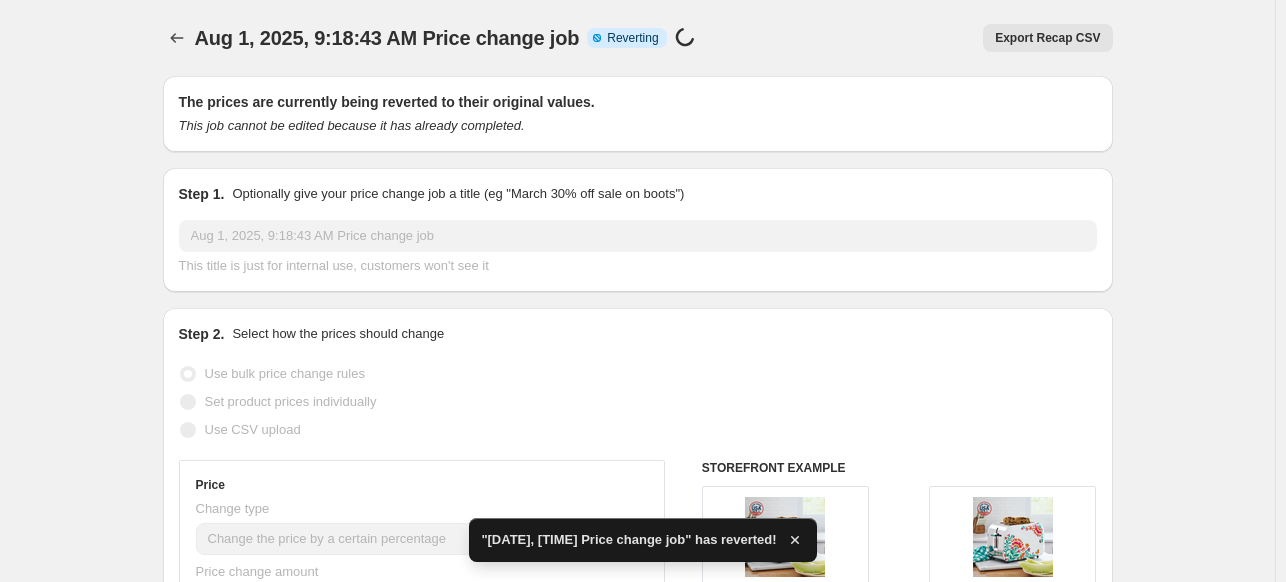 checkbox on "true" 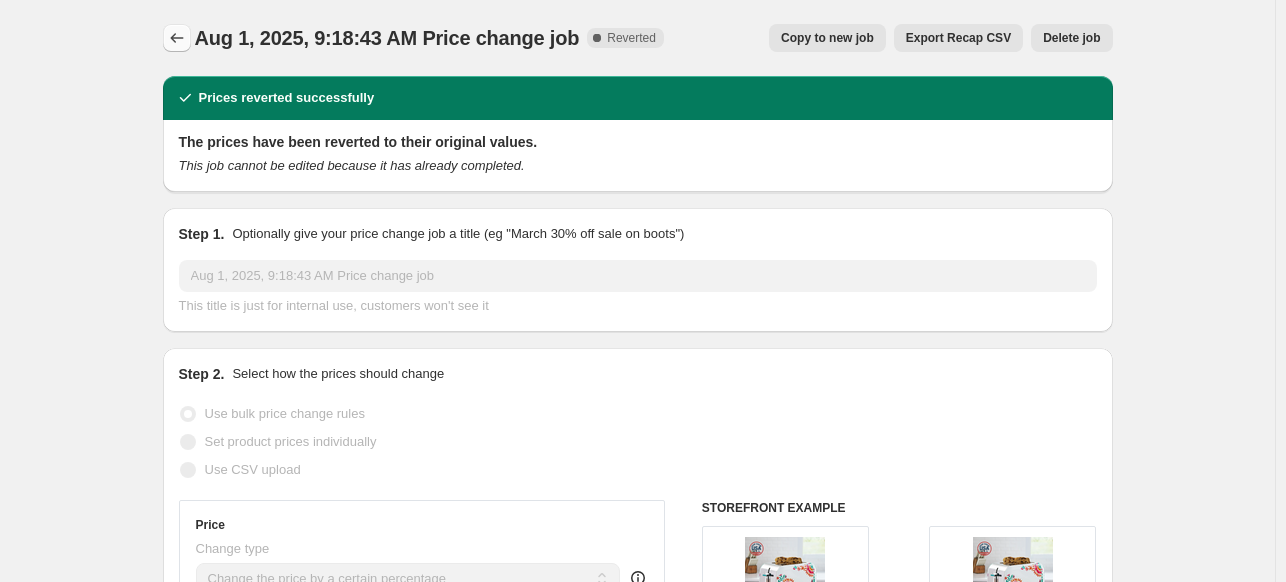 click 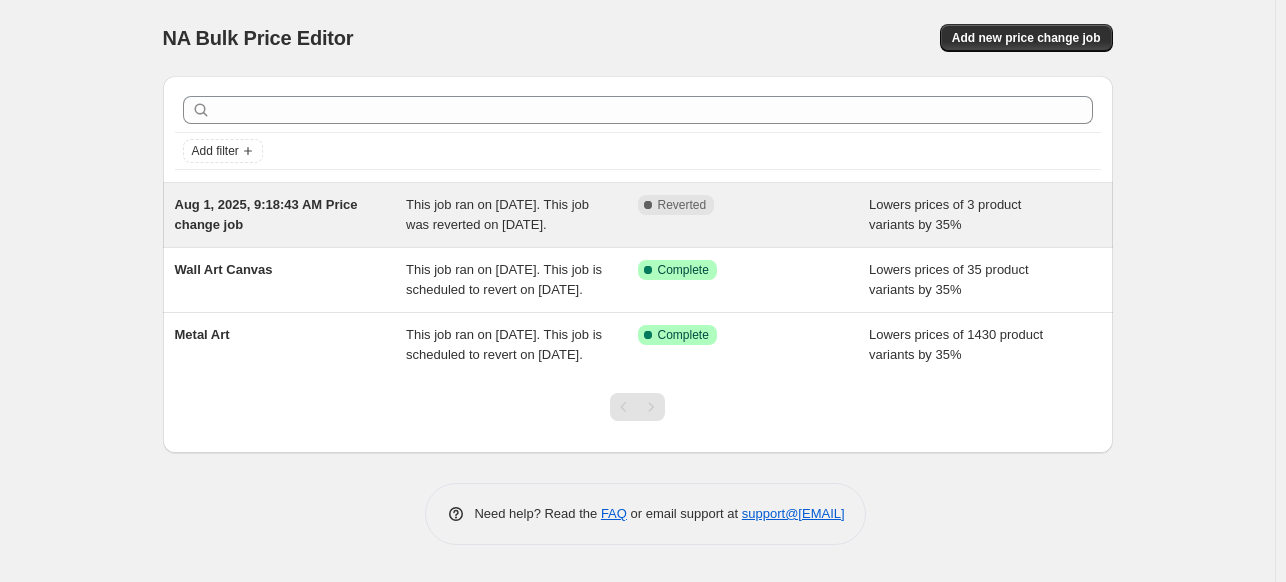 click on "Complete Reverted" at bounding box center (754, 215) 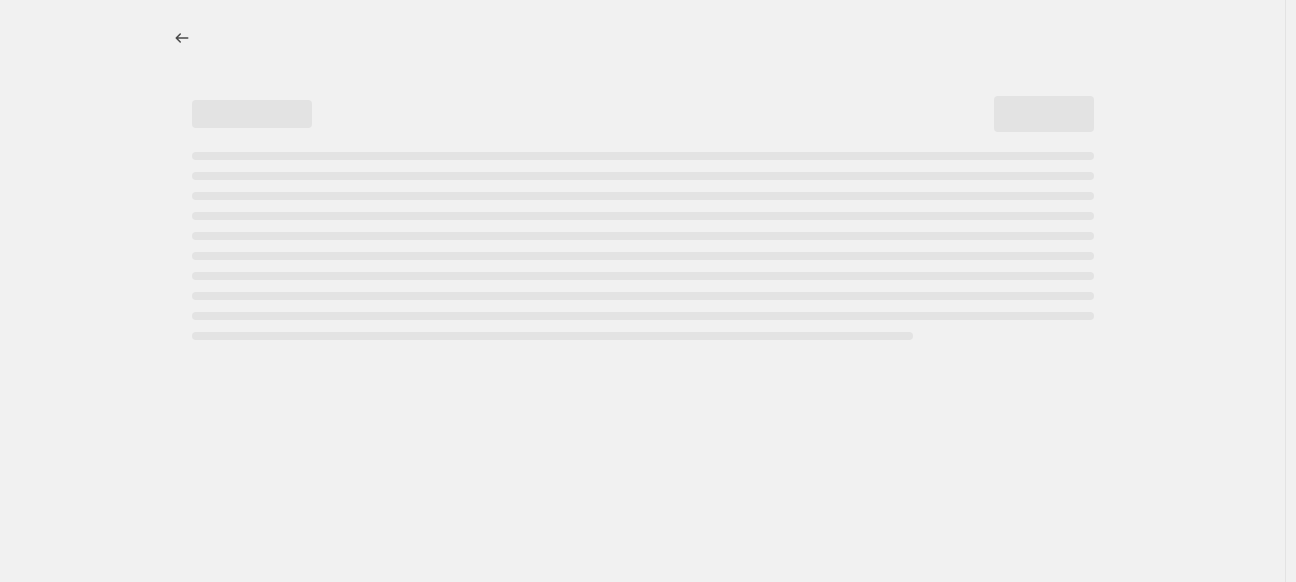 select on "percentage" 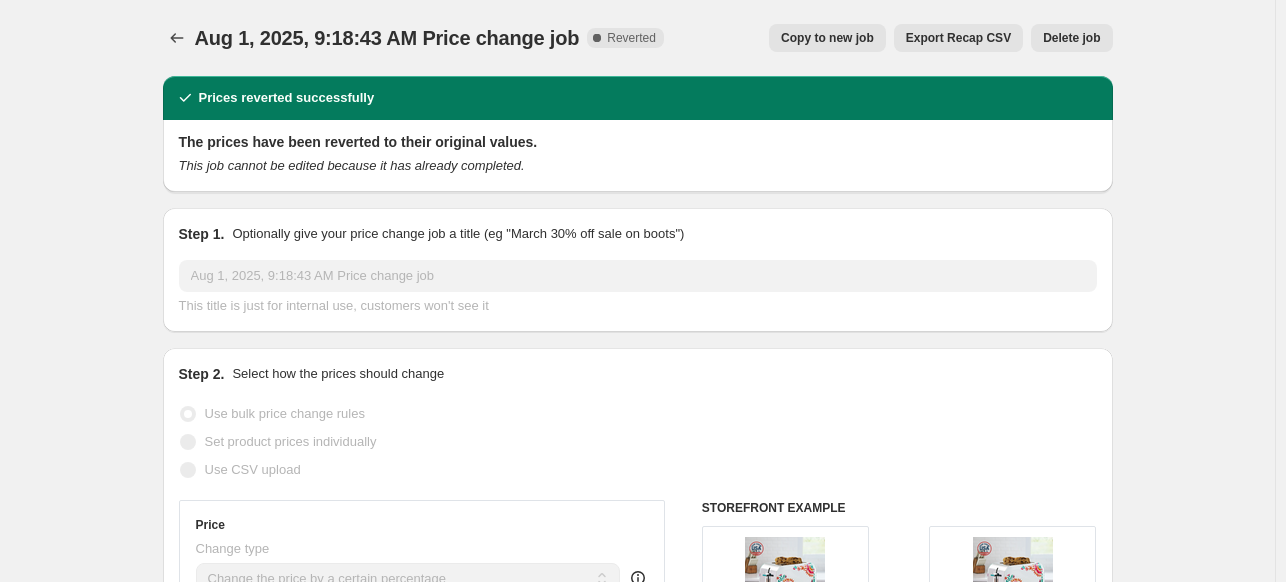 click on "Delete job" at bounding box center [1071, 38] 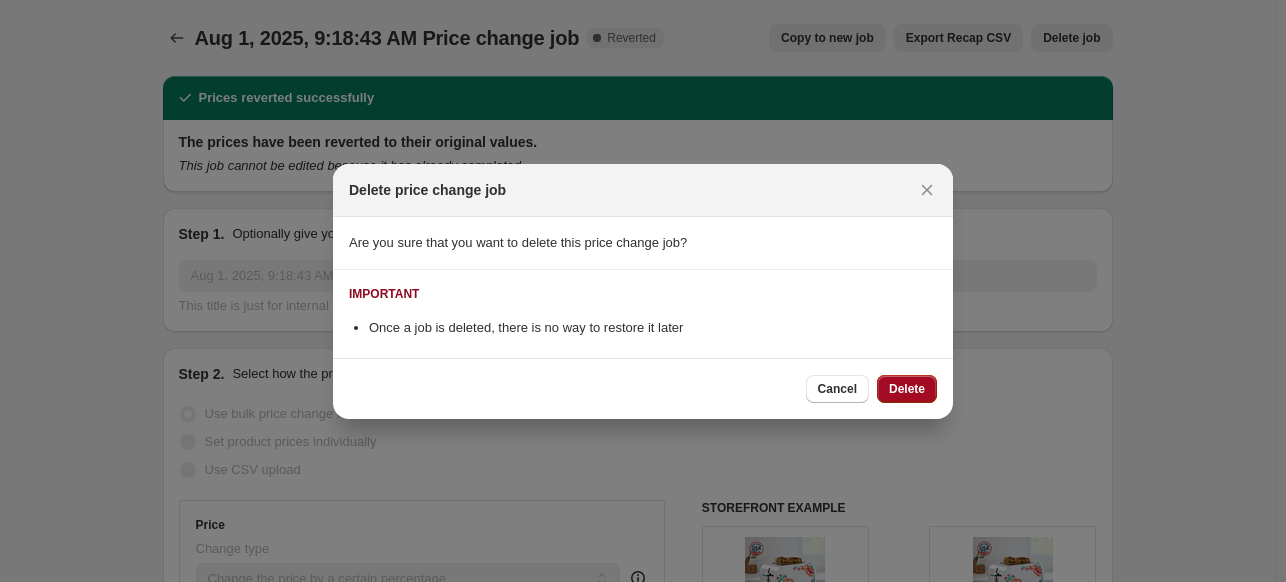 click on "Delete" at bounding box center [907, 389] 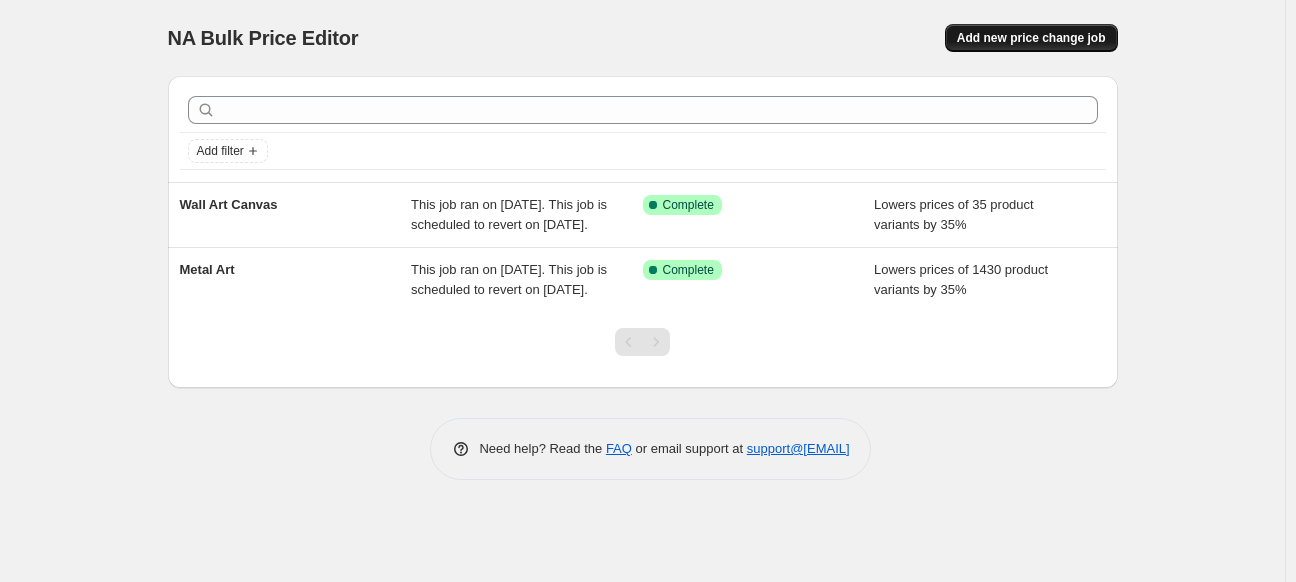 click on "Add new price change job" at bounding box center (1031, 38) 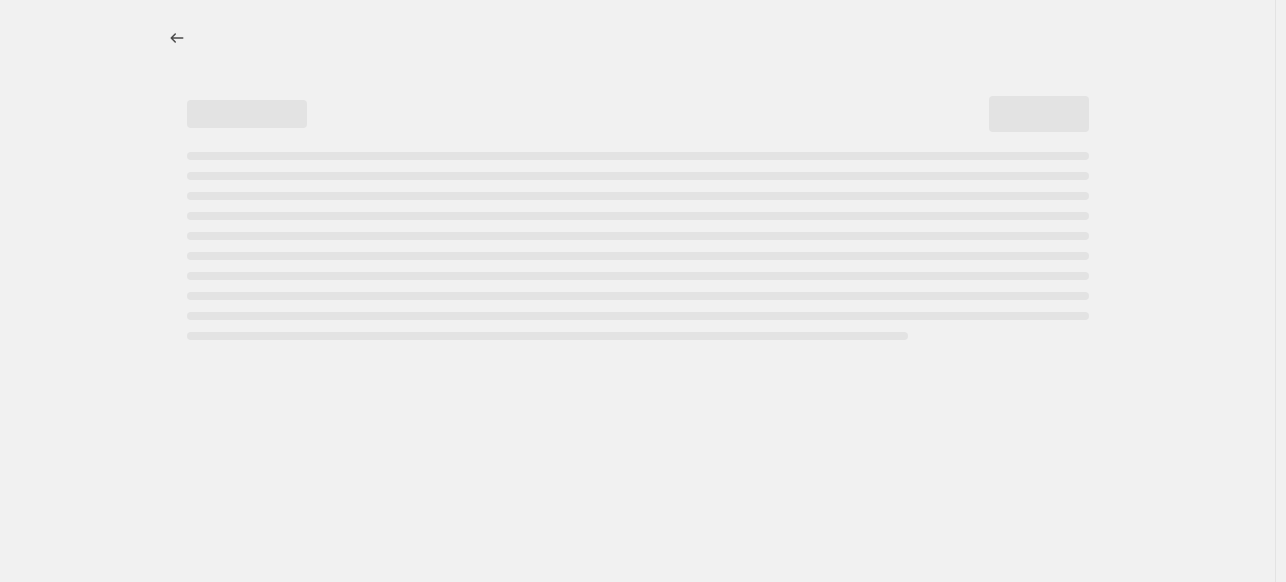 select on "percentage" 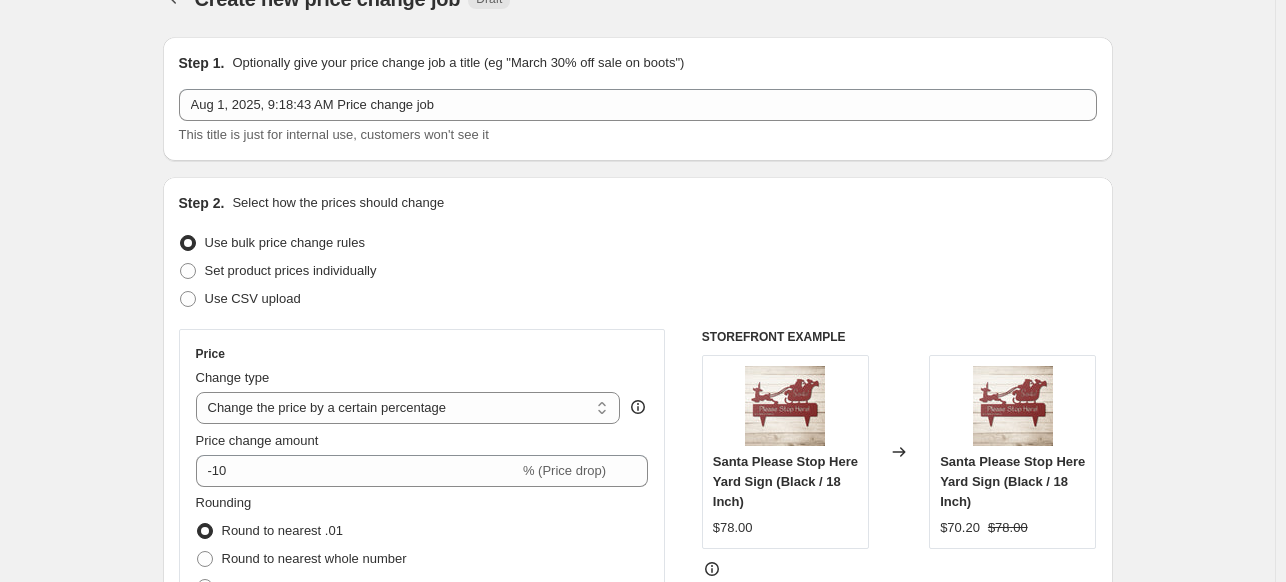 scroll, scrollTop: 24, scrollLeft: 0, axis: vertical 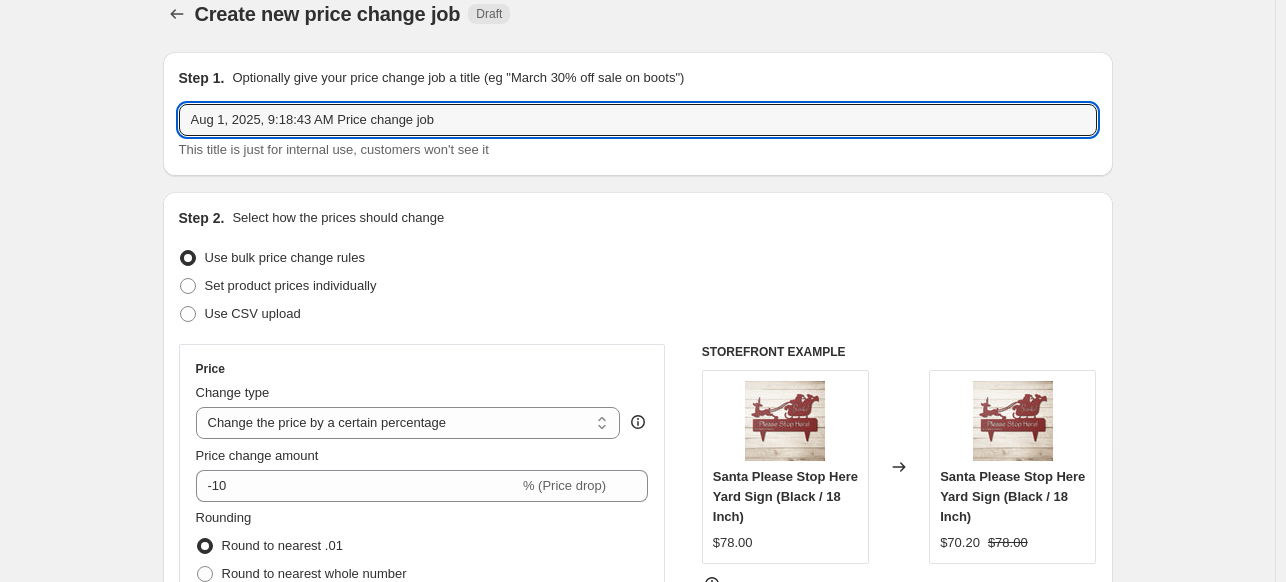 drag, startPoint x: 436, startPoint y: 114, endPoint x: 181, endPoint y: 113, distance: 255.00197 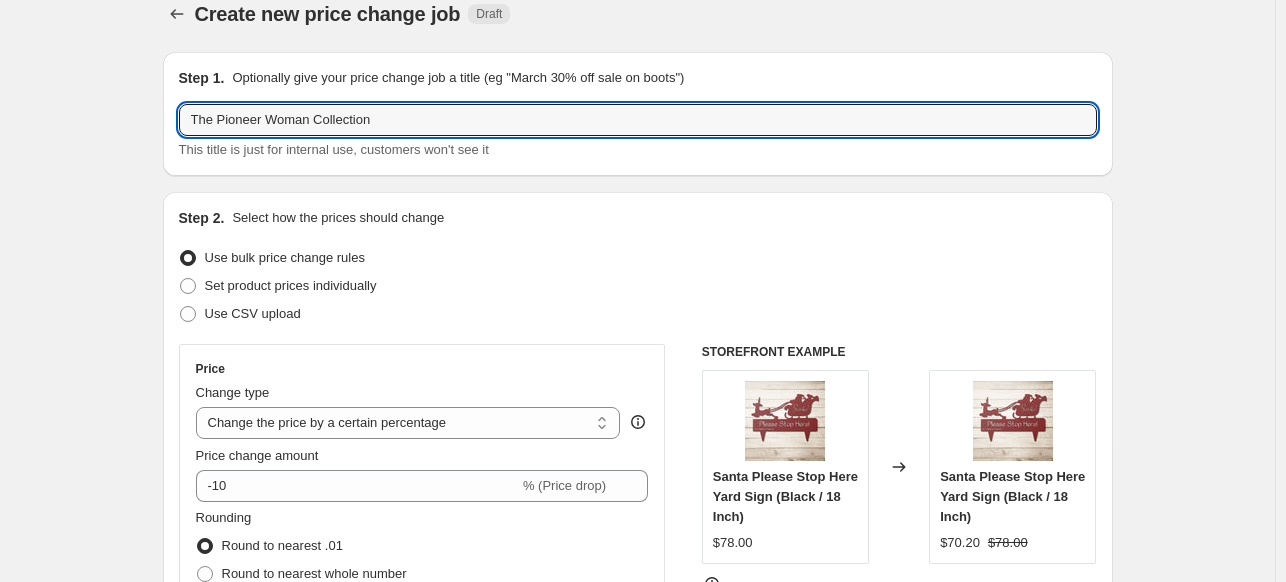 scroll, scrollTop: 533, scrollLeft: 0, axis: vertical 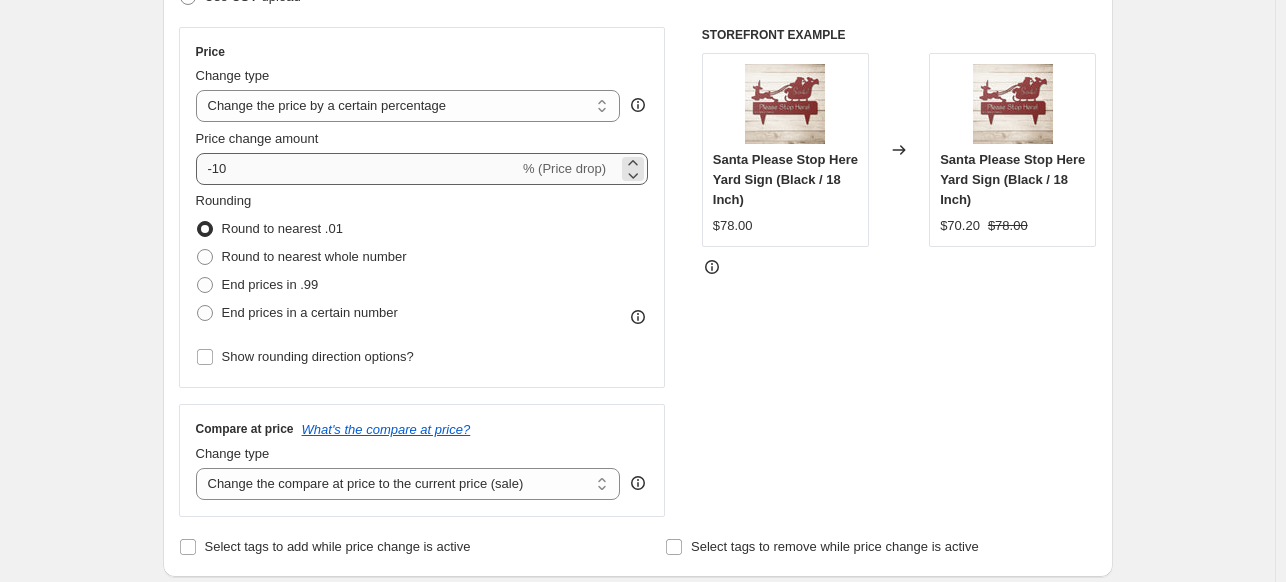 type on "The Pioneer Woman Collection" 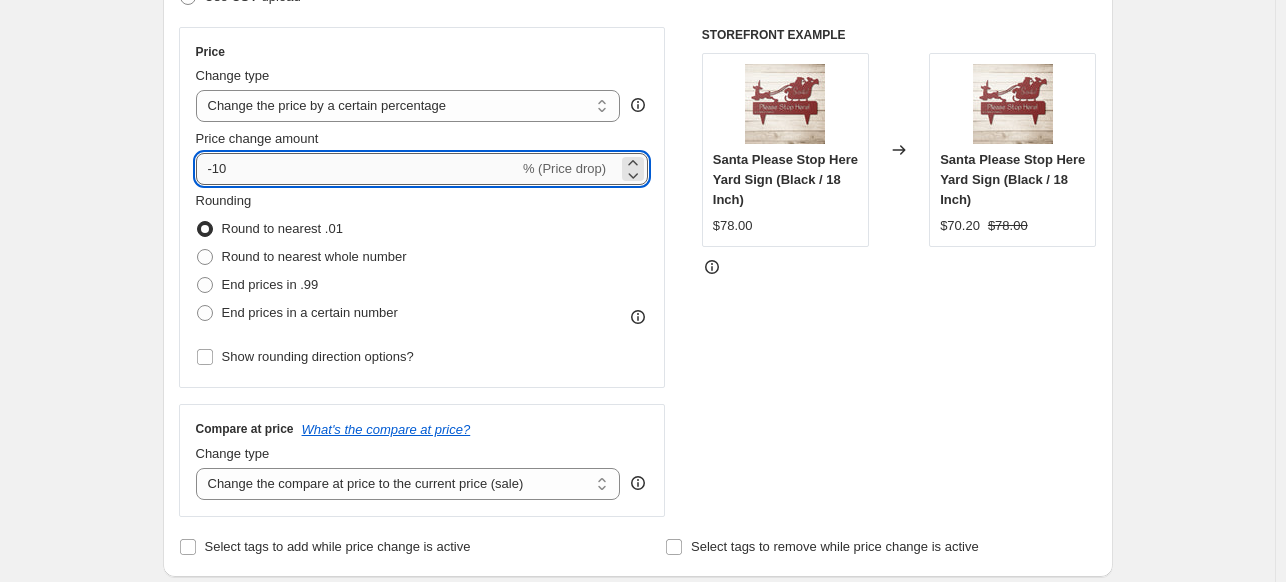 drag, startPoint x: 267, startPoint y: 165, endPoint x: 218, endPoint y: 167, distance: 49.0408 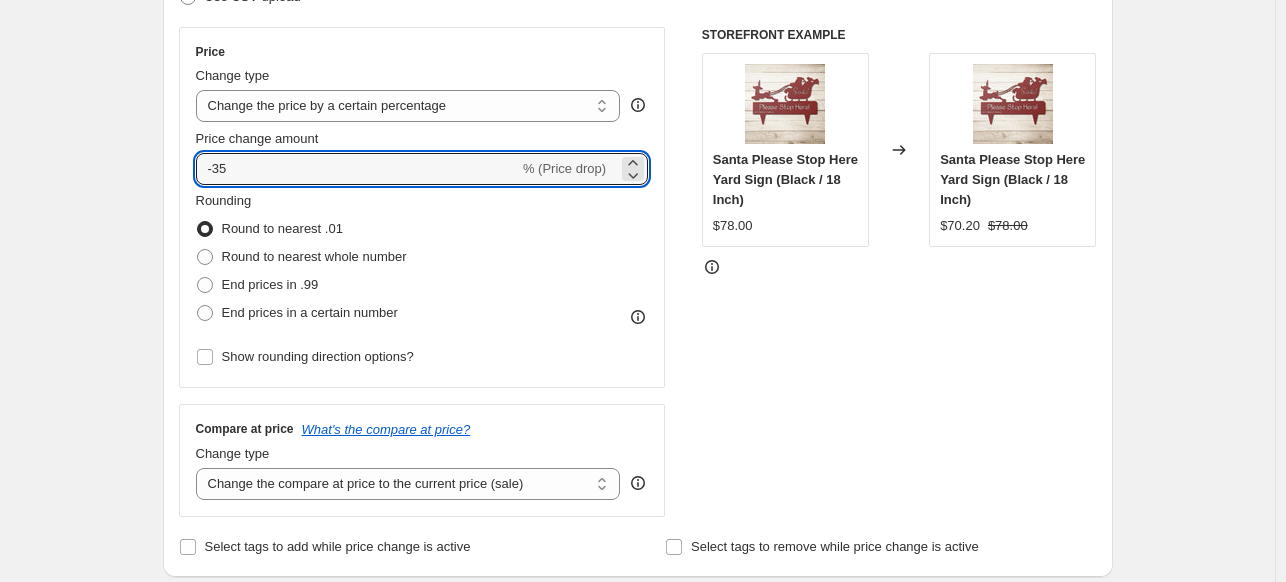 type on "-35" 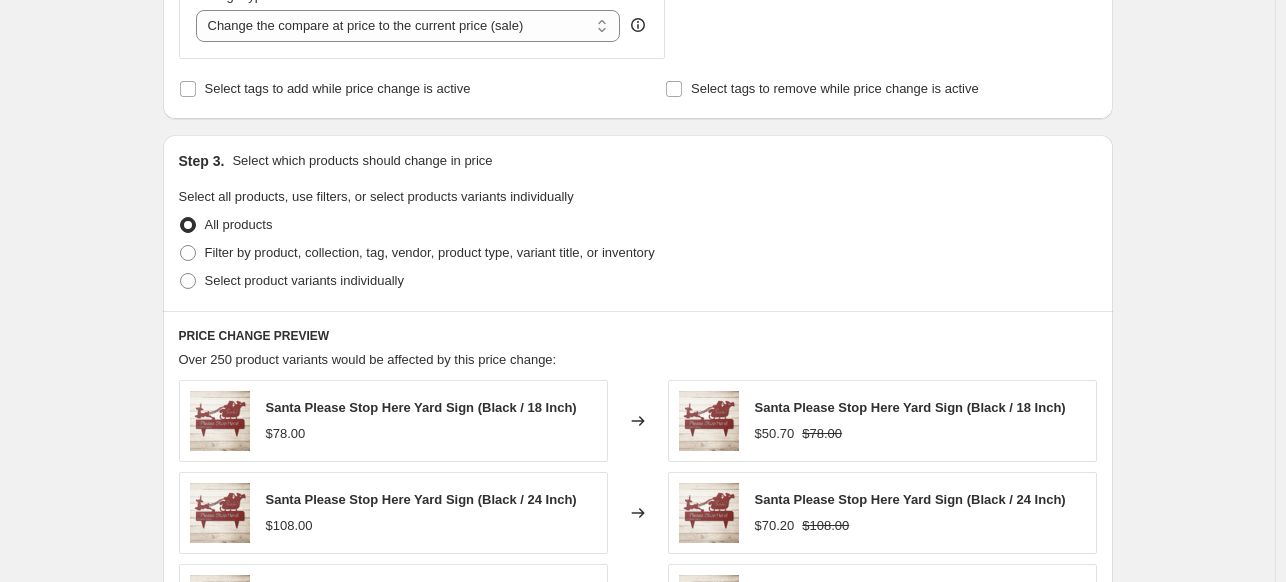 scroll, scrollTop: 824, scrollLeft: 0, axis: vertical 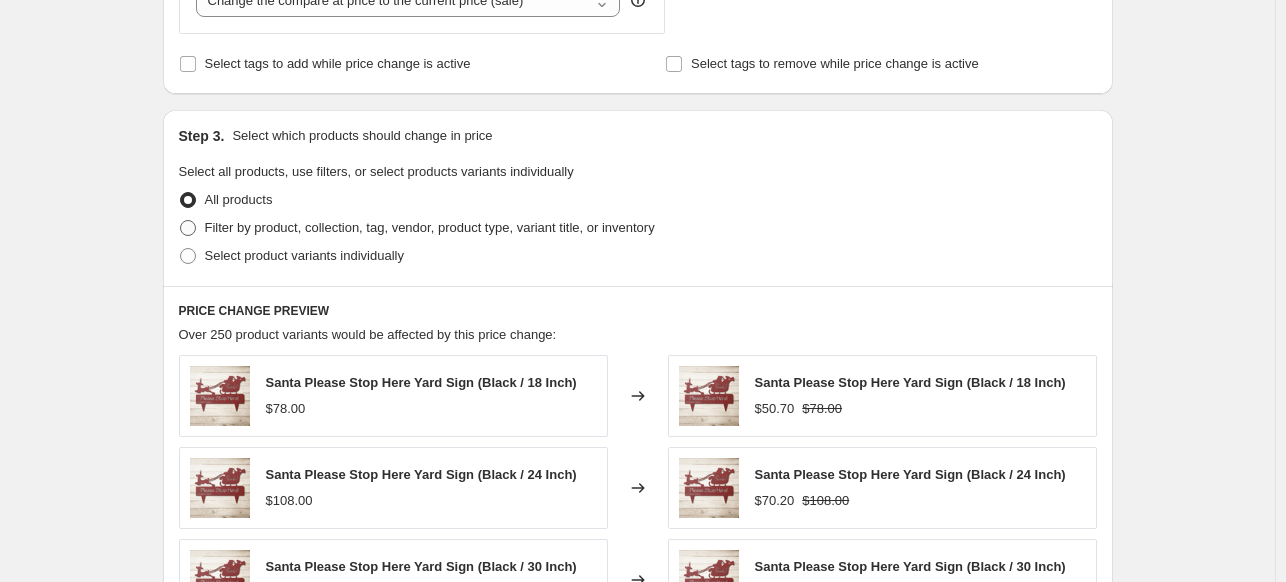click at bounding box center [188, 228] 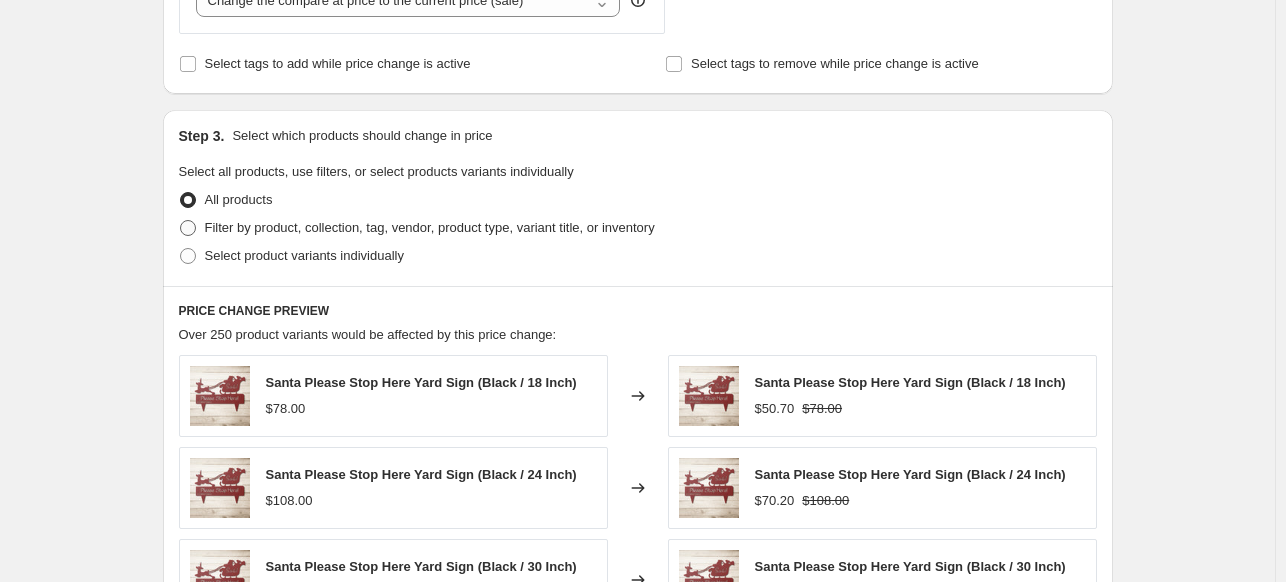 radio on "true" 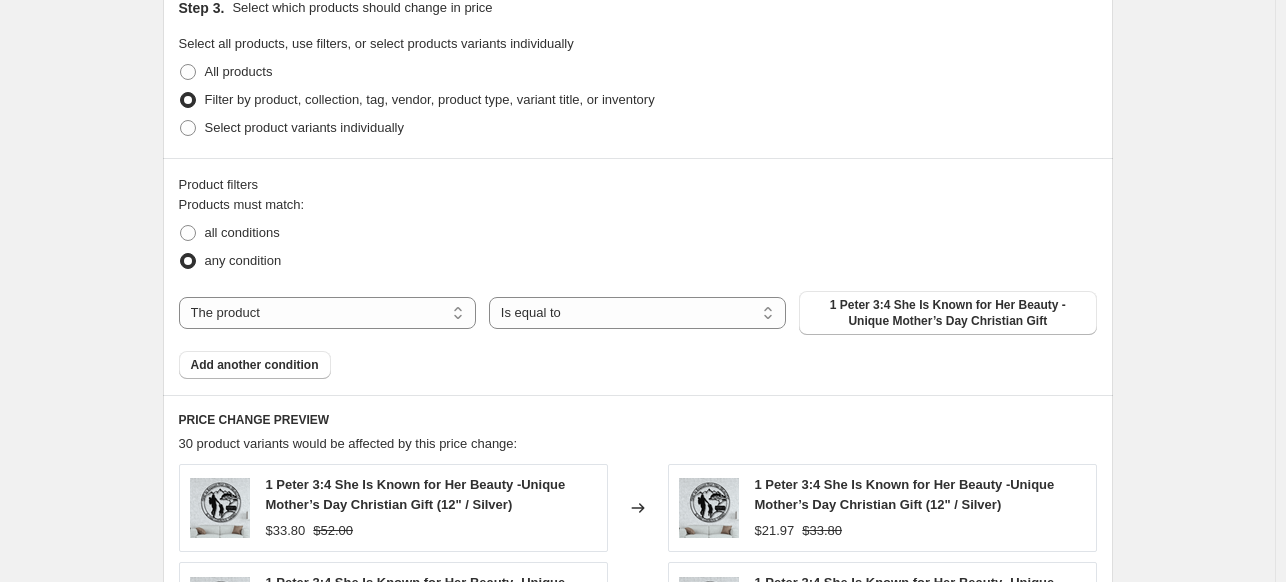 scroll, scrollTop: 1010, scrollLeft: 0, axis: vertical 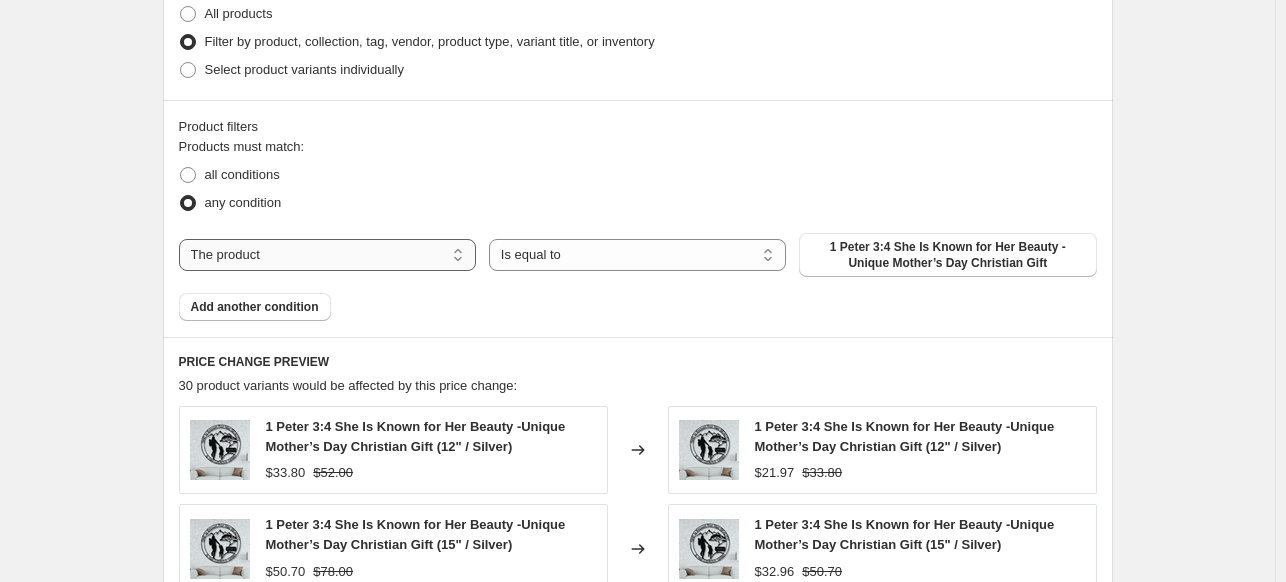 click on "The product The product's collection The product's tag The product's vendor The product's type The product's status The variant's title Inventory quantity" at bounding box center [327, 255] 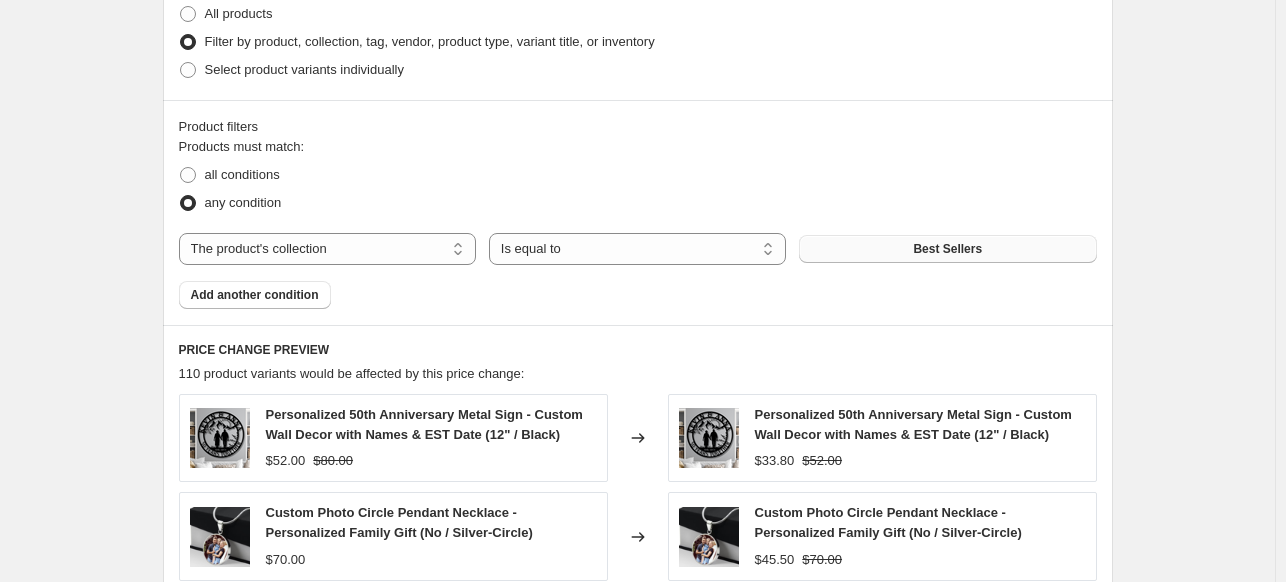 click on "Best Sellers" at bounding box center (947, 249) 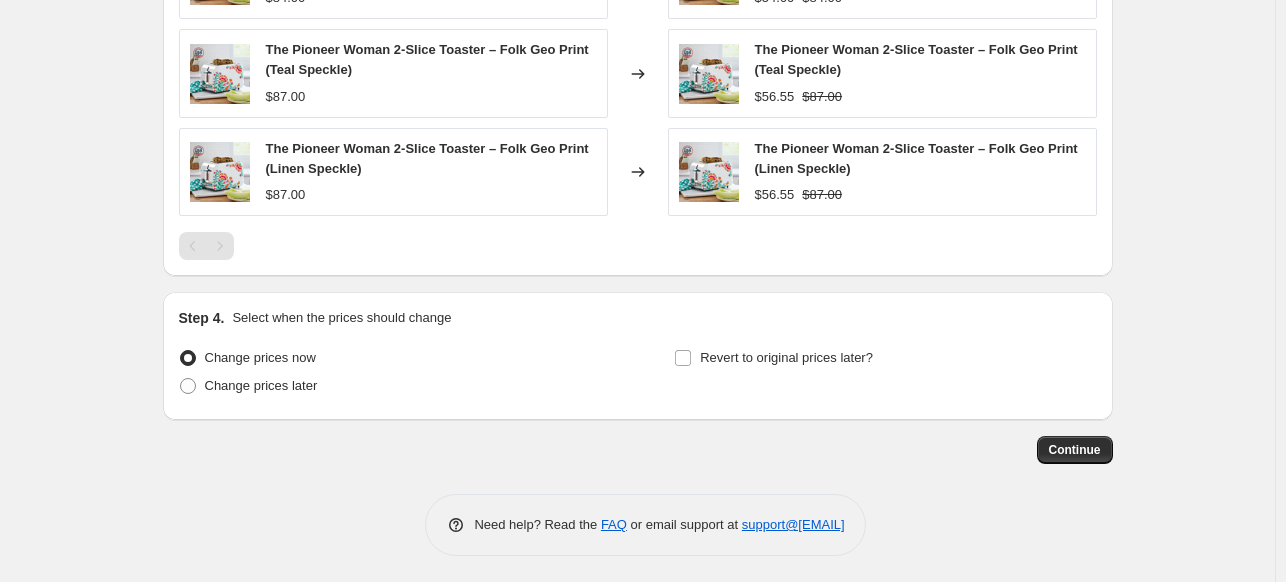 scroll, scrollTop: 1476, scrollLeft: 0, axis: vertical 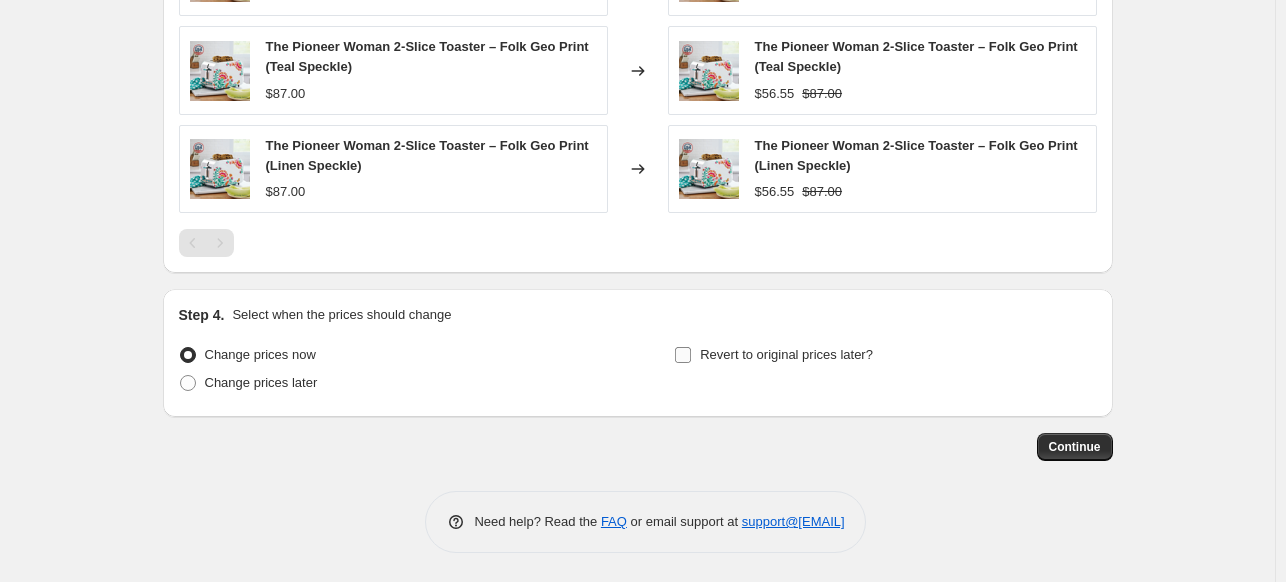 click on "Revert to original prices later?" at bounding box center (683, 355) 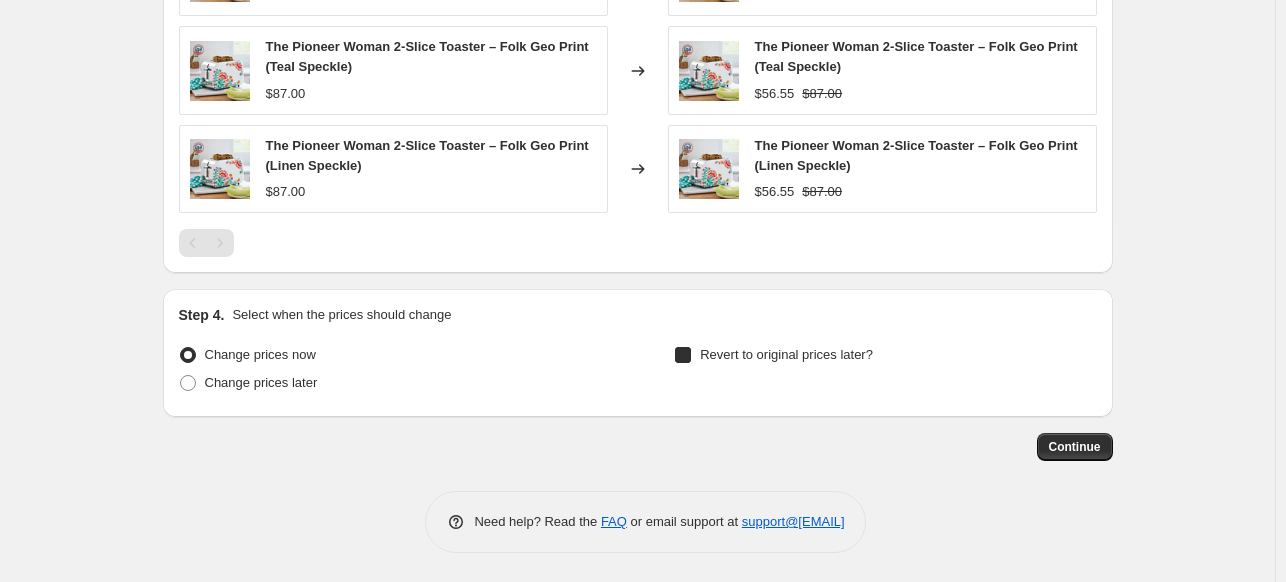 checkbox on "true" 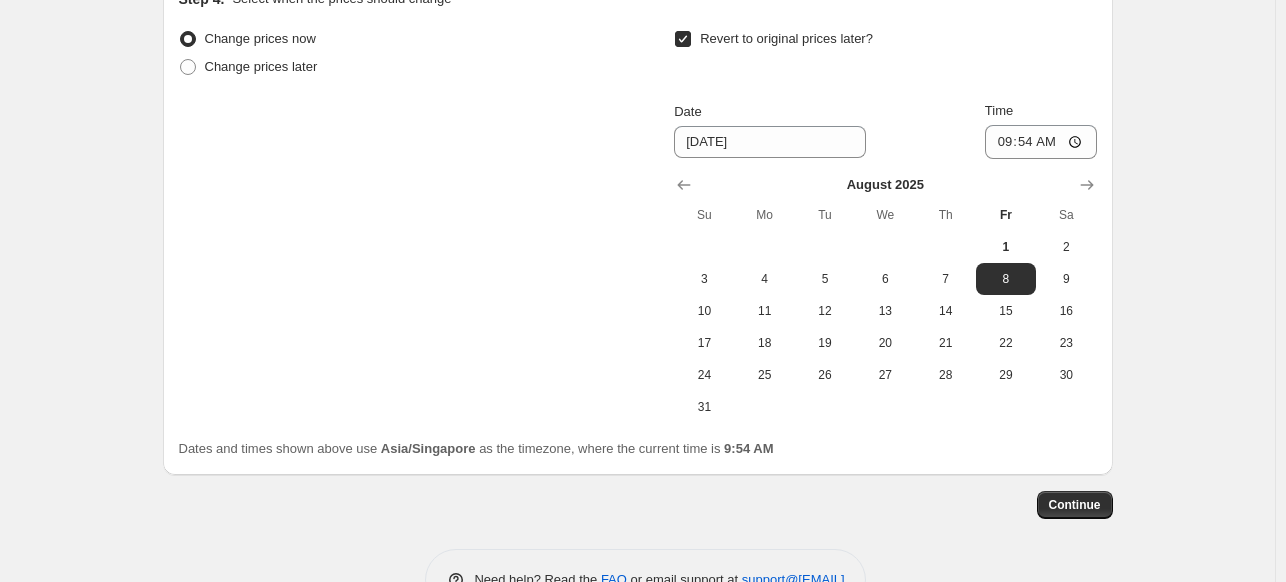 scroll, scrollTop: 1824, scrollLeft: 0, axis: vertical 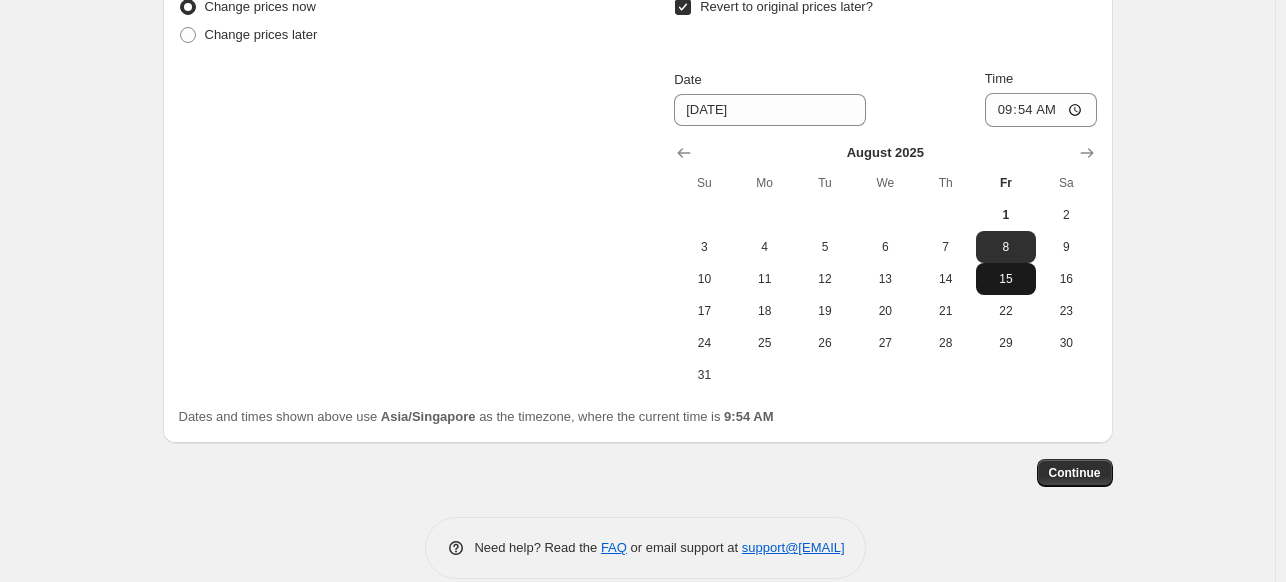 click on "15" at bounding box center [1006, 279] 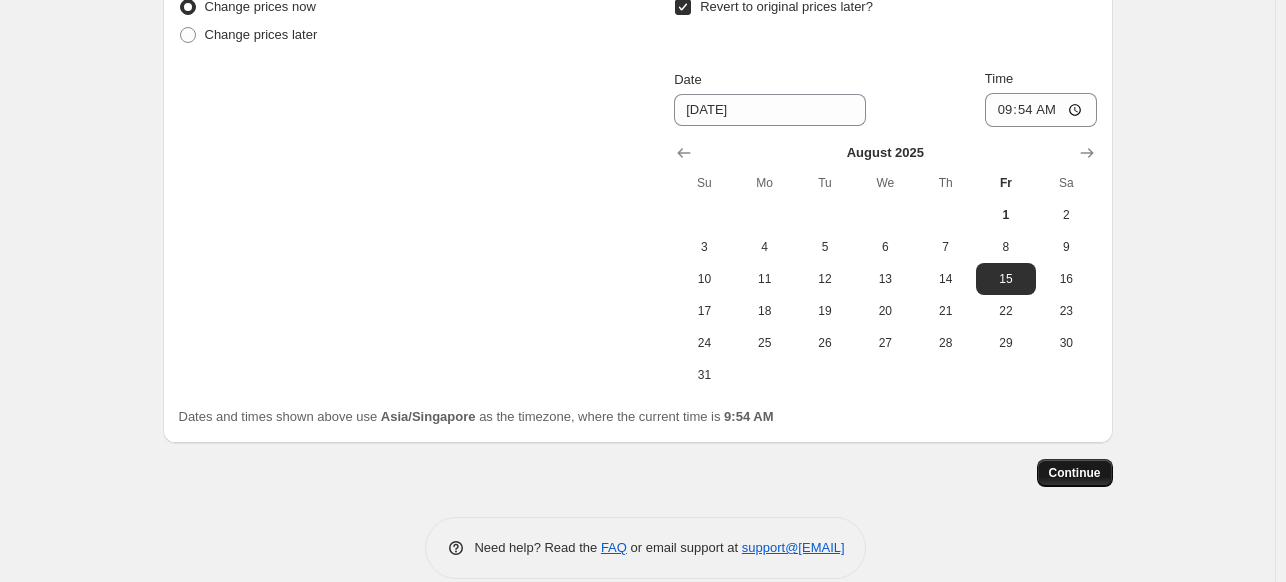 click on "Continue" at bounding box center (1075, 473) 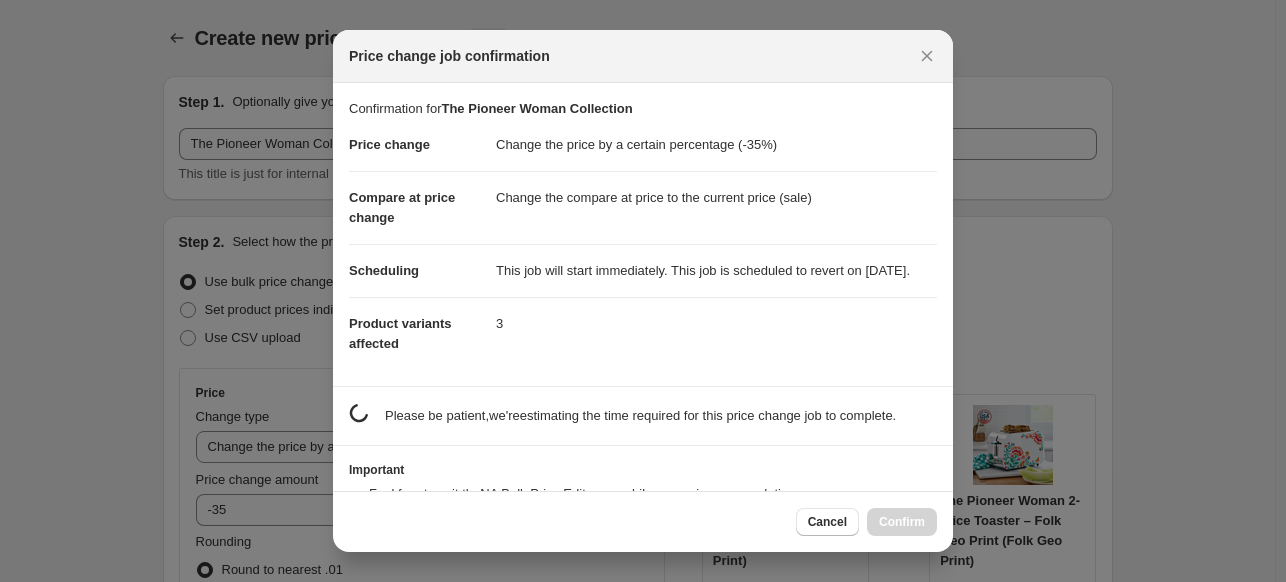 scroll, scrollTop: 0, scrollLeft: 0, axis: both 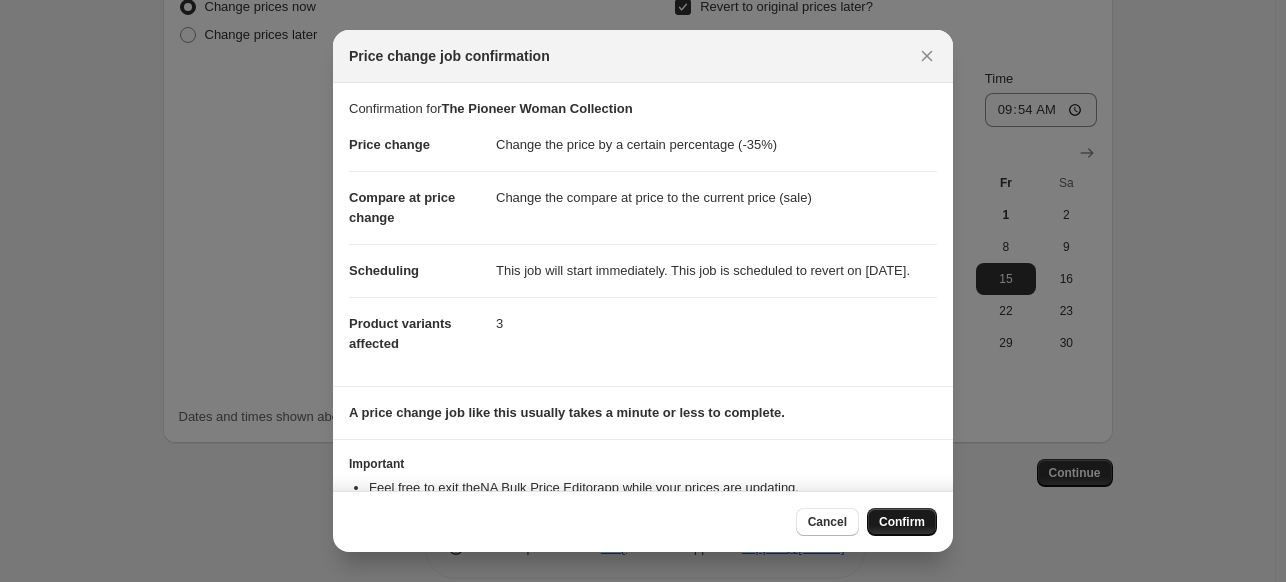 click on "Confirm" at bounding box center (902, 522) 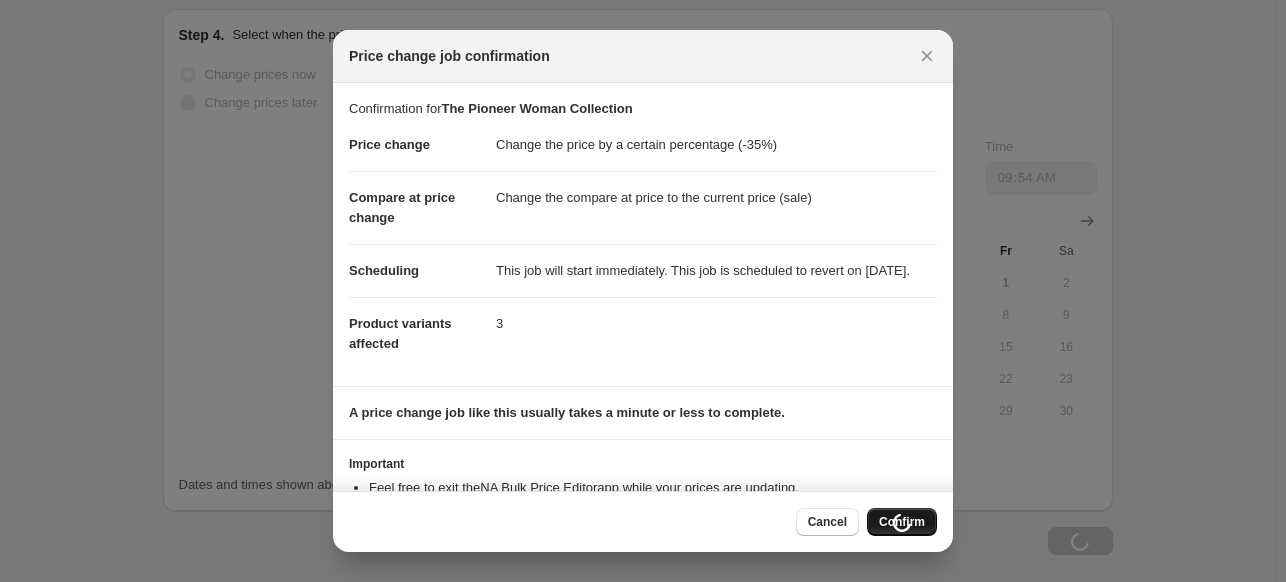 scroll, scrollTop: 1892, scrollLeft: 0, axis: vertical 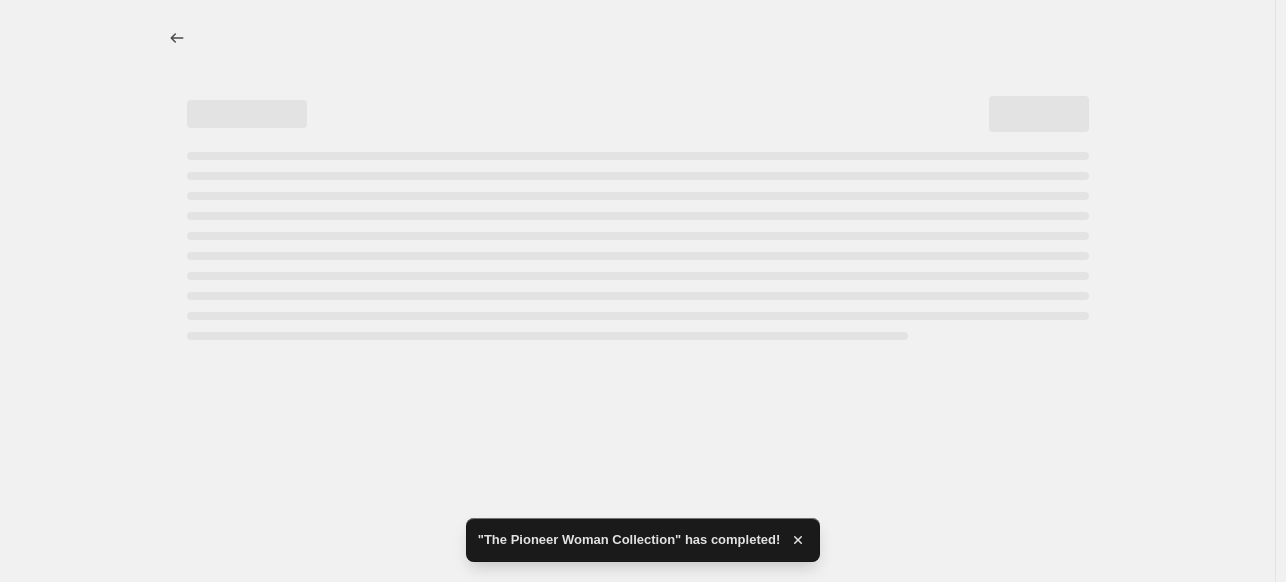 select on "percentage" 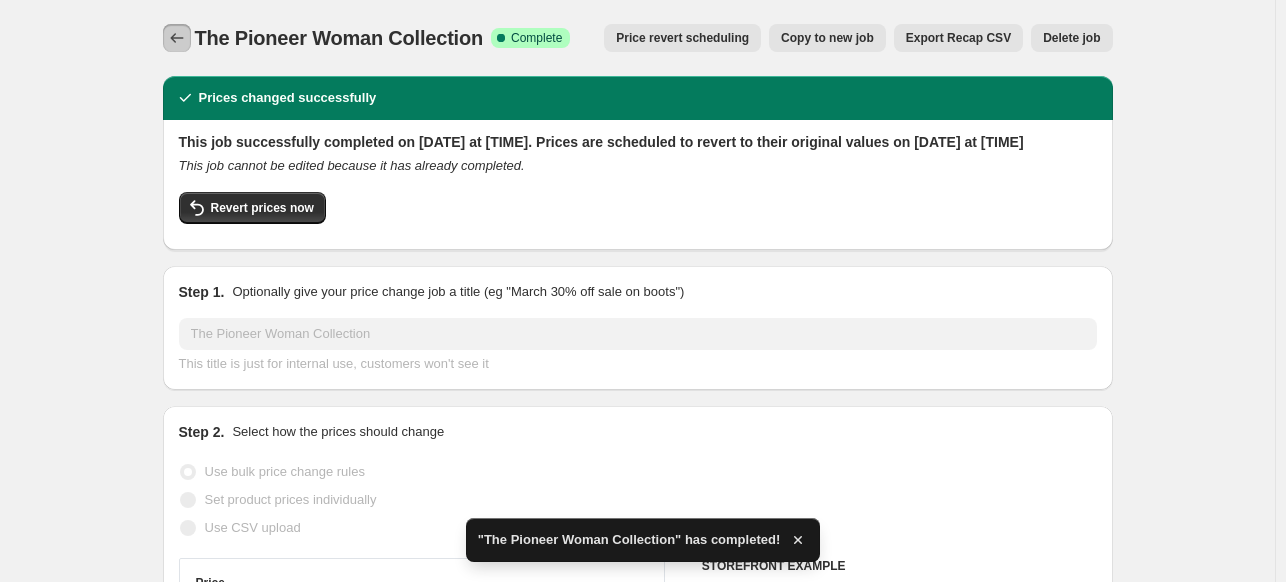 click 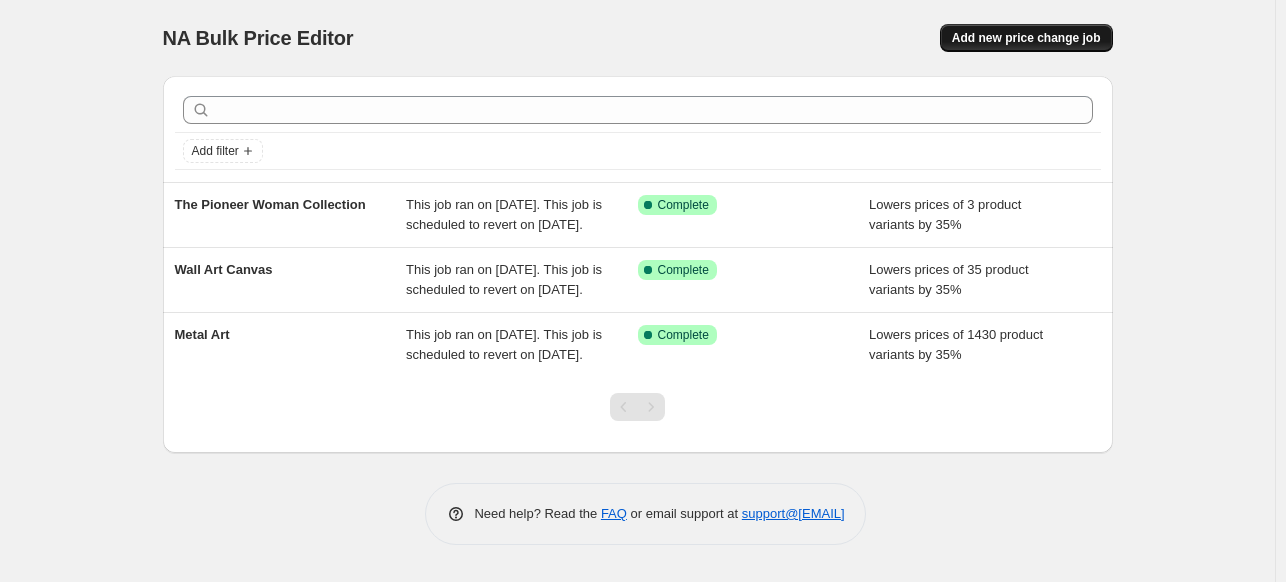 click on "Add new price change job" at bounding box center [1026, 38] 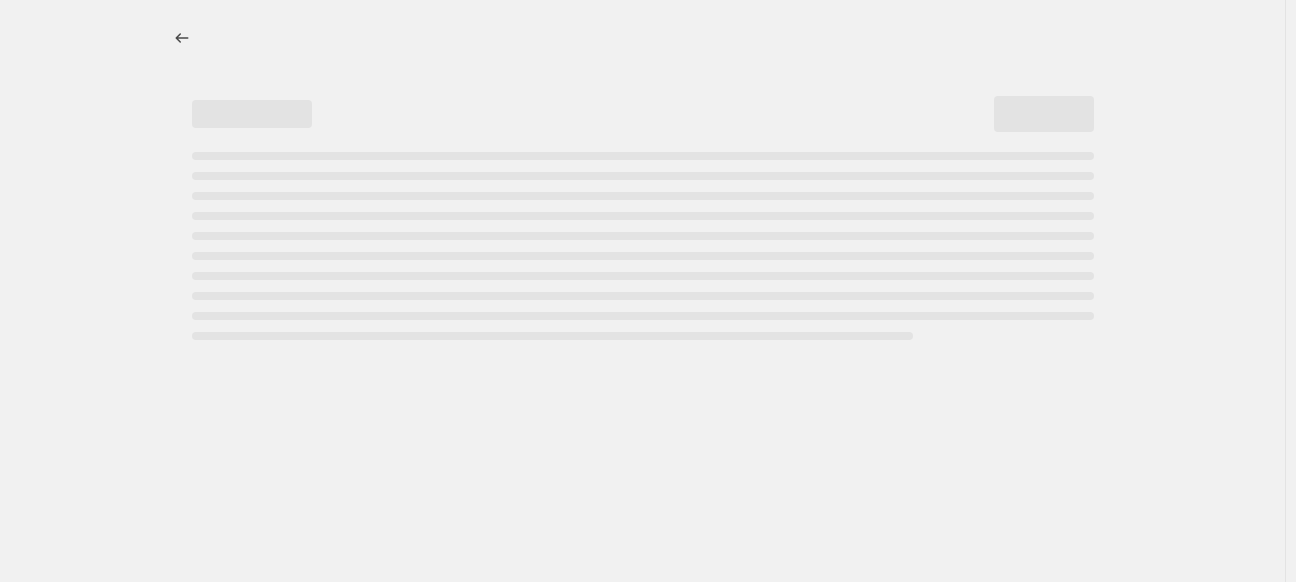 select on "percentage" 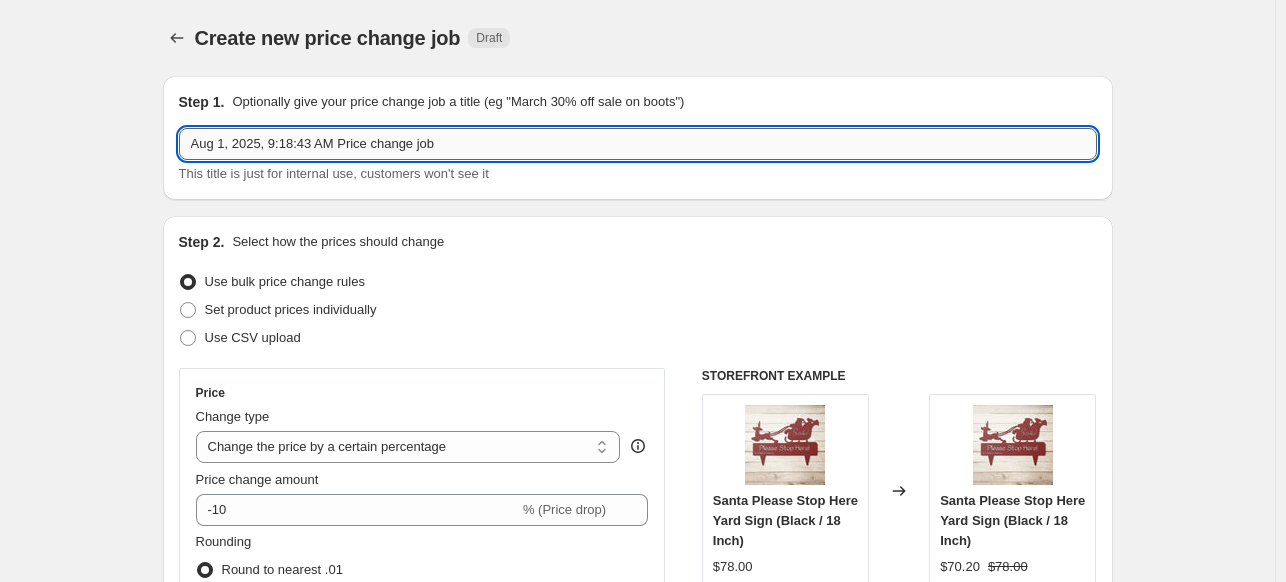 drag, startPoint x: 467, startPoint y: 144, endPoint x: 190, endPoint y: 144, distance: 277 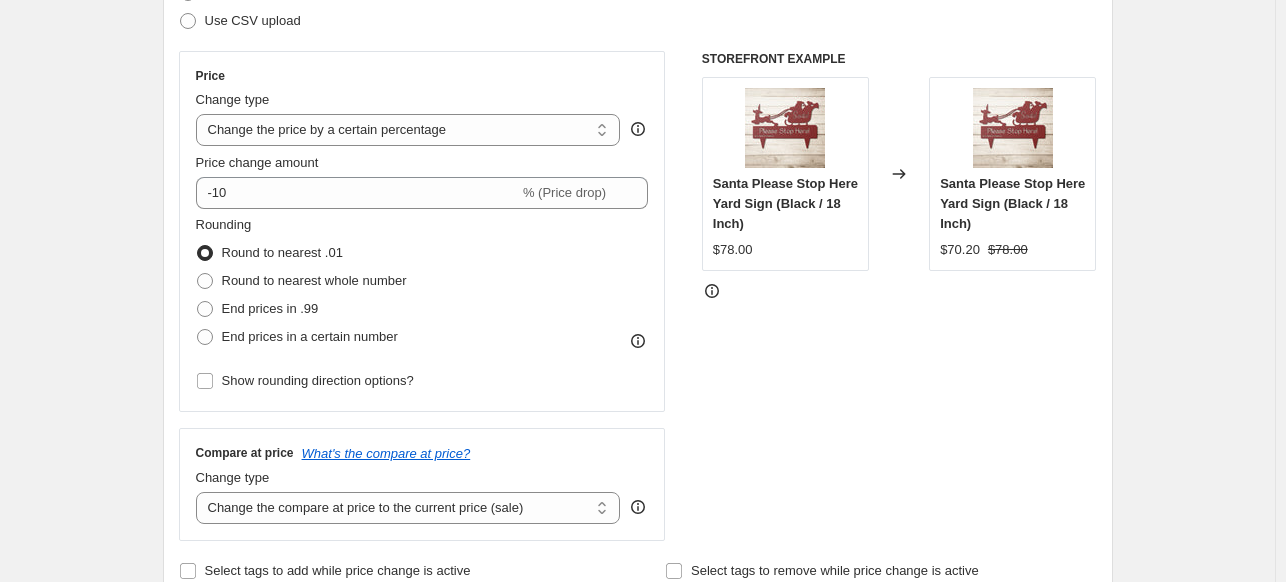 scroll, scrollTop: 323, scrollLeft: 0, axis: vertical 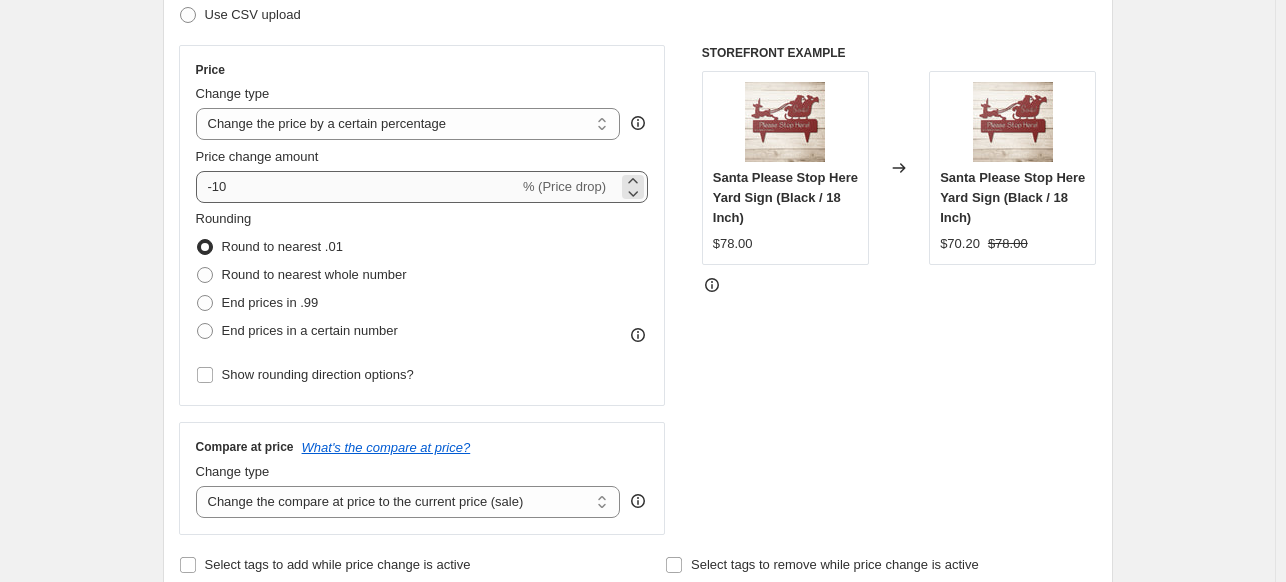 type on "Blanket" 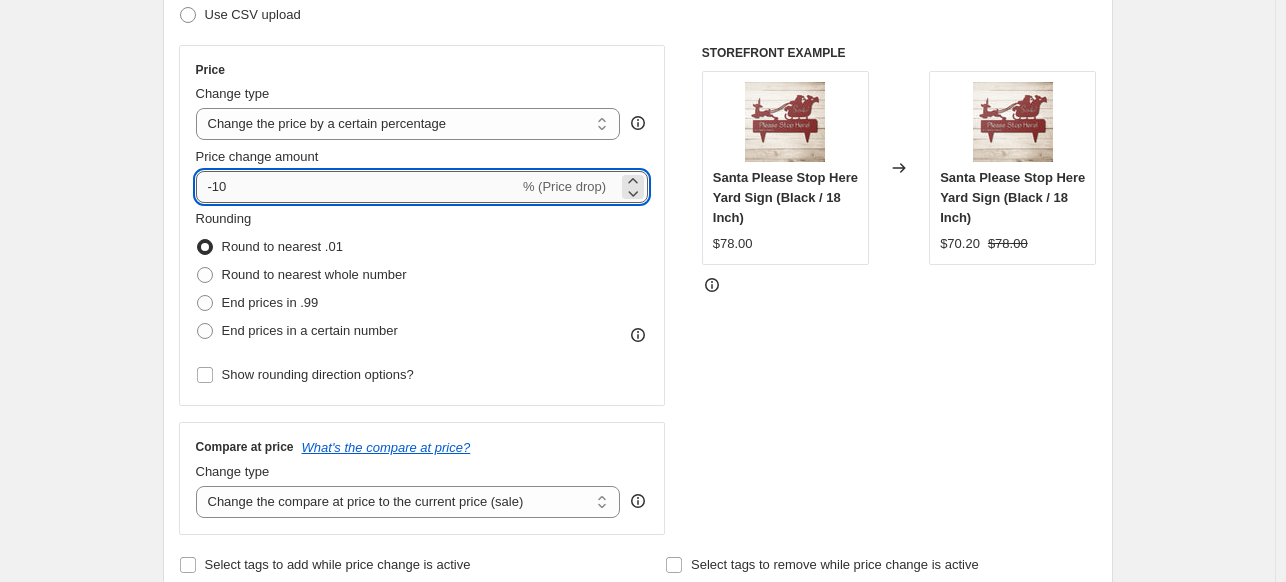 drag, startPoint x: 280, startPoint y: 193, endPoint x: 219, endPoint y: 192, distance: 61.008198 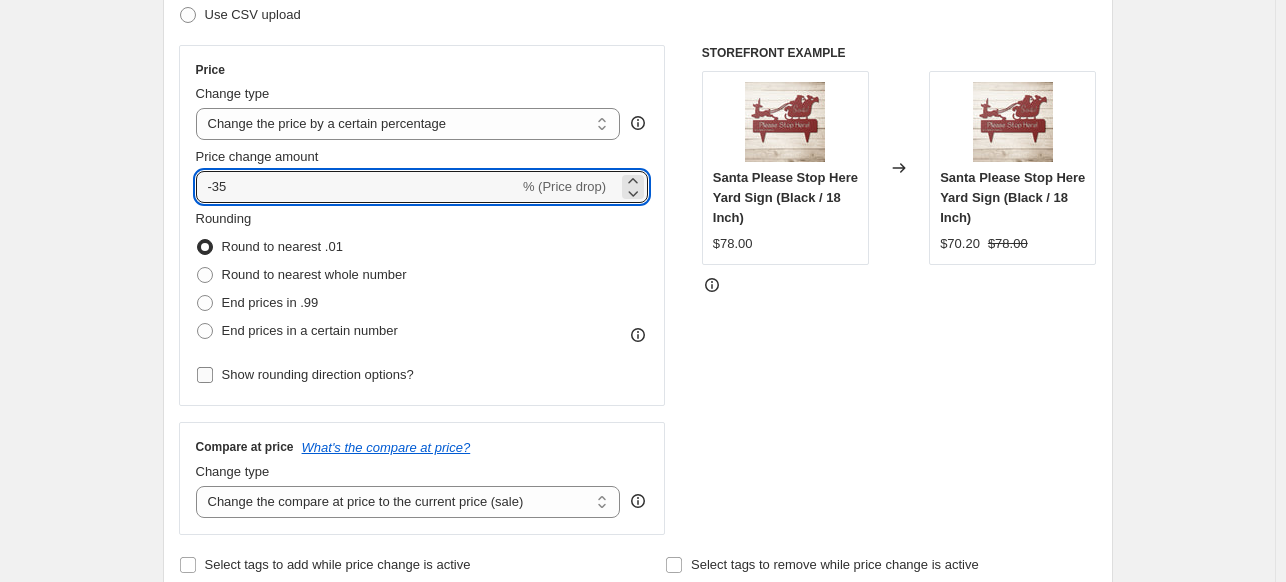 type on "-35" 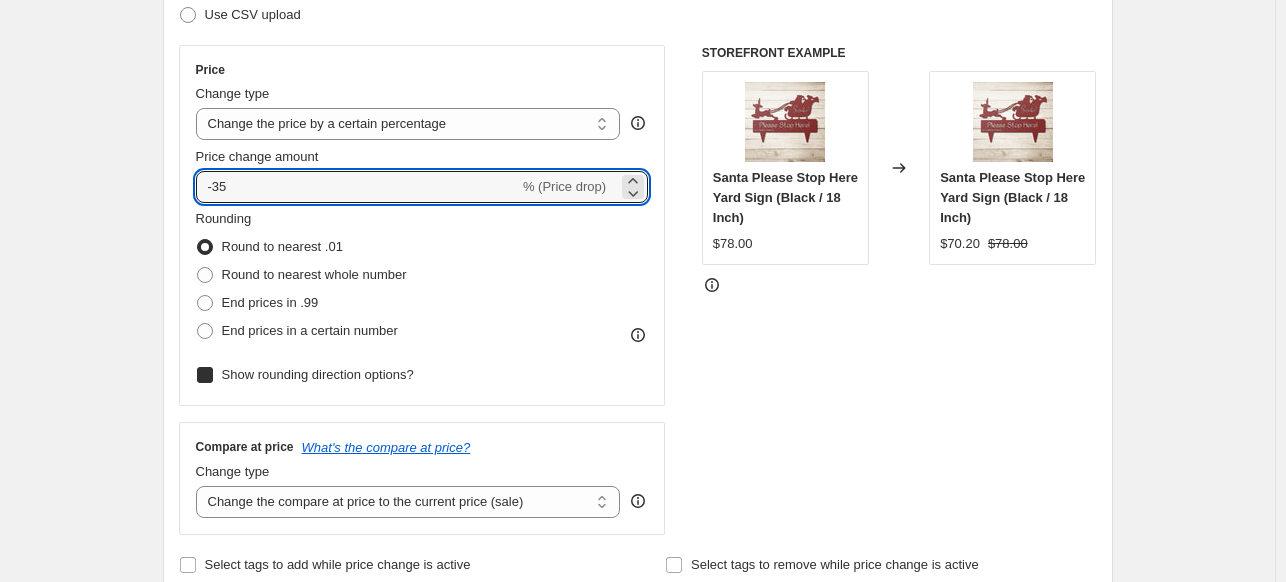 checkbox on "true" 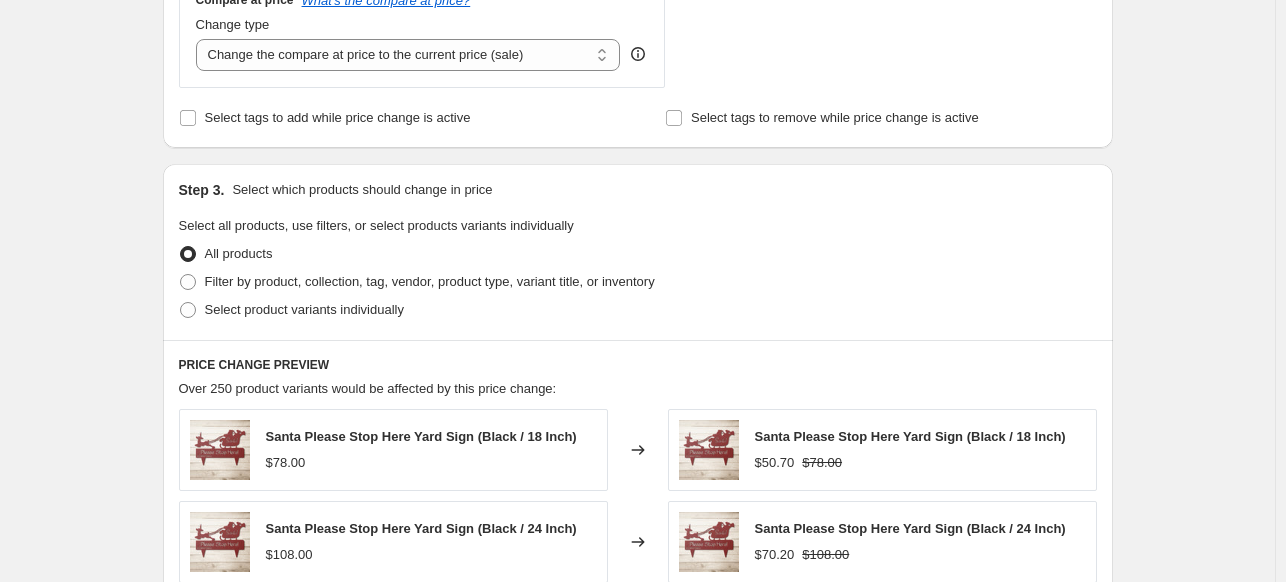 scroll, scrollTop: 896, scrollLeft: 0, axis: vertical 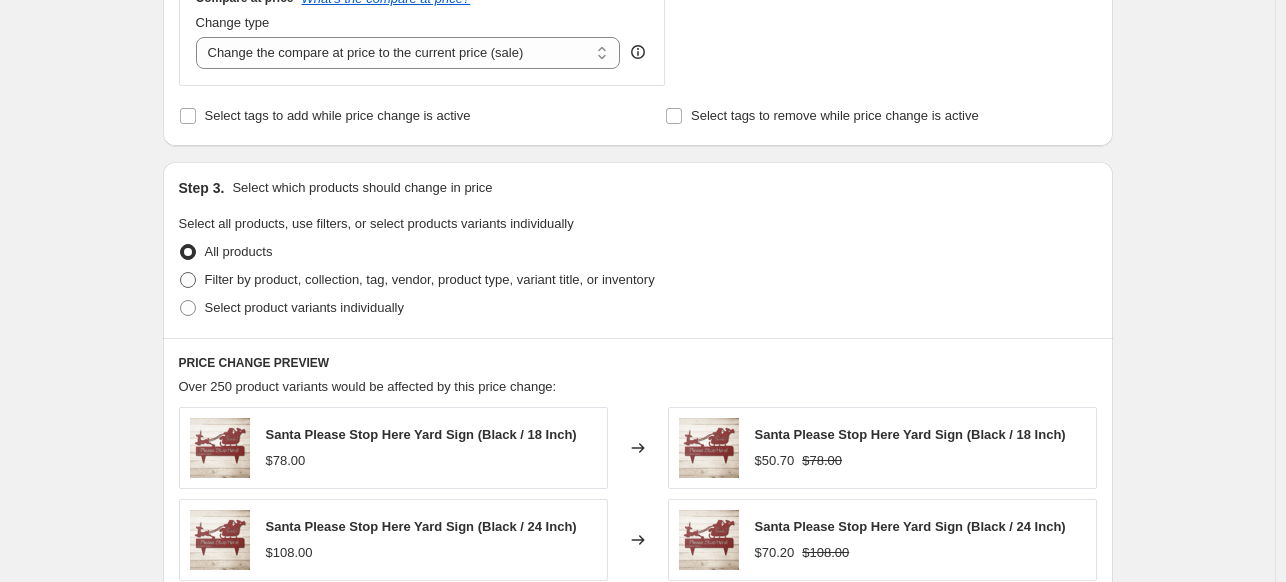 click at bounding box center [188, 280] 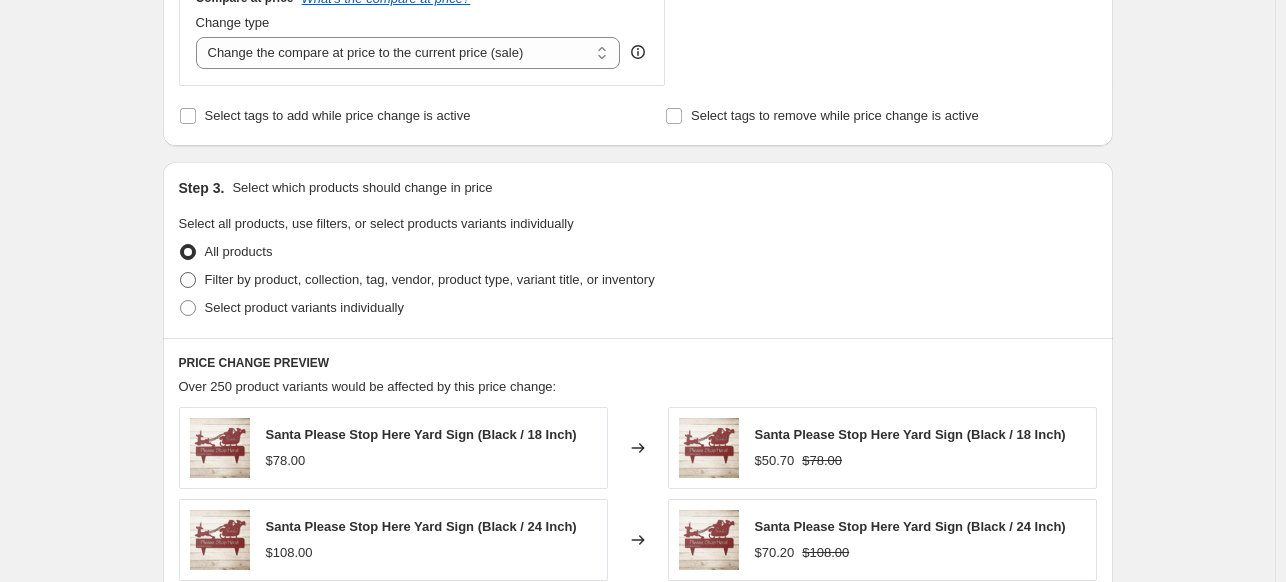 radio on "true" 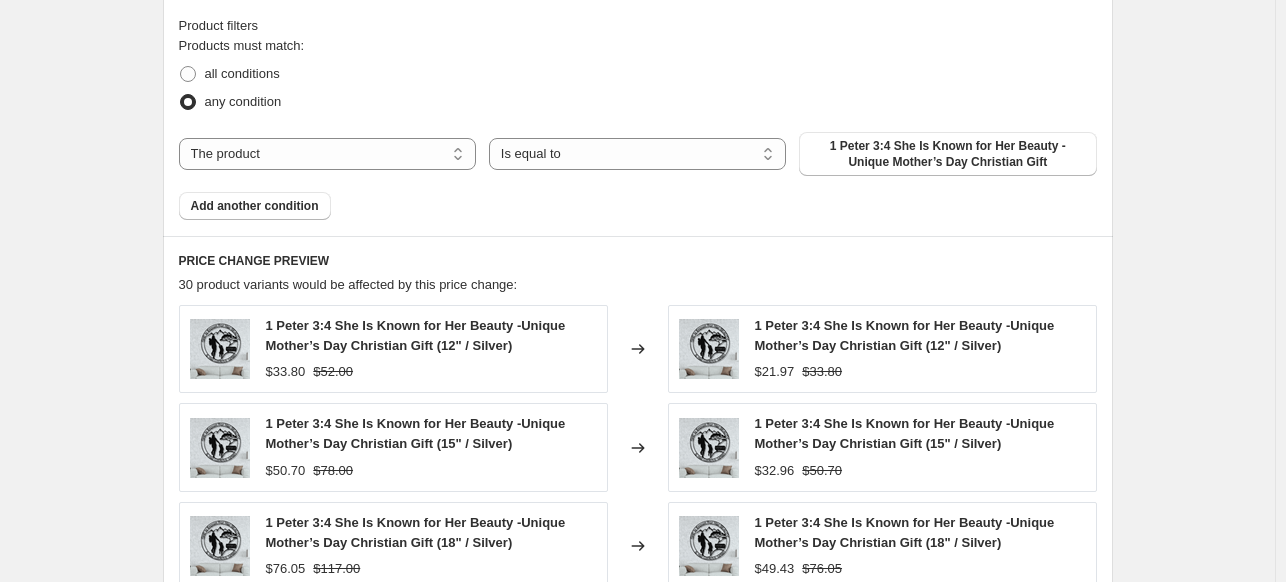 scroll, scrollTop: 1238, scrollLeft: 0, axis: vertical 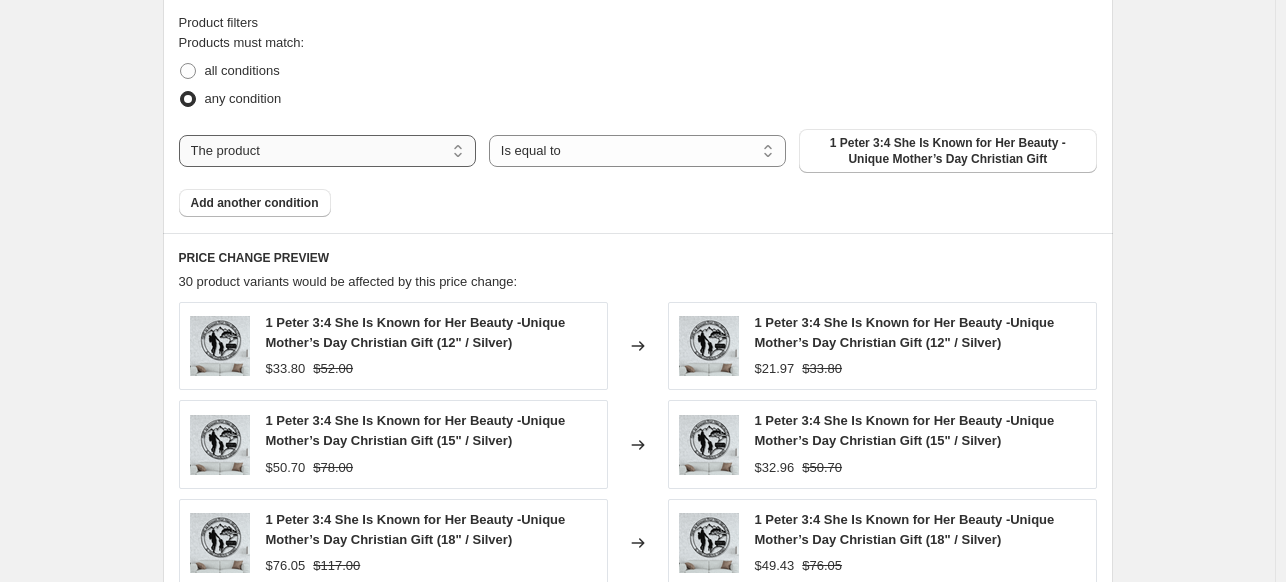 click on "The product The product's collection The product's tag The product's vendor The product's type The product's status The variant's title Inventory quantity" at bounding box center [327, 151] 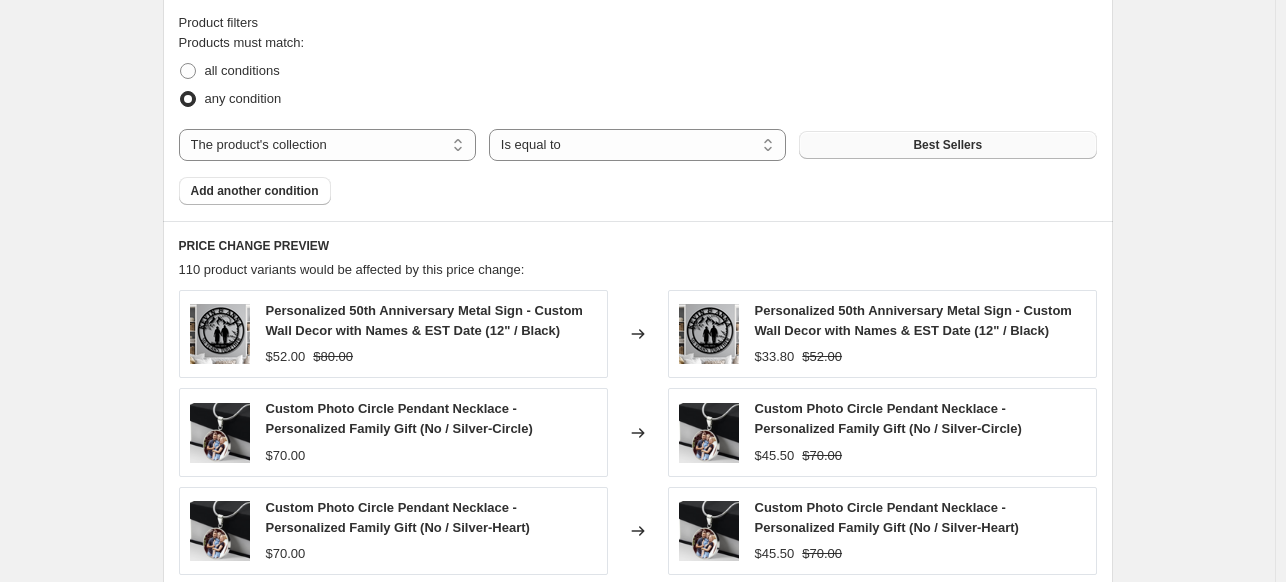 click on "Best Sellers" at bounding box center (947, 145) 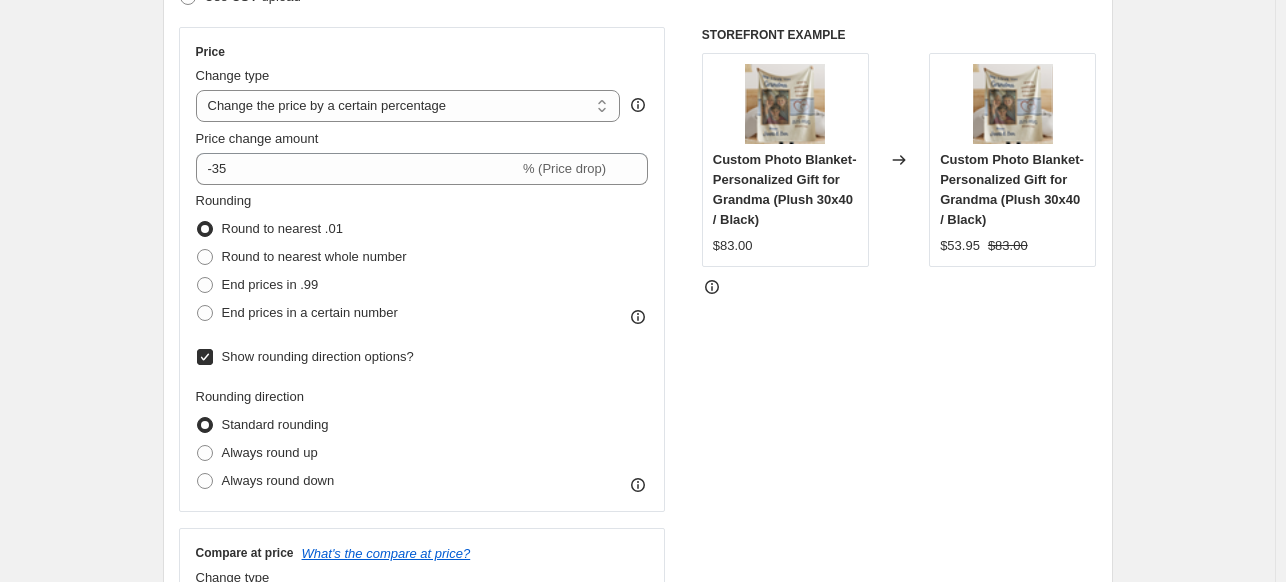 scroll, scrollTop: 396, scrollLeft: 0, axis: vertical 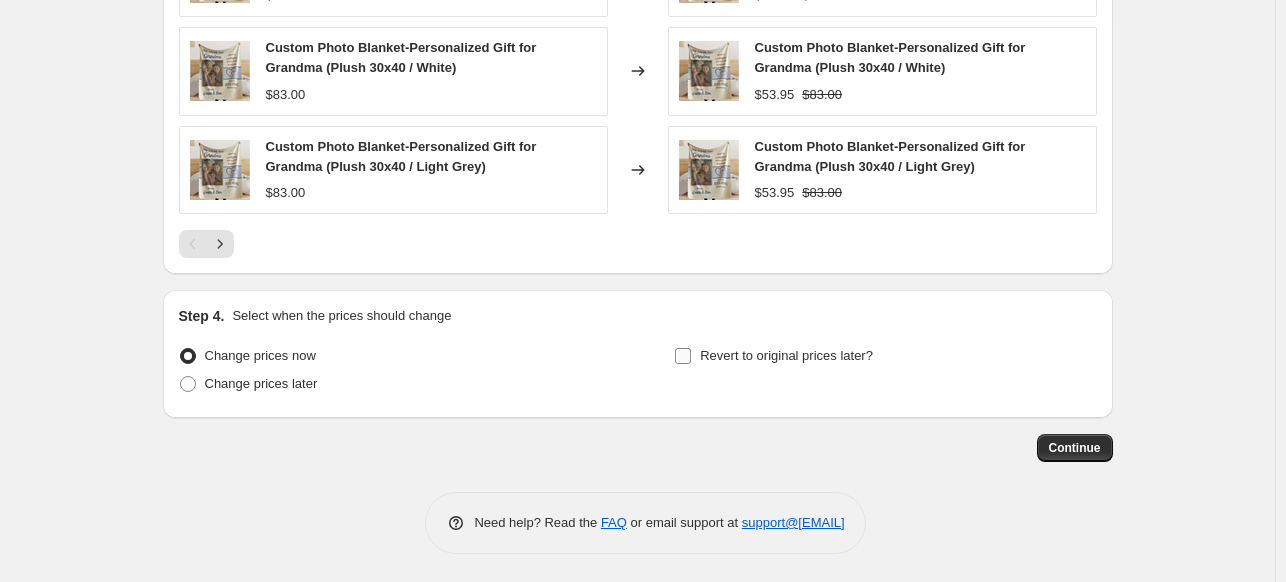 click on "Revert to original prices later?" at bounding box center [683, 356] 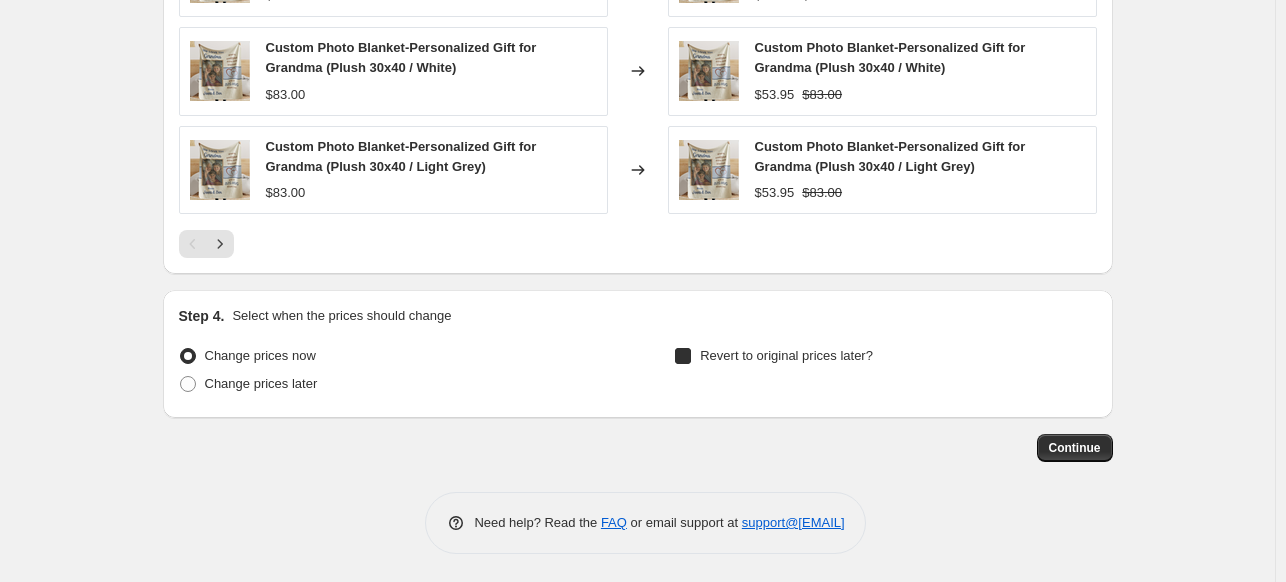 checkbox on "true" 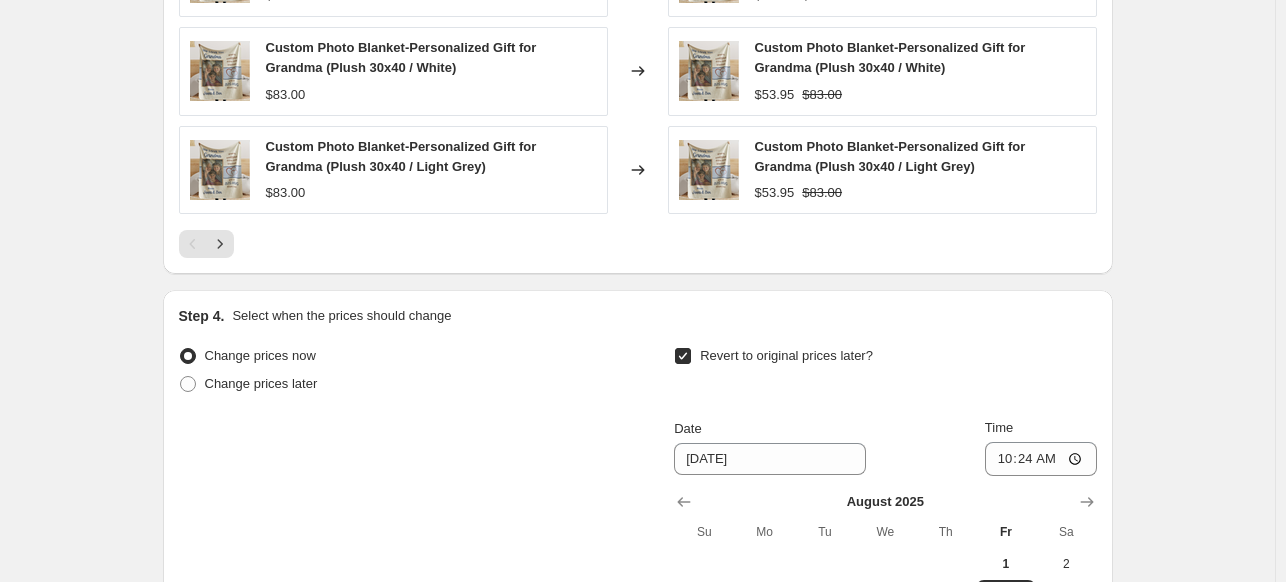 scroll, scrollTop: 2169, scrollLeft: 0, axis: vertical 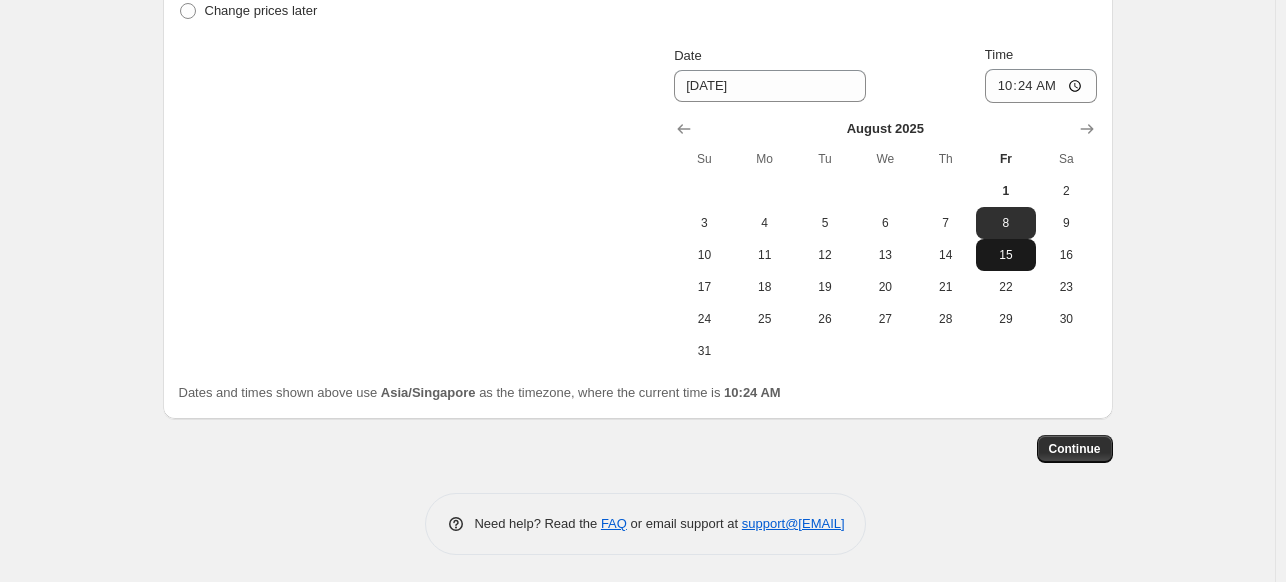 click on "15" at bounding box center [1006, 255] 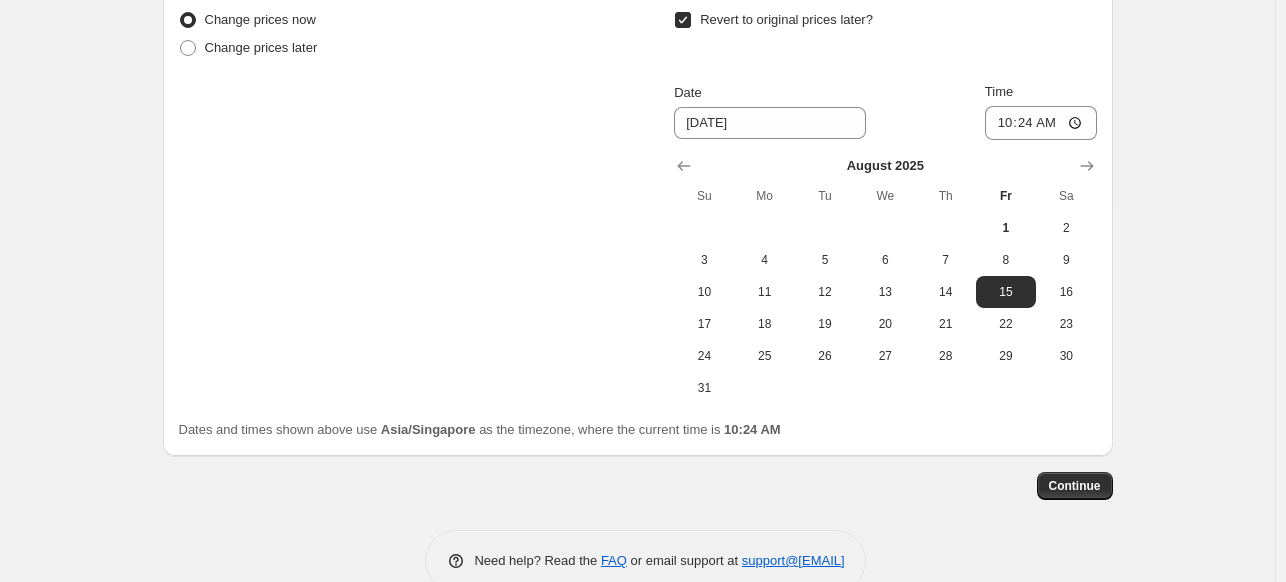 scroll, scrollTop: 2136, scrollLeft: 0, axis: vertical 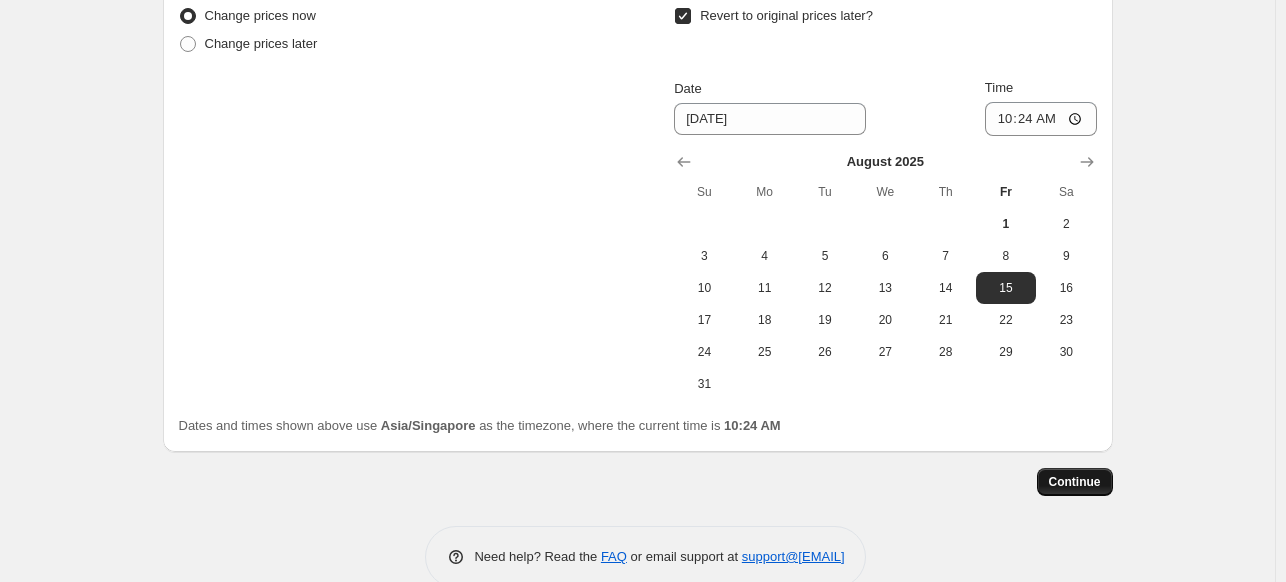click on "Continue" at bounding box center (1075, 482) 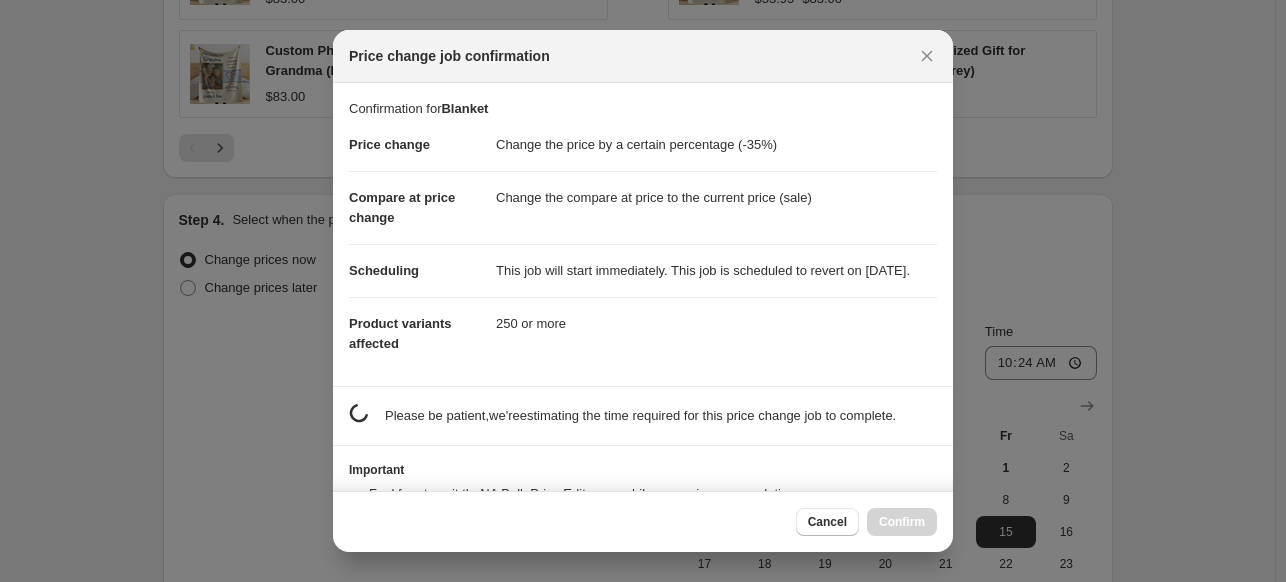 scroll, scrollTop: 0, scrollLeft: 0, axis: both 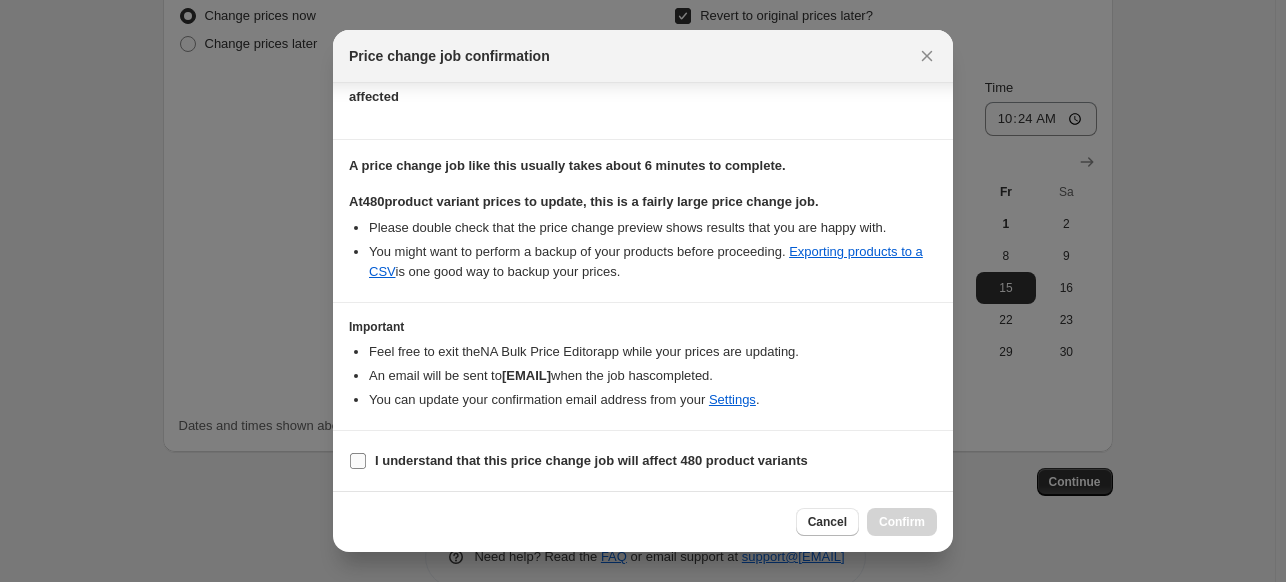 click on "I understand that this price change job will affect 480 product variants" at bounding box center (358, 461) 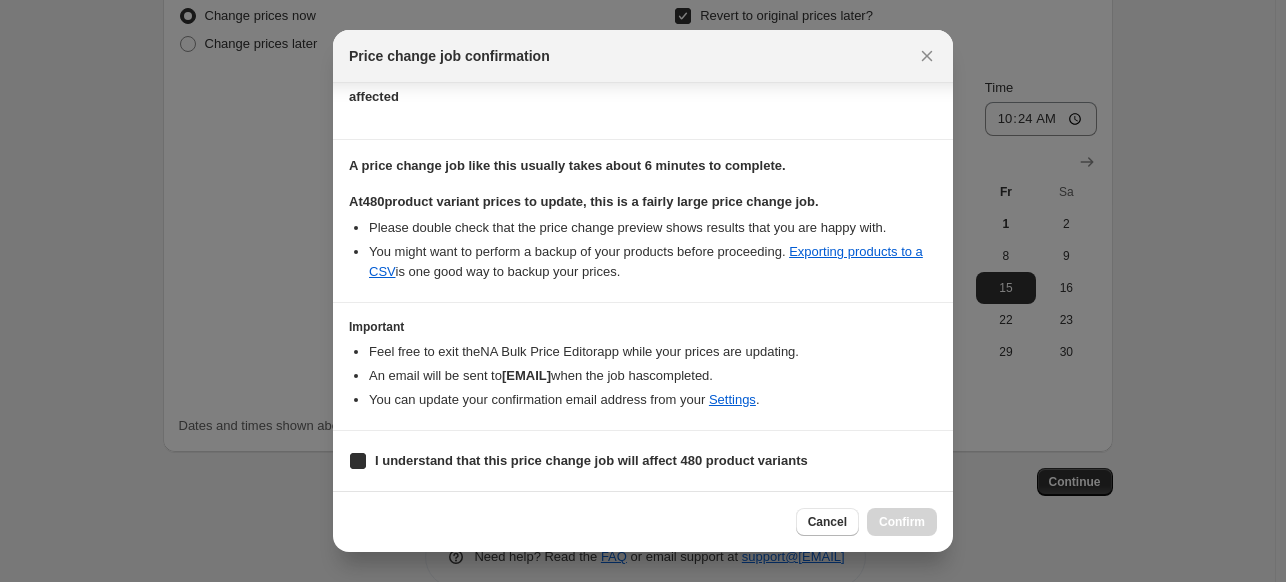 checkbox on "true" 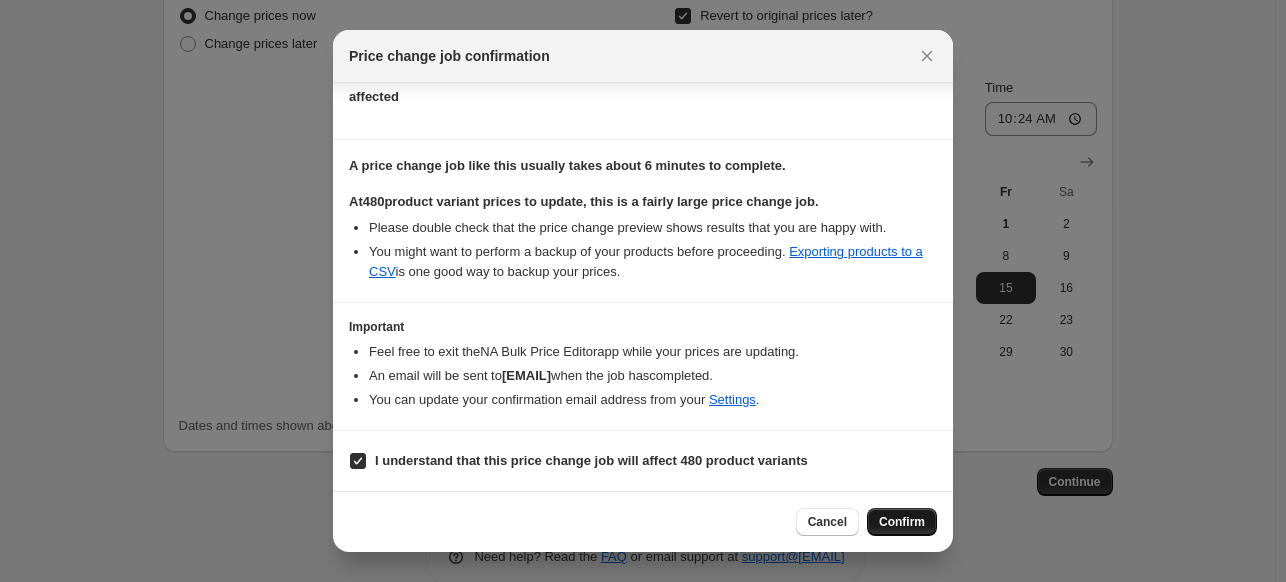 click on "Confirm" at bounding box center (902, 522) 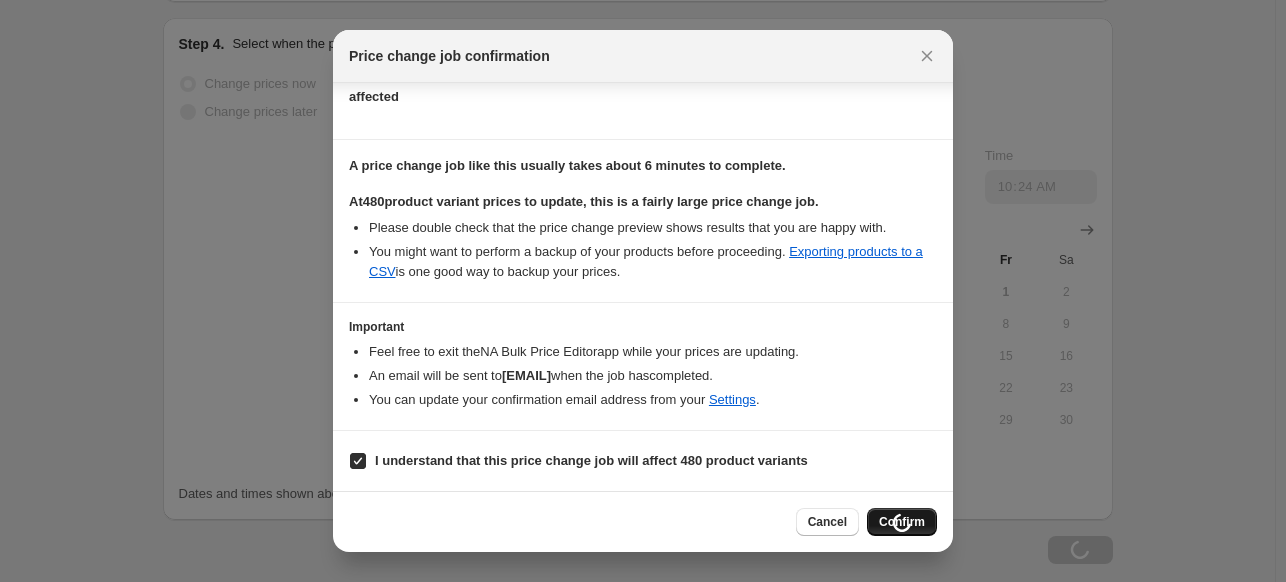scroll, scrollTop: 2204, scrollLeft: 0, axis: vertical 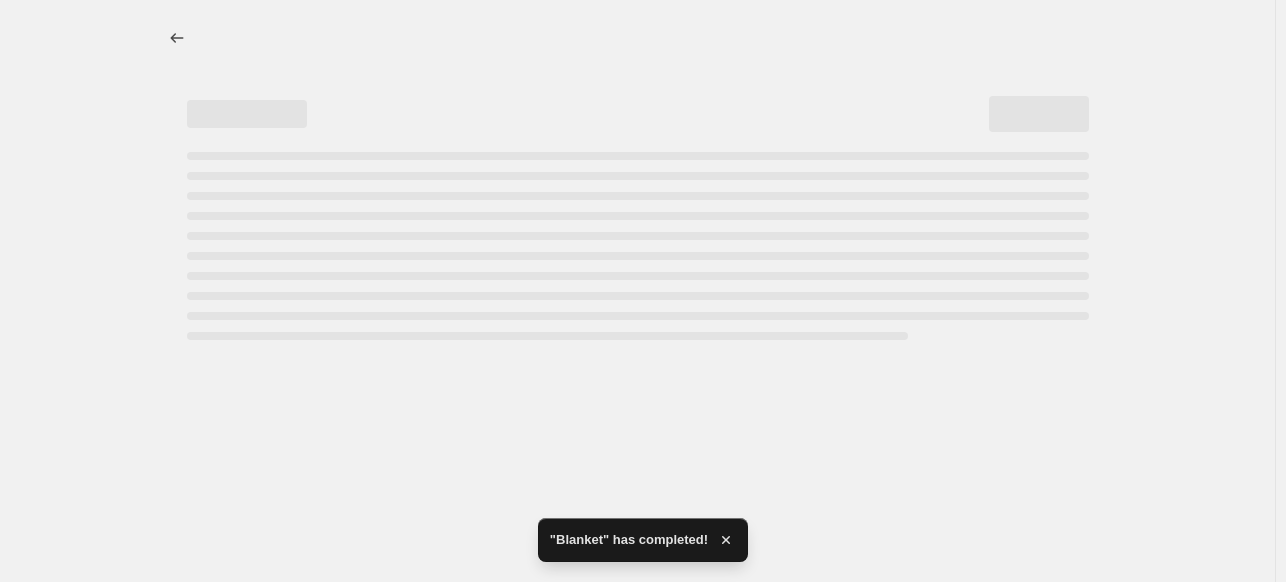 select on "percentage" 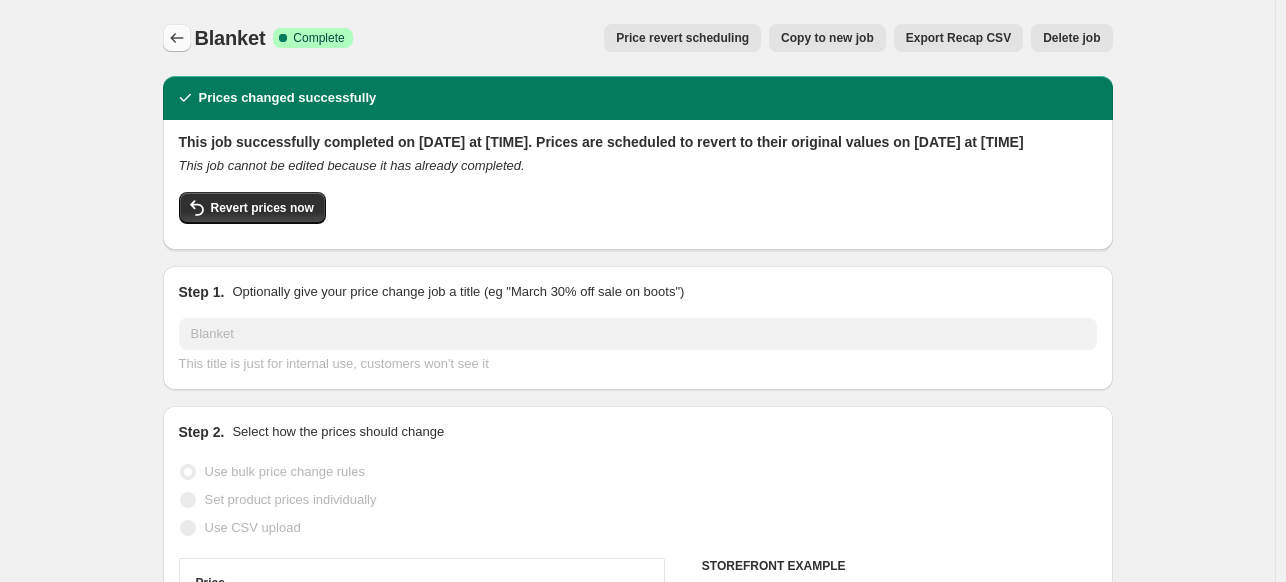 click 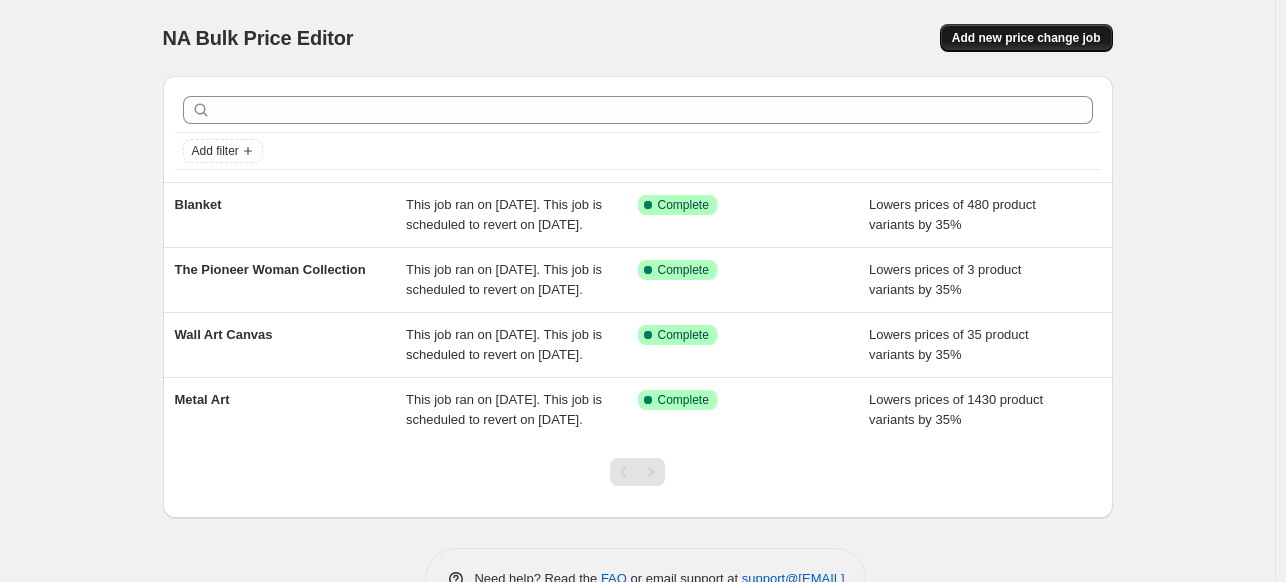 click on "Add new price change job" at bounding box center [1026, 38] 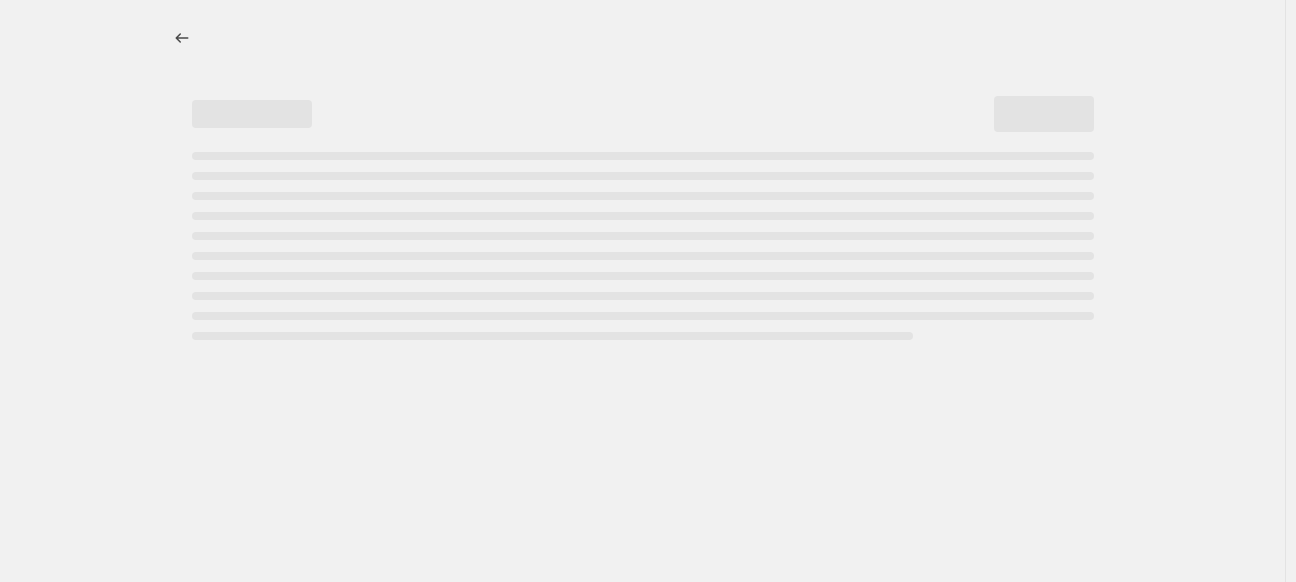 select on "percentage" 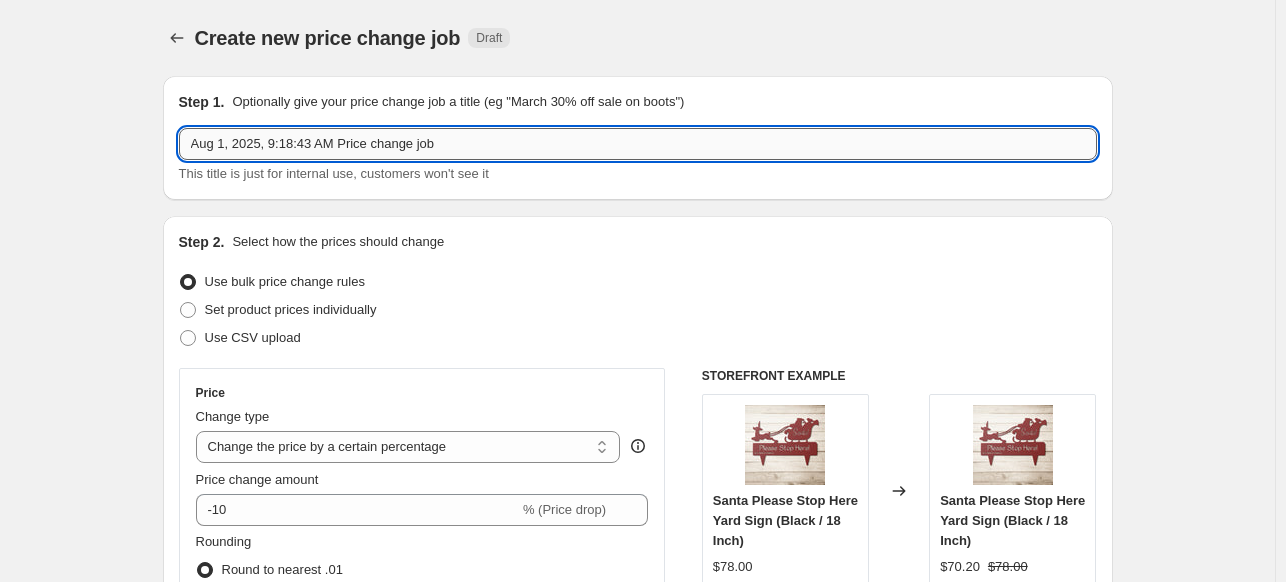 drag, startPoint x: 470, startPoint y: 148, endPoint x: 203, endPoint y: 148, distance: 267 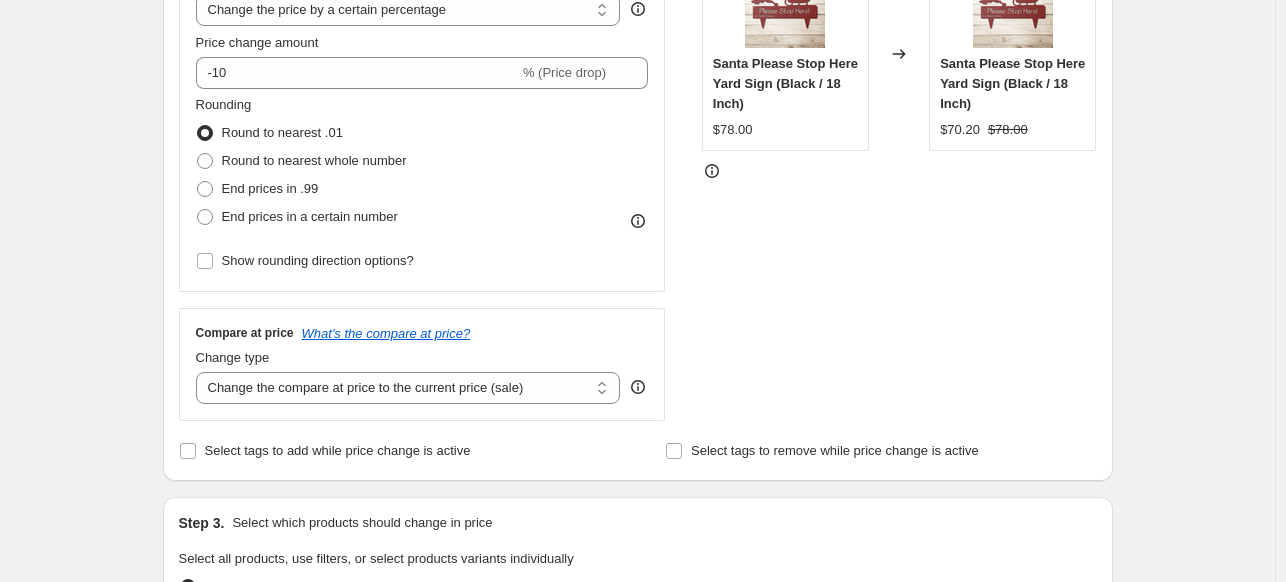 scroll, scrollTop: 440, scrollLeft: 0, axis: vertical 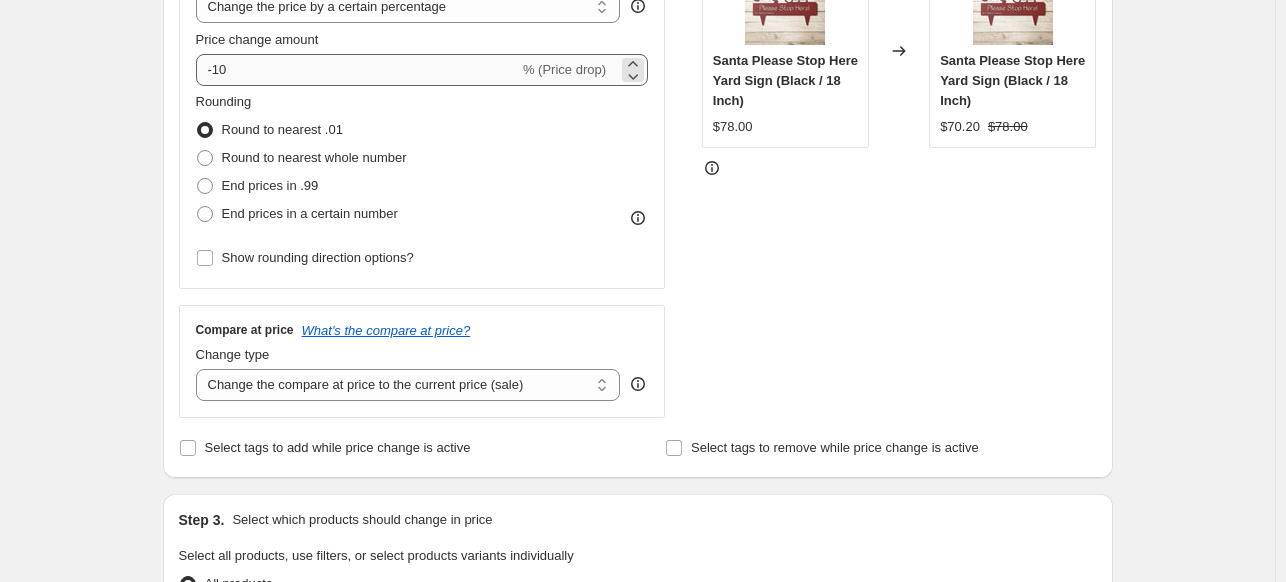 type on "Jewelry" 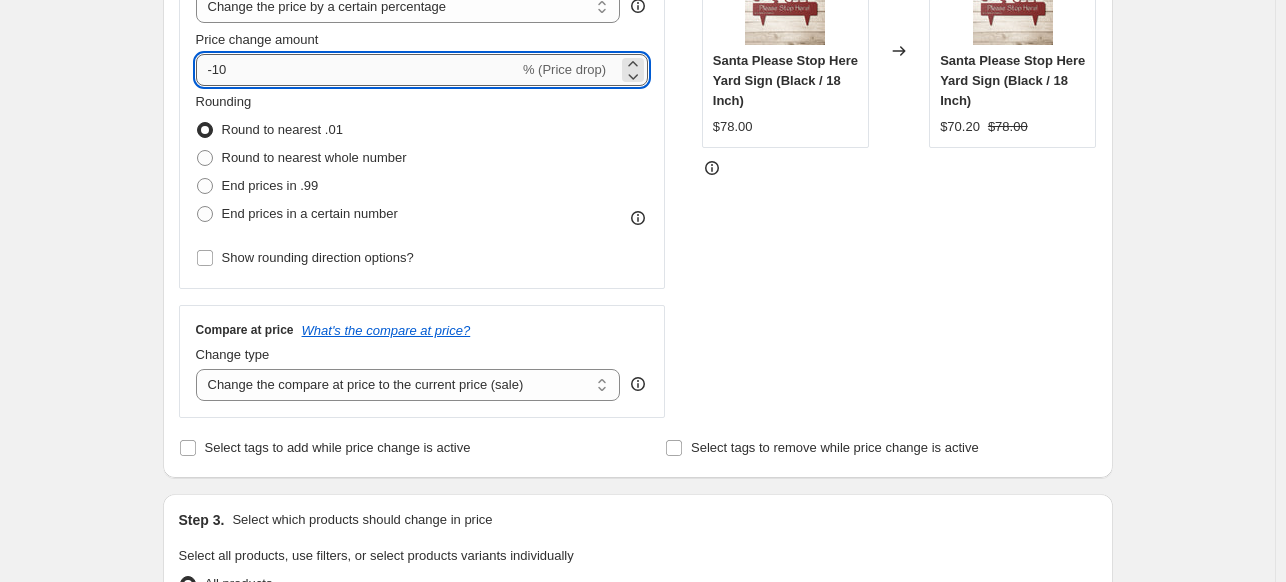 drag, startPoint x: 265, startPoint y: 62, endPoint x: 220, endPoint y: 72, distance: 46.09772 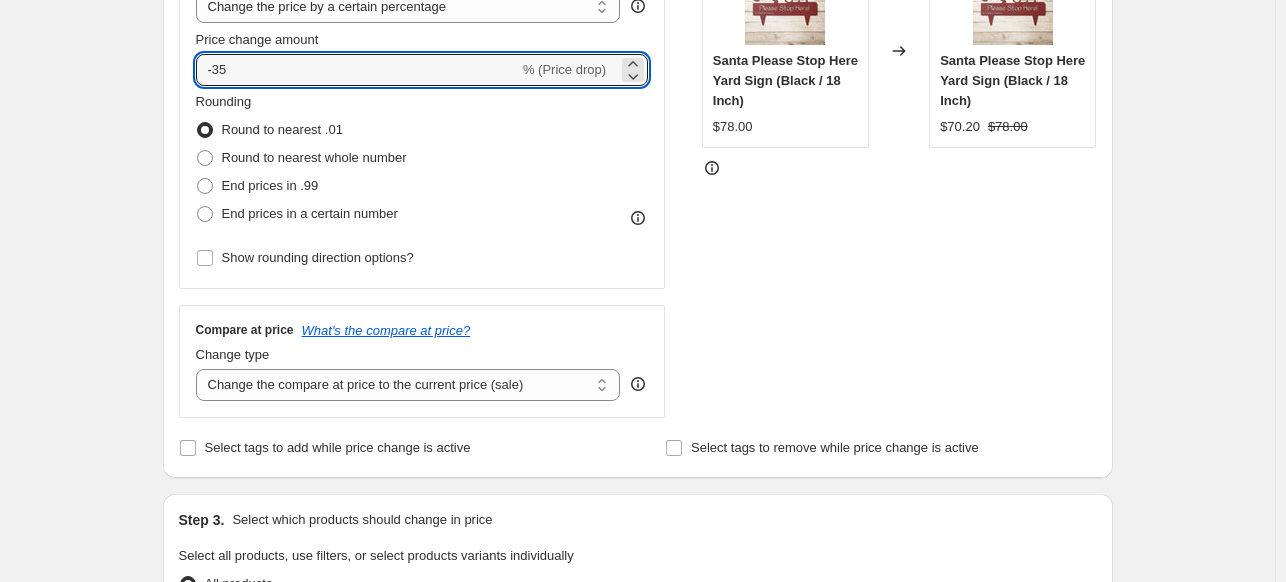type on "-35" 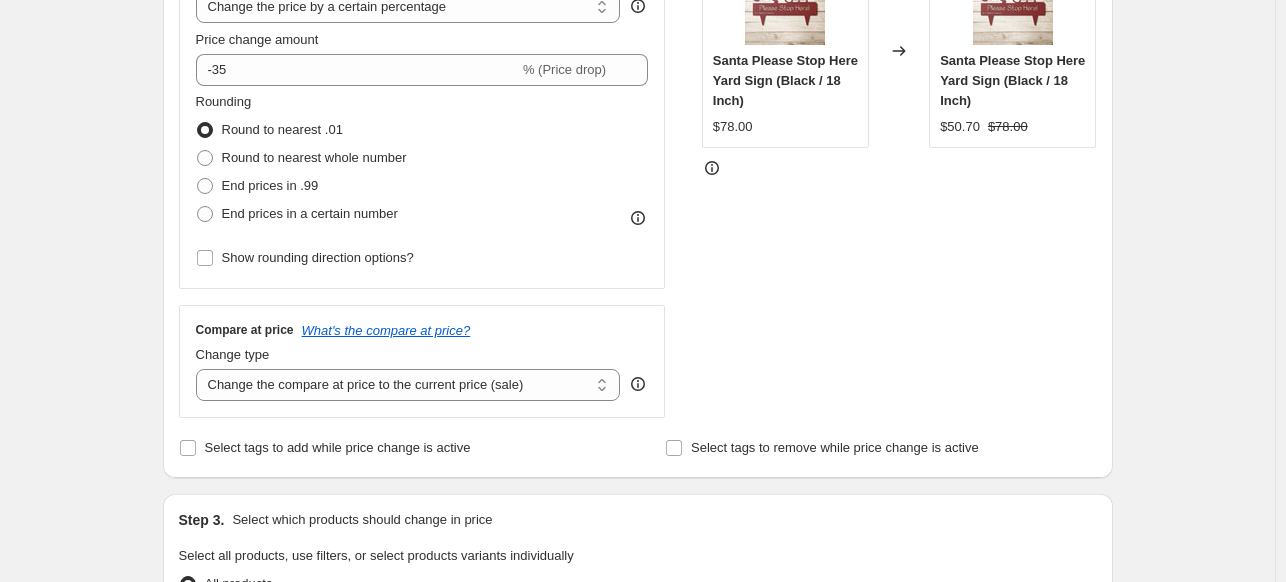 drag, startPoint x: 209, startPoint y: 254, endPoint x: 238, endPoint y: 284, distance: 41.725292 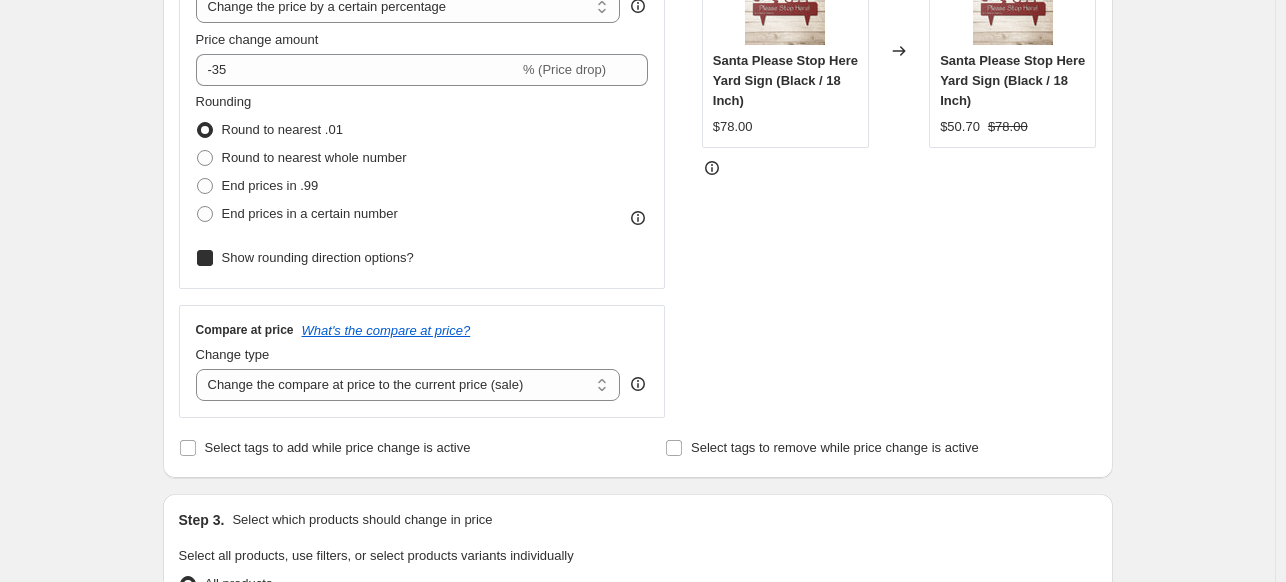 checkbox on "true" 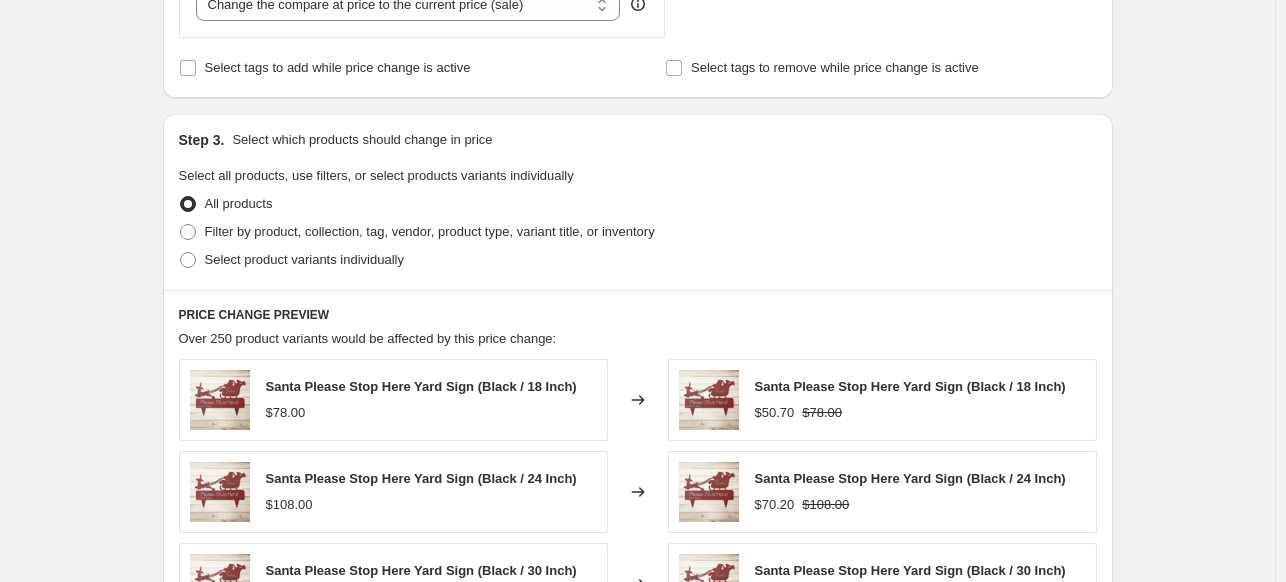 scroll, scrollTop: 948, scrollLeft: 0, axis: vertical 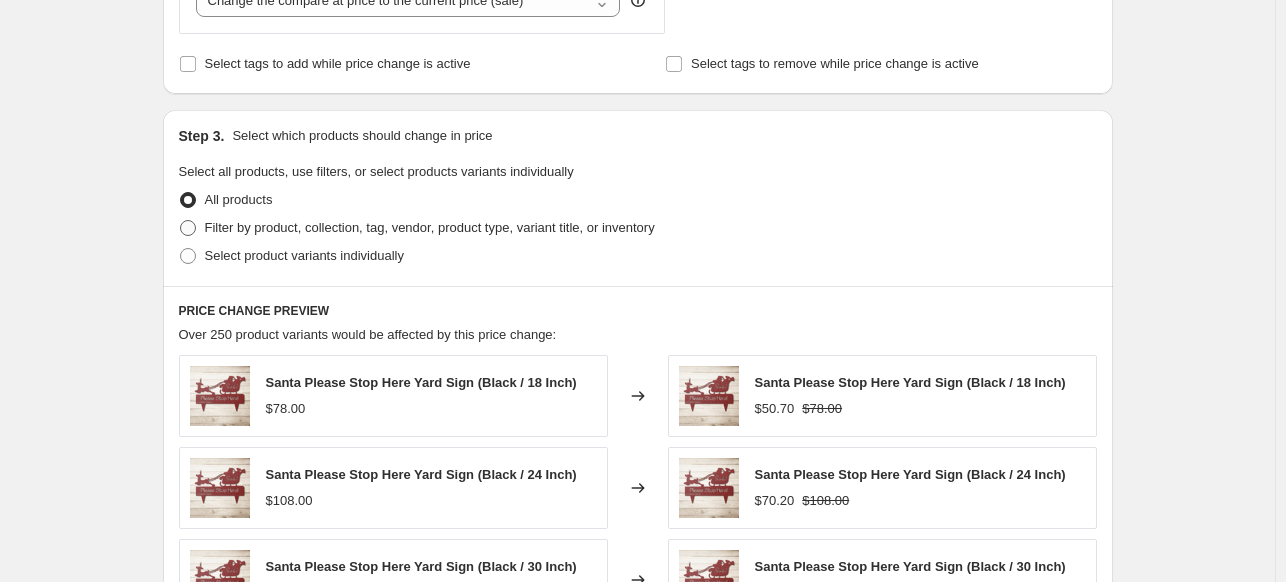 click at bounding box center (188, 228) 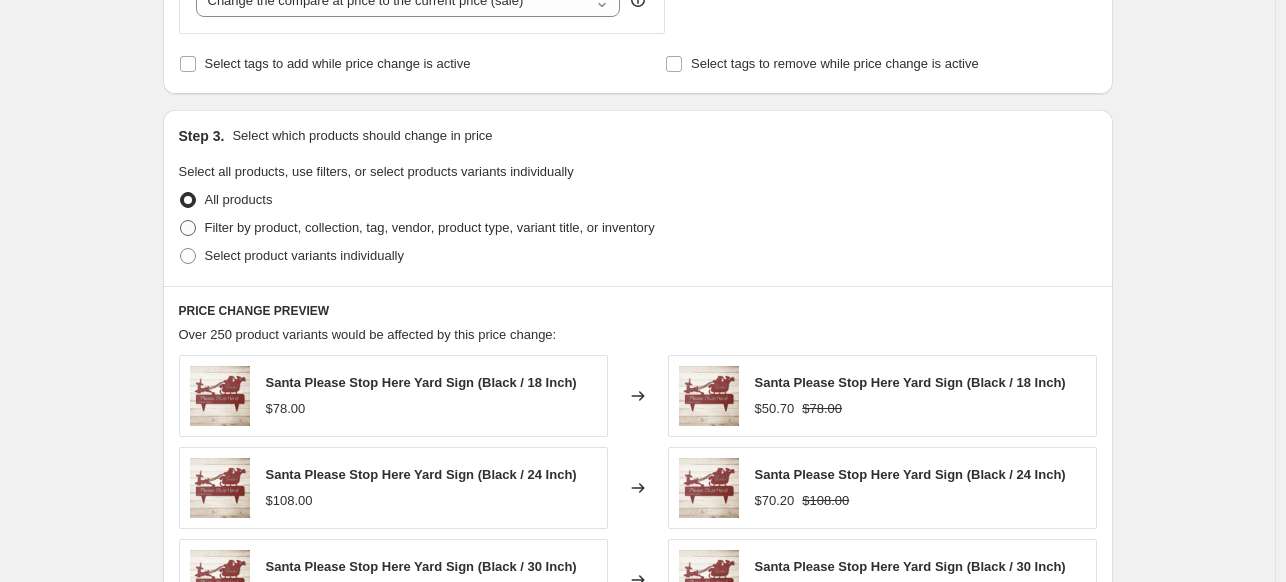 radio on "true" 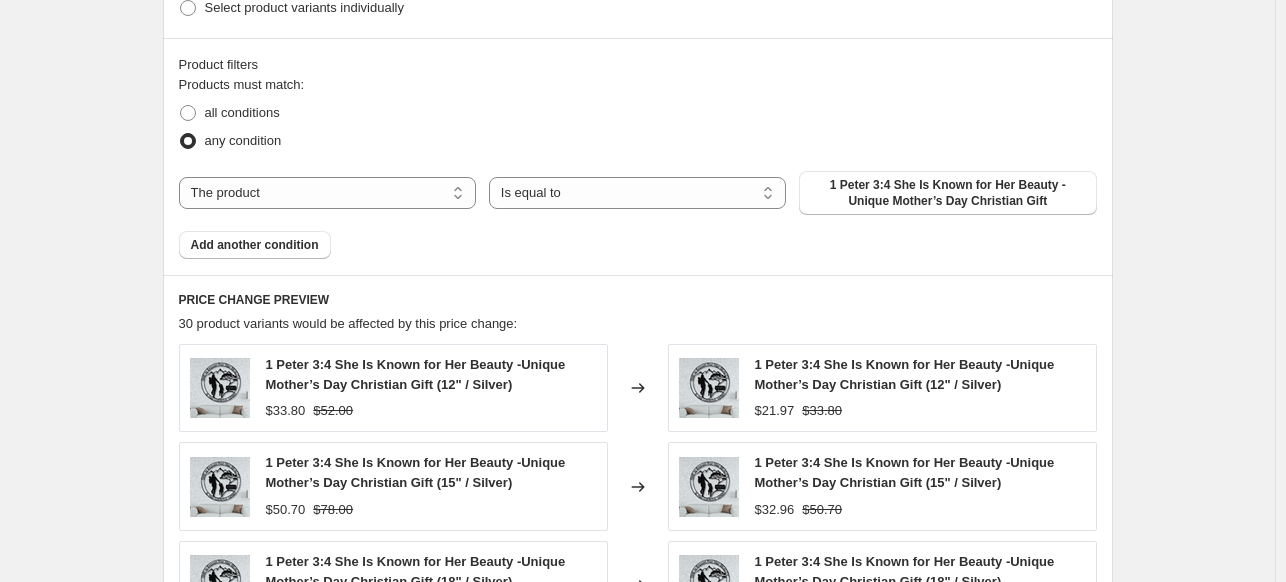 scroll, scrollTop: 1226, scrollLeft: 0, axis: vertical 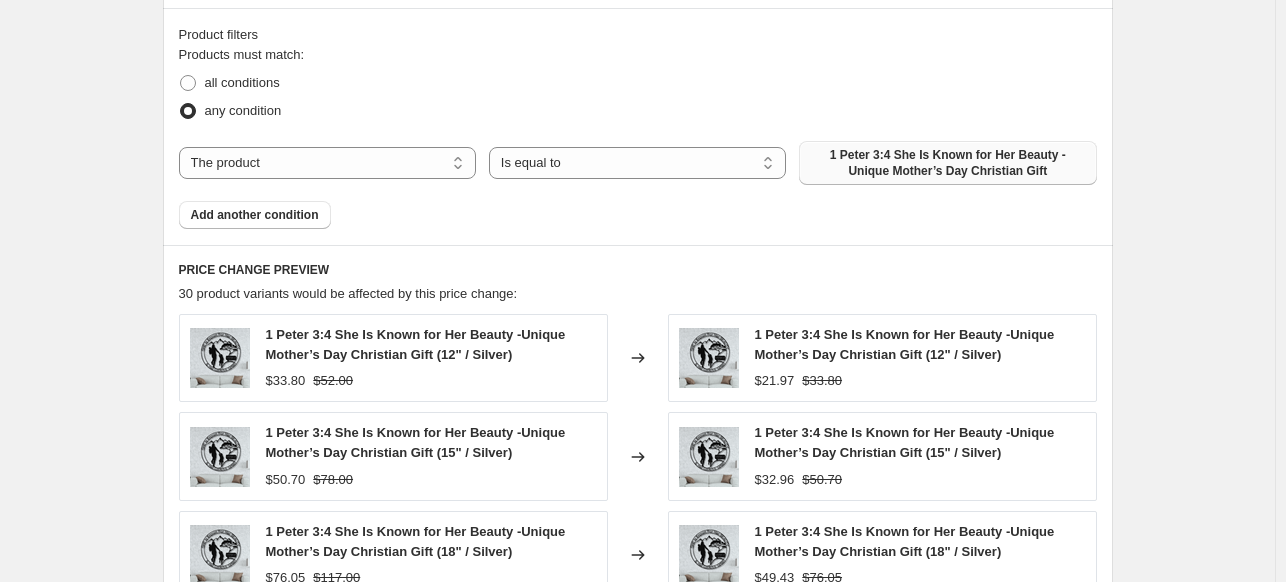 click on "1 Peter 3:4  She Is Known for Her Beauty -Unique Mother’s Day Christian Gift" at bounding box center (947, 163) 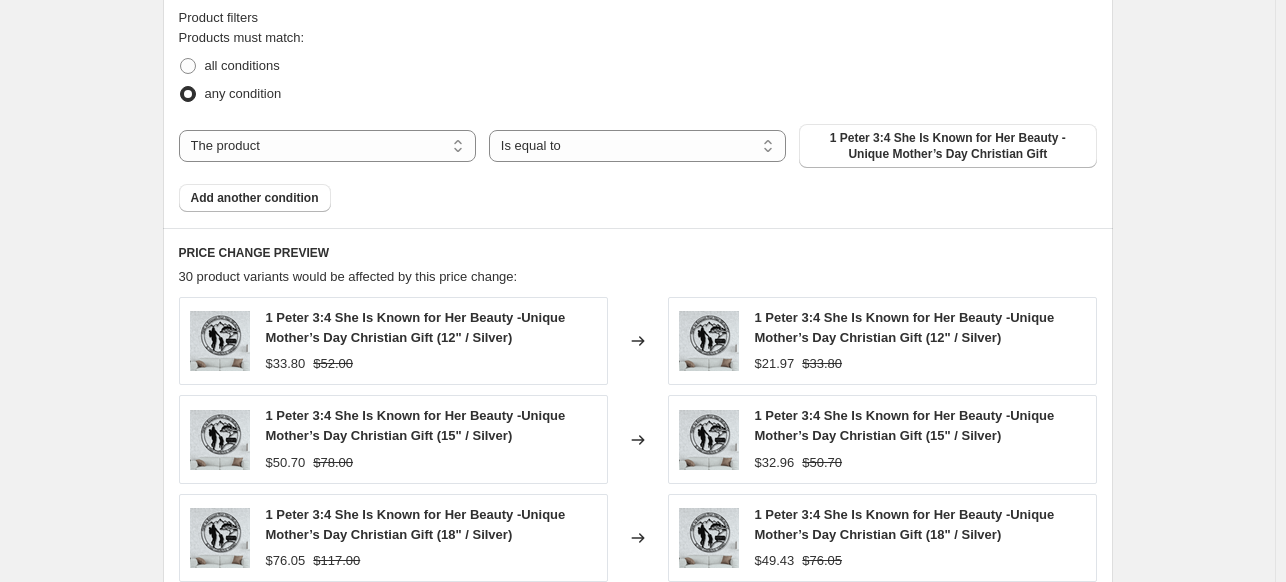 scroll, scrollTop: 1229, scrollLeft: 0, axis: vertical 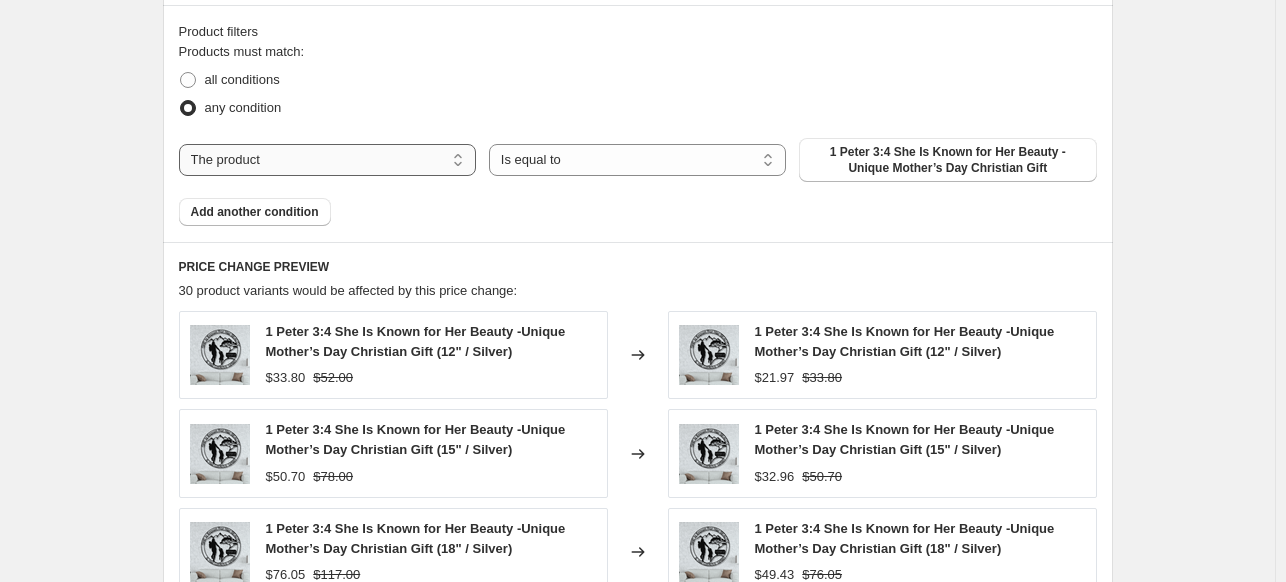 click on "The product The product's collection The product's tag The product's vendor The product's type The product's status The variant's title Inventory quantity" at bounding box center (327, 160) 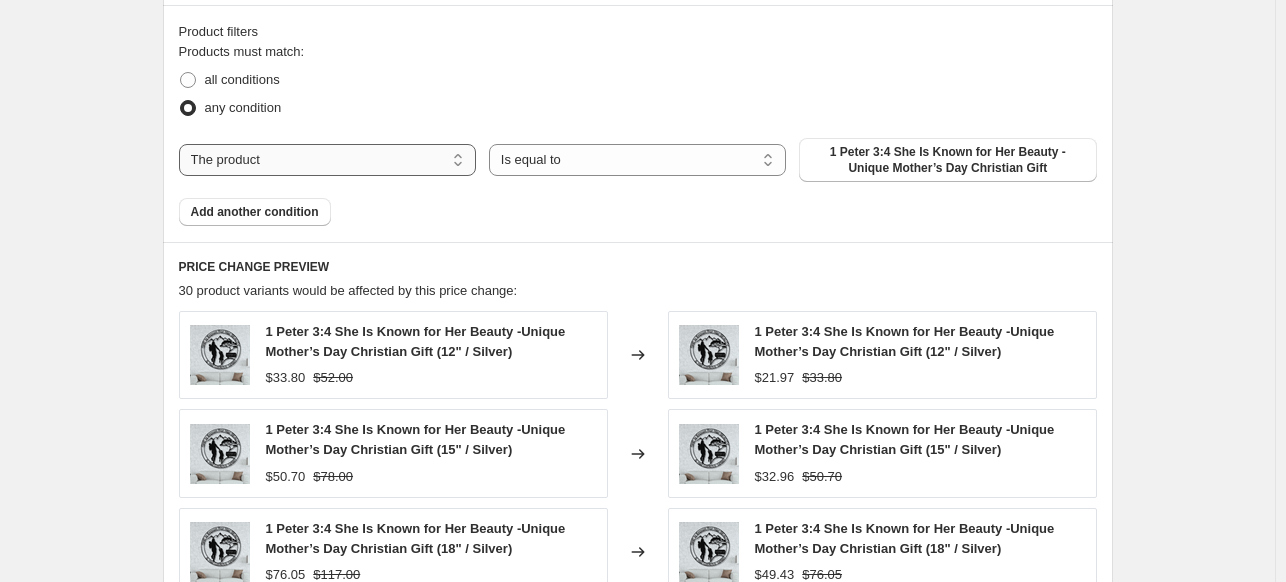 select on "collection" 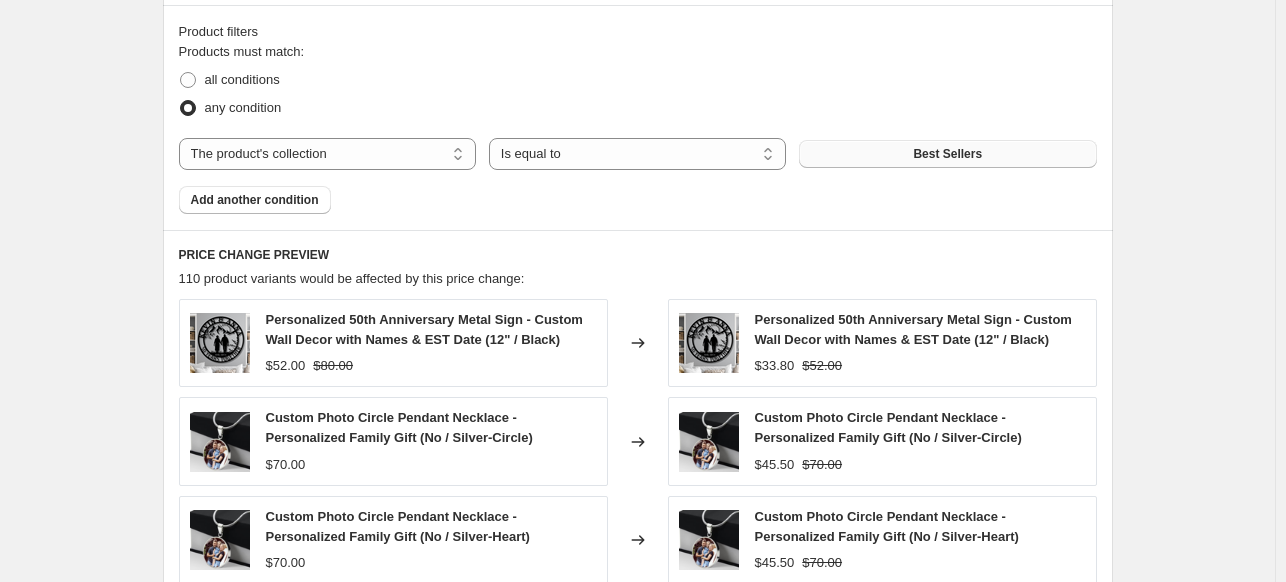 click on "Best Sellers" at bounding box center (947, 154) 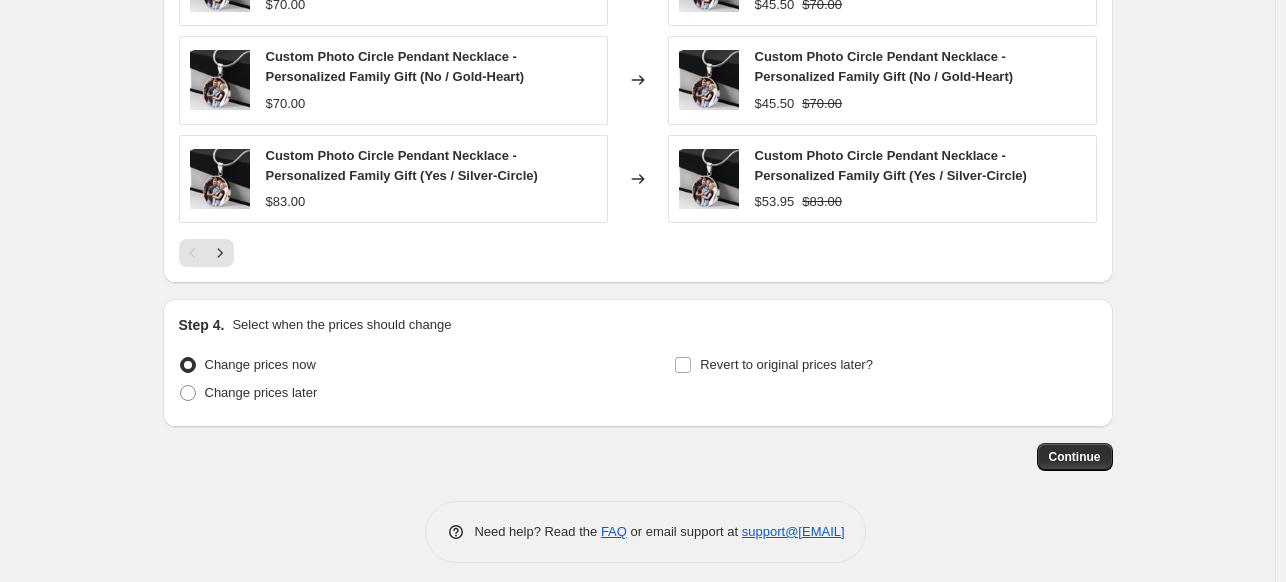 scroll, scrollTop: 1796, scrollLeft: 0, axis: vertical 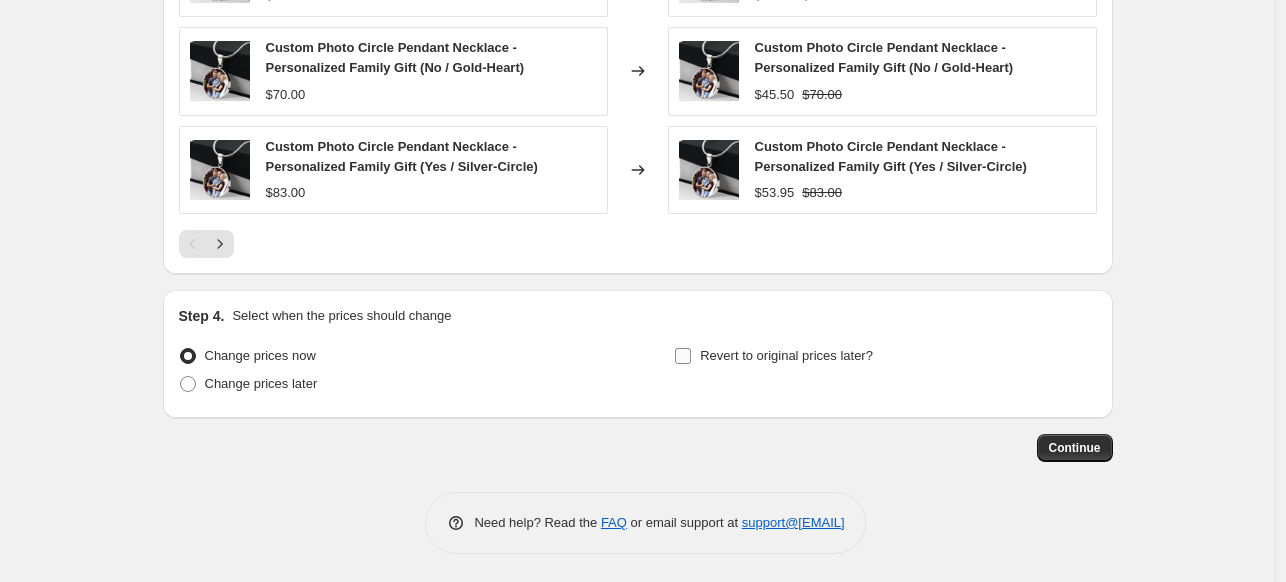 click on "Revert to original prices later?" at bounding box center (683, 356) 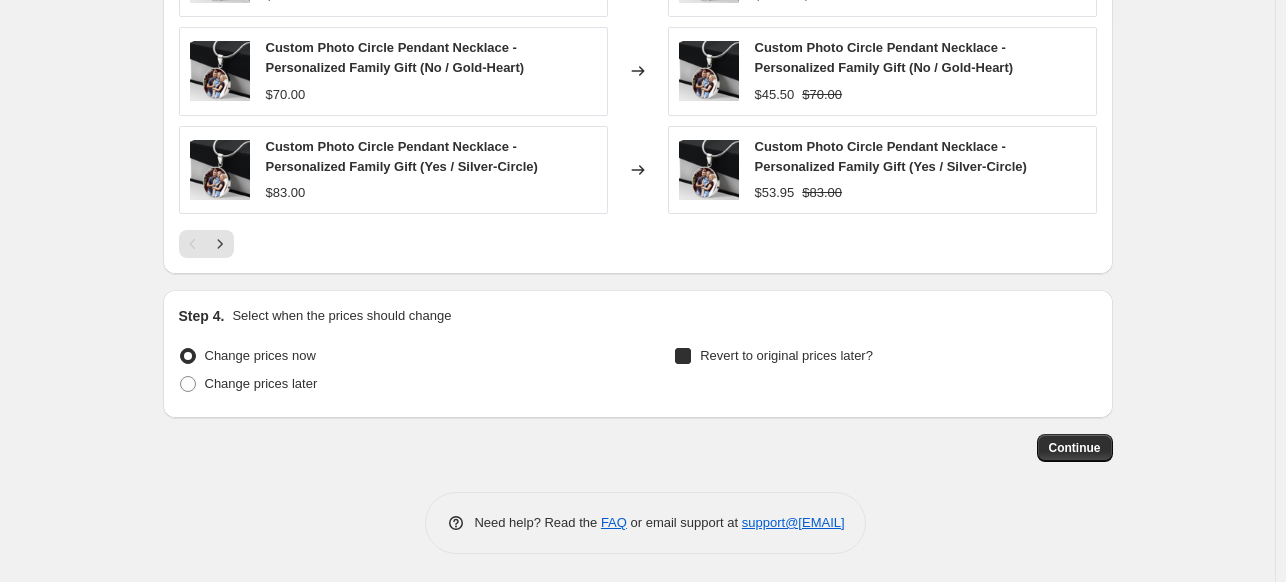 checkbox on "true" 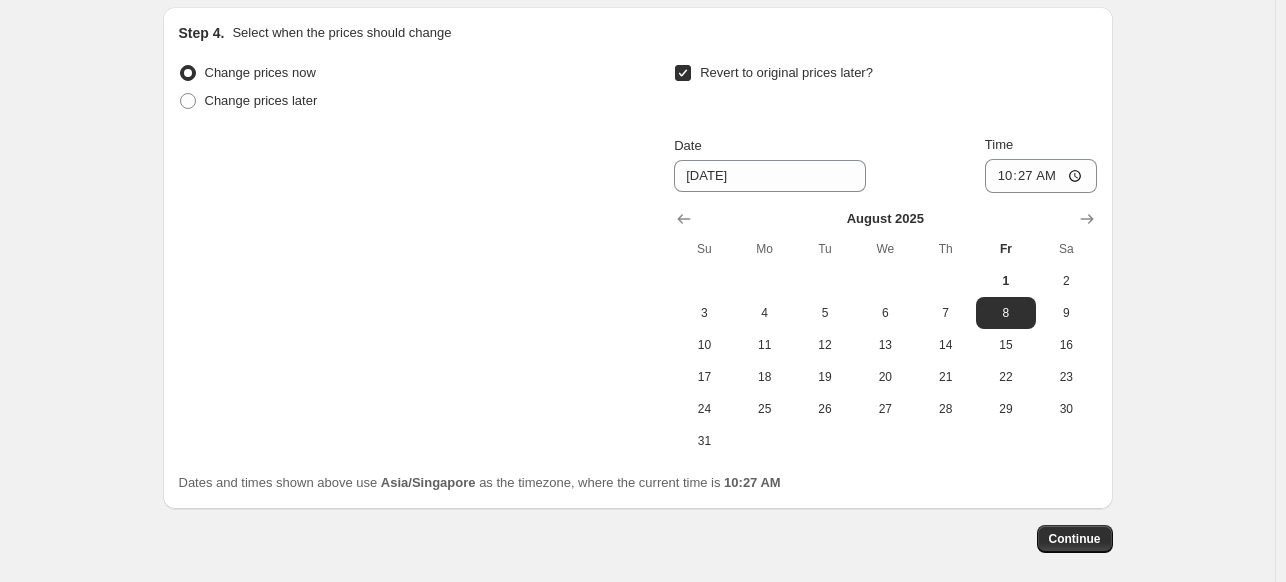 scroll, scrollTop: 2161, scrollLeft: 0, axis: vertical 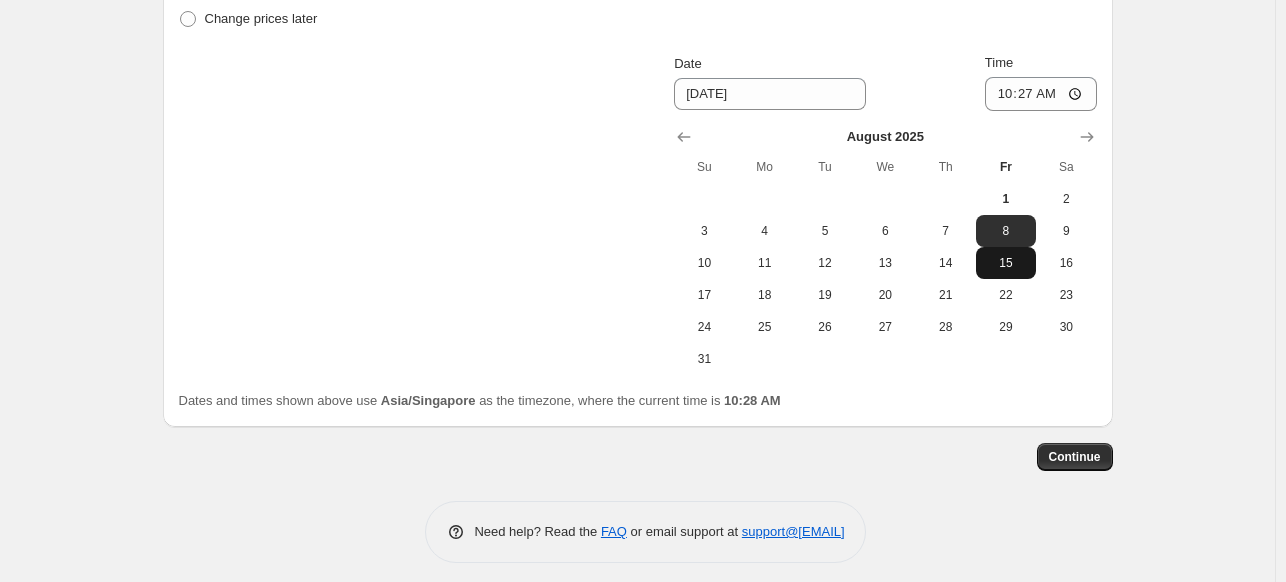 click on "15" at bounding box center [1006, 263] 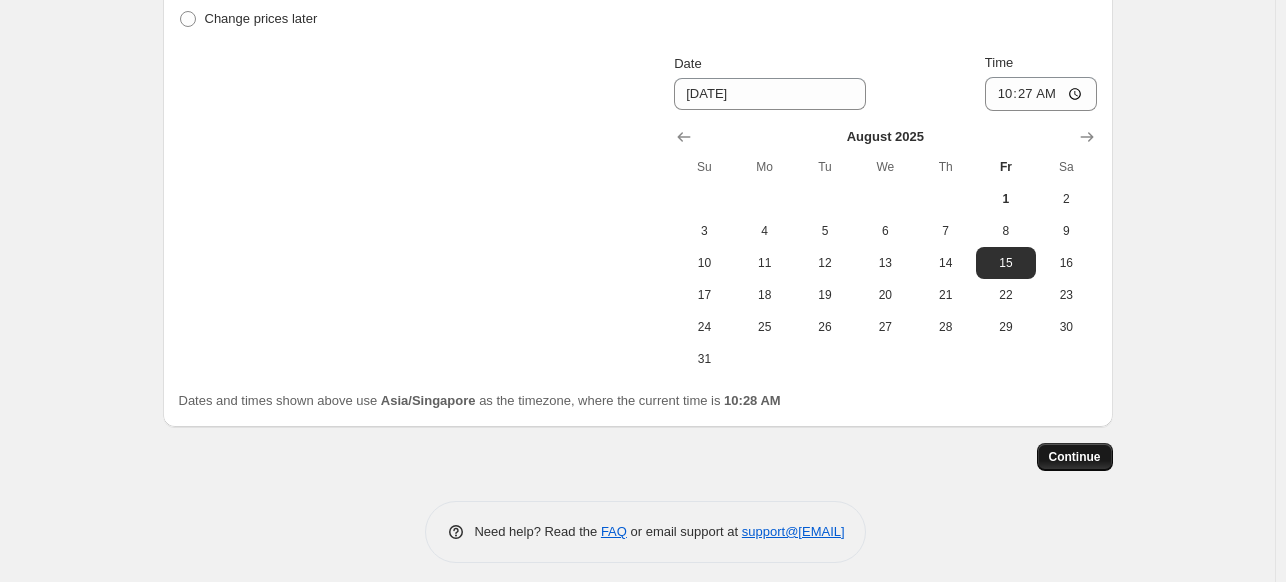 click on "Continue" at bounding box center (1075, 457) 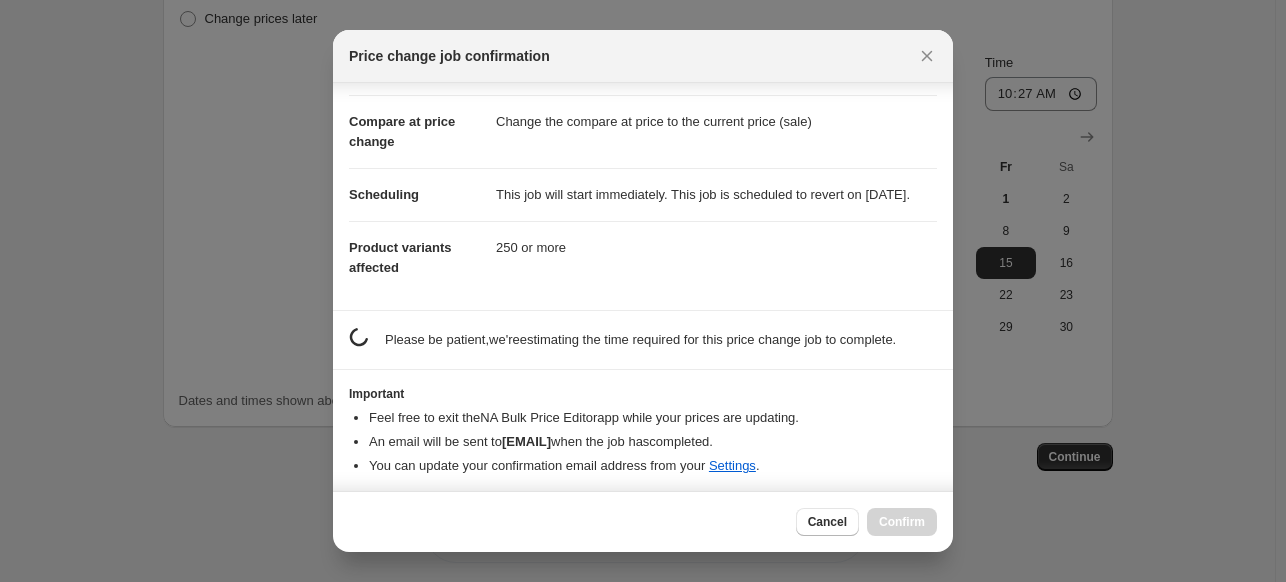 scroll, scrollTop: 99, scrollLeft: 0, axis: vertical 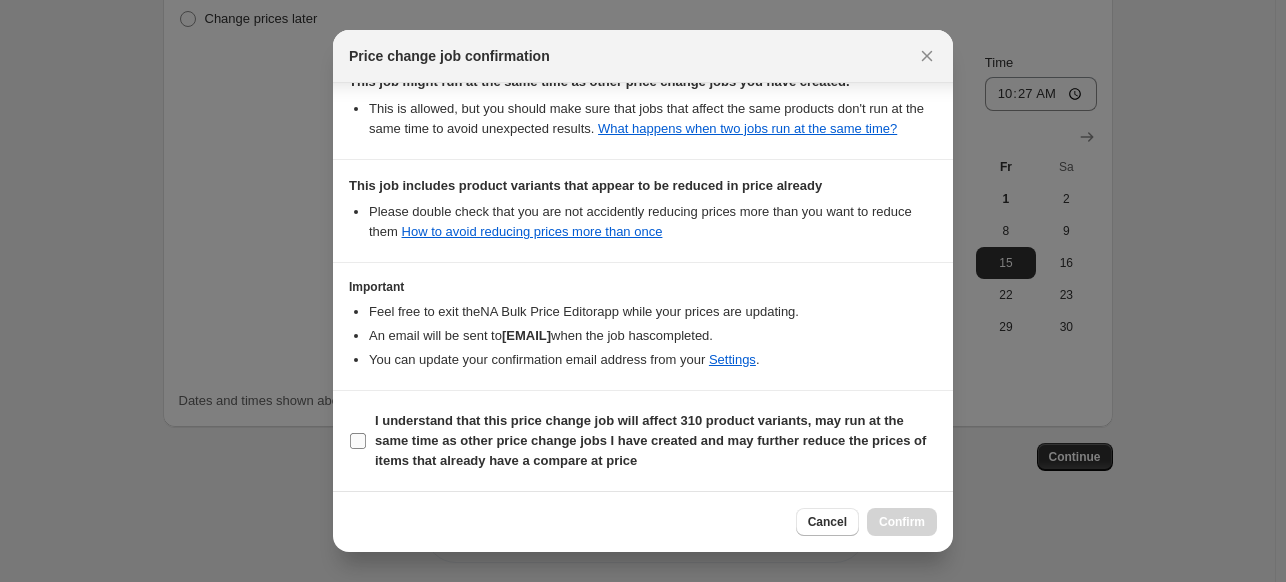 click on "I understand that this price change job will affect 310 product variants, may run at the same time as other price change jobs I have created and may further reduce the prices of items that already have a compare at price" at bounding box center [643, 441] 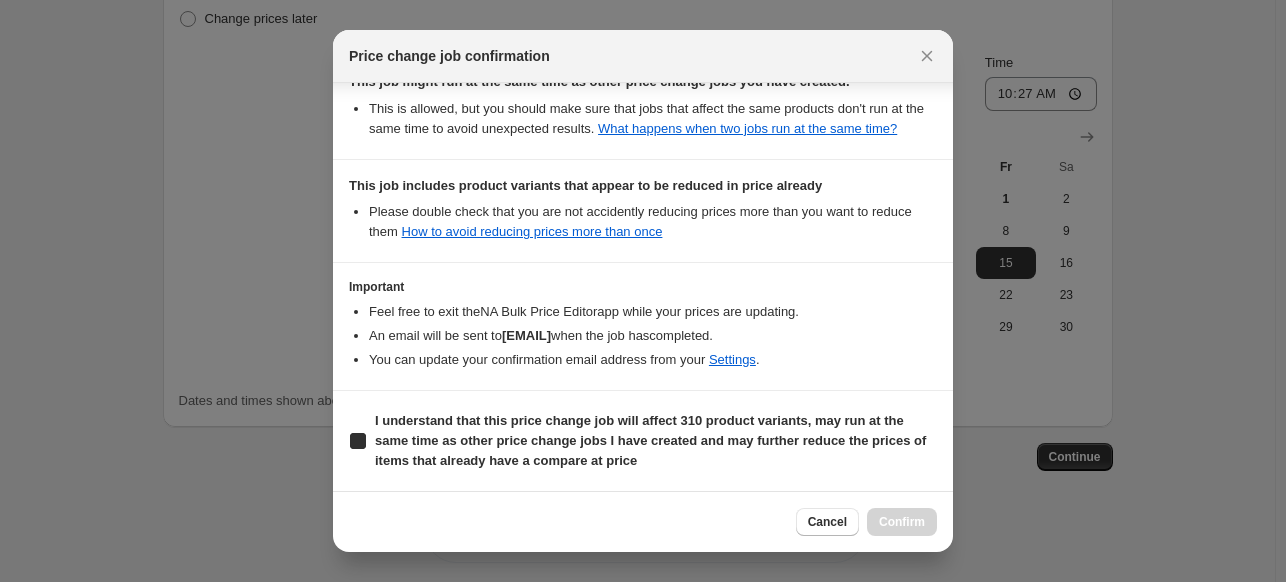 checkbox on "true" 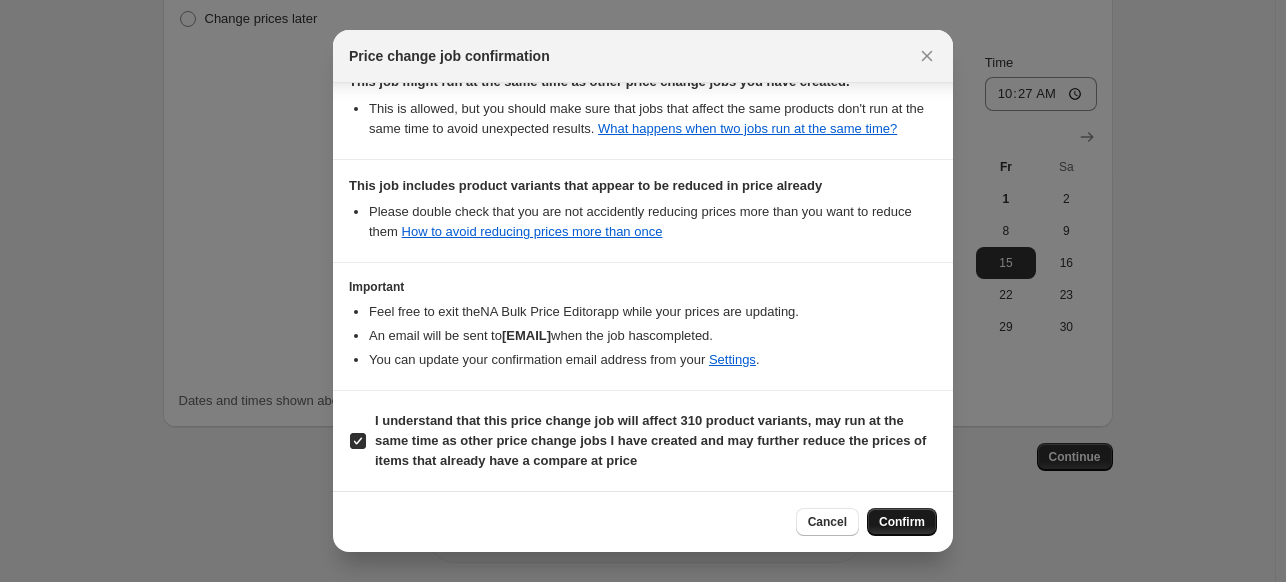 click on "Confirm" at bounding box center [902, 522] 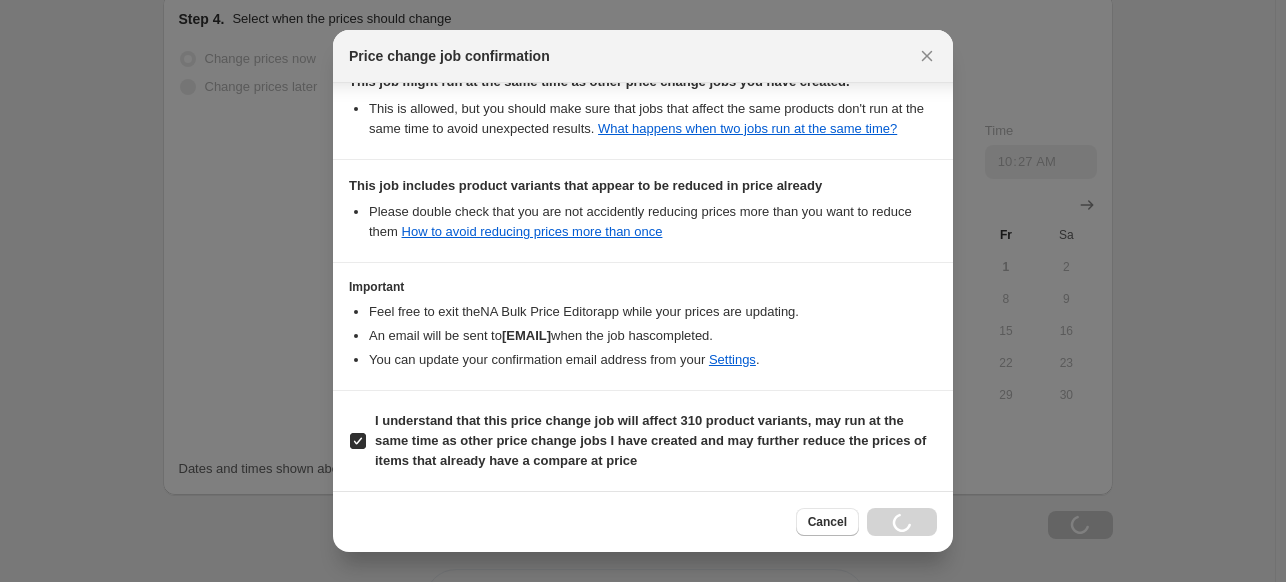 scroll, scrollTop: 2229, scrollLeft: 0, axis: vertical 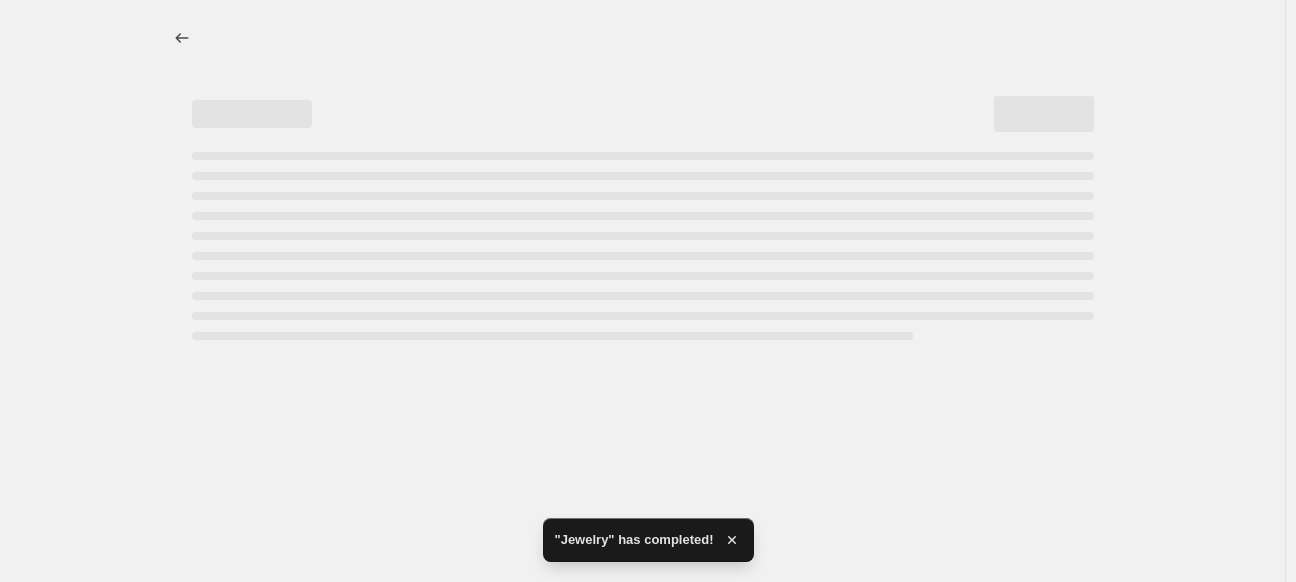 select on "percentage" 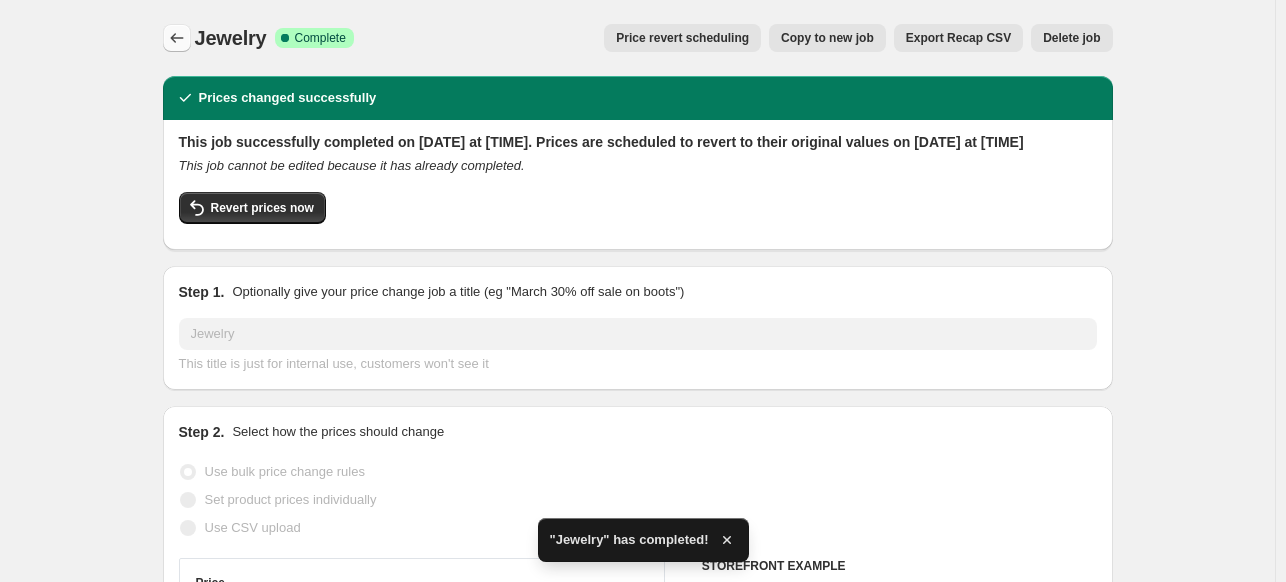 click 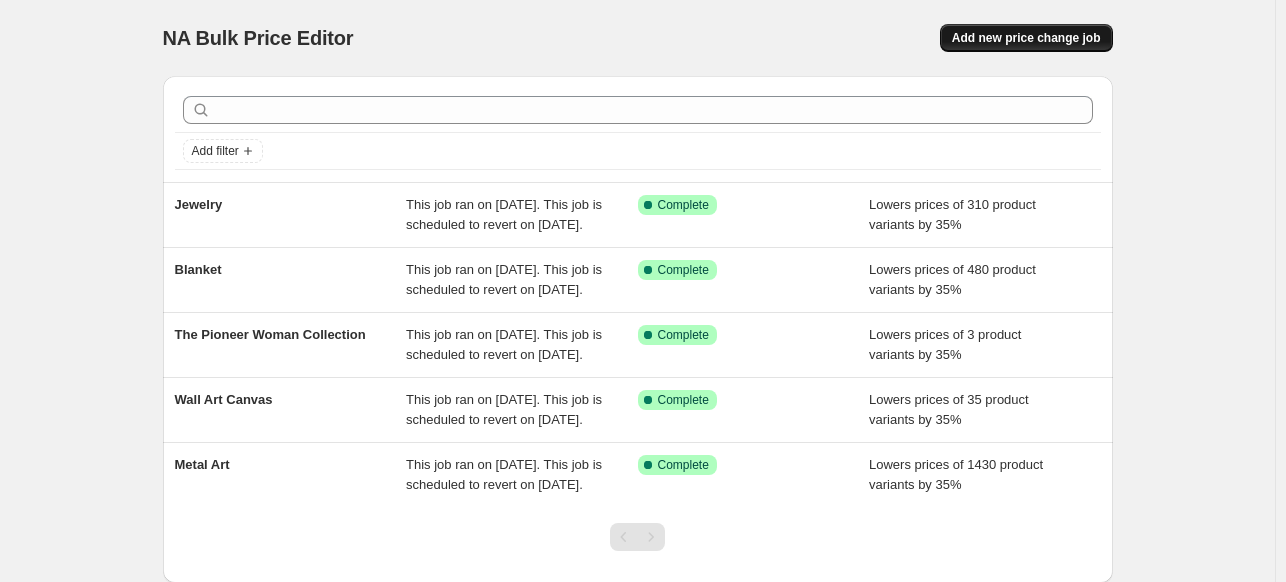 click on "Add new price change job" at bounding box center [1026, 38] 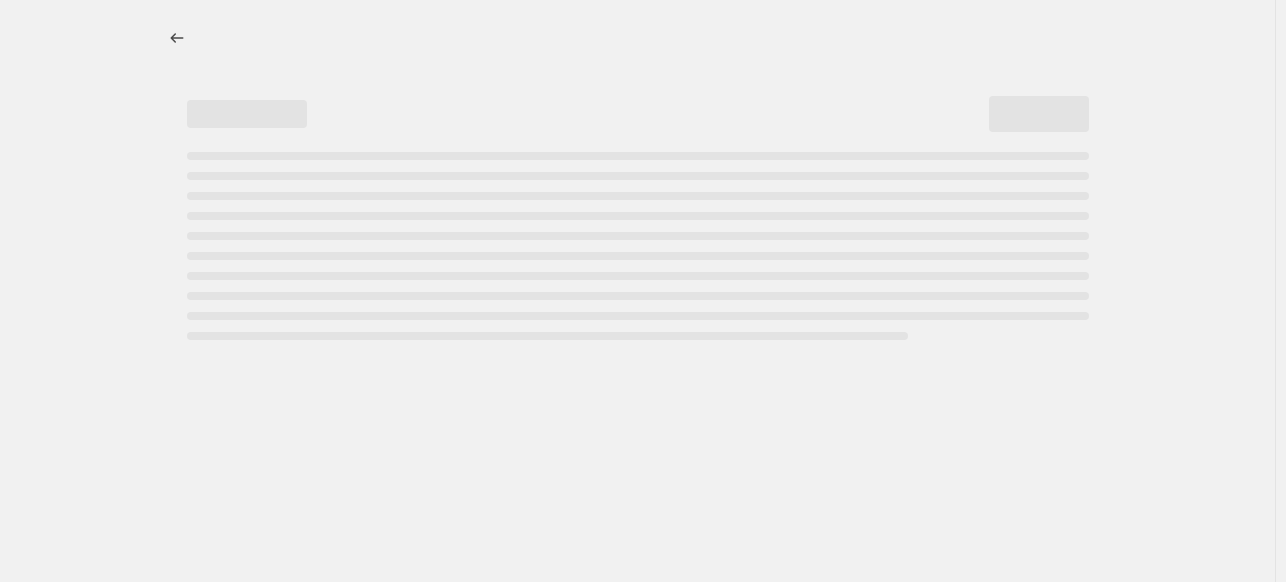 select on "percentage" 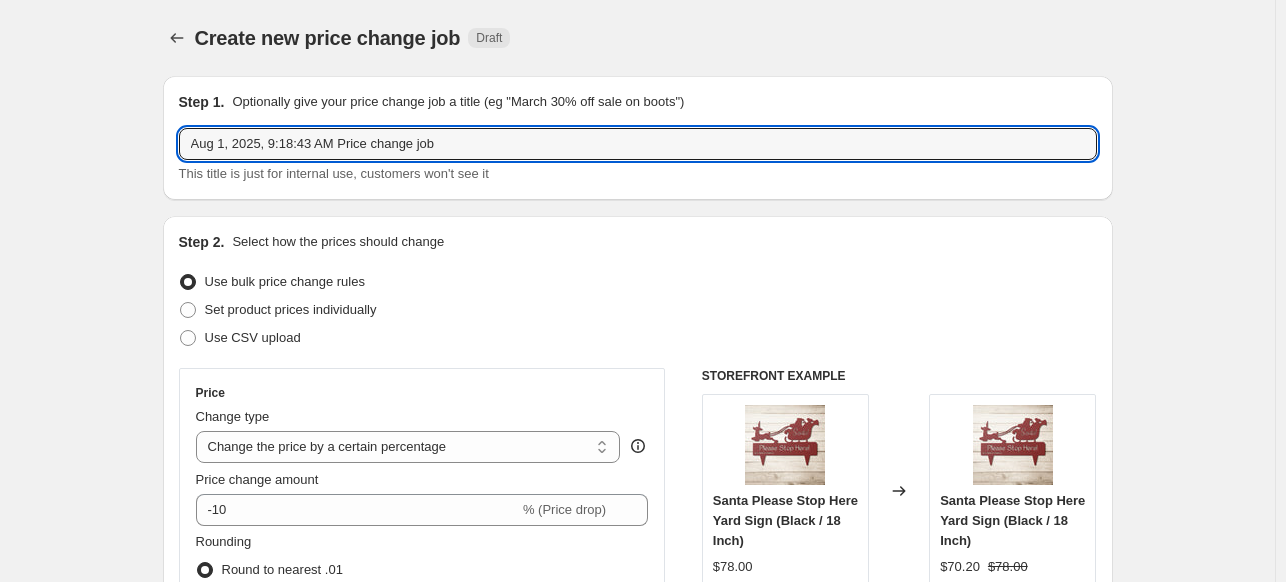 drag, startPoint x: 493, startPoint y: 141, endPoint x: 179, endPoint y: 147, distance: 314.0573 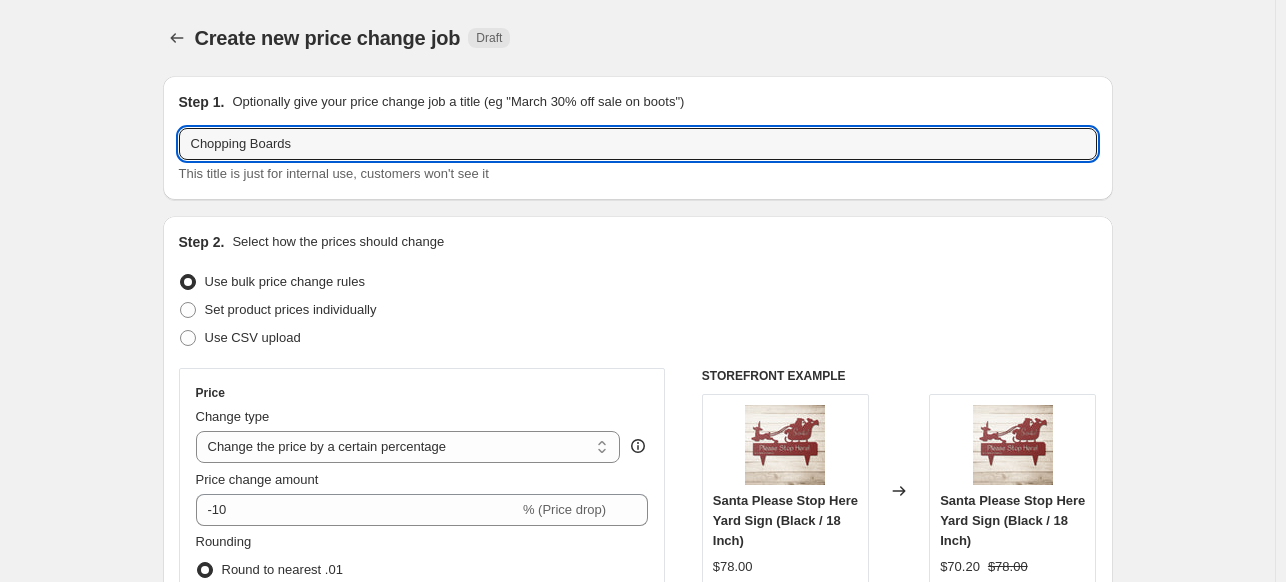type on "Chopping Boards" 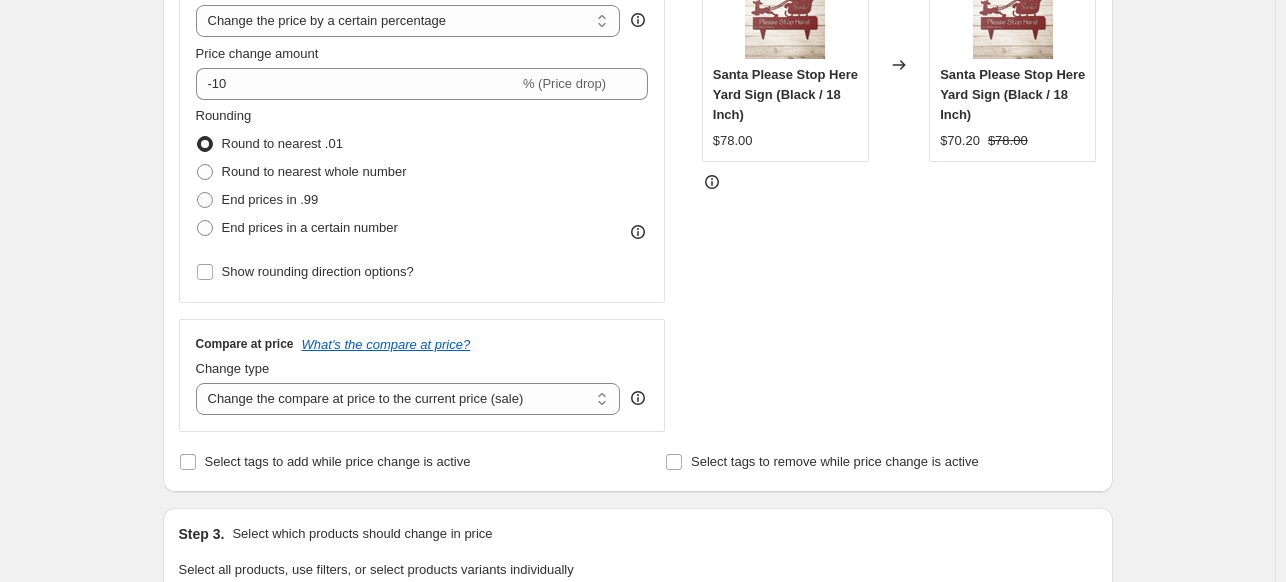 scroll, scrollTop: 503, scrollLeft: 0, axis: vertical 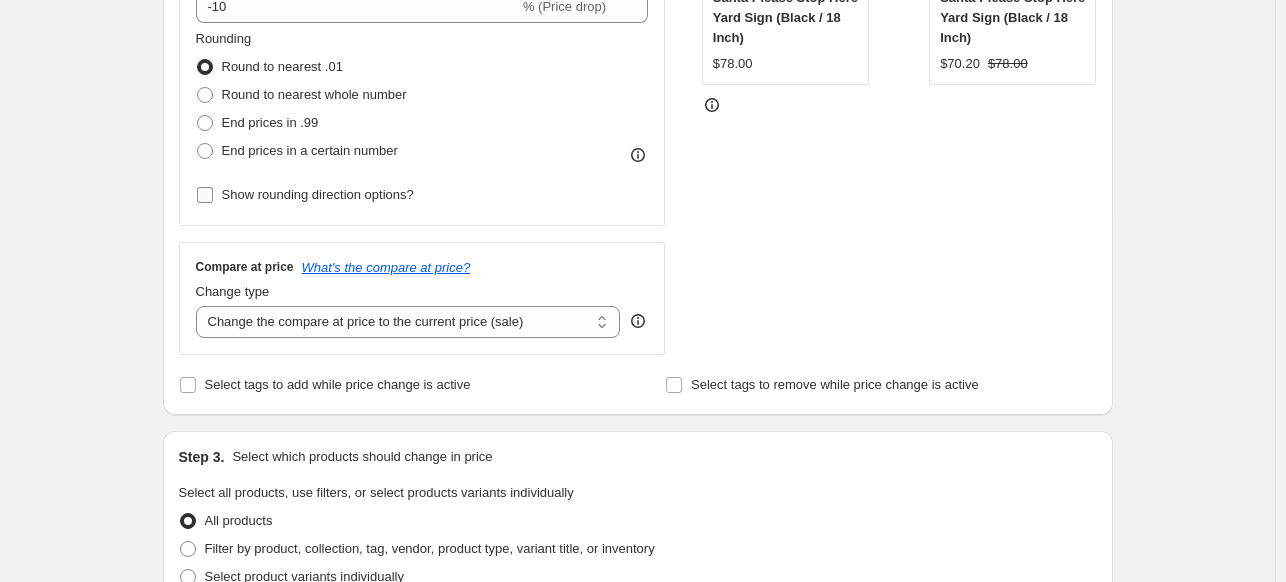 click on "Show rounding direction options?" at bounding box center [205, 195] 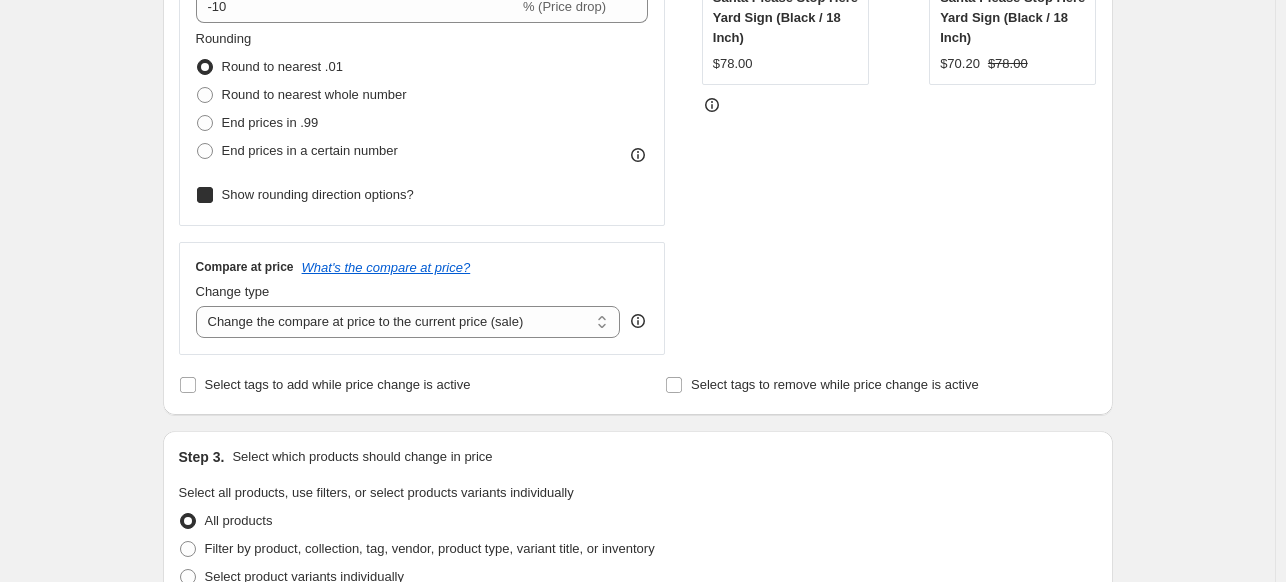 checkbox on "true" 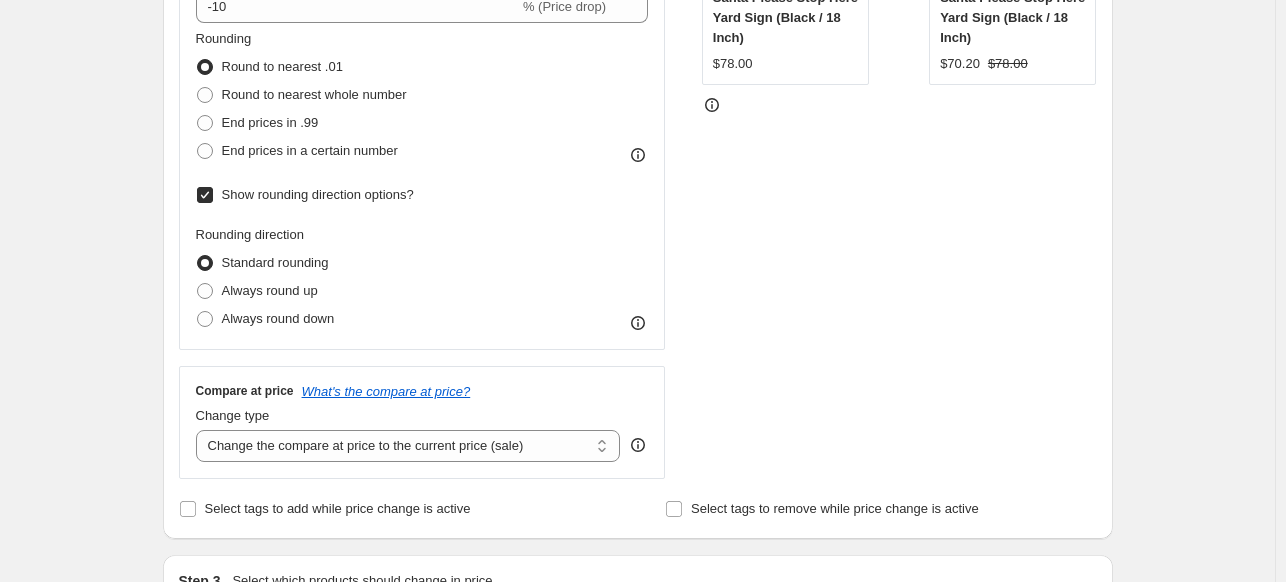drag, startPoint x: 1272, startPoint y: 240, endPoint x: 1295, endPoint y: 217, distance: 32.526913 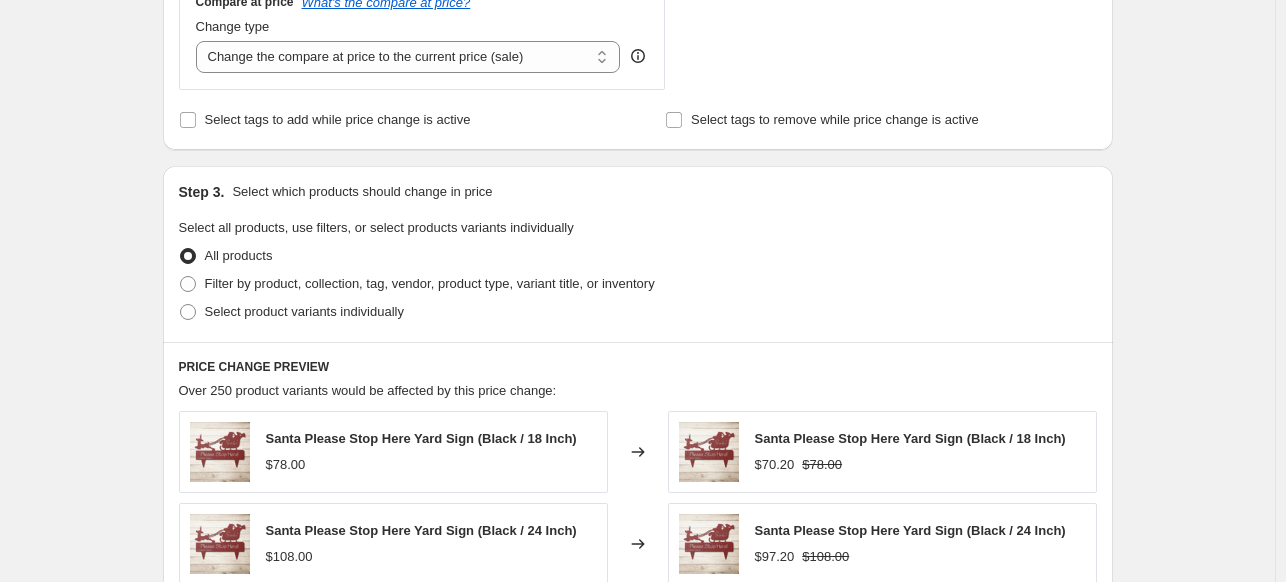 scroll, scrollTop: 913, scrollLeft: 0, axis: vertical 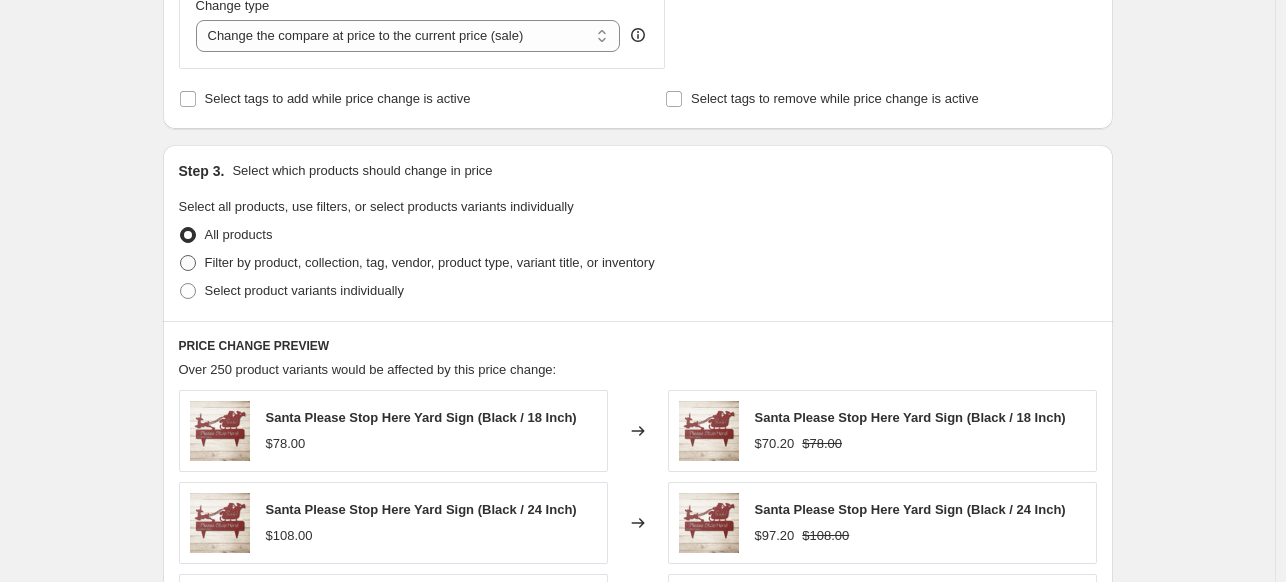 click at bounding box center [188, 263] 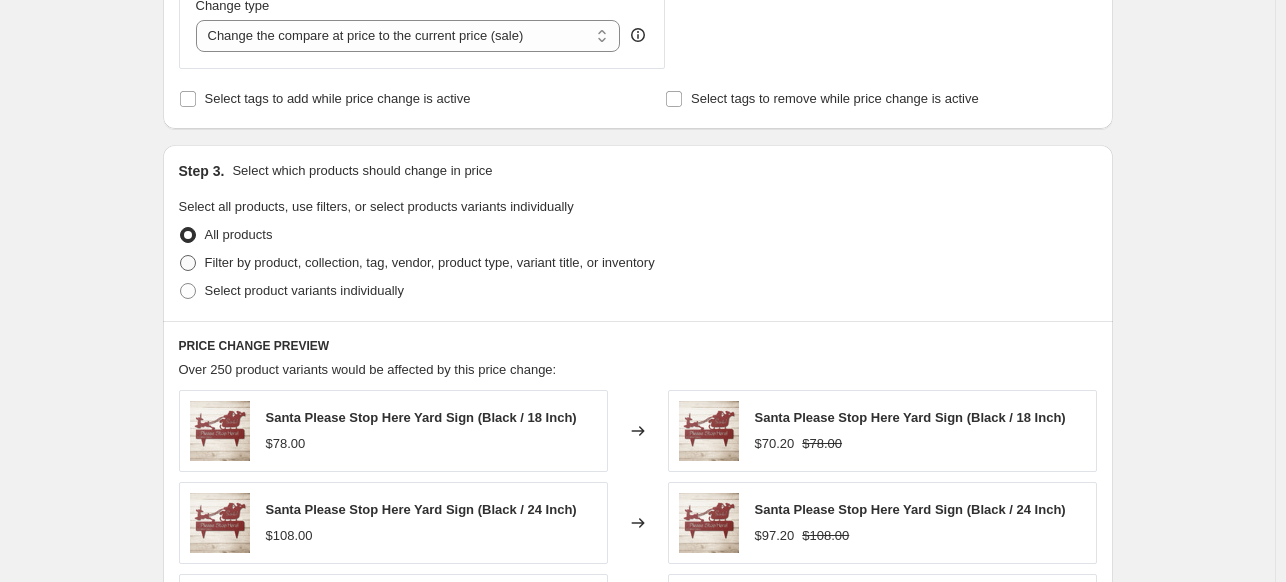 radio on "true" 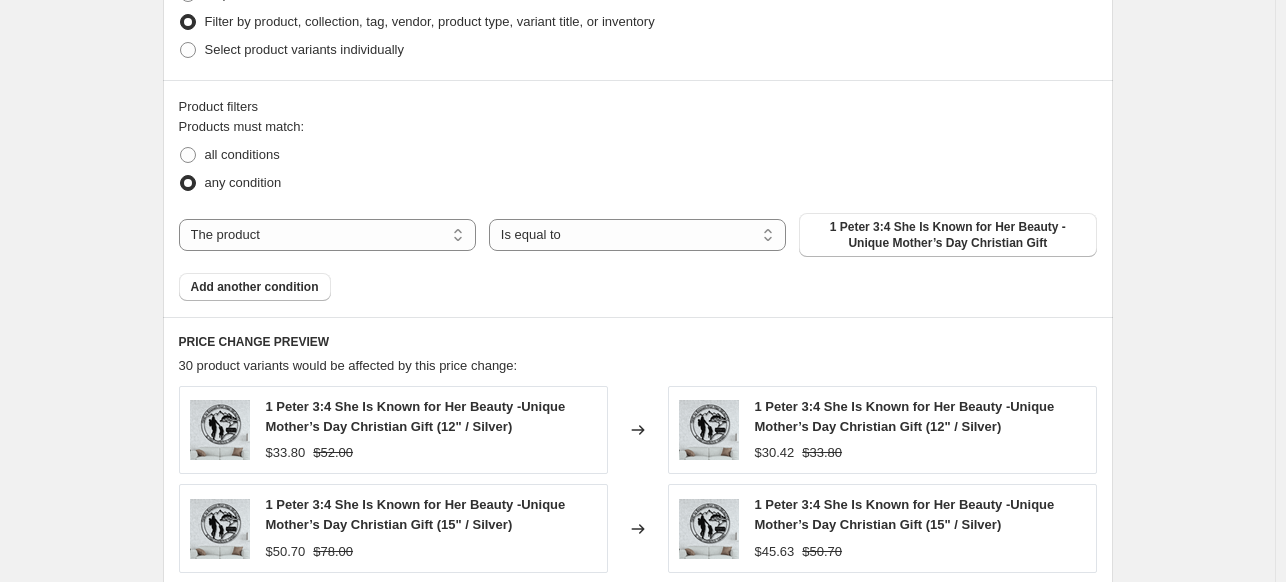 scroll, scrollTop: 1168, scrollLeft: 0, axis: vertical 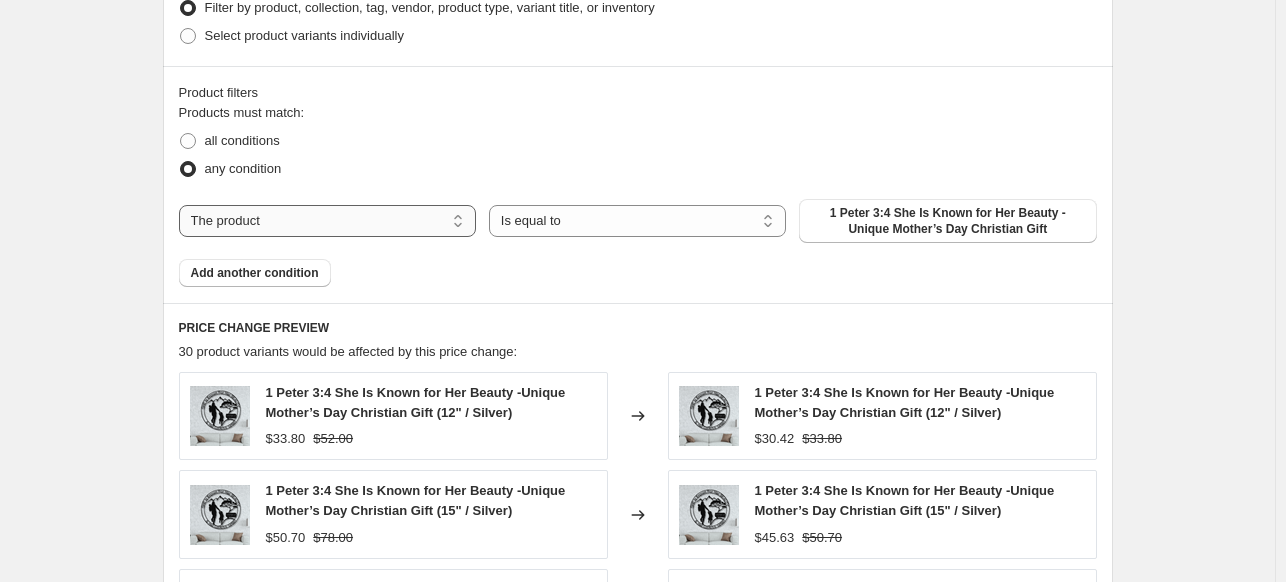 click on "The product The product's collection The product's tag The product's vendor The product's type The product's status The variant's title Inventory quantity" at bounding box center (327, 221) 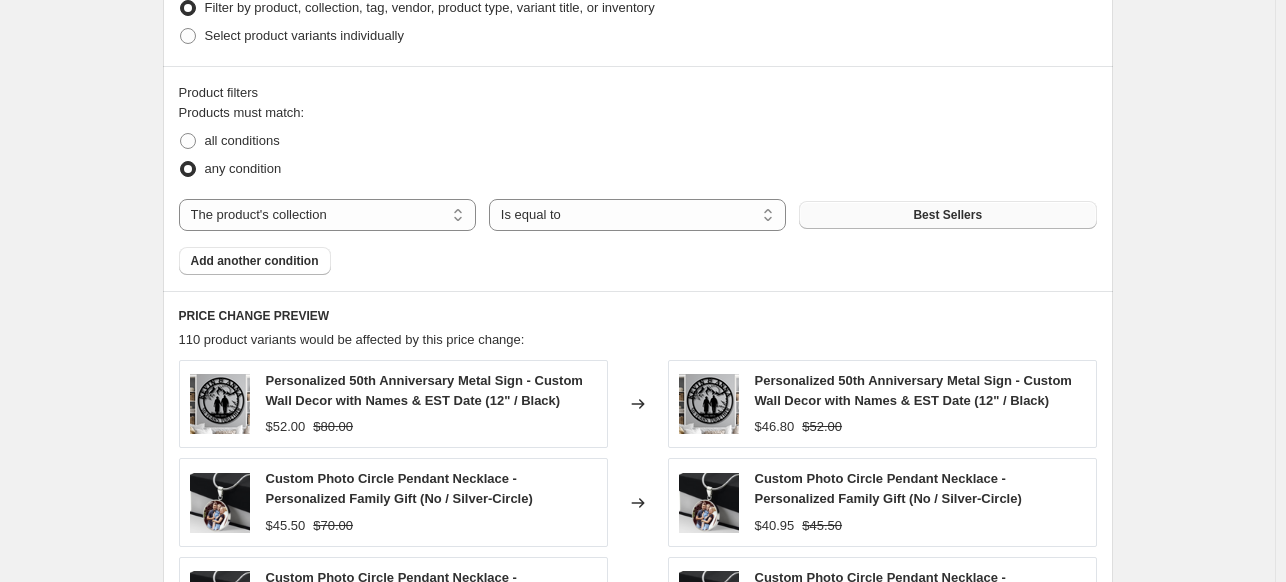 click on "Best Sellers" at bounding box center (947, 215) 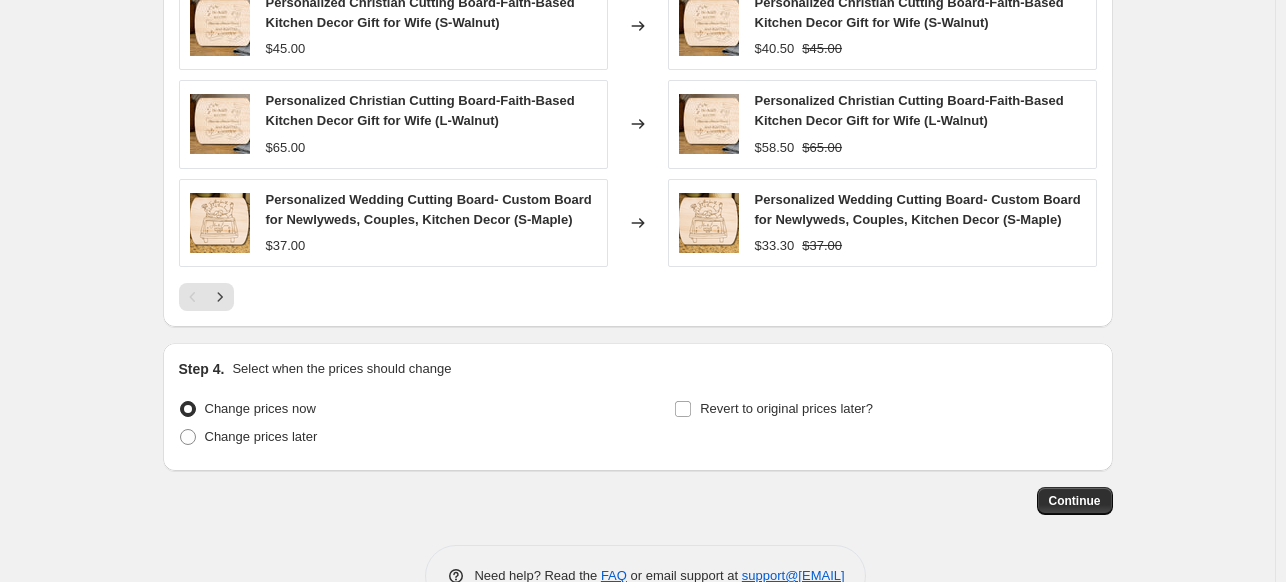 scroll, scrollTop: 1796, scrollLeft: 0, axis: vertical 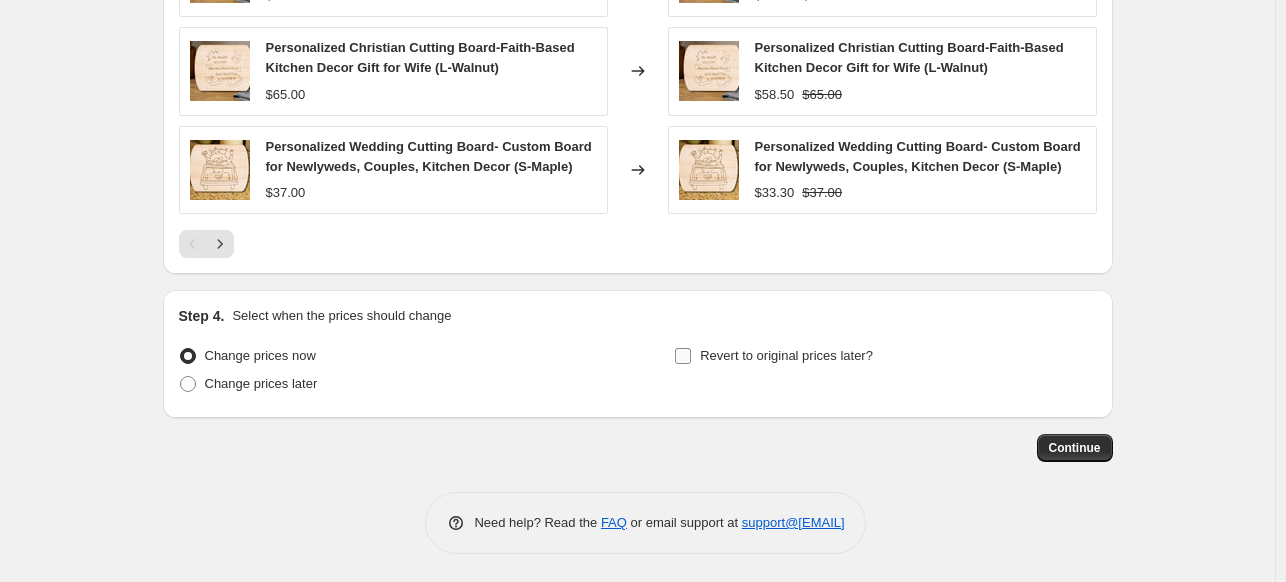 click on "Revert to original prices later?" at bounding box center (683, 356) 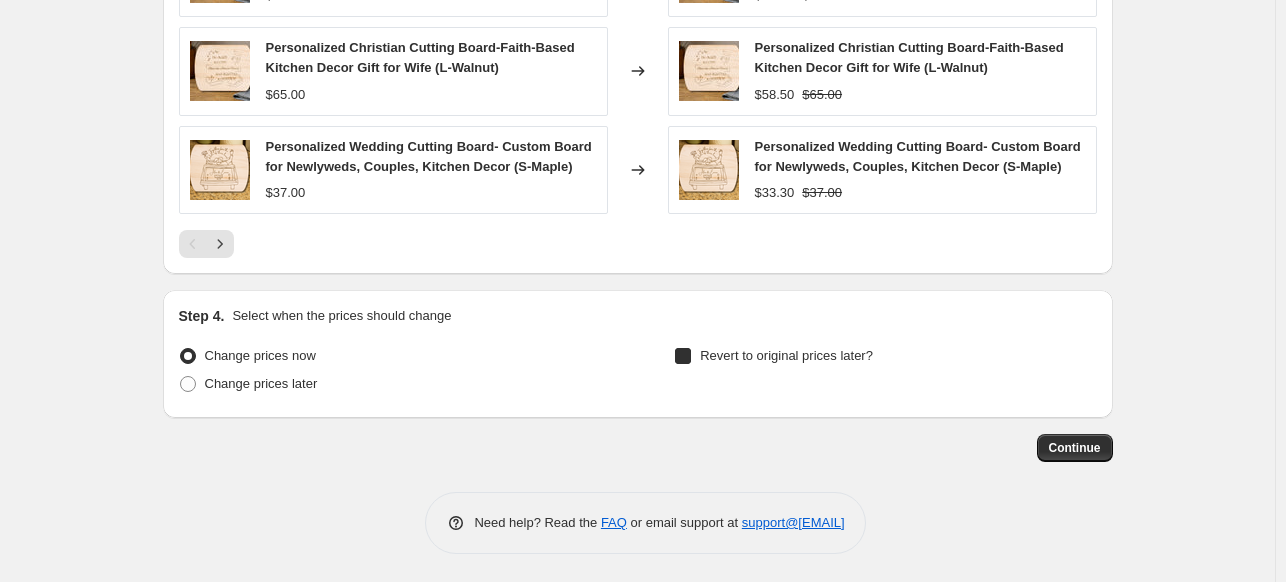checkbox on "true" 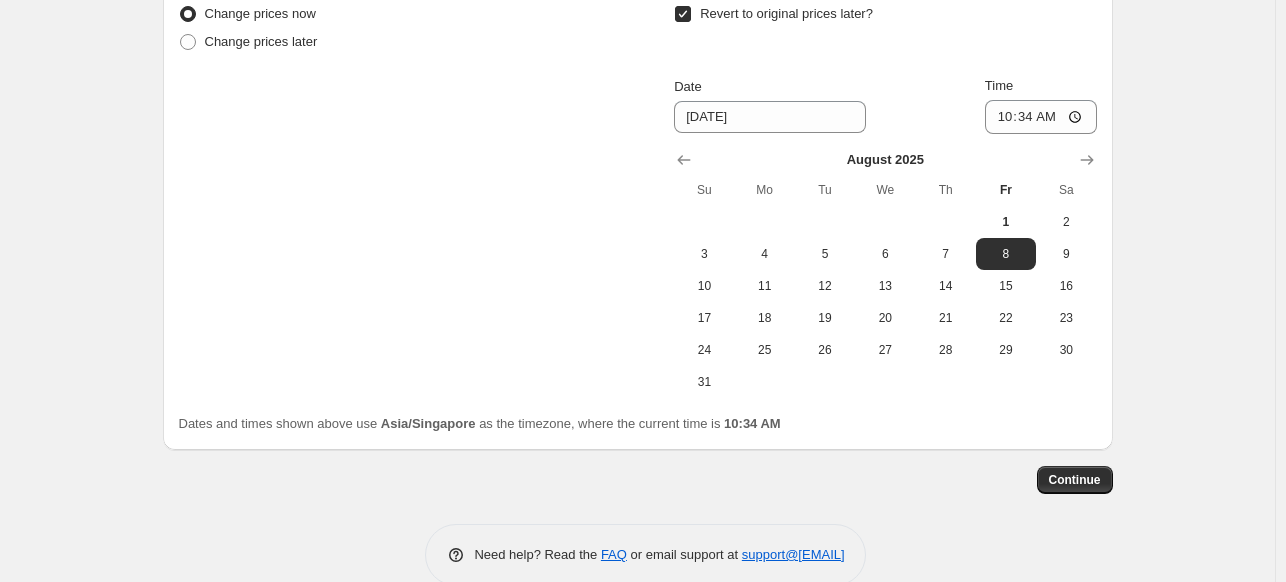 scroll, scrollTop: 2142, scrollLeft: 0, axis: vertical 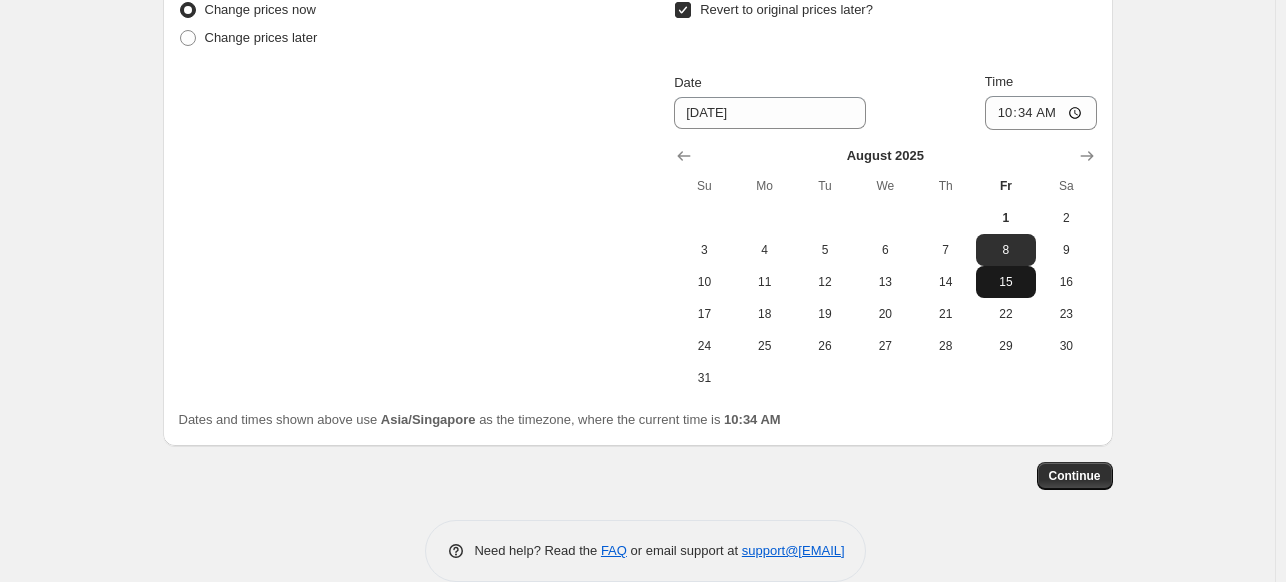 click on "15" at bounding box center [1006, 282] 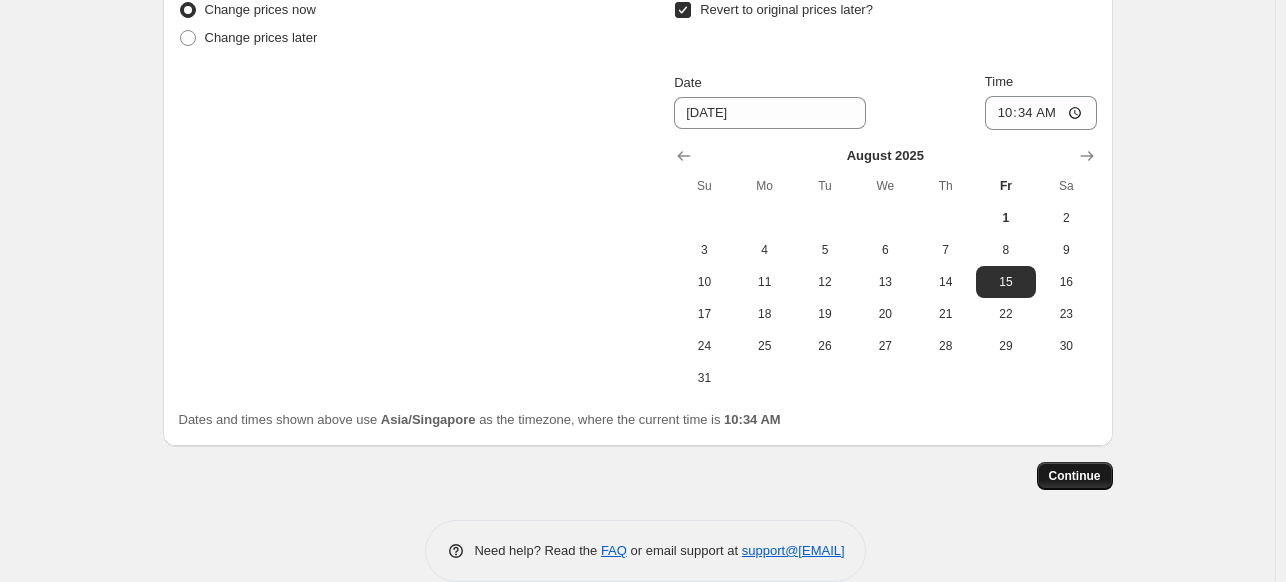 click on "Continue" at bounding box center (1075, 476) 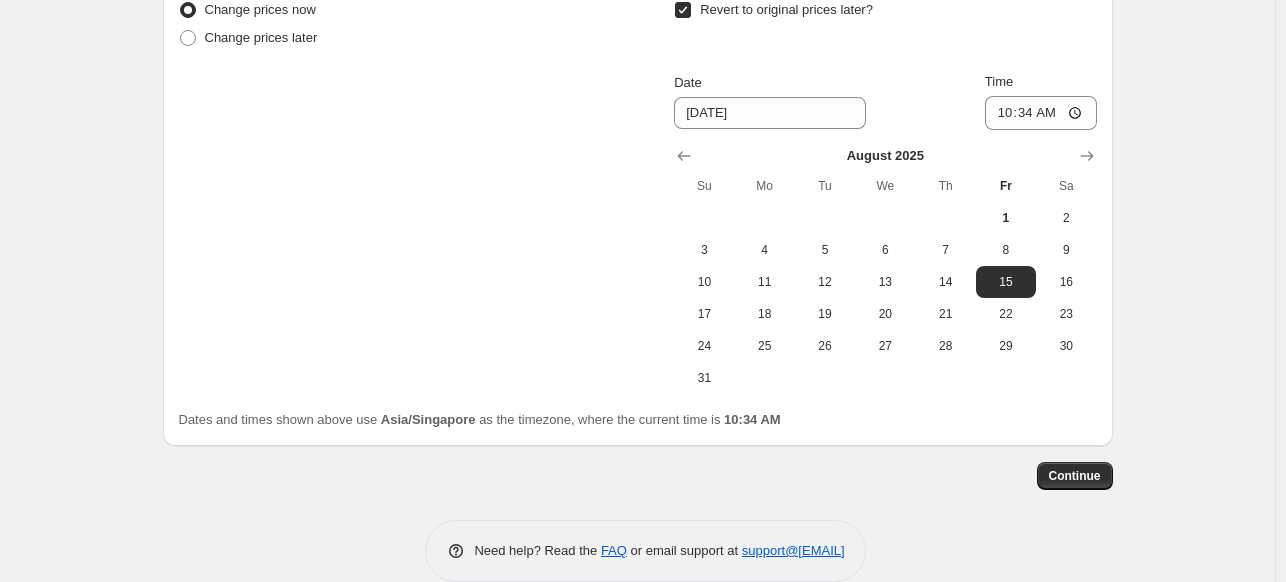 scroll, scrollTop: 2142, scrollLeft: 0, axis: vertical 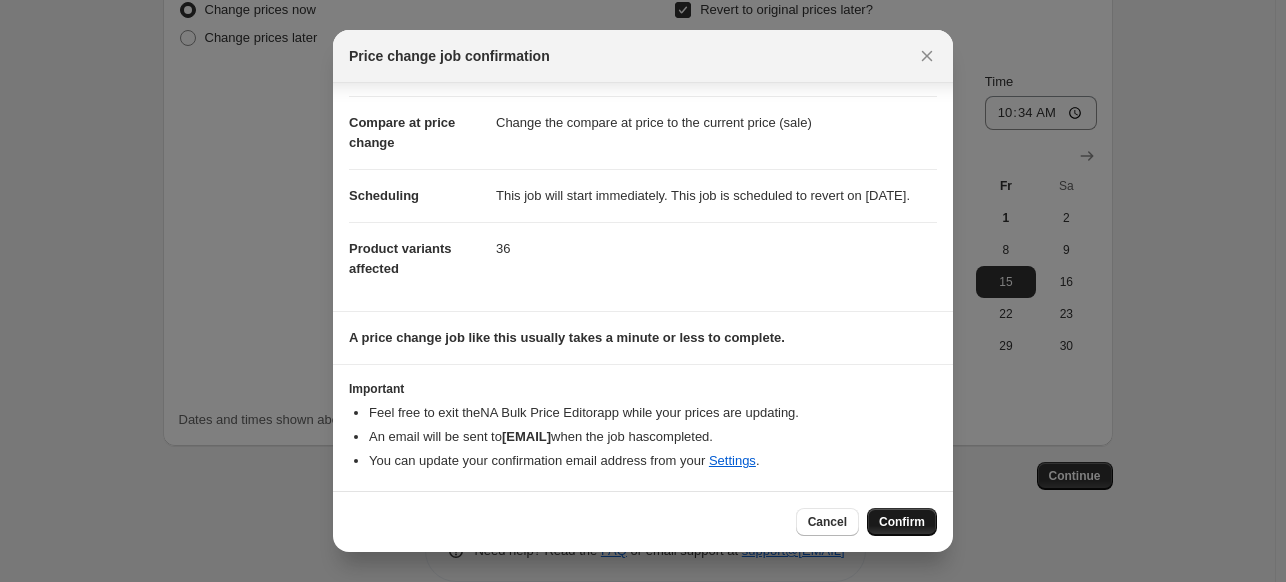 click on "Confirm" at bounding box center [902, 522] 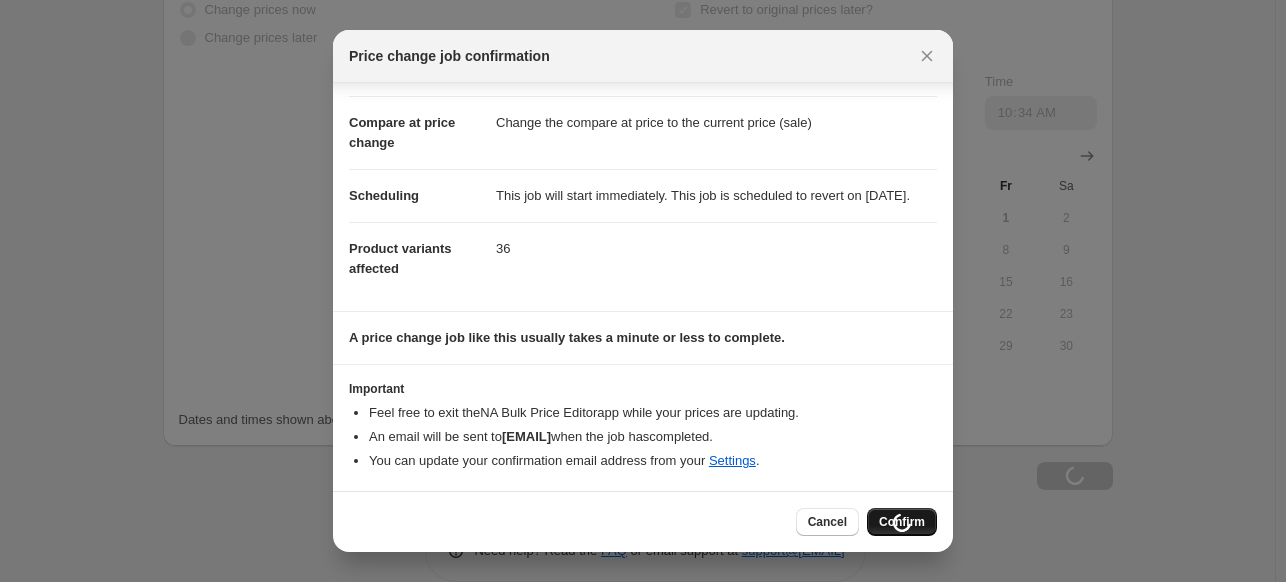 scroll, scrollTop: 2210, scrollLeft: 0, axis: vertical 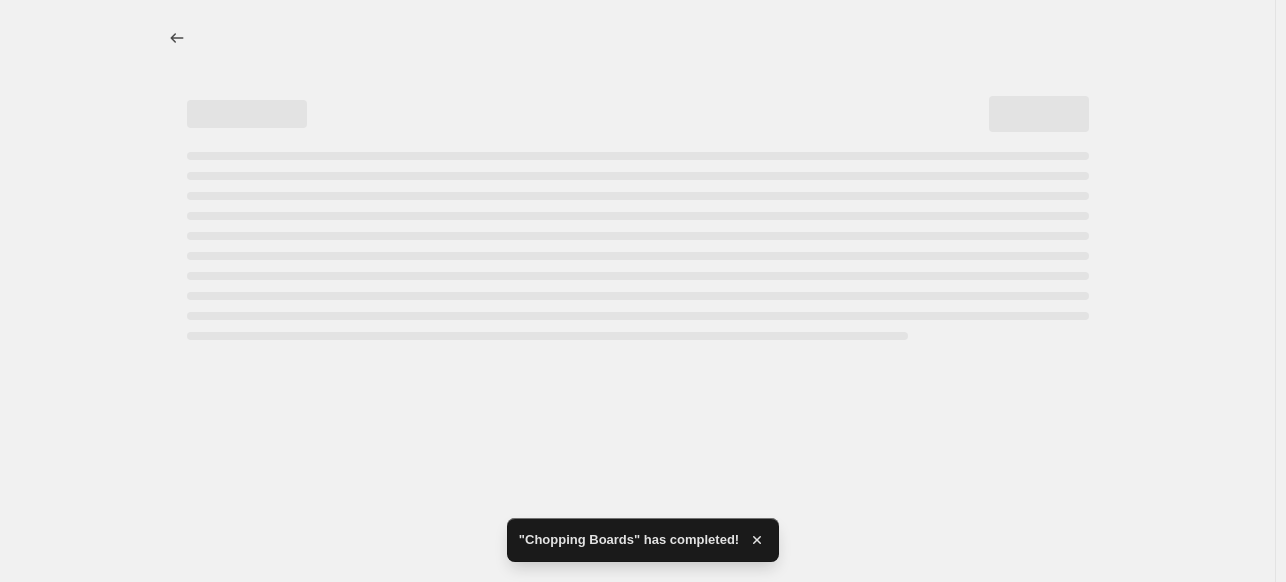 select on "percentage" 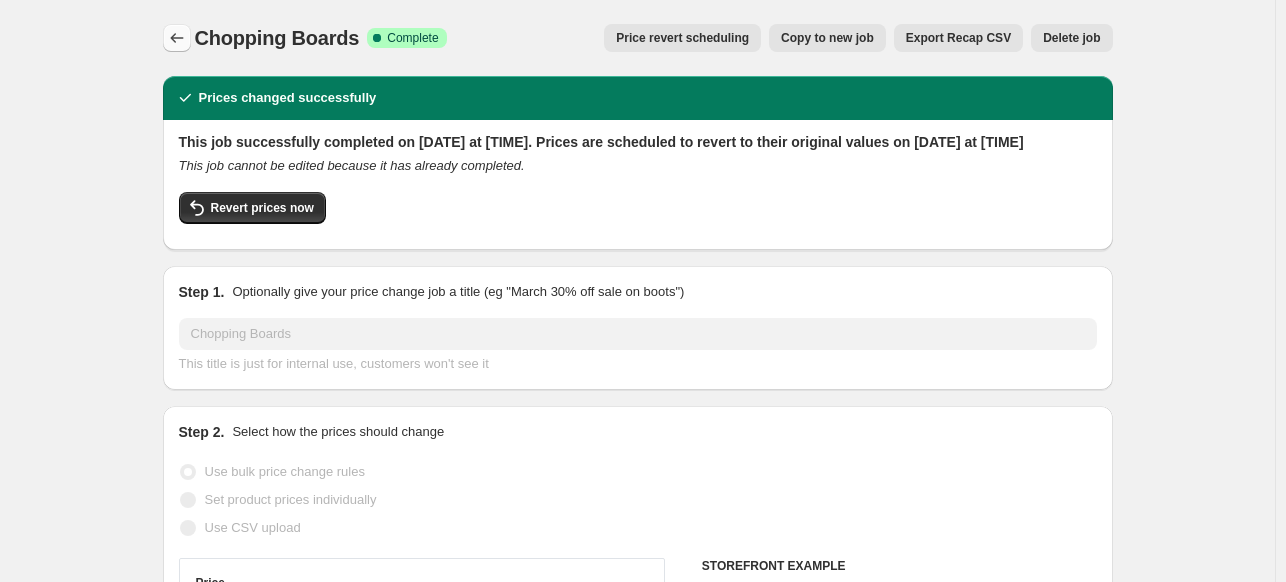 click 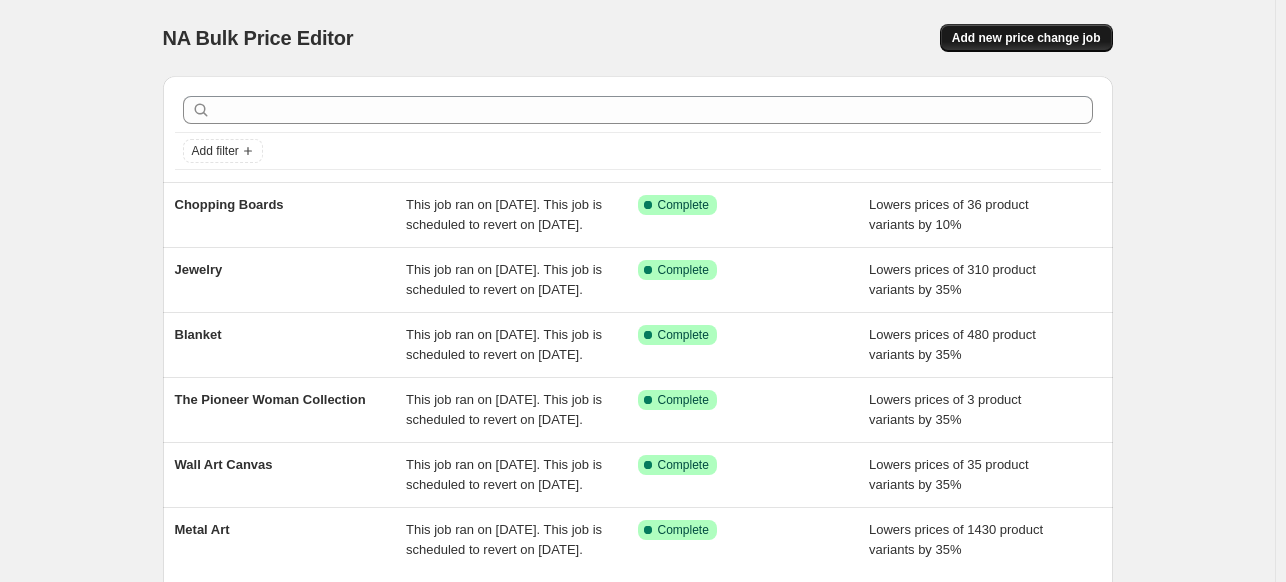 click on "Add new price change job" at bounding box center (1026, 38) 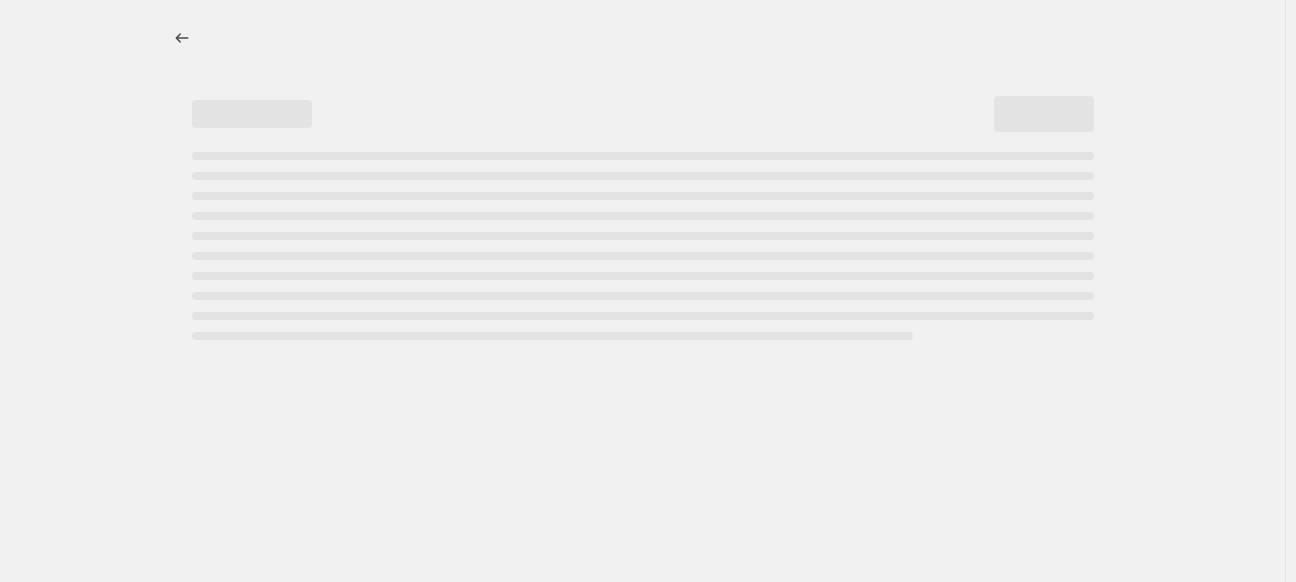 select on "percentage" 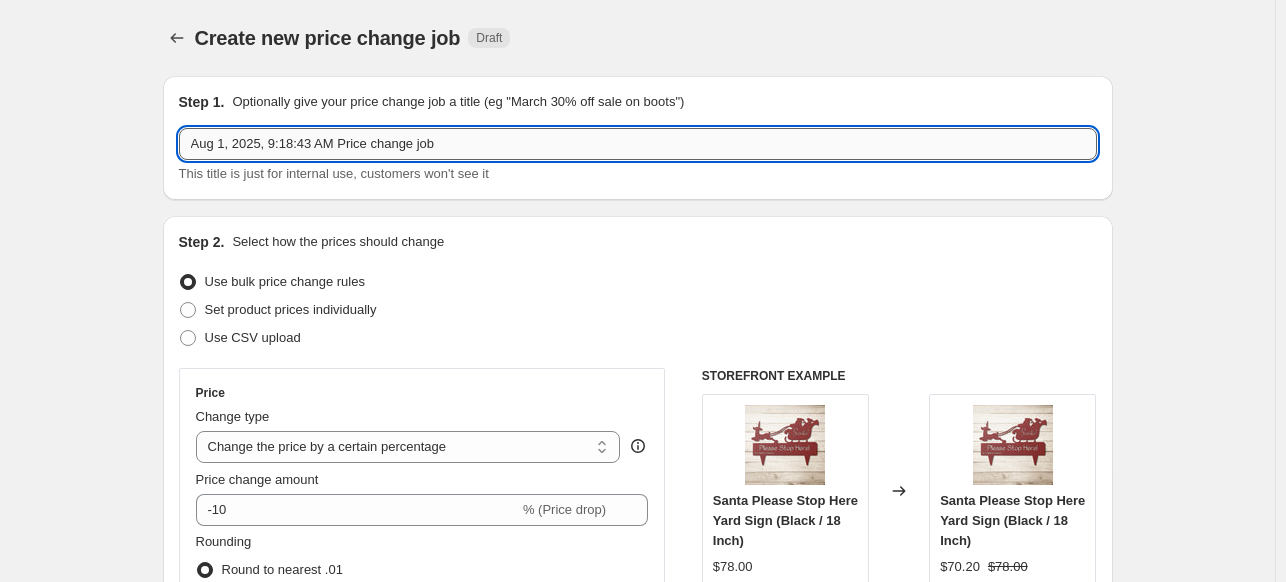 drag, startPoint x: 695, startPoint y: 145, endPoint x: 195, endPoint y: 145, distance: 500 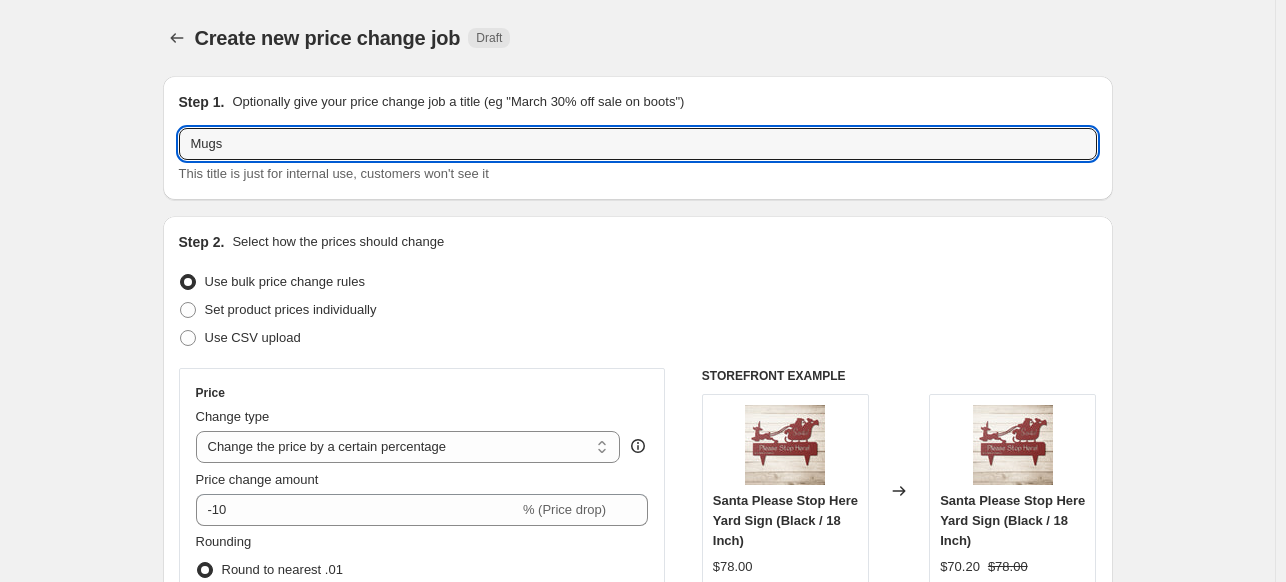 type on "Mugs" 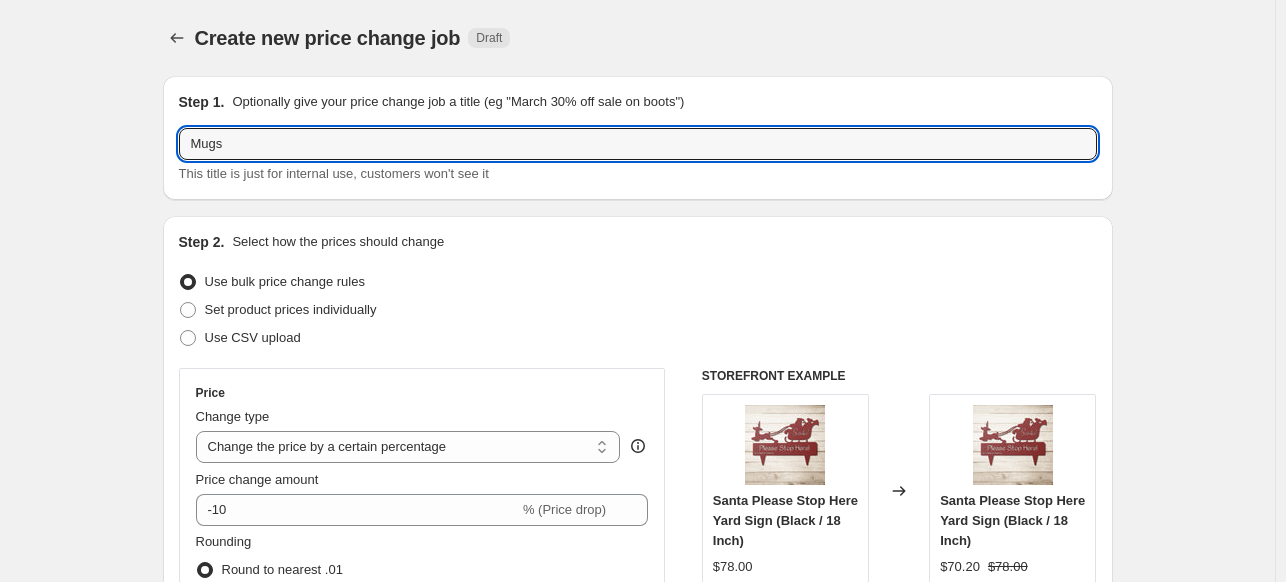 scroll, scrollTop: 508, scrollLeft: 0, axis: vertical 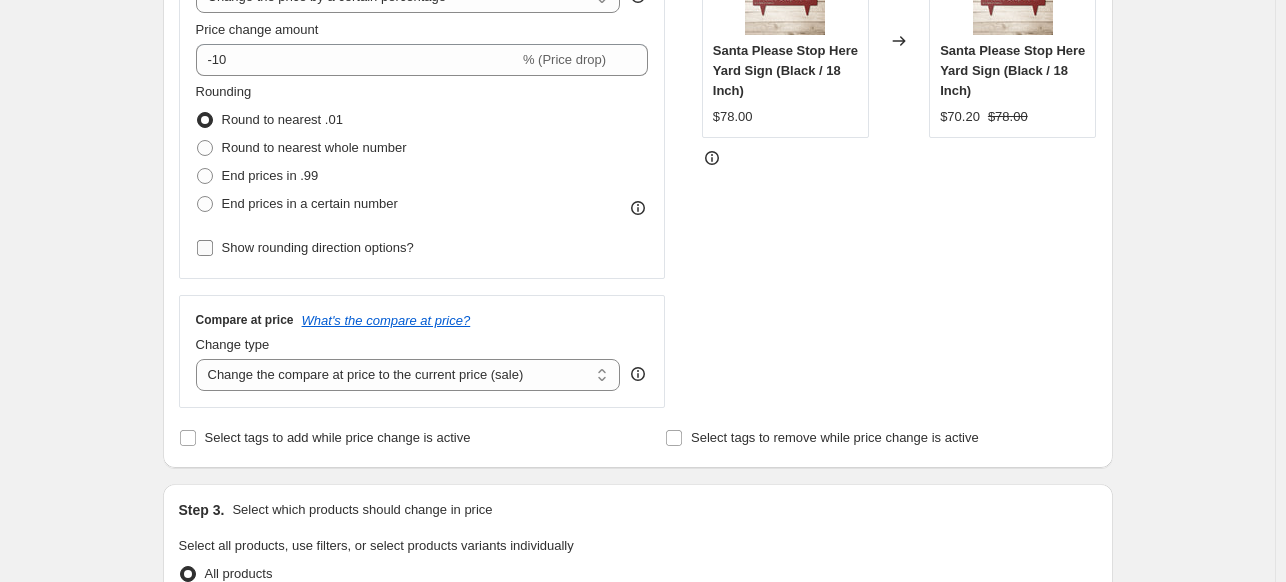 click on "Show rounding direction options?" at bounding box center [205, 248] 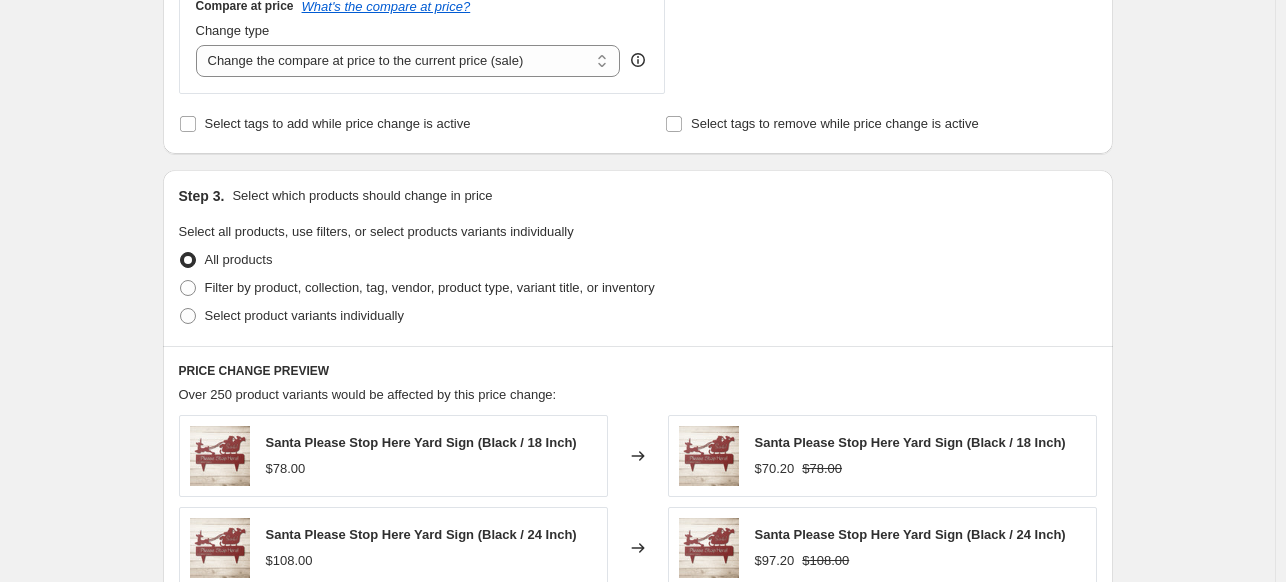 scroll, scrollTop: 960, scrollLeft: 0, axis: vertical 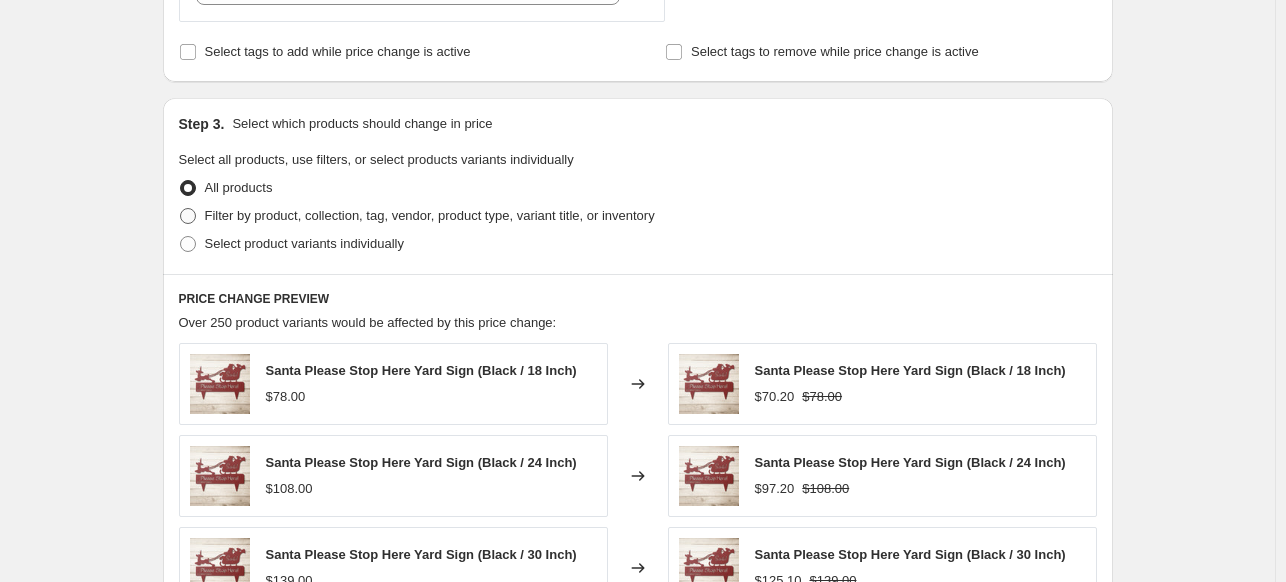 click at bounding box center (188, 216) 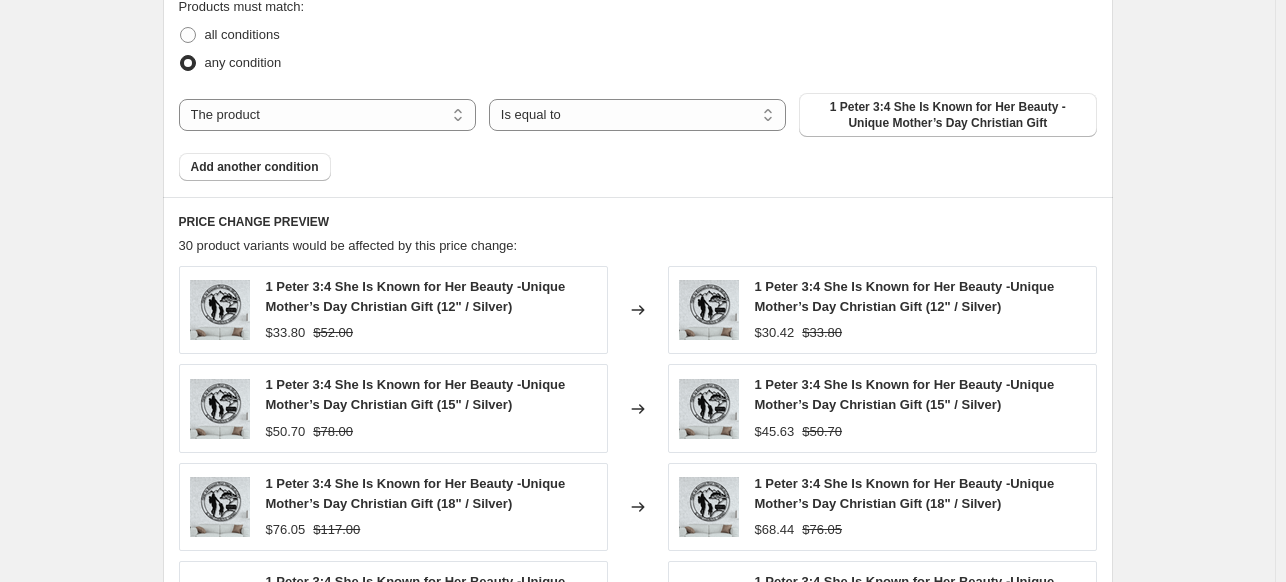 scroll, scrollTop: 1295, scrollLeft: 0, axis: vertical 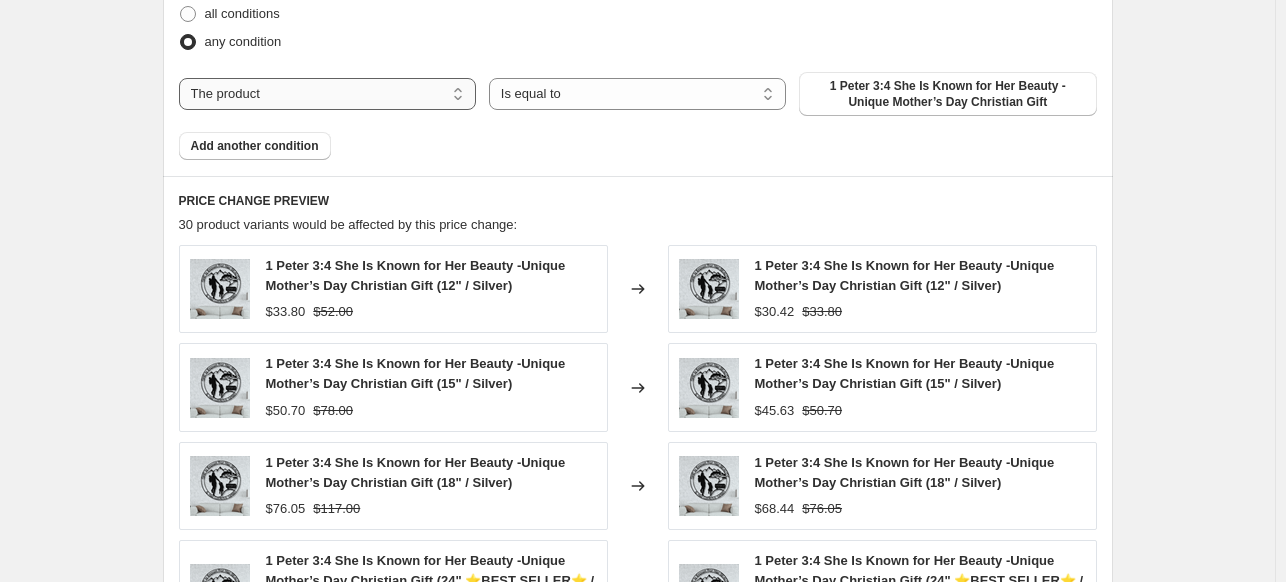 click on "The product The product's collection The product's tag The product's vendor The product's type The product's status The variant's title Inventory quantity" at bounding box center [327, 94] 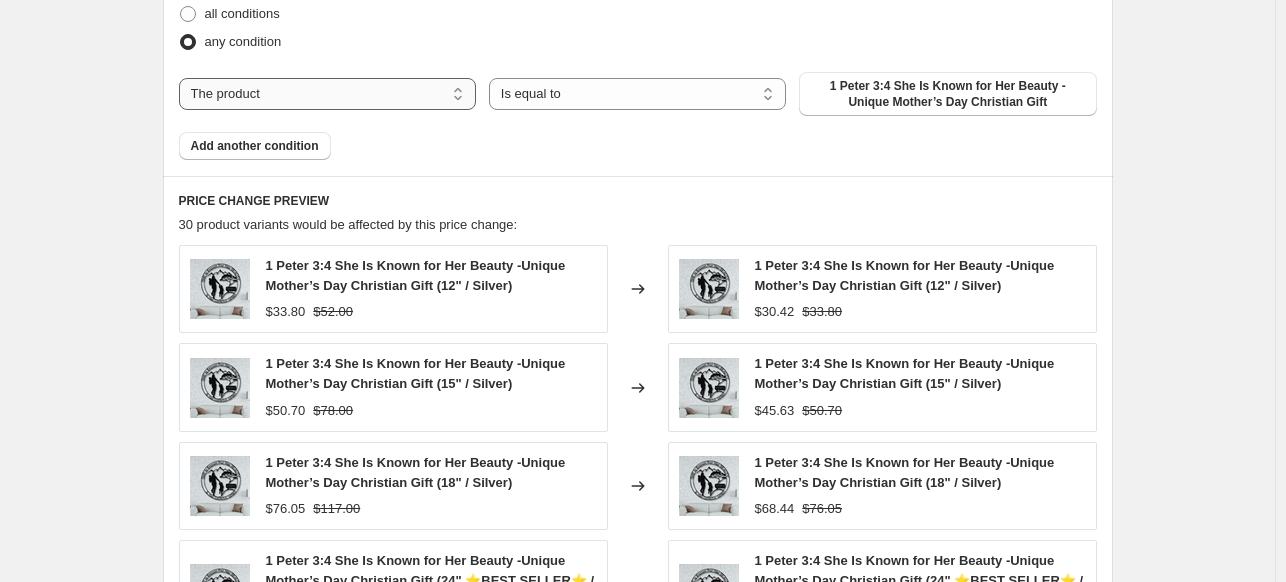 select on "collection" 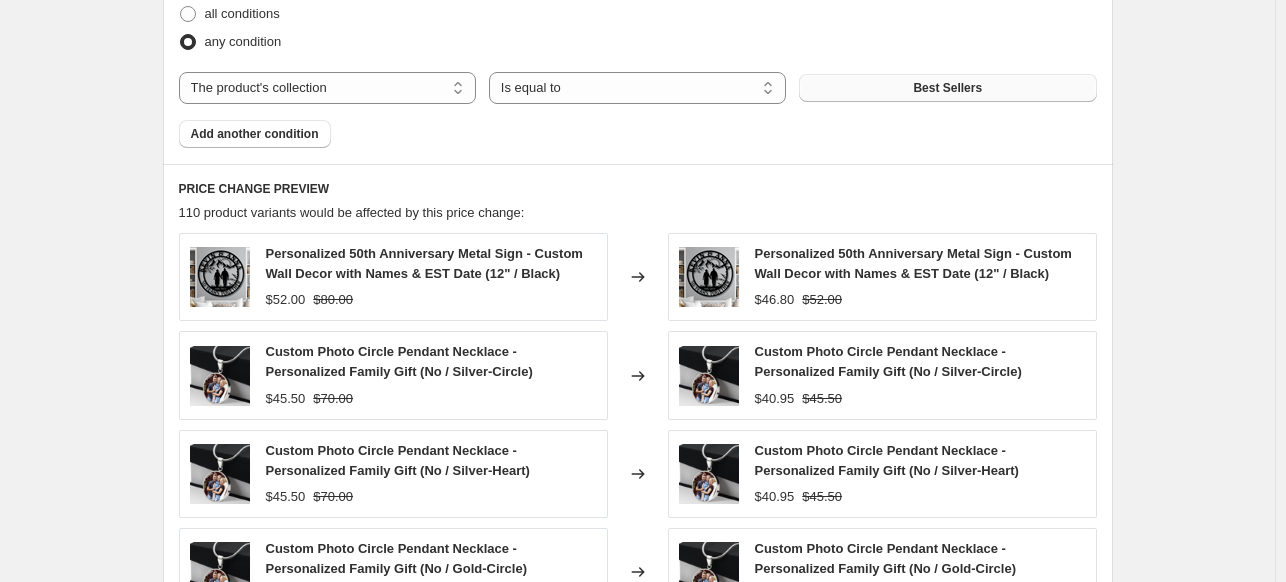 click on "Best Sellers" at bounding box center (947, 88) 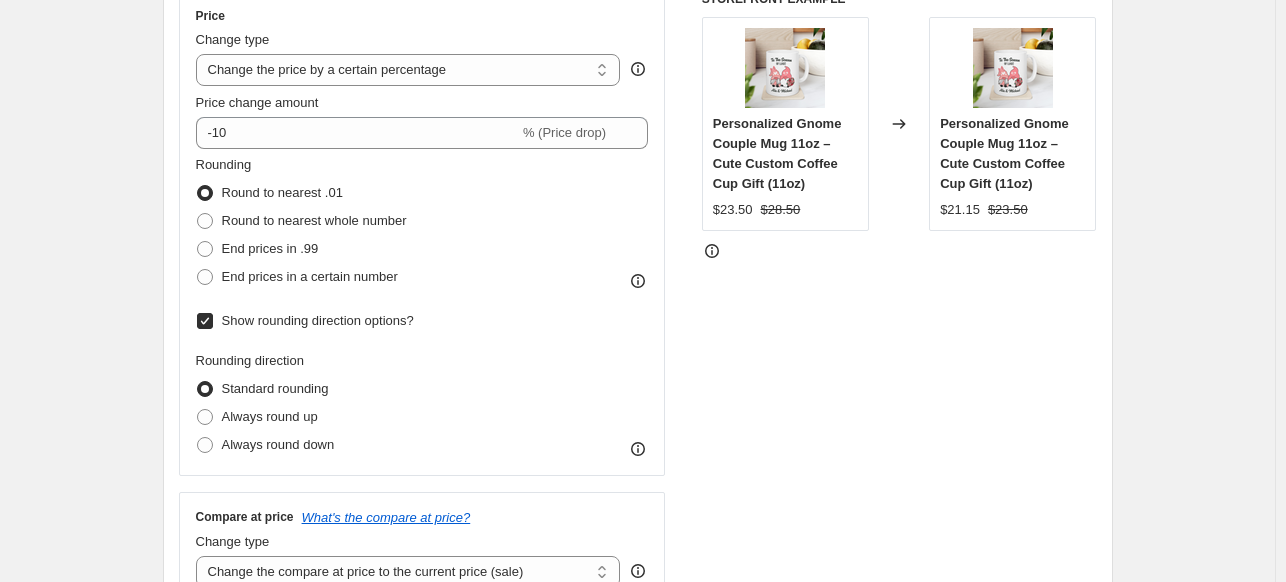 scroll, scrollTop: 1796, scrollLeft: 0, axis: vertical 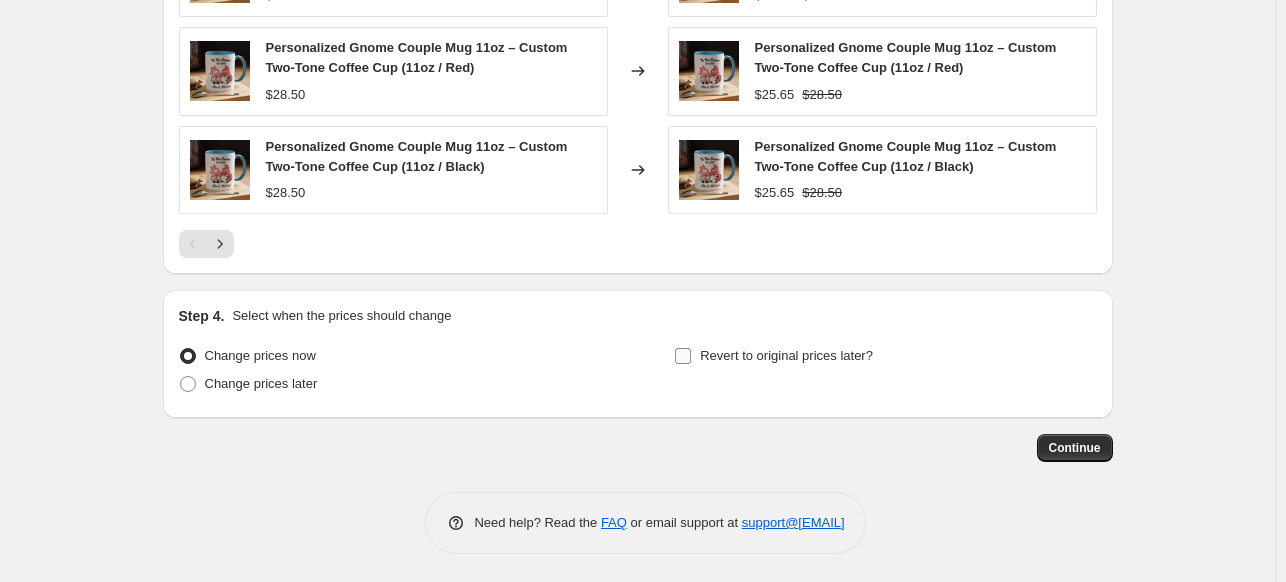click on "Revert to original prices later?" at bounding box center [683, 356] 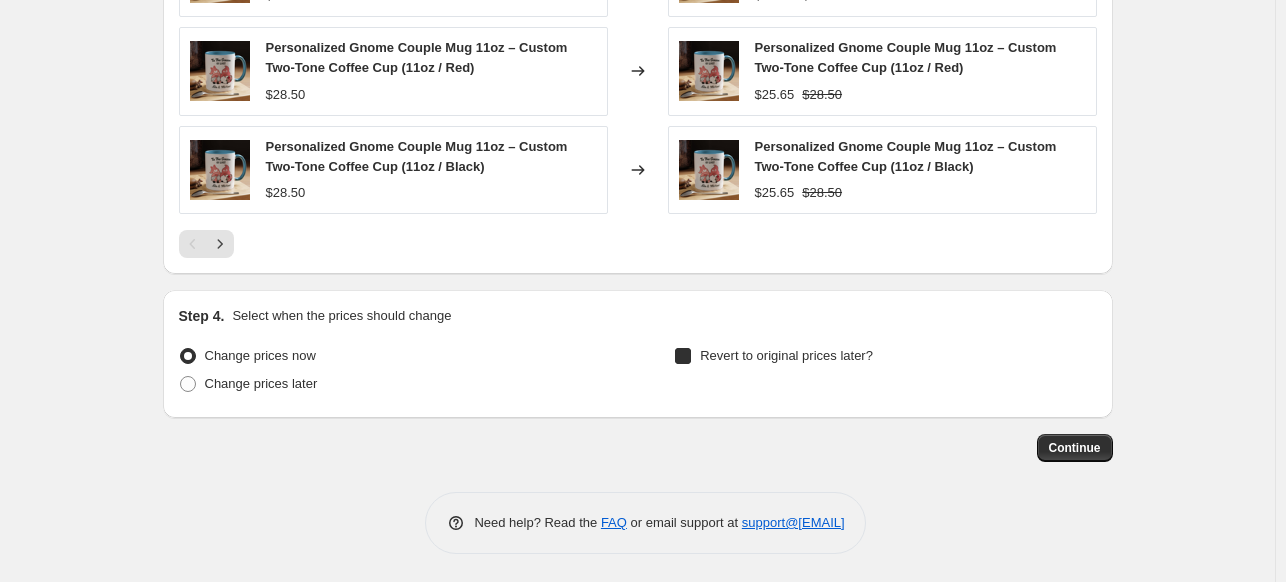 checkbox on "true" 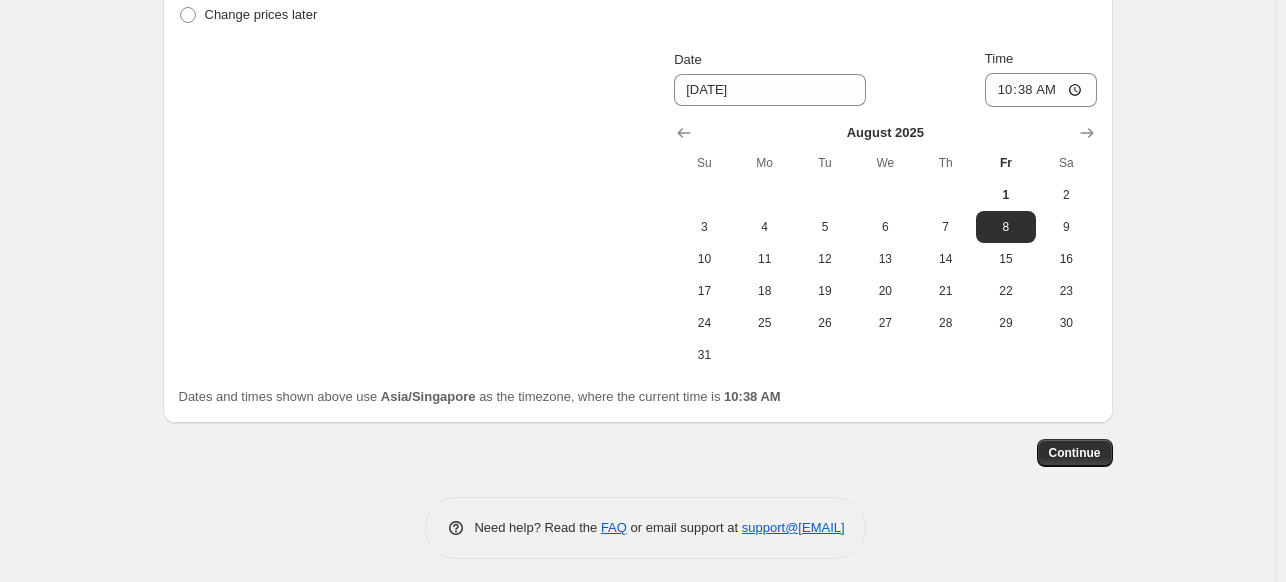 scroll, scrollTop: 2169, scrollLeft: 0, axis: vertical 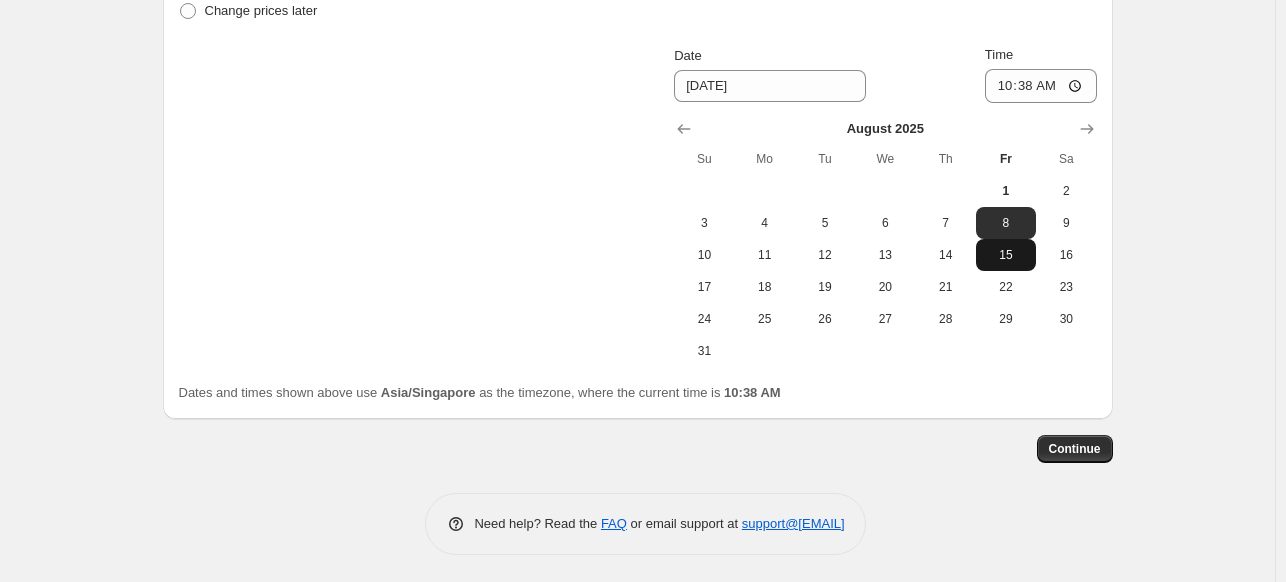 click on "15" at bounding box center (1006, 255) 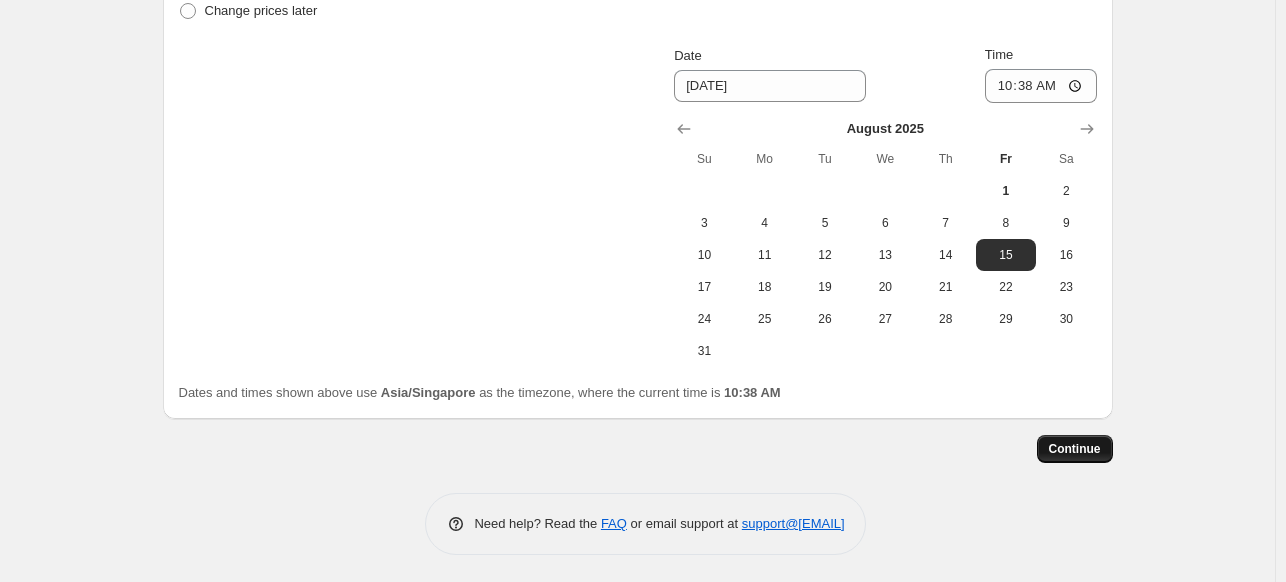 click on "Continue" at bounding box center (1075, 449) 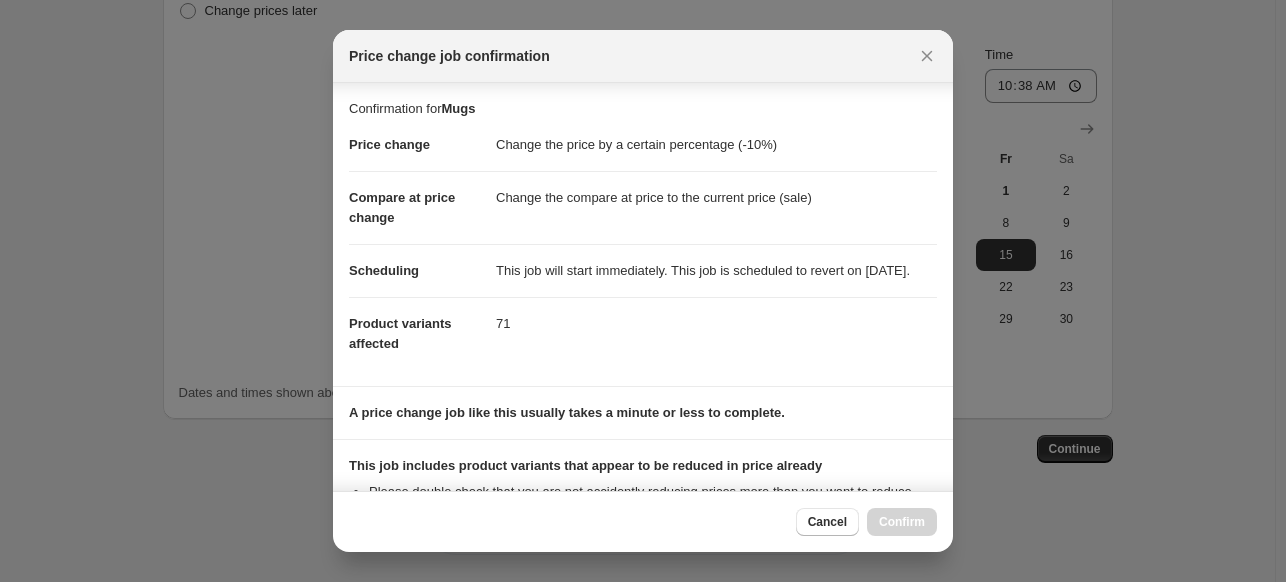 scroll, scrollTop: 278, scrollLeft: 0, axis: vertical 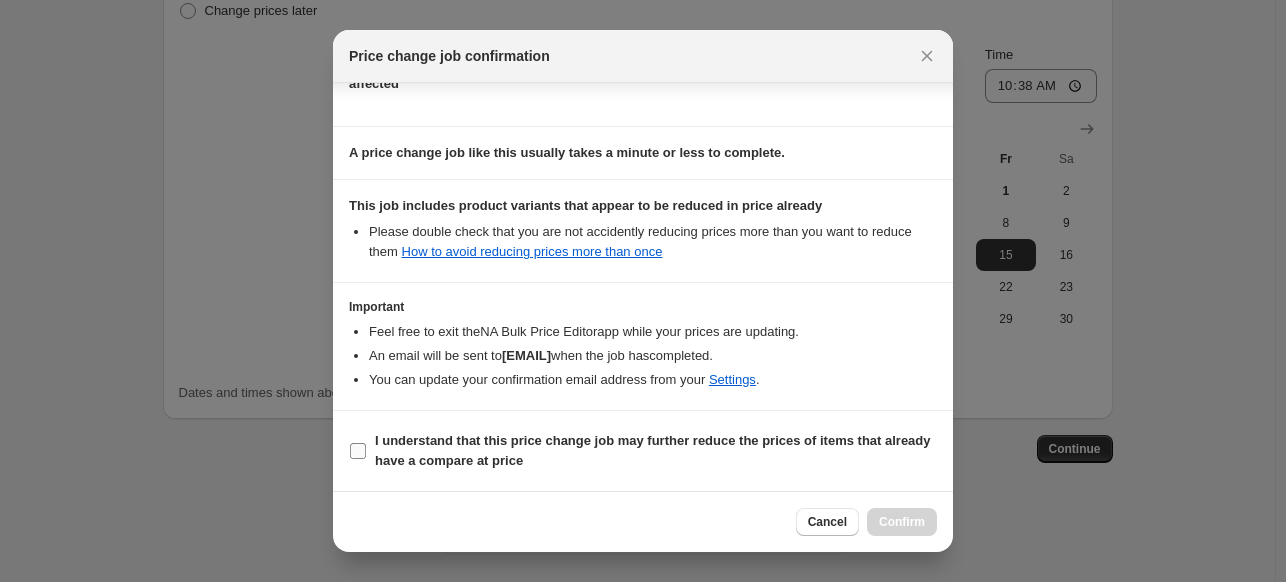 click on "I understand that this price change job may further reduce the prices of items that already have a compare at price" at bounding box center (358, 451) 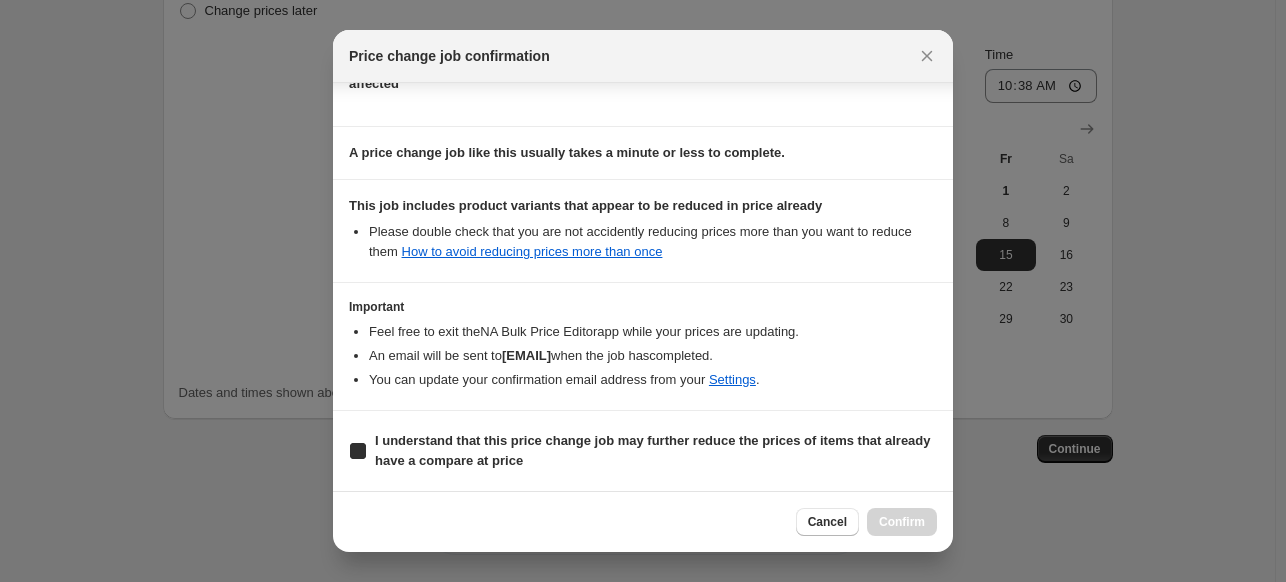 checkbox on "true" 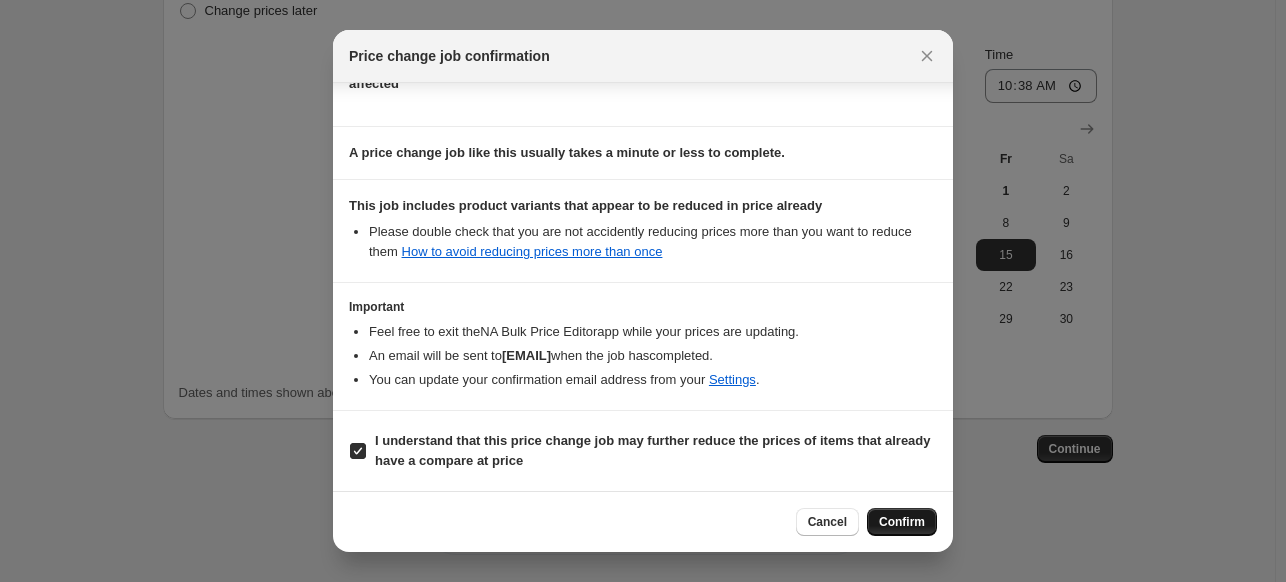 click on "Confirm" at bounding box center (902, 522) 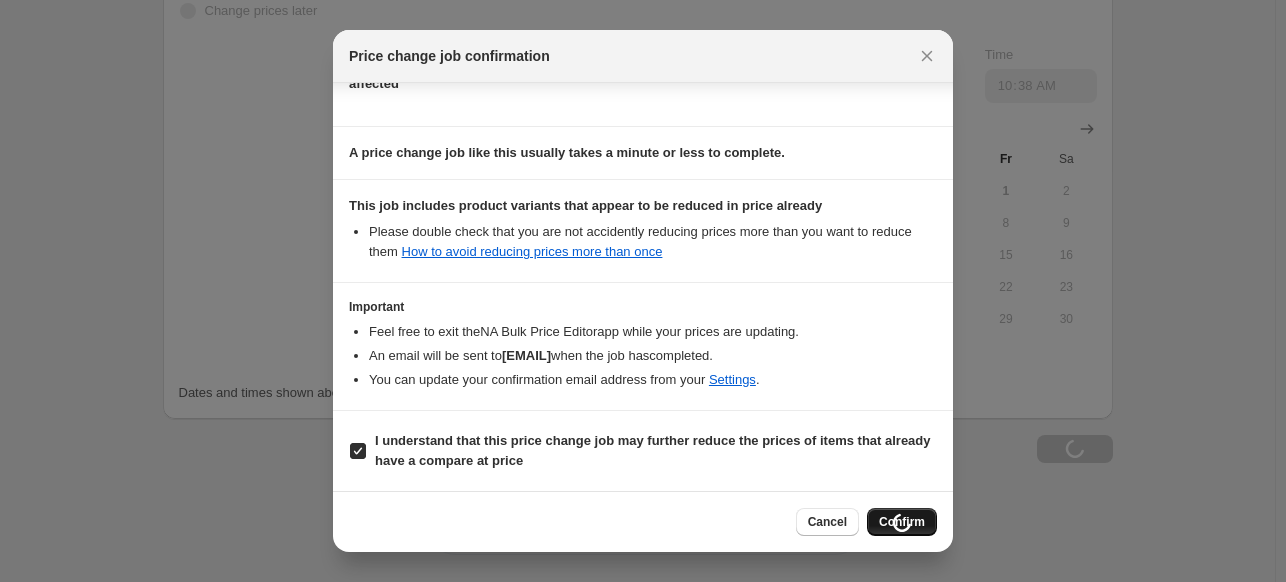 scroll, scrollTop: 2237, scrollLeft: 0, axis: vertical 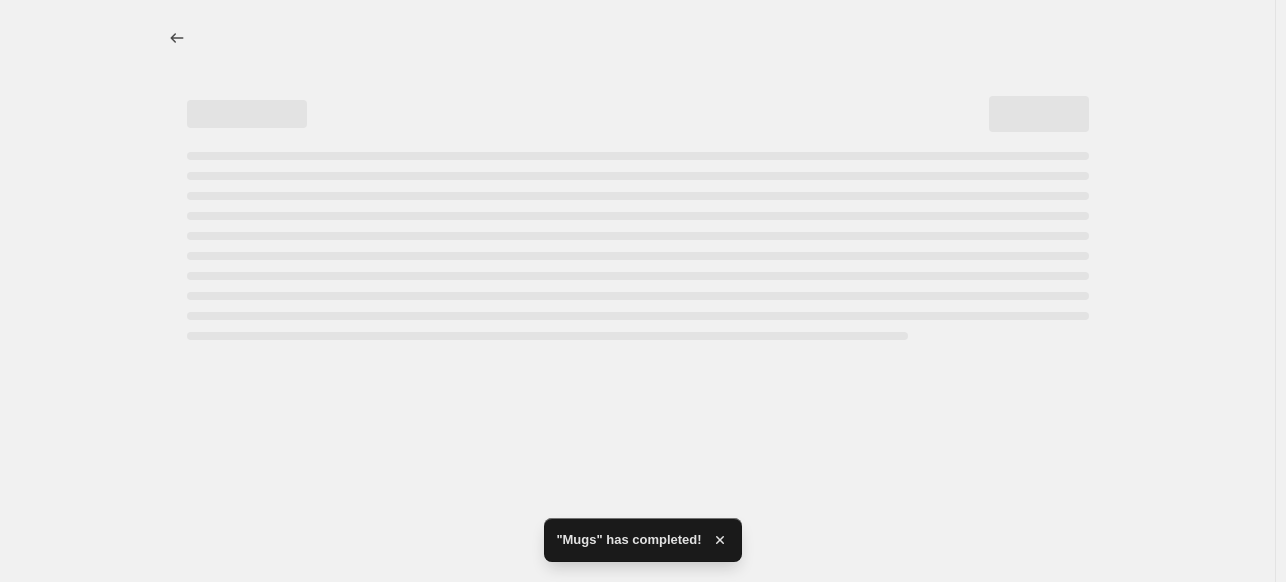 select on "percentage" 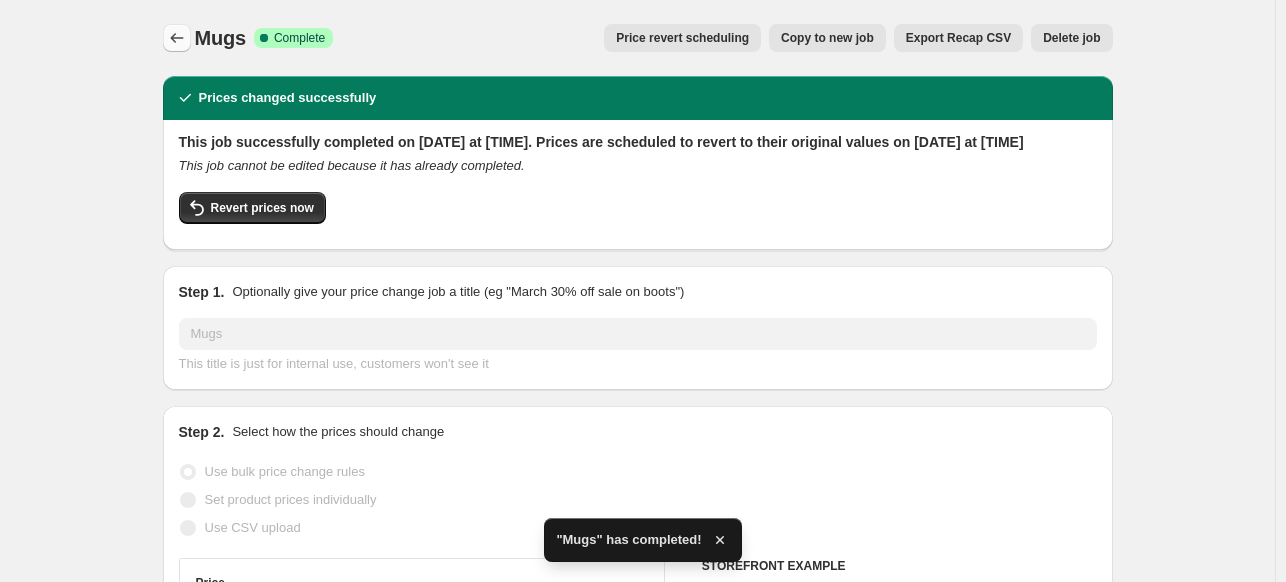 click 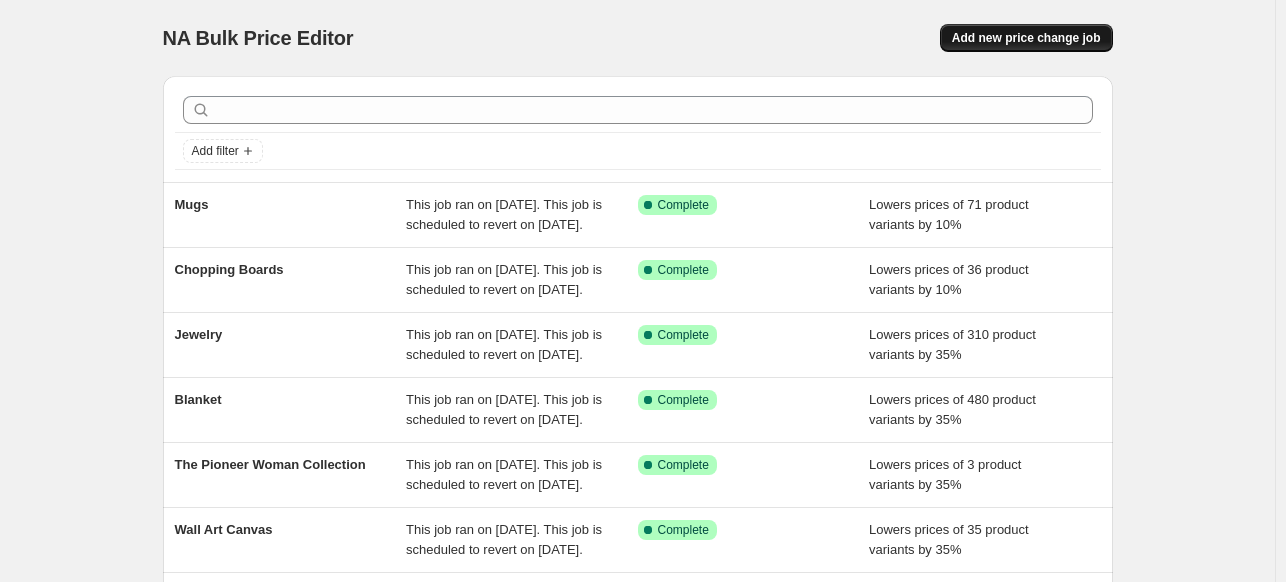 click on "Add new price change job" at bounding box center (1026, 38) 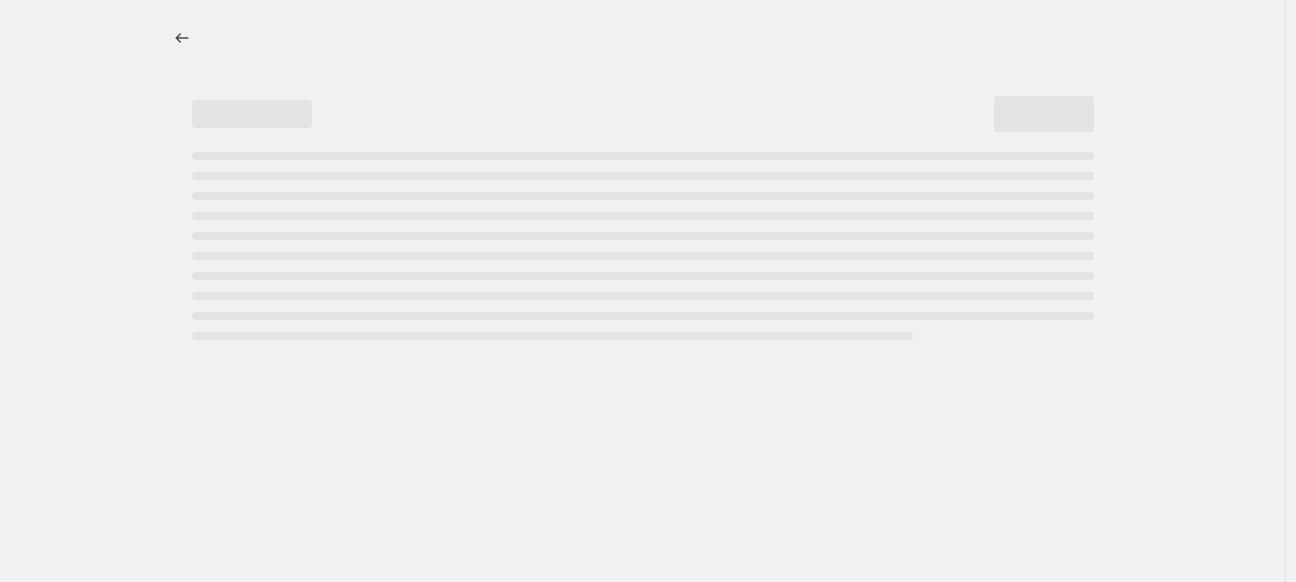 select on "percentage" 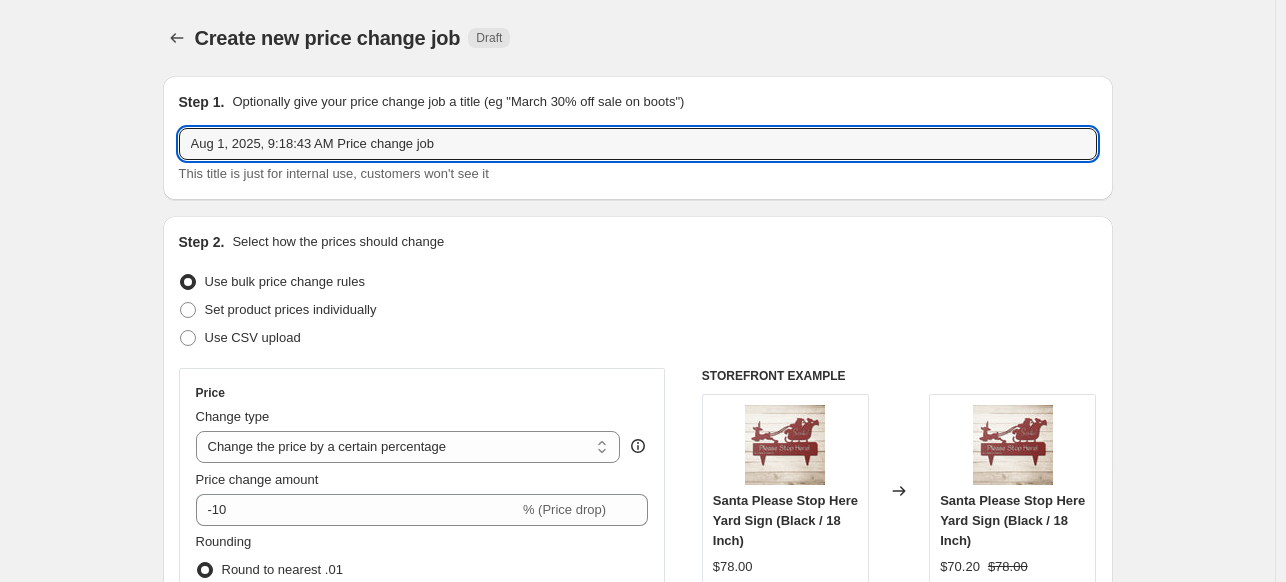 drag, startPoint x: 510, startPoint y: 144, endPoint x: 182, endPoint y: 153, distance: 328.12344 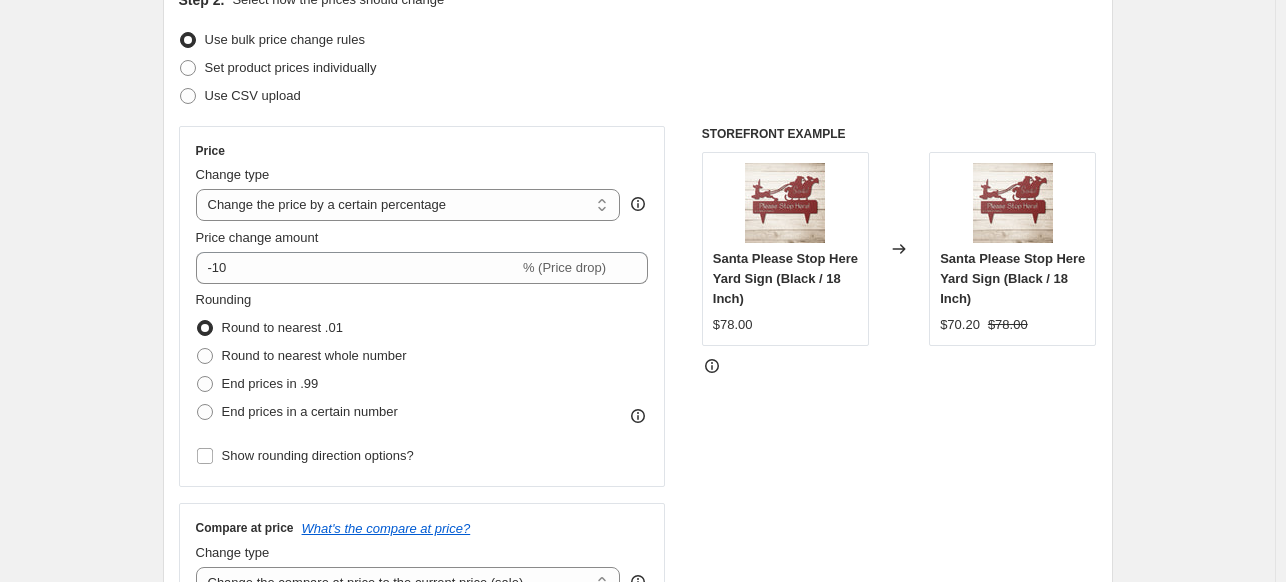scroll, scrollTop: 323, scrollLeft: 0, axis: vertical 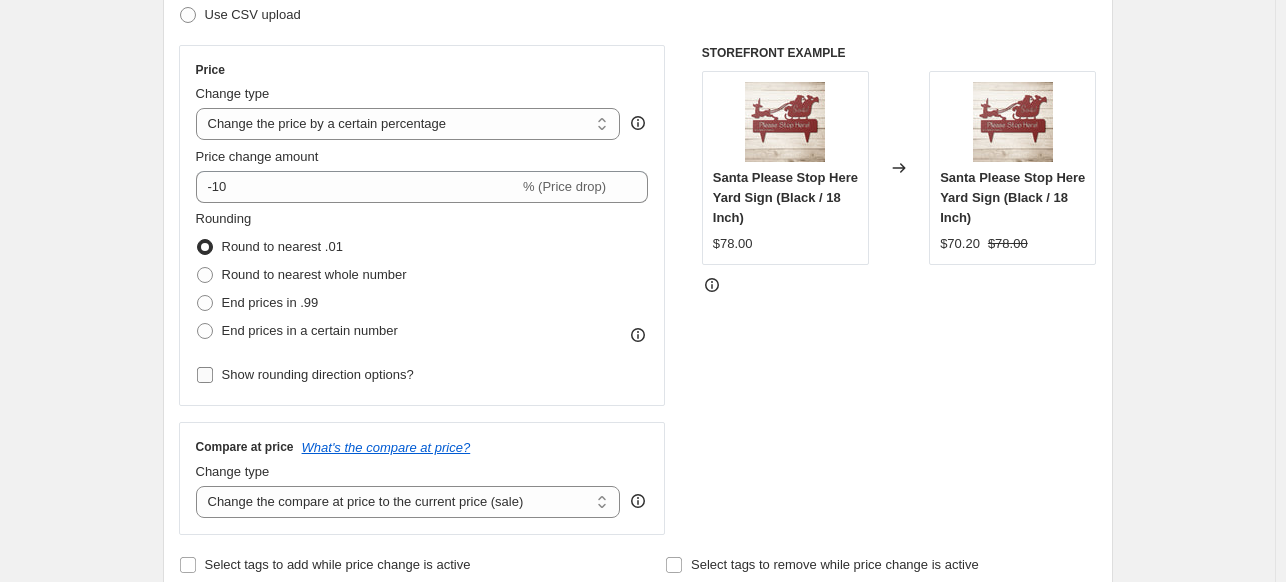 type on "Apparel" 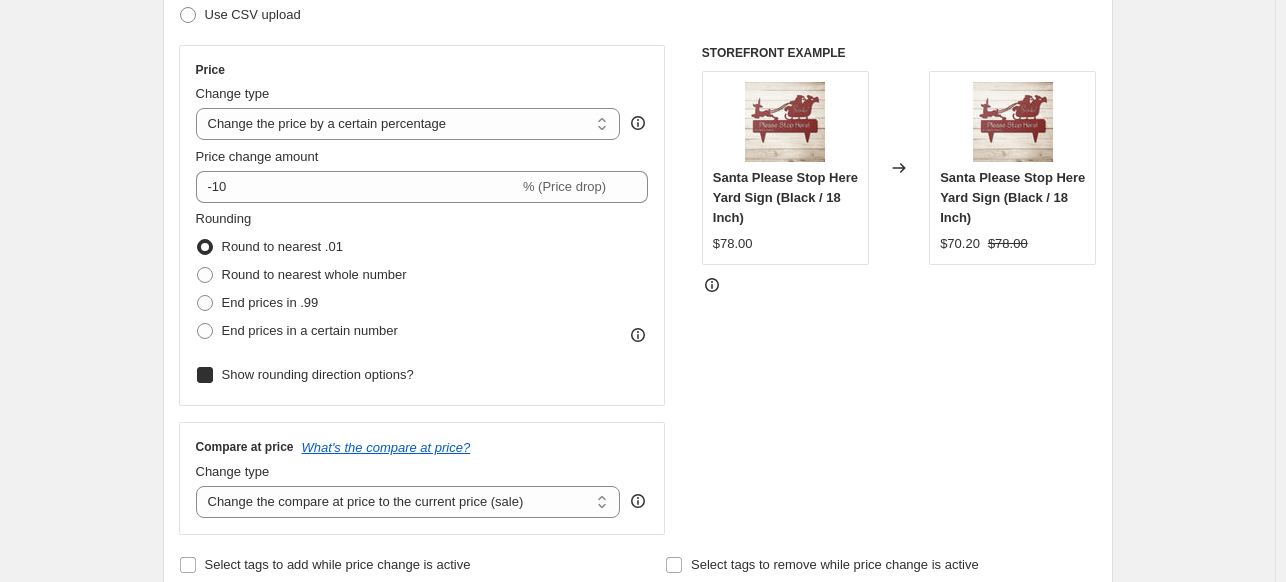 checkbox on "true" 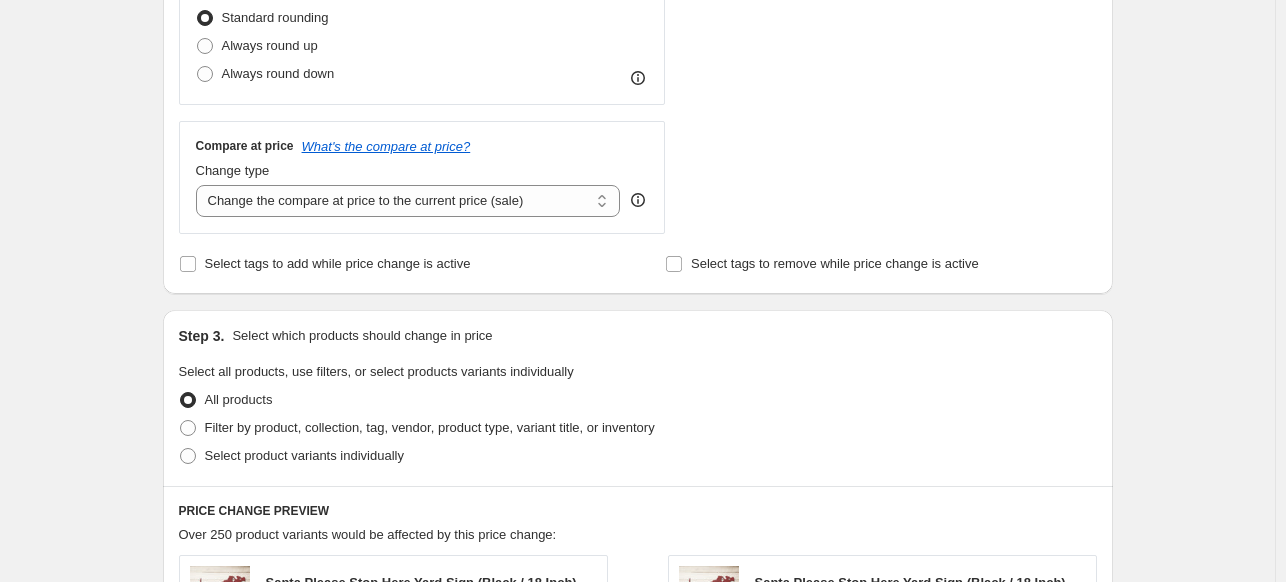 scroll, scrollTop: 781, scrollLeft: 0, axis: vertical 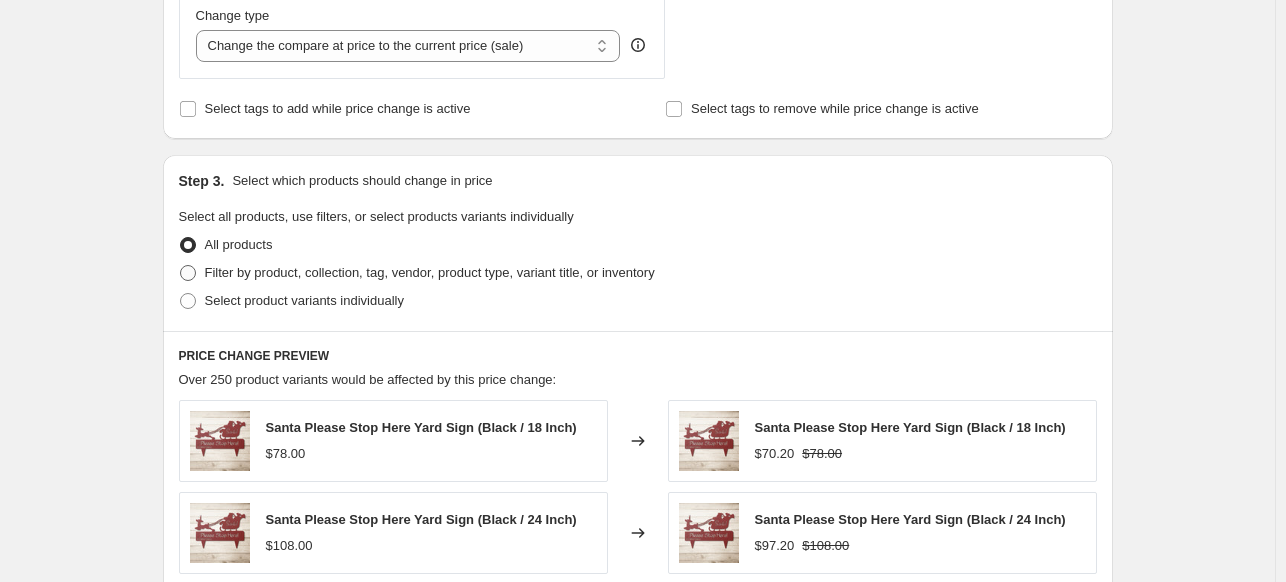 click at bounding box center (188, 273) 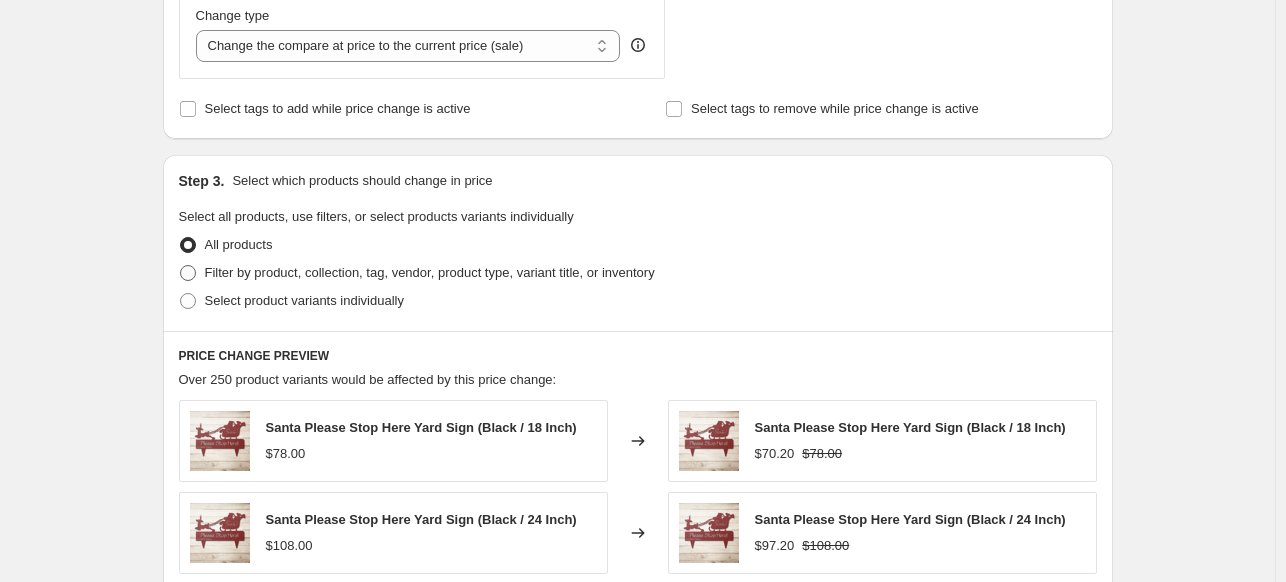 radio on "true" 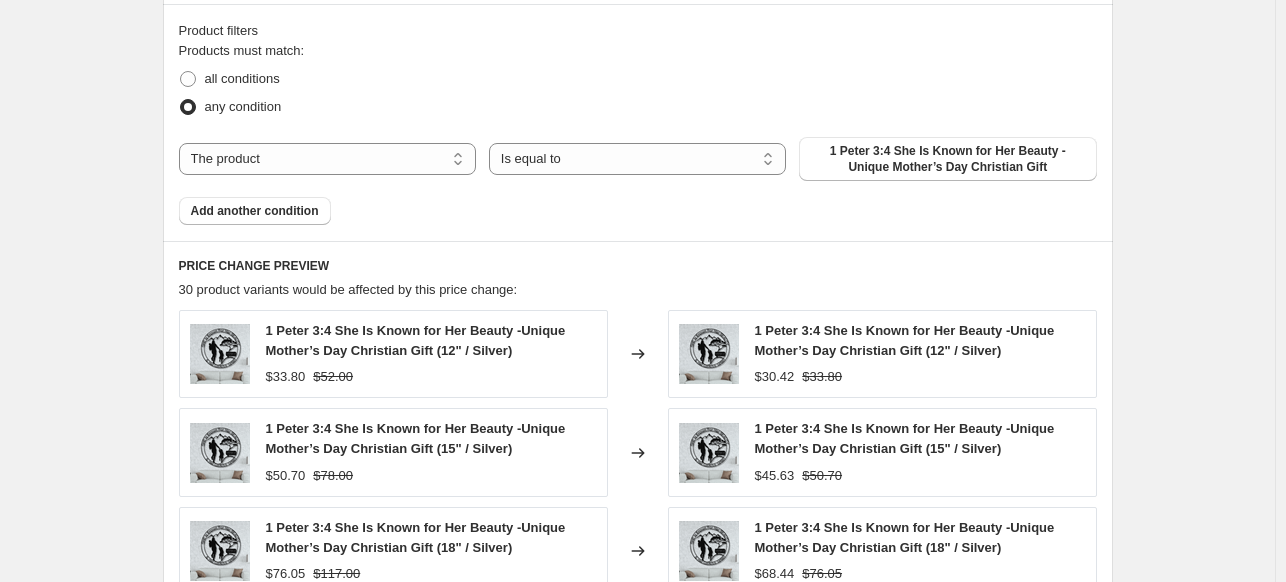 scroll, scrollTop: 1234, scrollLeft: 0, axis: vertical 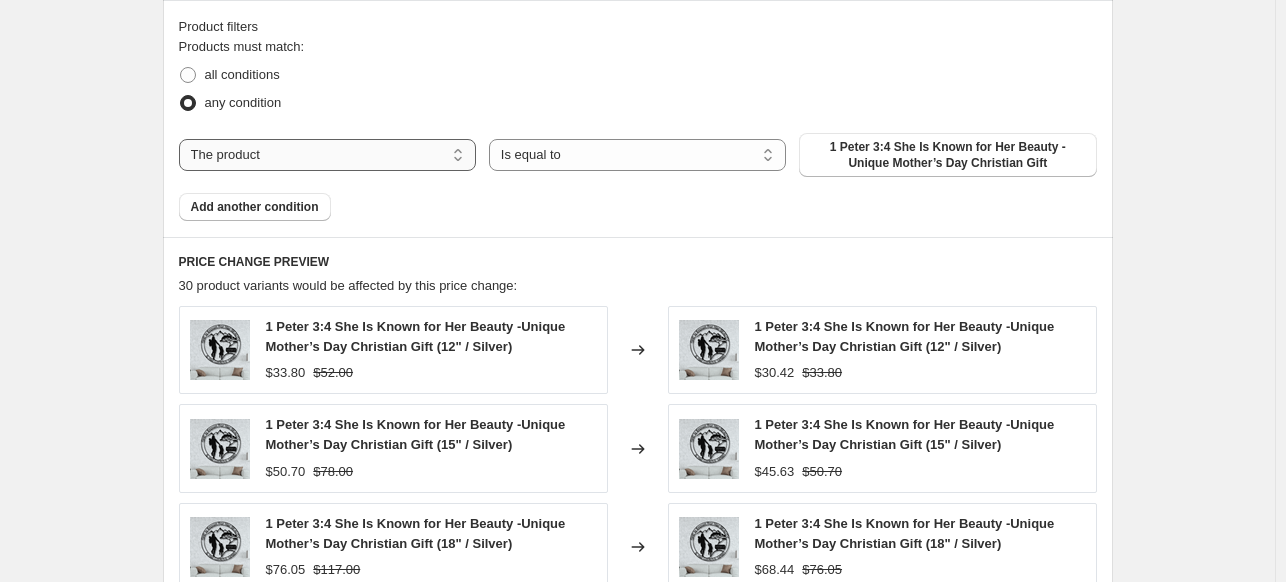 click on "The product The product's collection The product's tag The product's vendor The product's type The product's status The variant's title Inventory quantity" at bounding box center [327, 155] 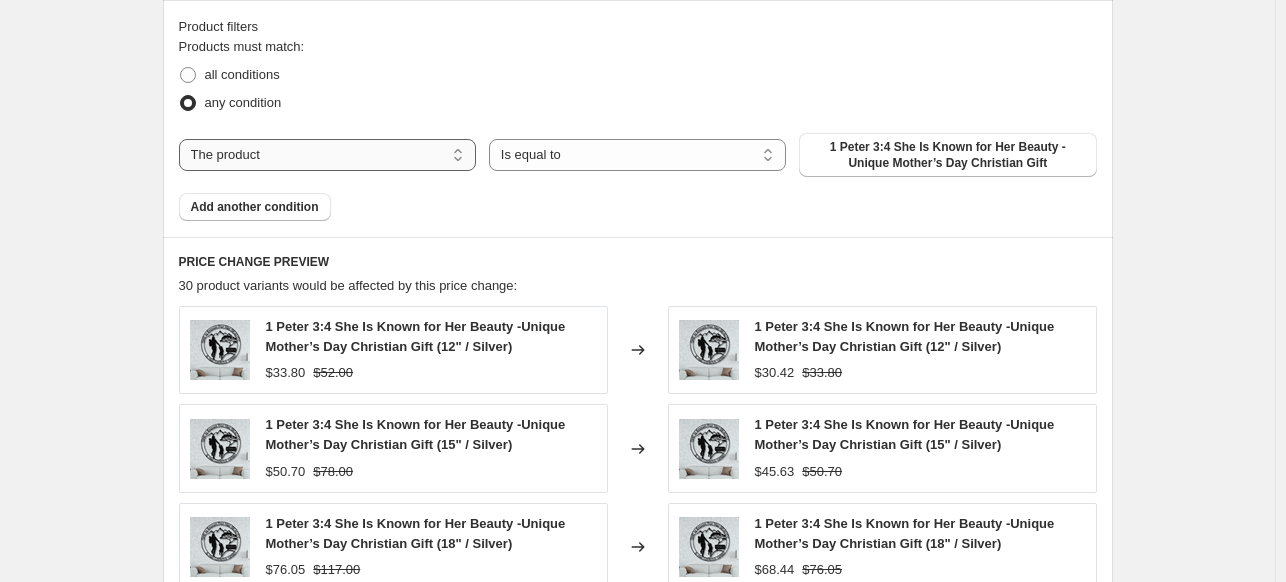 select on "collection" 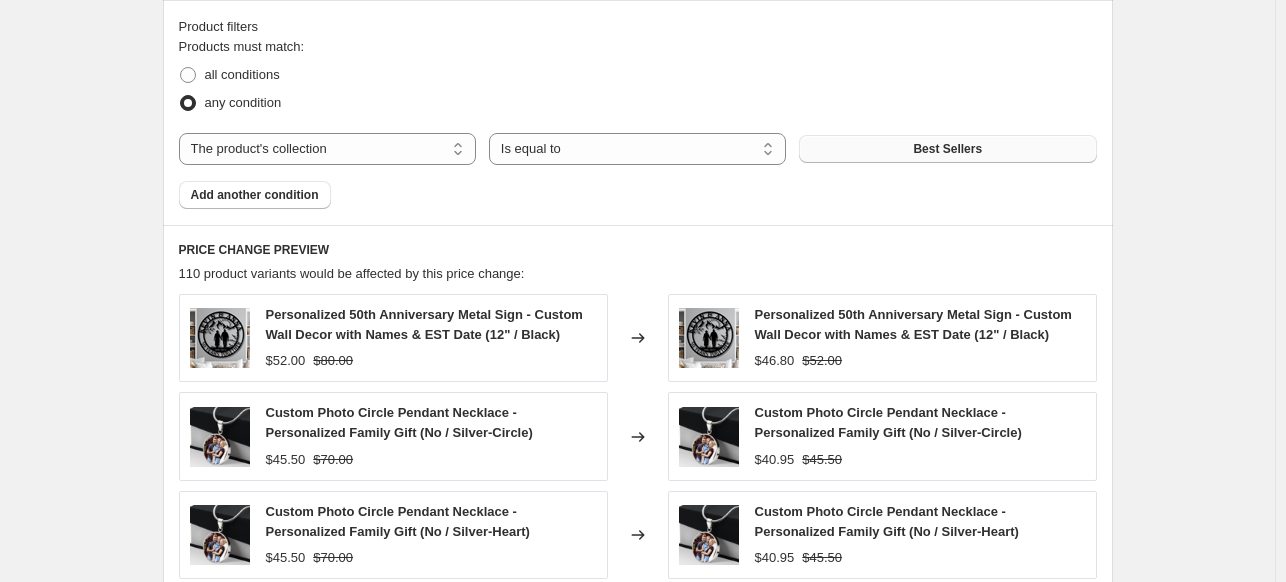 click on "Best Sellers" at bounding box center [947, 149] 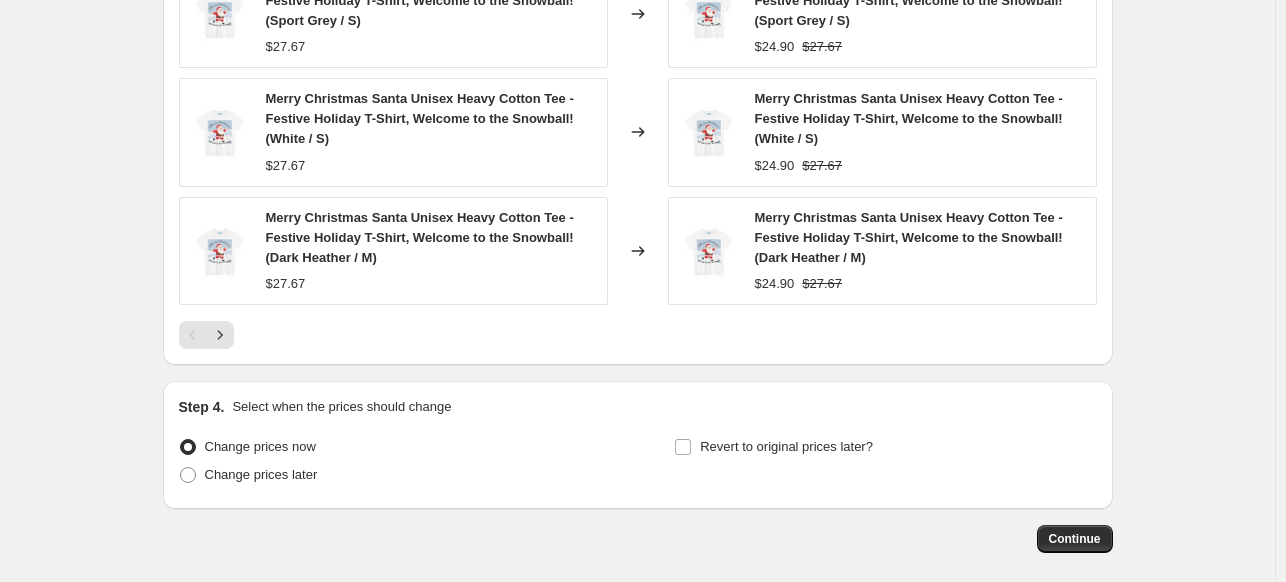 scroll, scrollTop: 1896, scrollLeft: 0, axis: vertical 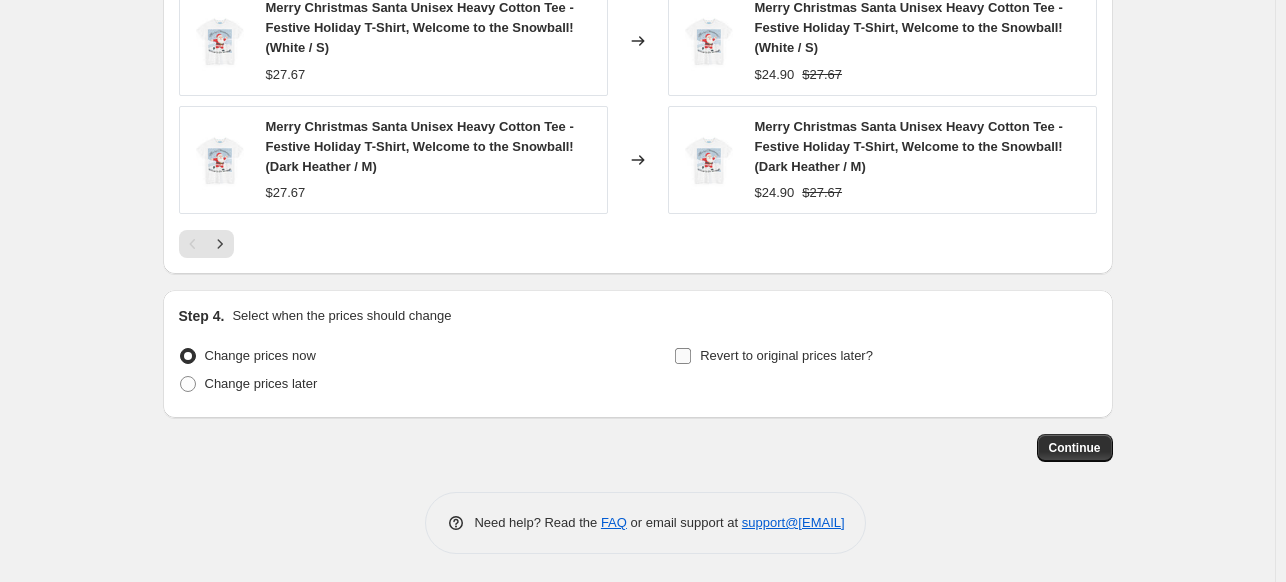 click on "Revert to original prices later?" at bounding box center [683, 356] 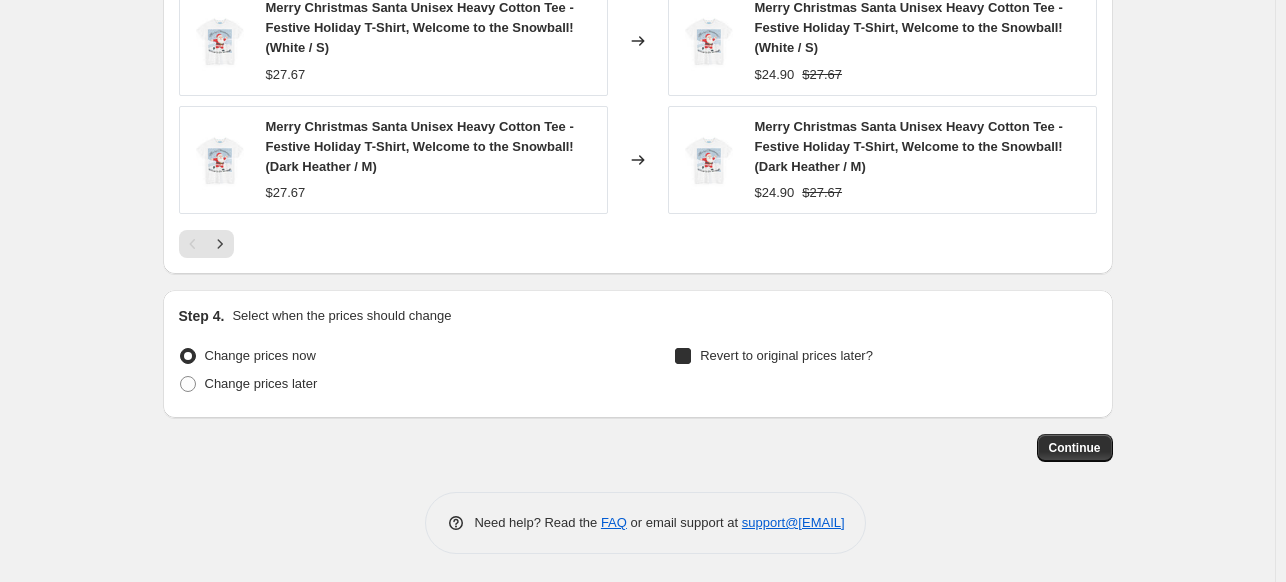 checkbox on "true" 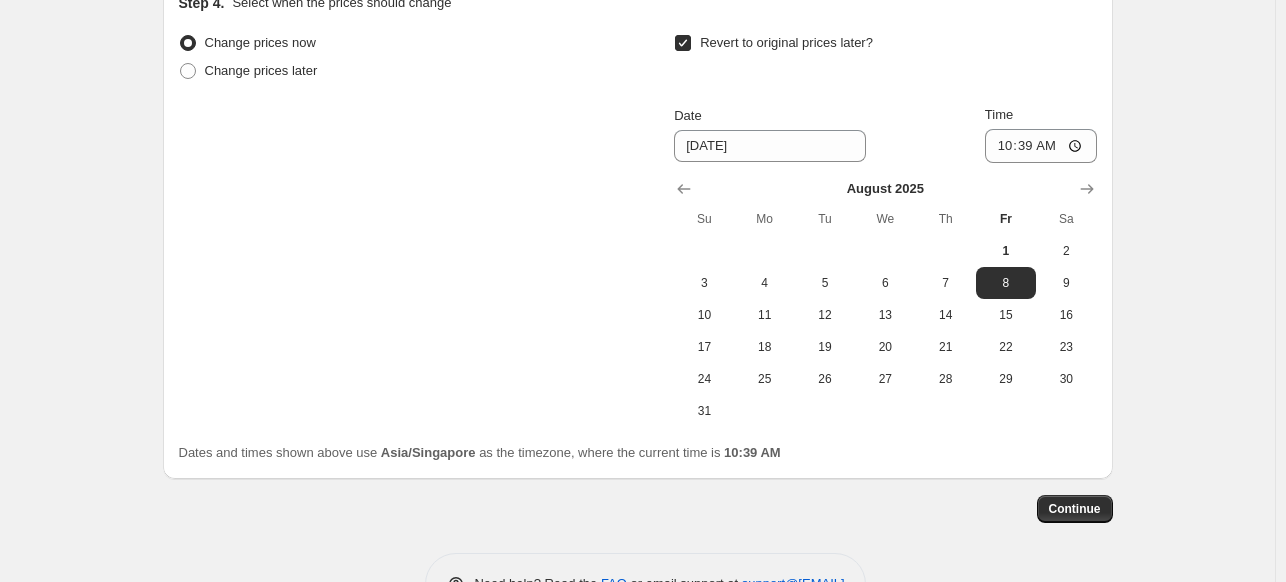 scroll, scrollTop: 2213, scrollLeft: 0, axis: vertical 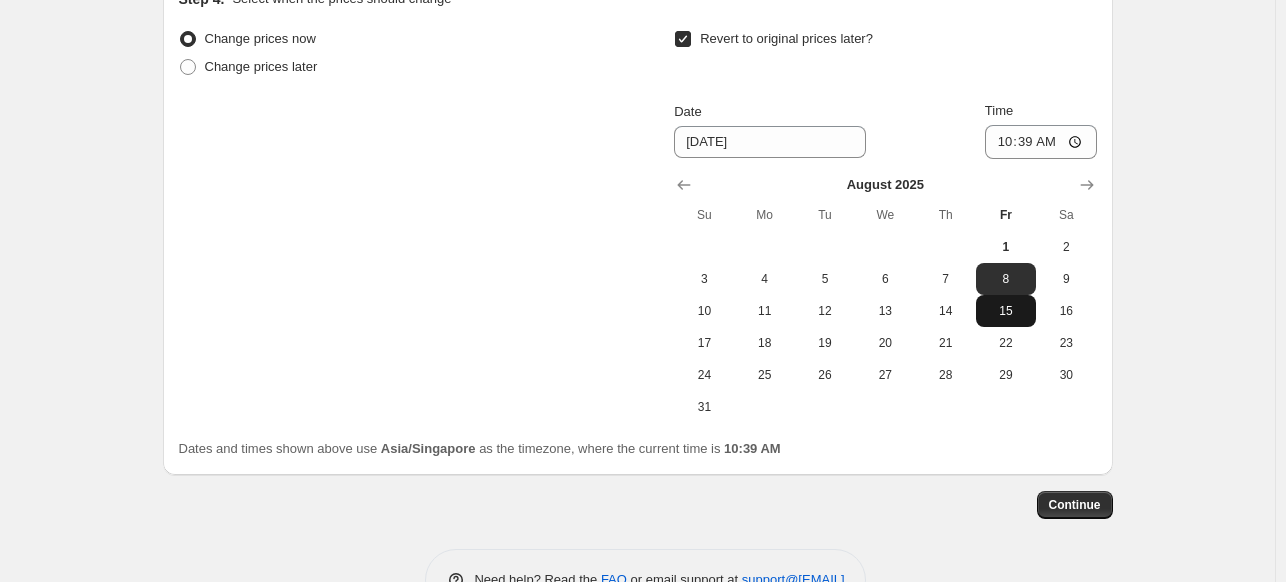click on "15" at bounding box center [1006, 311] 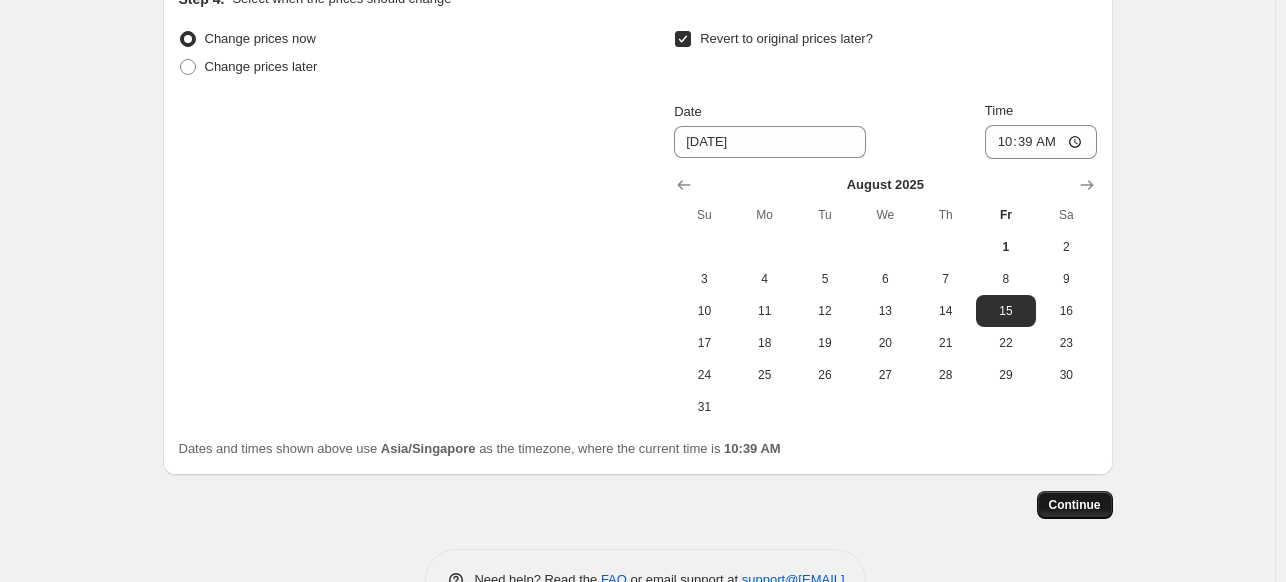click on "Continue" at bounding box center (1075, 505) 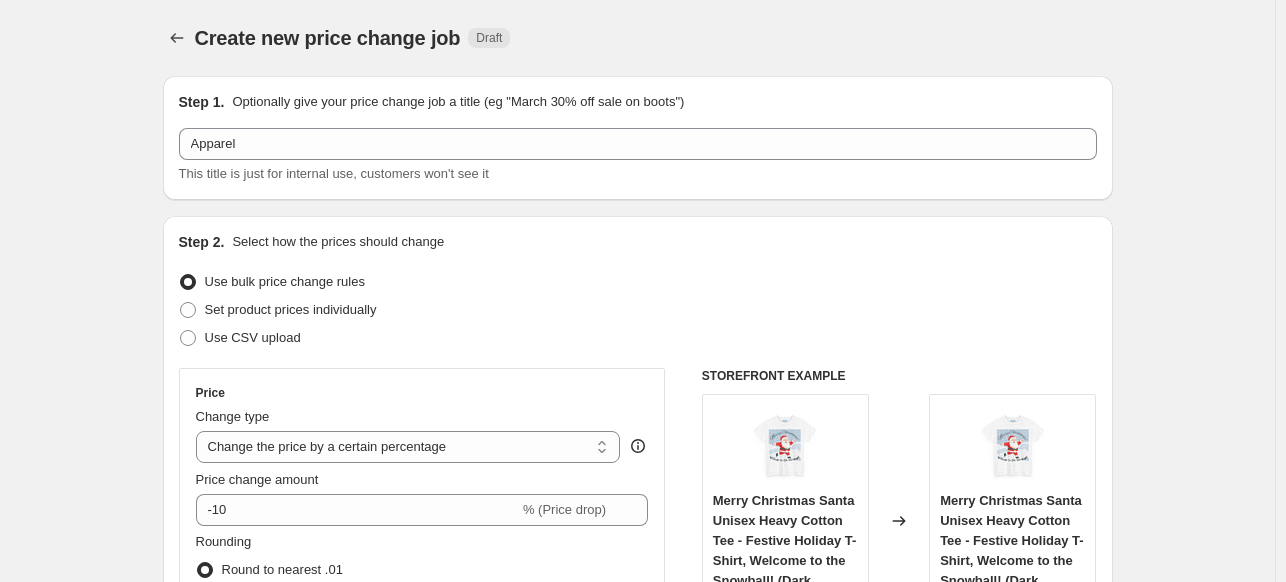 scroll, scrollTop: 2213, scrollLeft: 0, axis: vertical 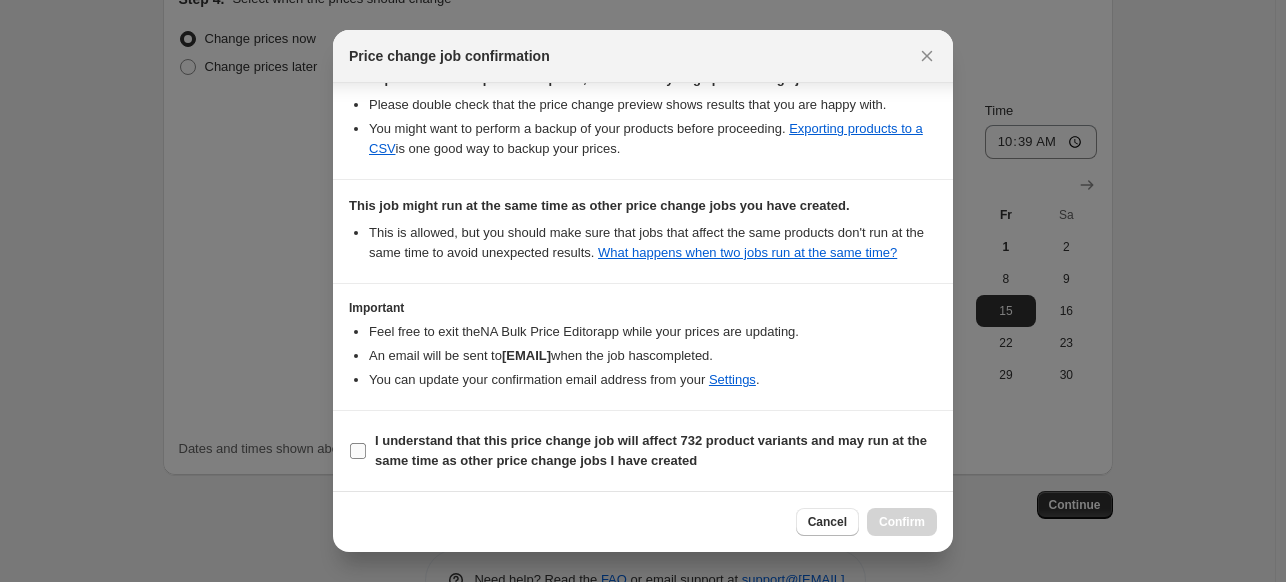 click on "I understand that this price change job will affect 732 product variants and may run at the same time as other price change jobs I have created" at bounding box center (358, 451) 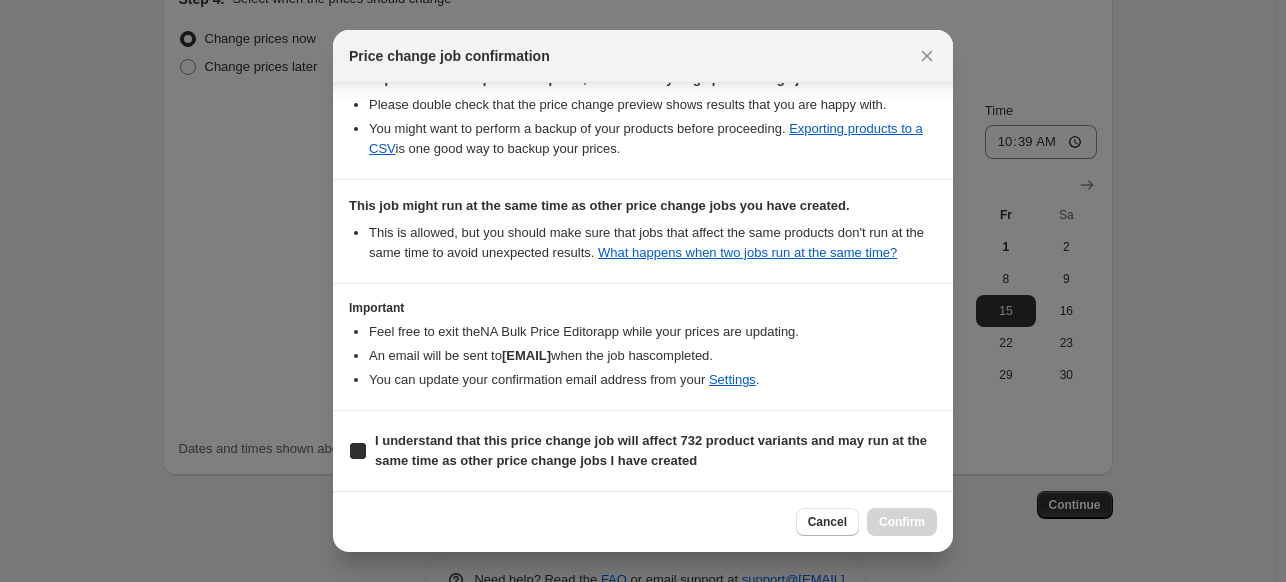 checkbox on "true" 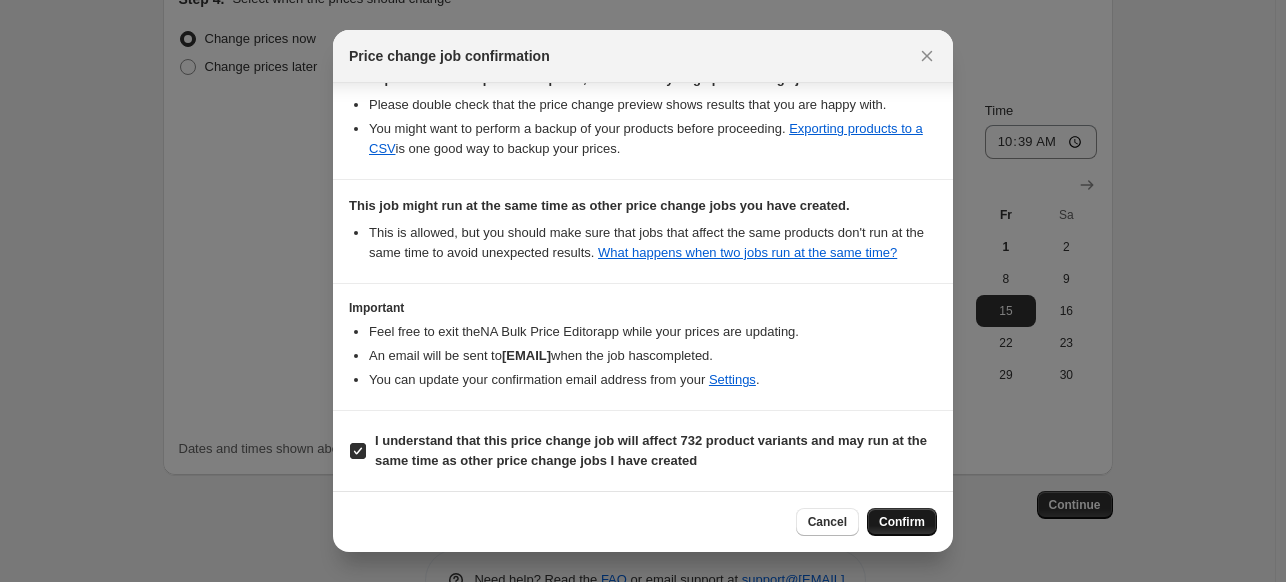 click on "Confirm" at bounding box center (902, 522) 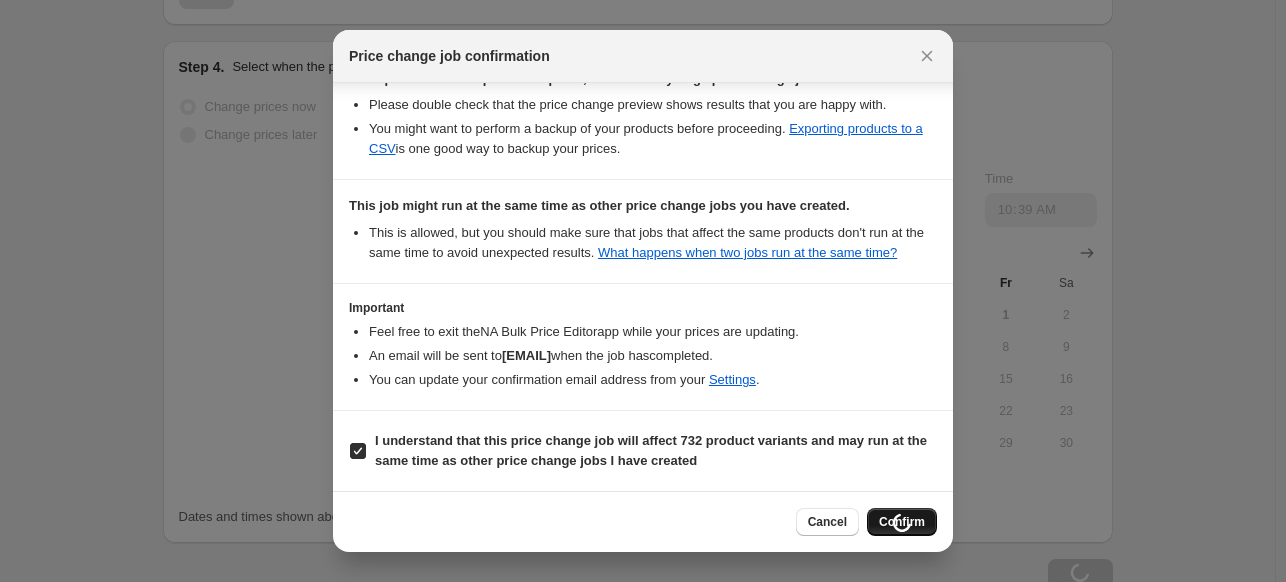 scroll, scrollTop: 2281, scrollLeft: 0, axis: vertical 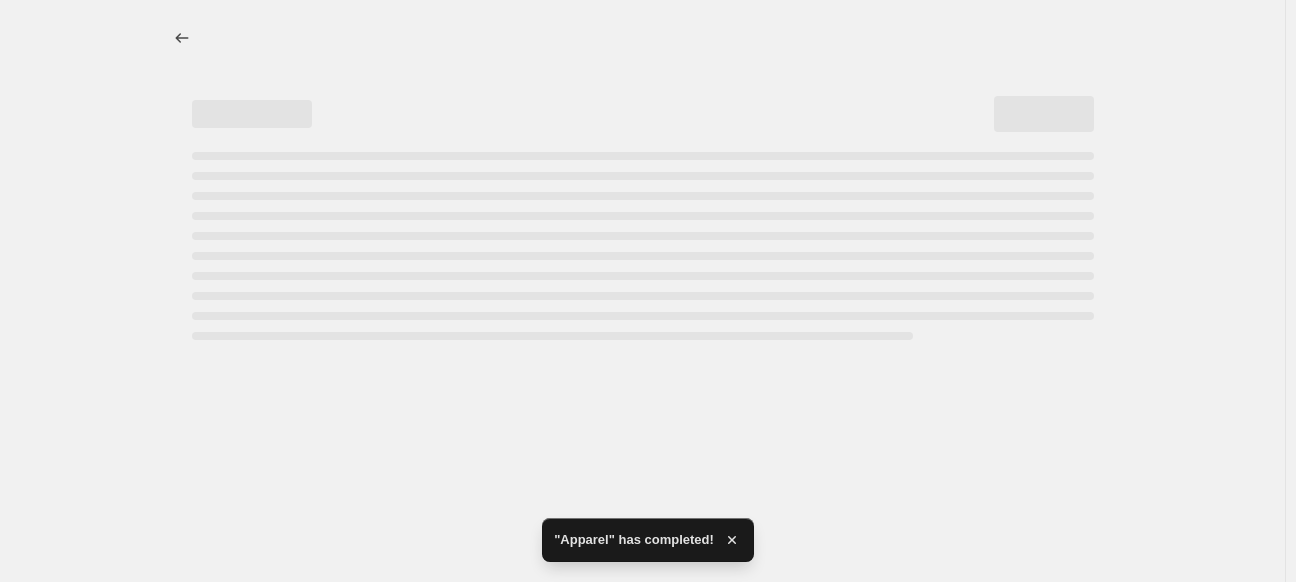 select on "percentage" 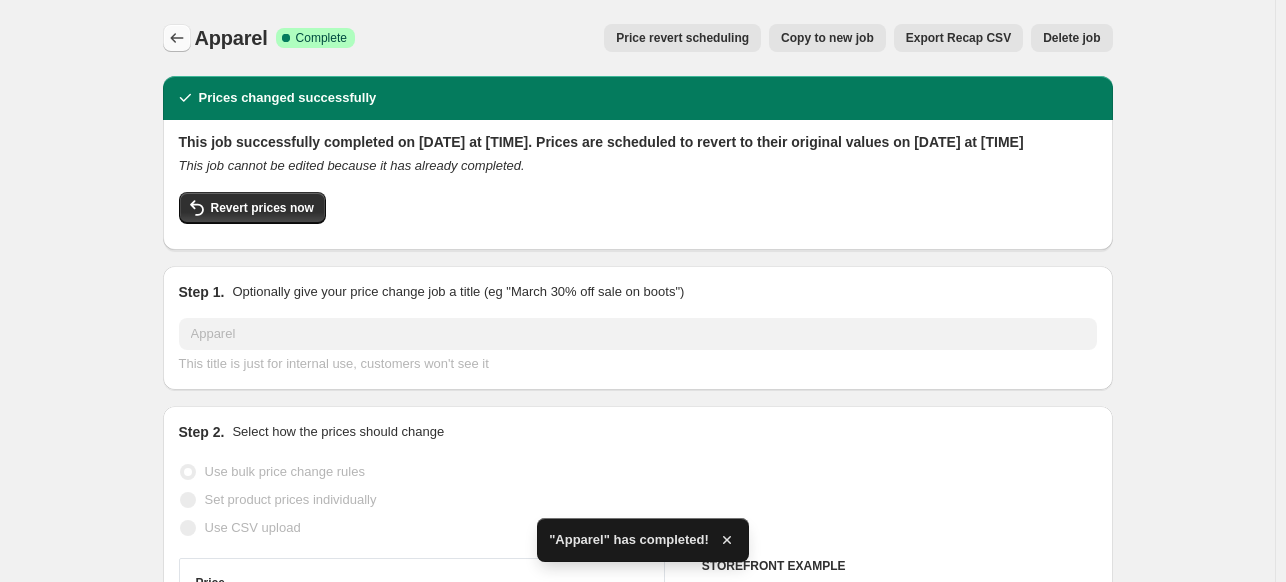 click at bounding box center (177, 38) 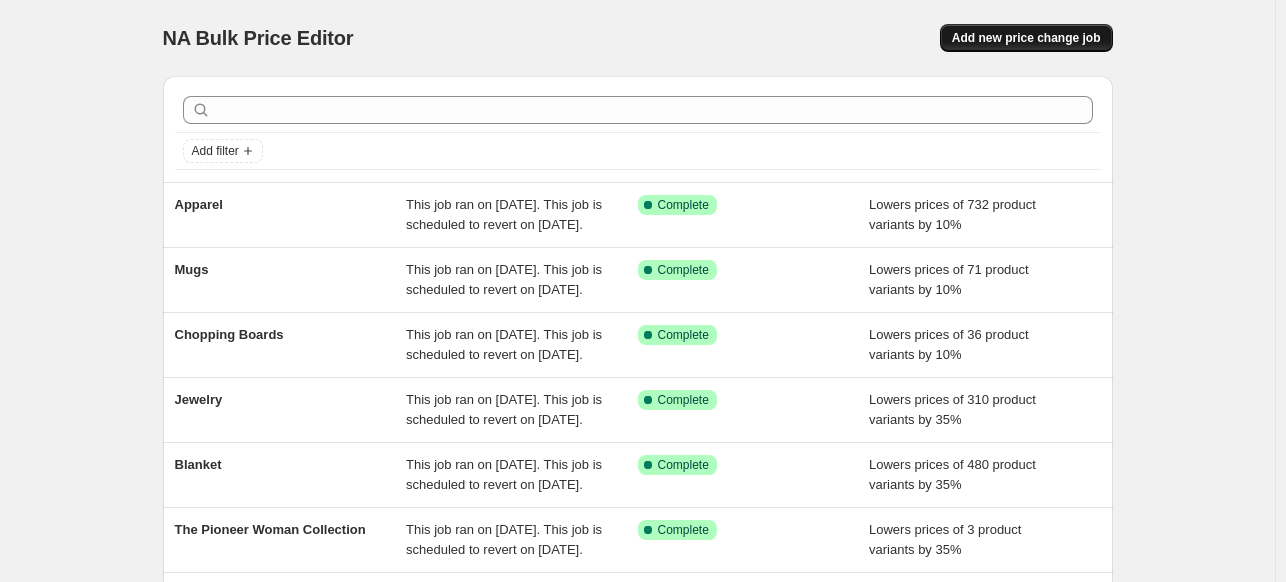 click on "Add new price change job" at bounding box center [1026, 38] 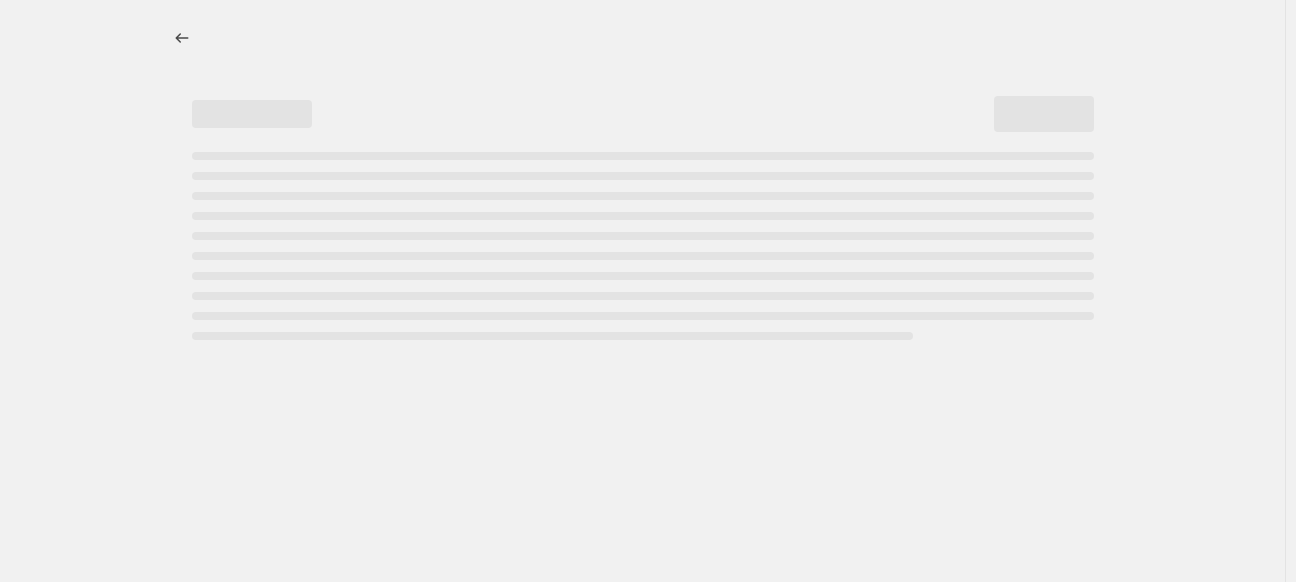 select on "percentage" 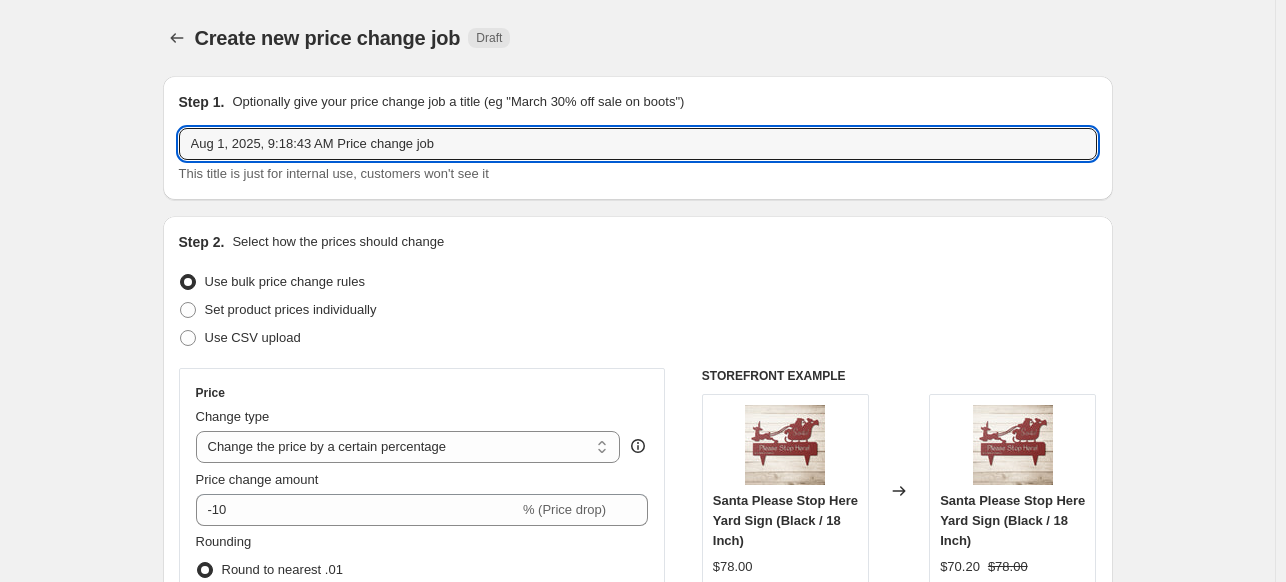 drag, startPoint x: 526, startPoint y: 145, endPoint x: 186, endPoint y: 175, distance: 341.32095 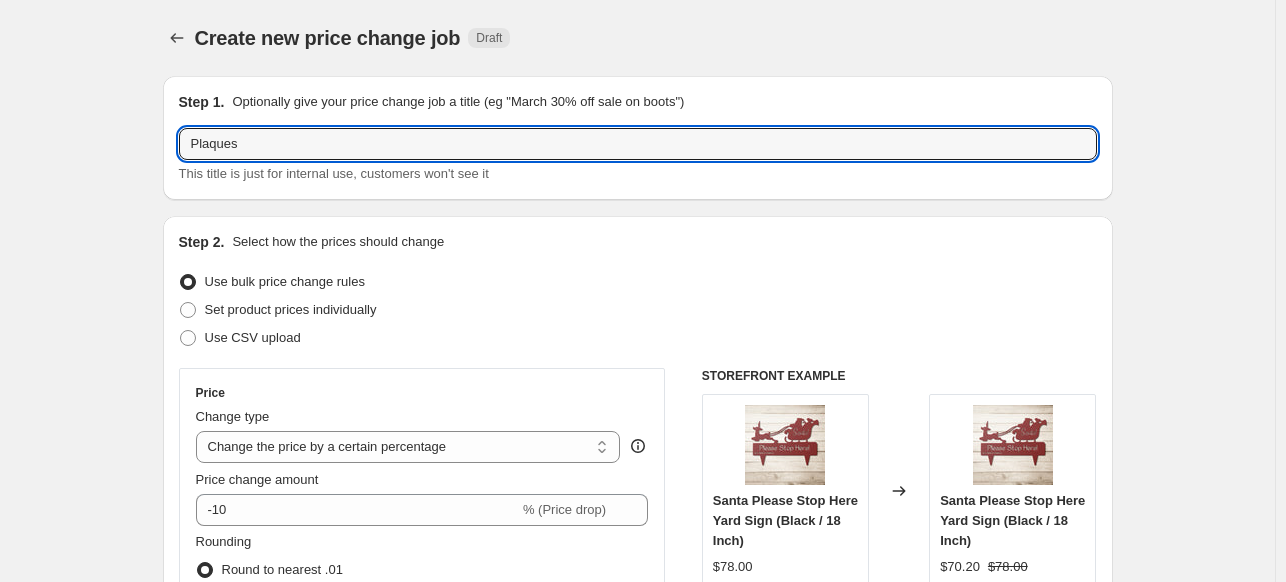 scroll, scrollTop: 508, scrollLeft: 0, axis: vertical 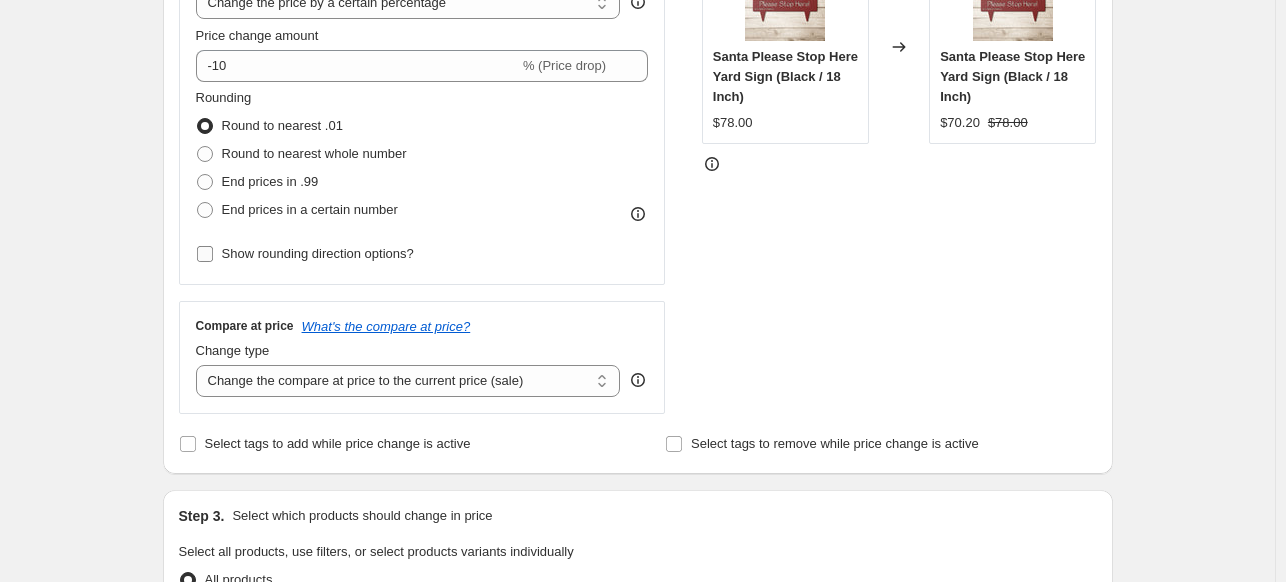 type on "Plaques" 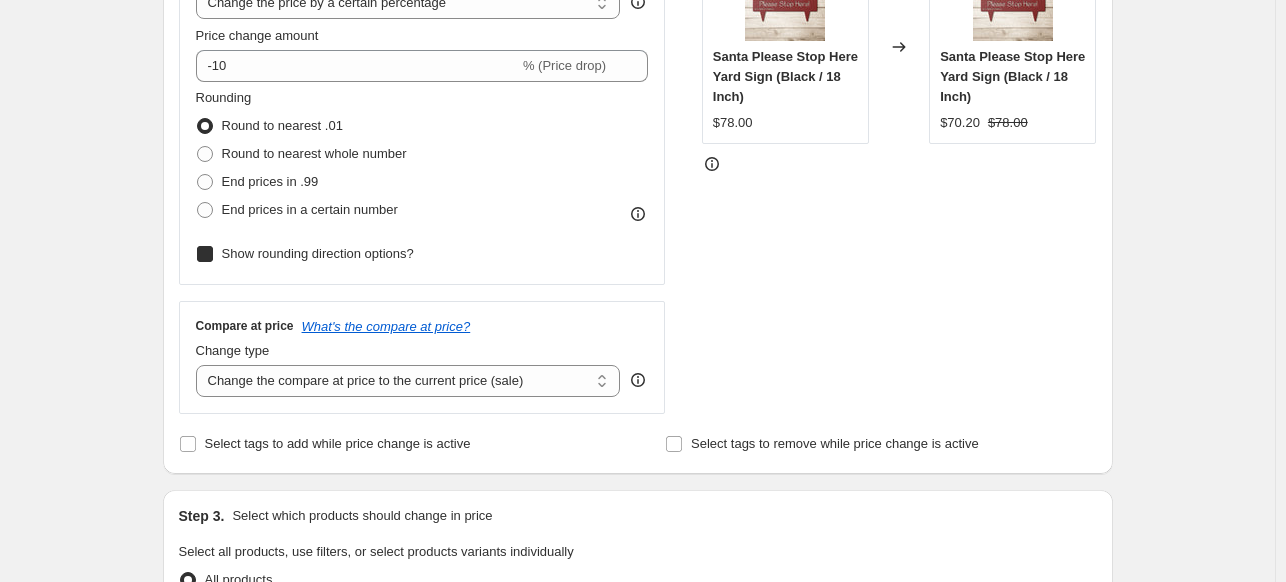 checkbox on "true" 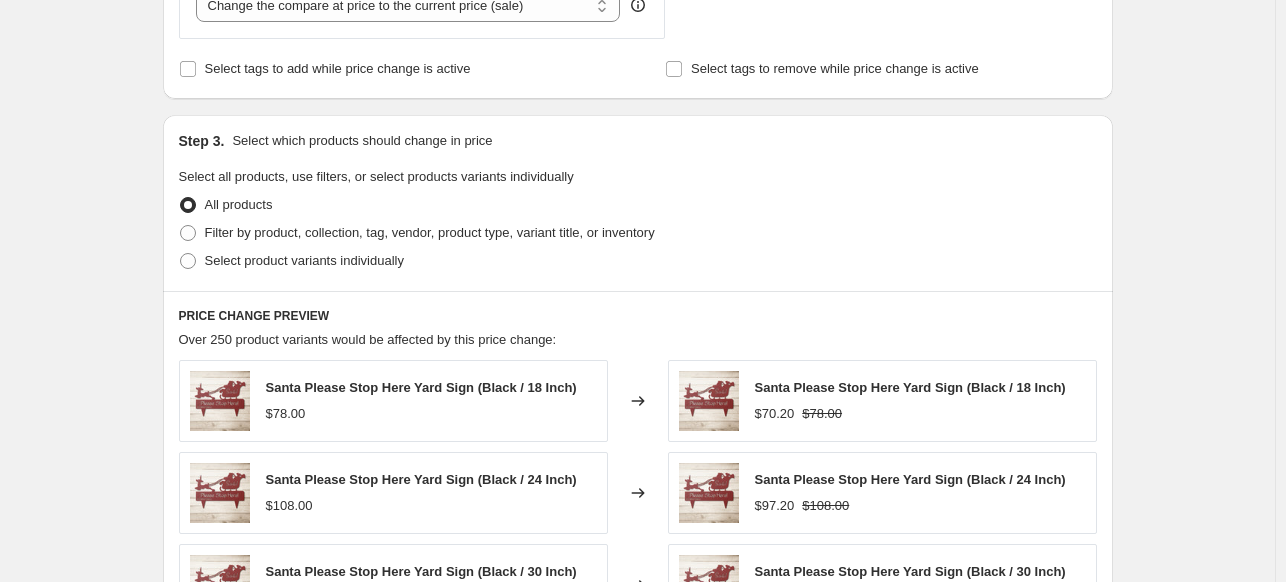 scroll, scrollTop: 980, scrollLeft: 0, axis: vertical 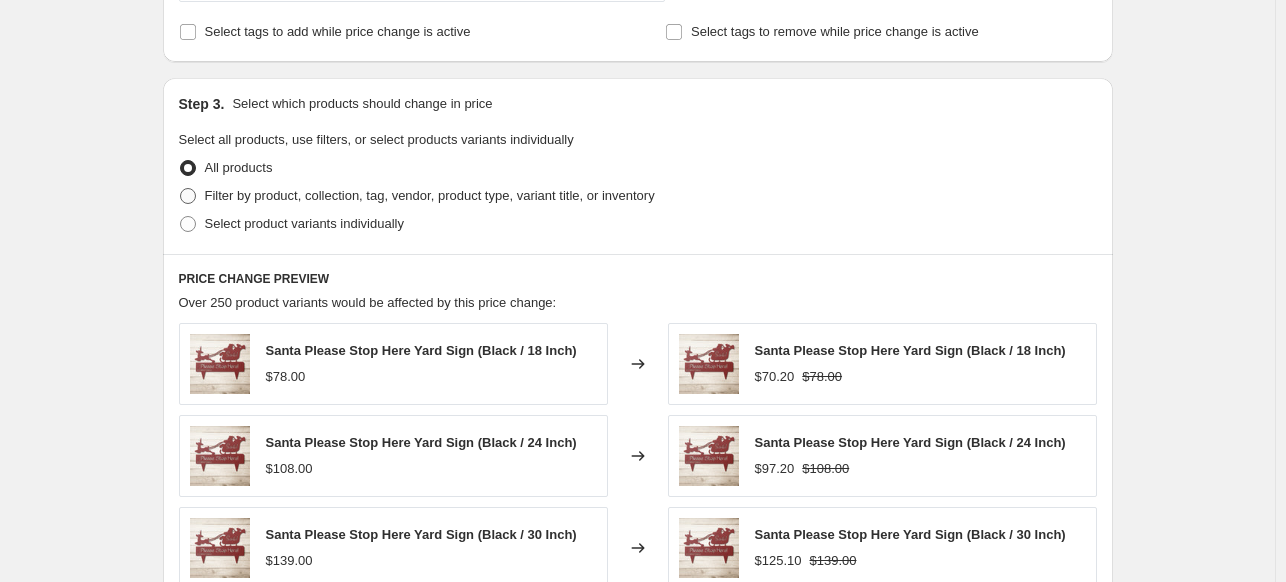 click at bounding box center (188, 196) 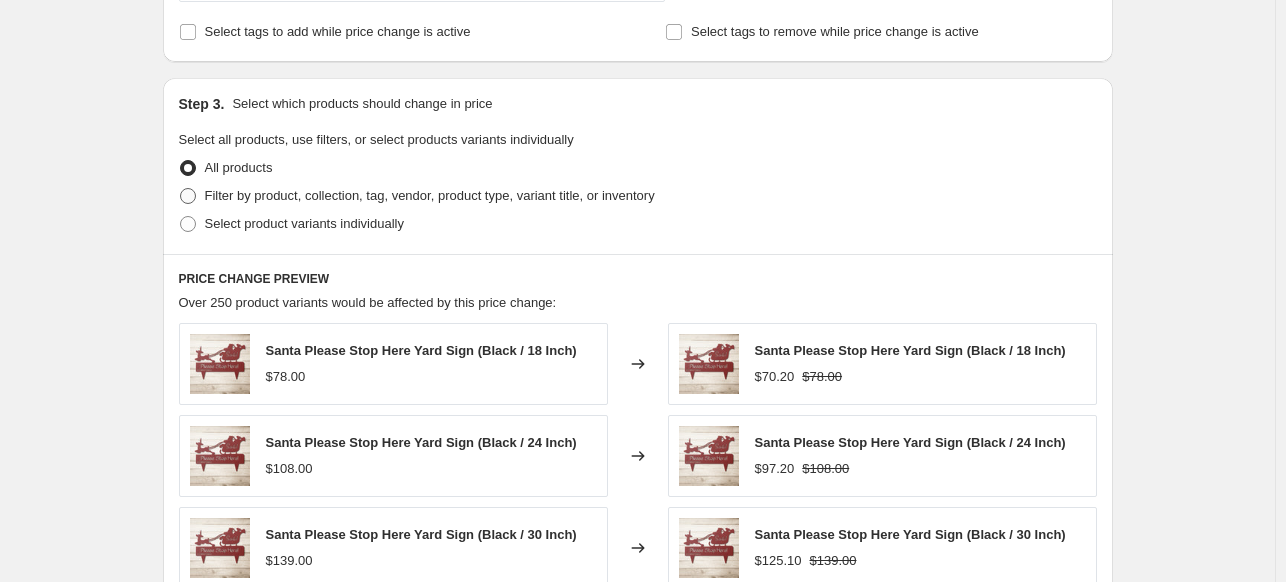 radio on "true" 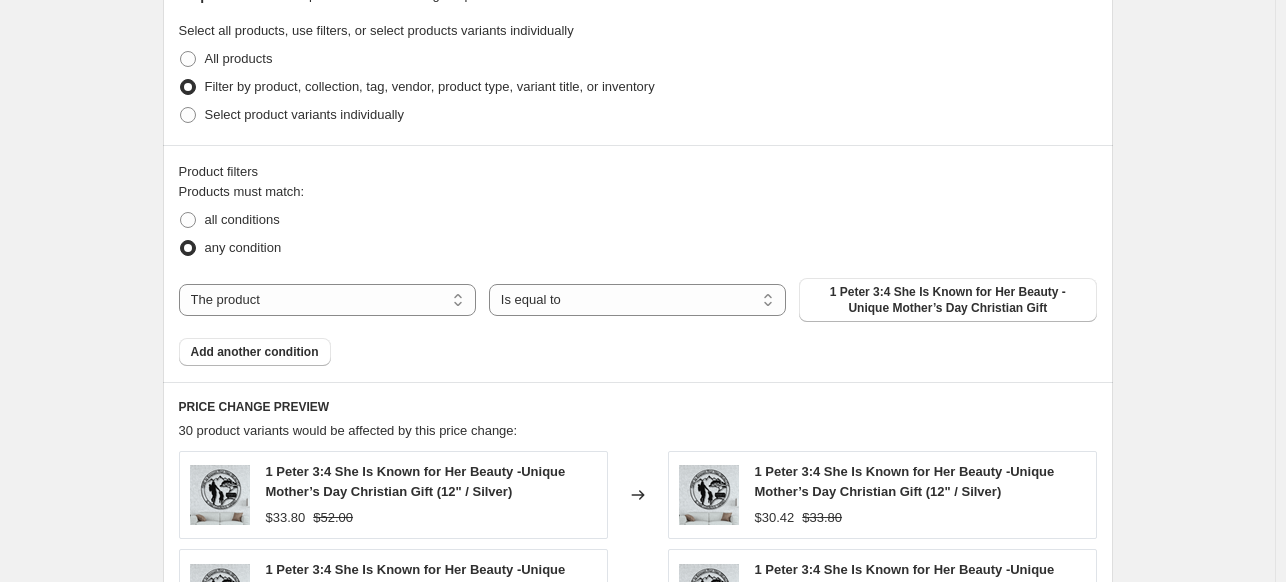 scroll, scrollTop: 1100, scrollLeft: 0, axis: vertical 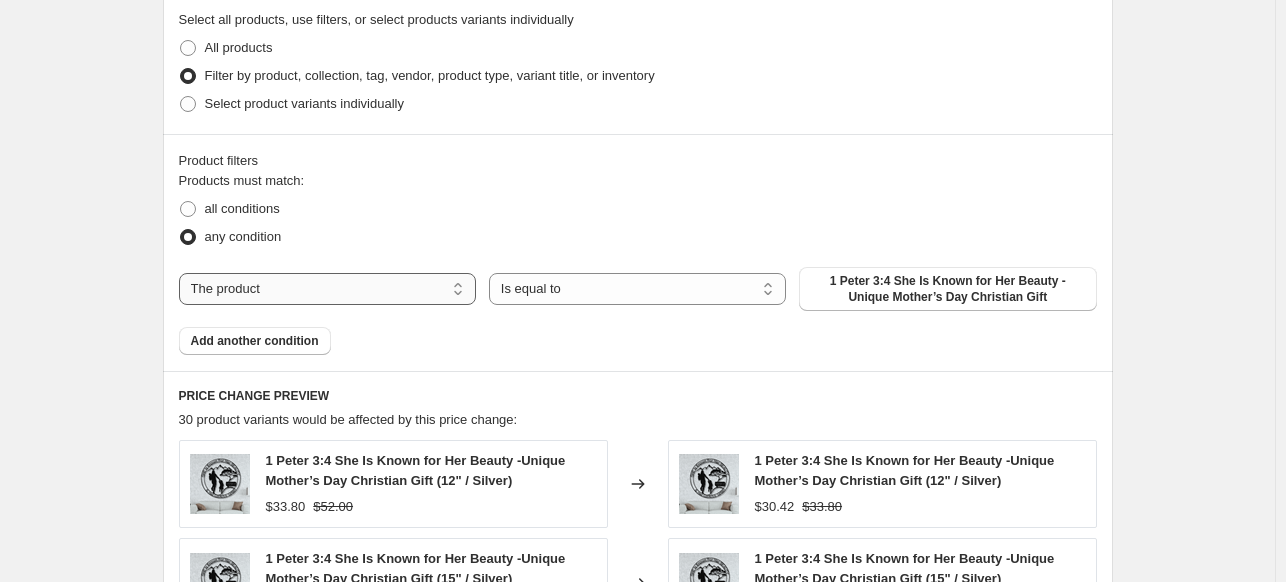 click on "The product The product's collection The product's tag The product's vendor The product's type The product's status The variant's title Inventory quantity" at bounding box center [327, 289] 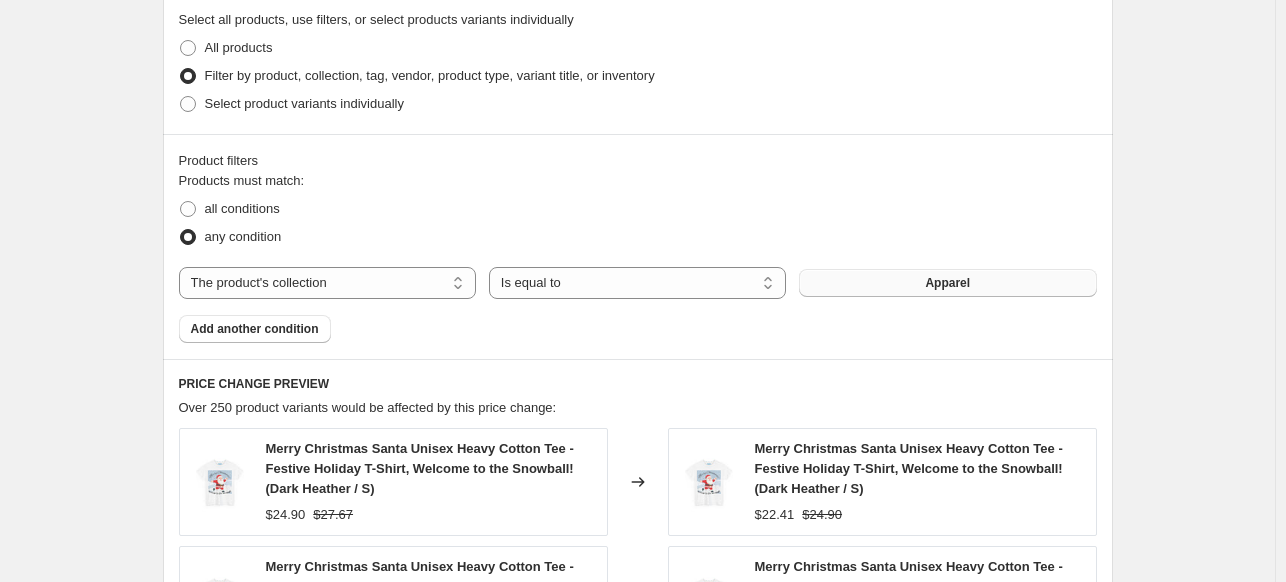 click on "Apparel" at bounding box center (947, 283) 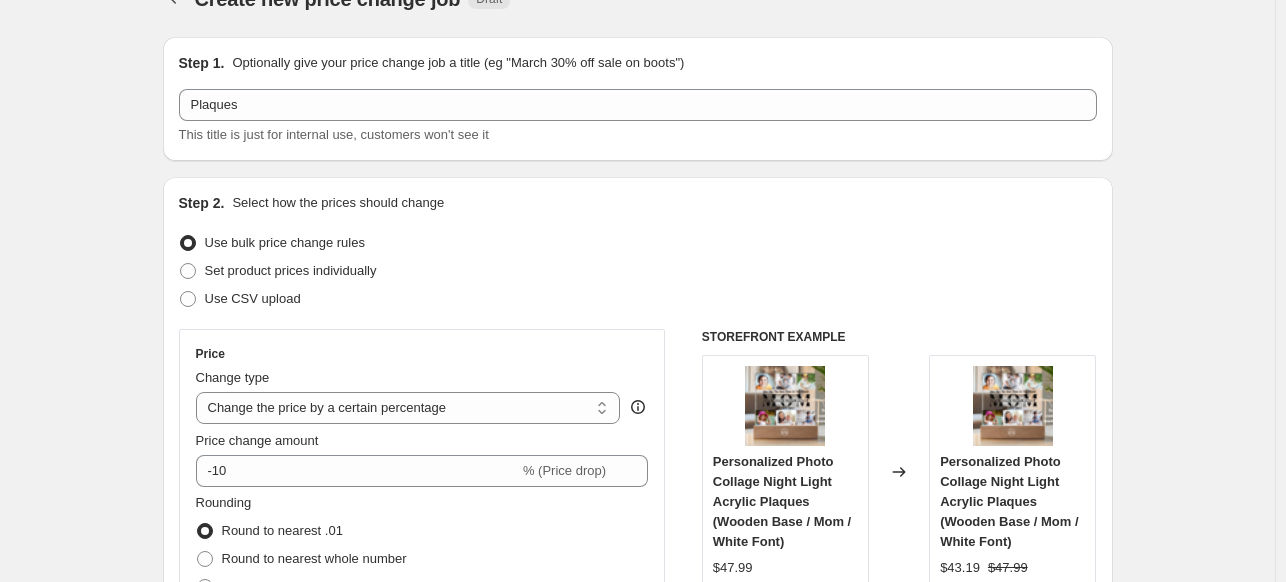 scroll, scrollTop: 0, scrollLeft: 0, axis: both 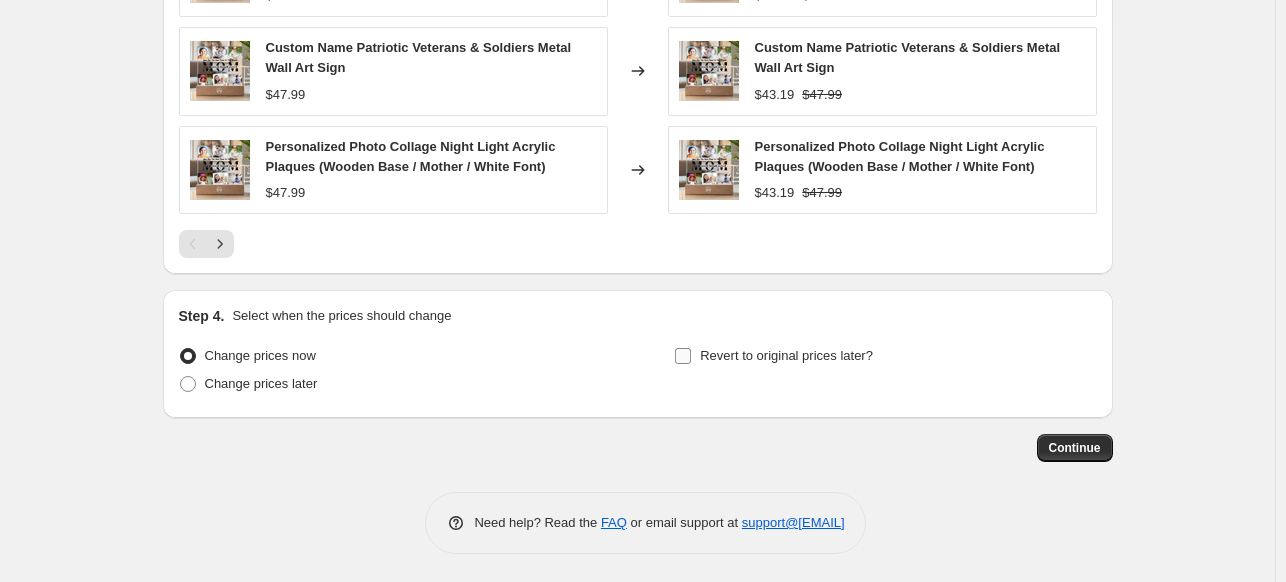 click on "Revert to original prices later?" at bounding box center [683, 356] 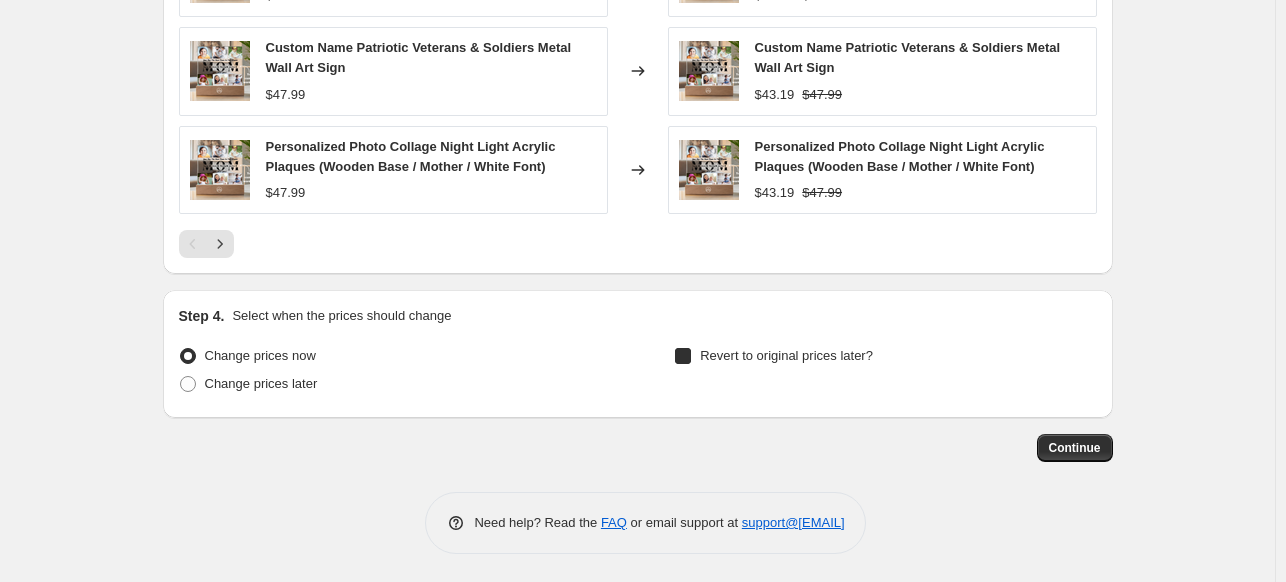 checkbox on "true" 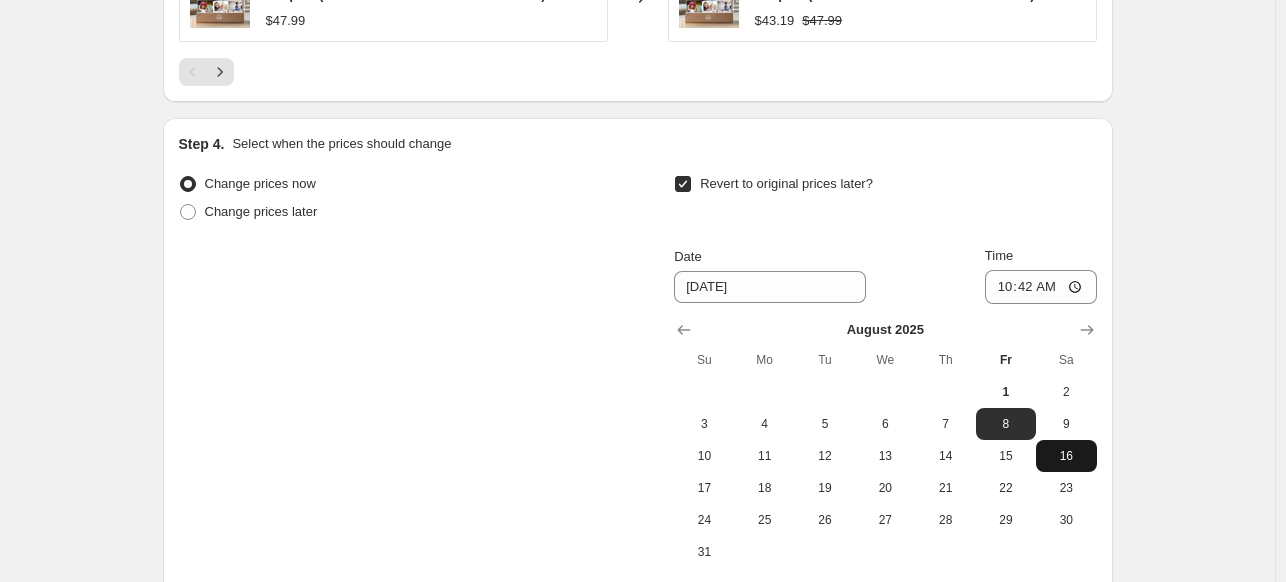 scroll, scrollTop: 1972, scrollLeft: 0, axis: vertical 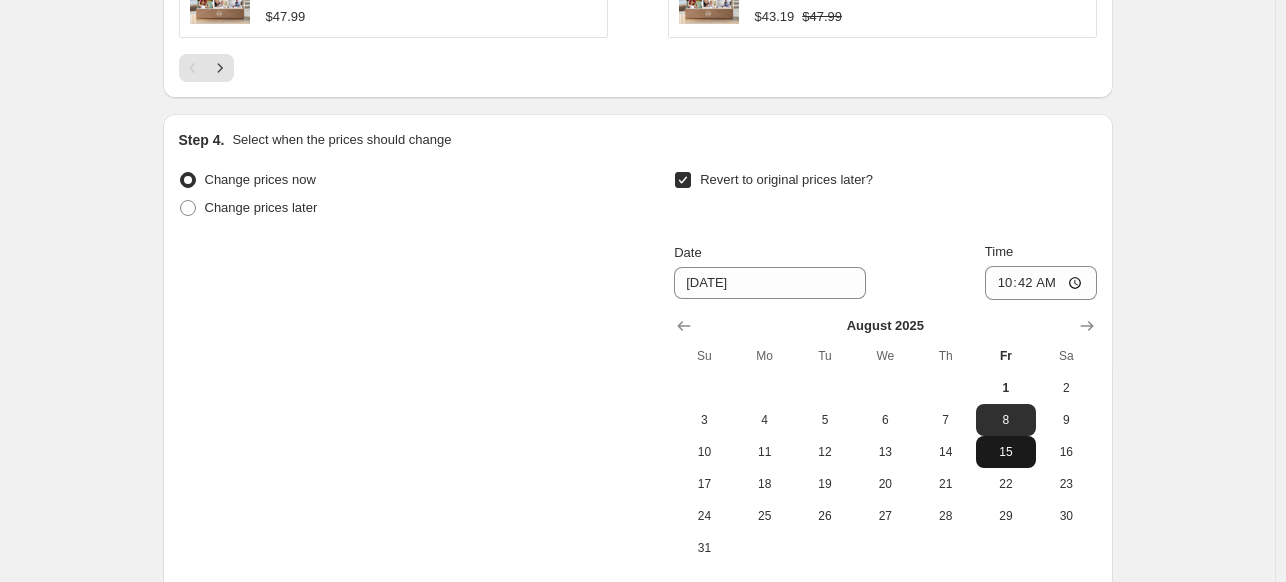 click on "15" at bounding box center [1006, 452] 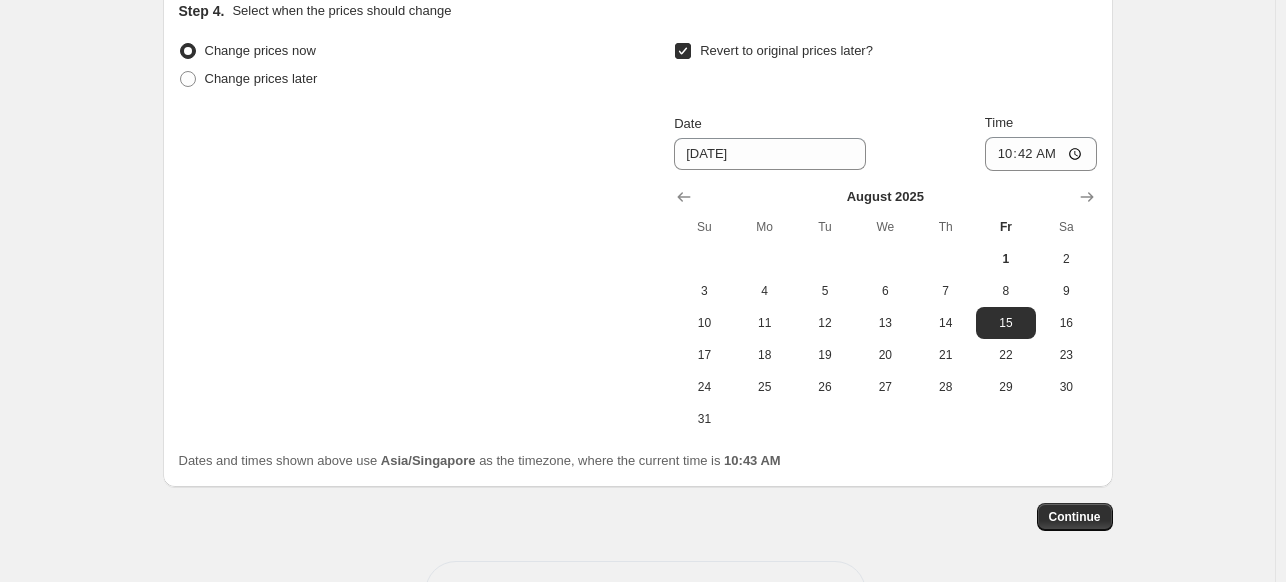 scroll, scrollTop: 2169, scrollLeft: 0, axis: vertical 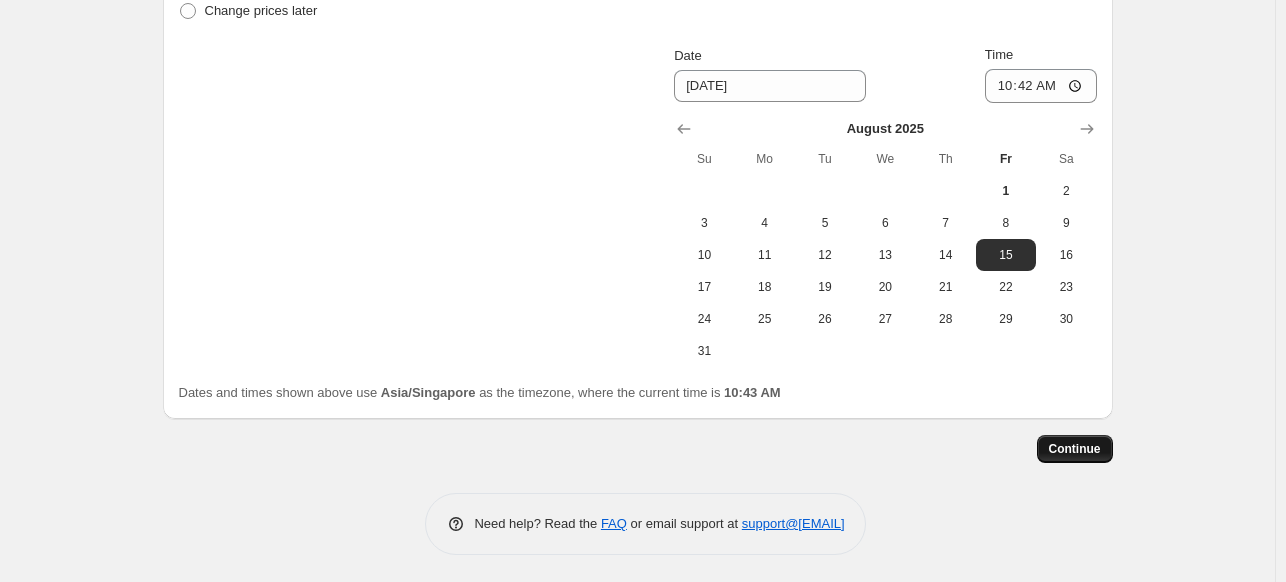 click on "Continue" at bounding box center [1075, 449] 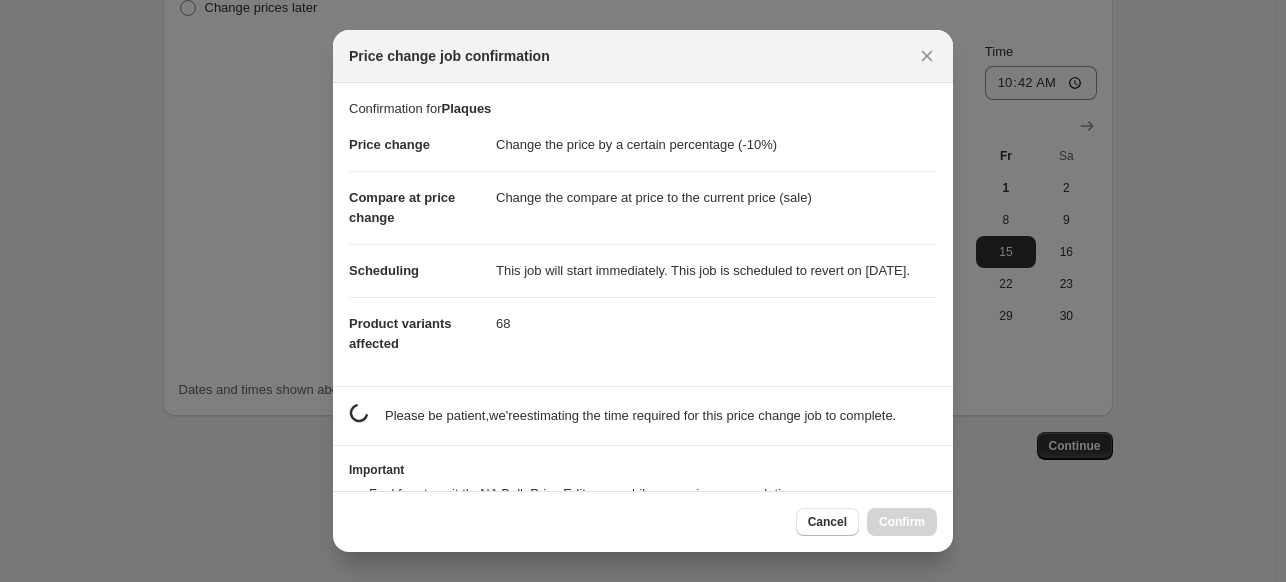 scroll, scrollTop: 0, scrollLeft: 0, axis: both 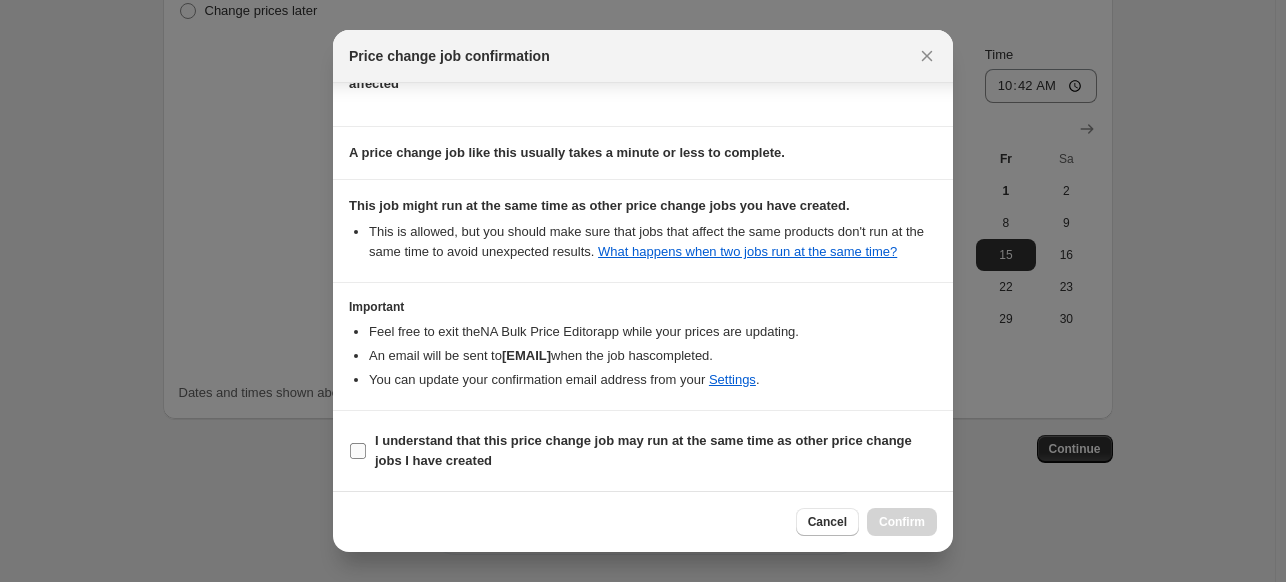 click on "I understand that this price change job may run at the same time as other price change jobs I have created" at bounding box center [358, 451] 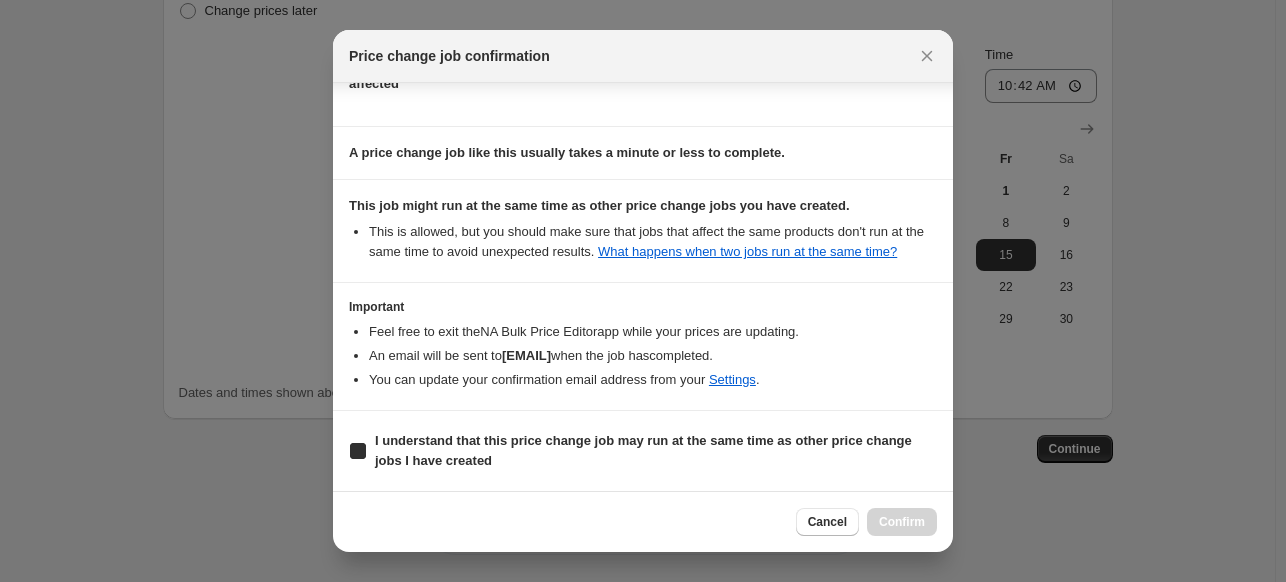 checkbox on "true" 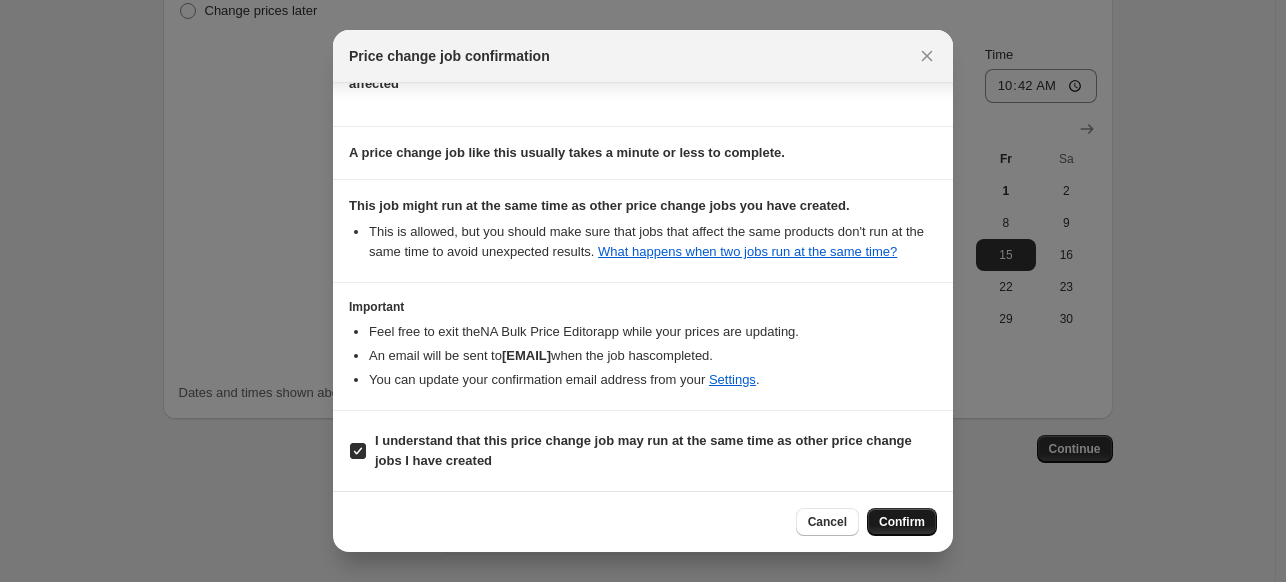click on "Confirm" at bounding box center (902, 522) 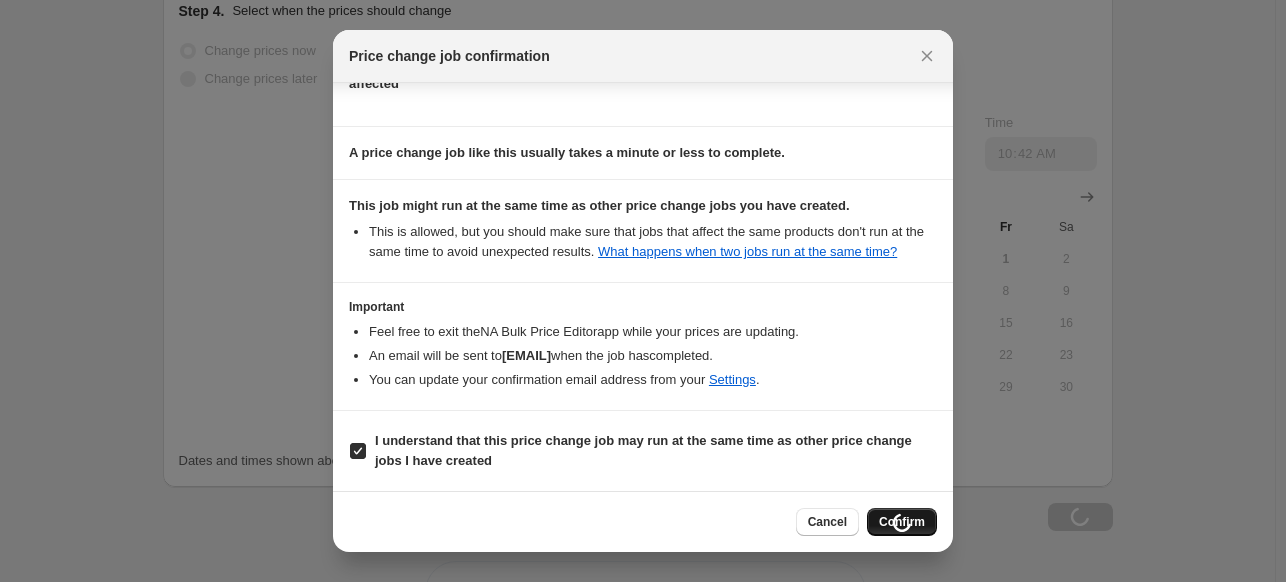 scroll, scrollTop: 2237, scrollLeft: 0, axis: vertical 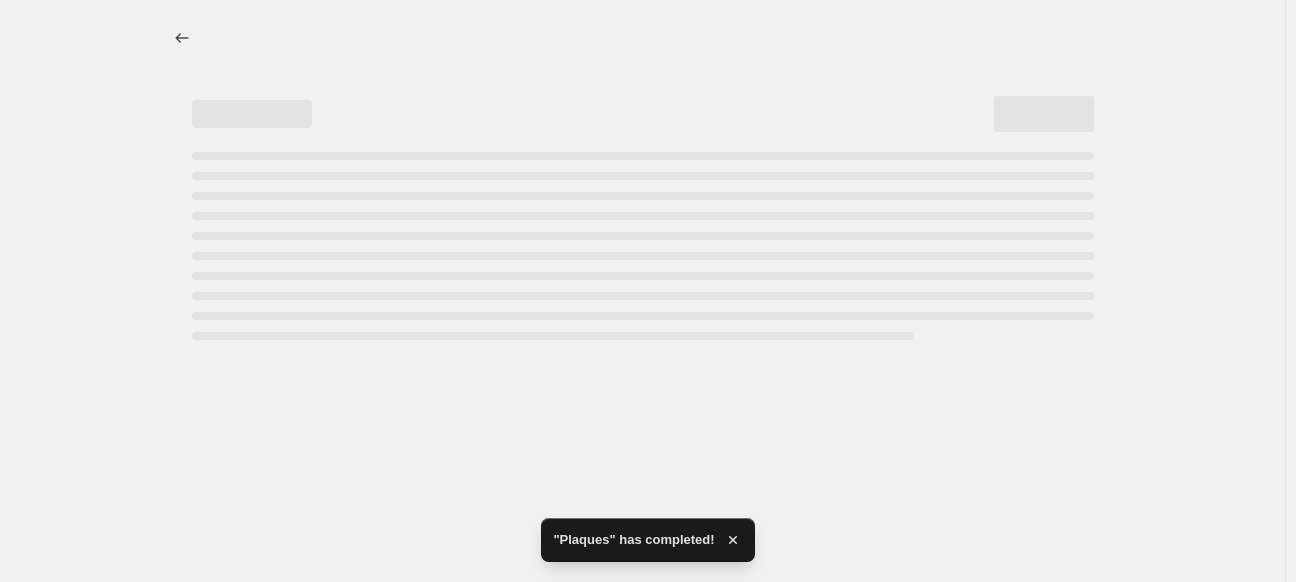drag, startPoint x: 1290, startPoint y: 465, endPoint x: 1295, endPoint y: 5, distance: 460.02716 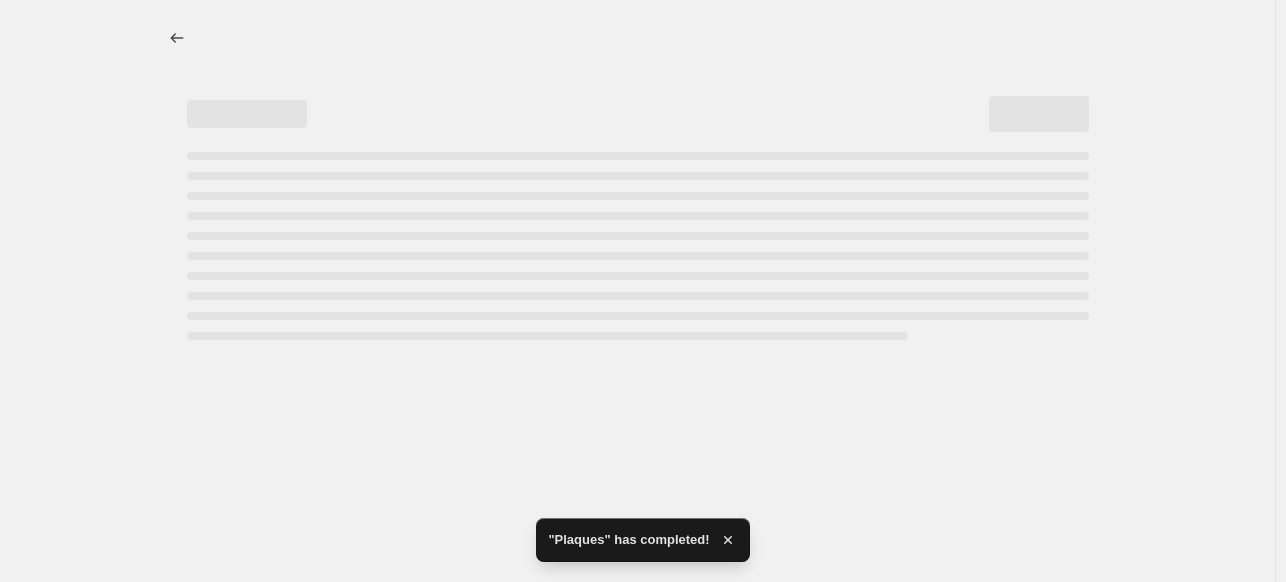 select on "percentage" 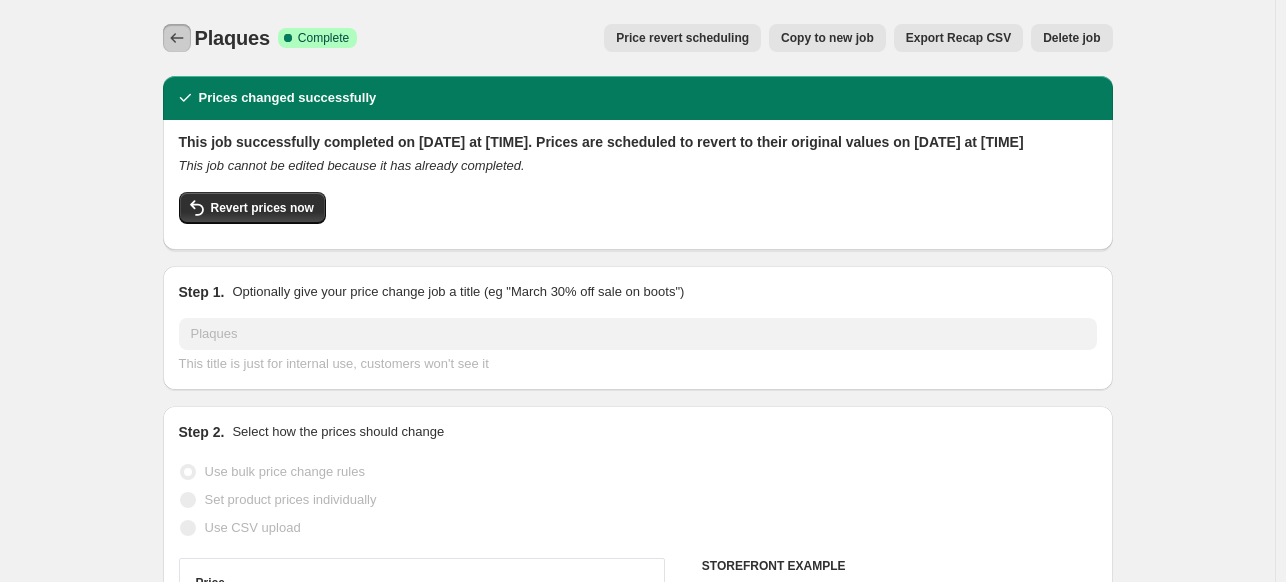 click 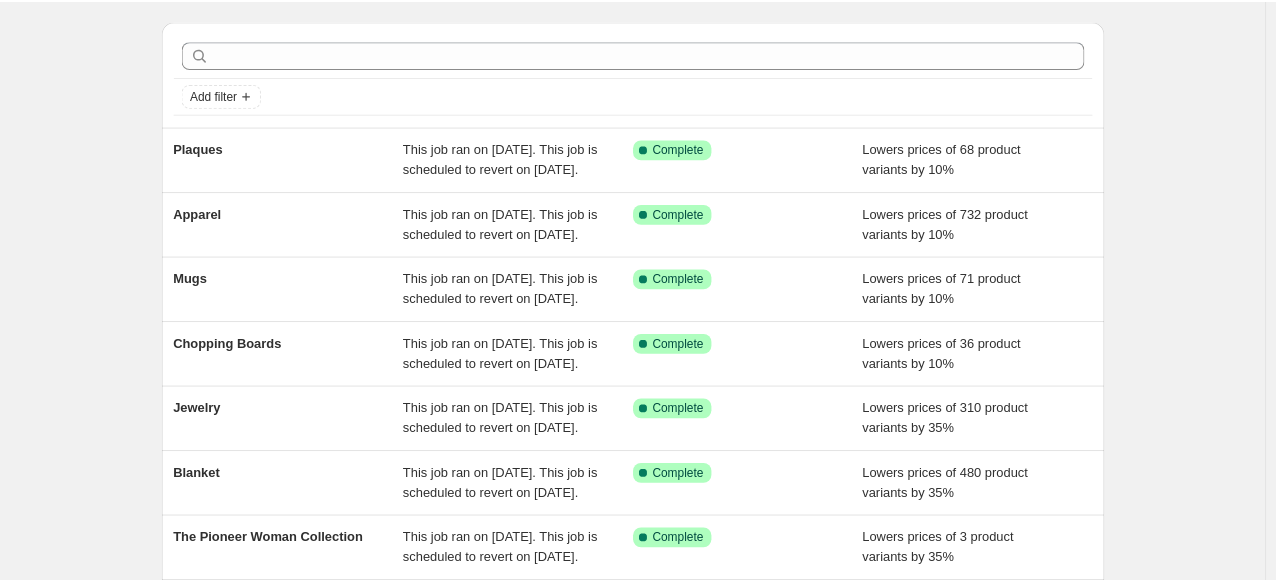 scroll, scrollTop: 0, scrollLeft: 0, axis: both 